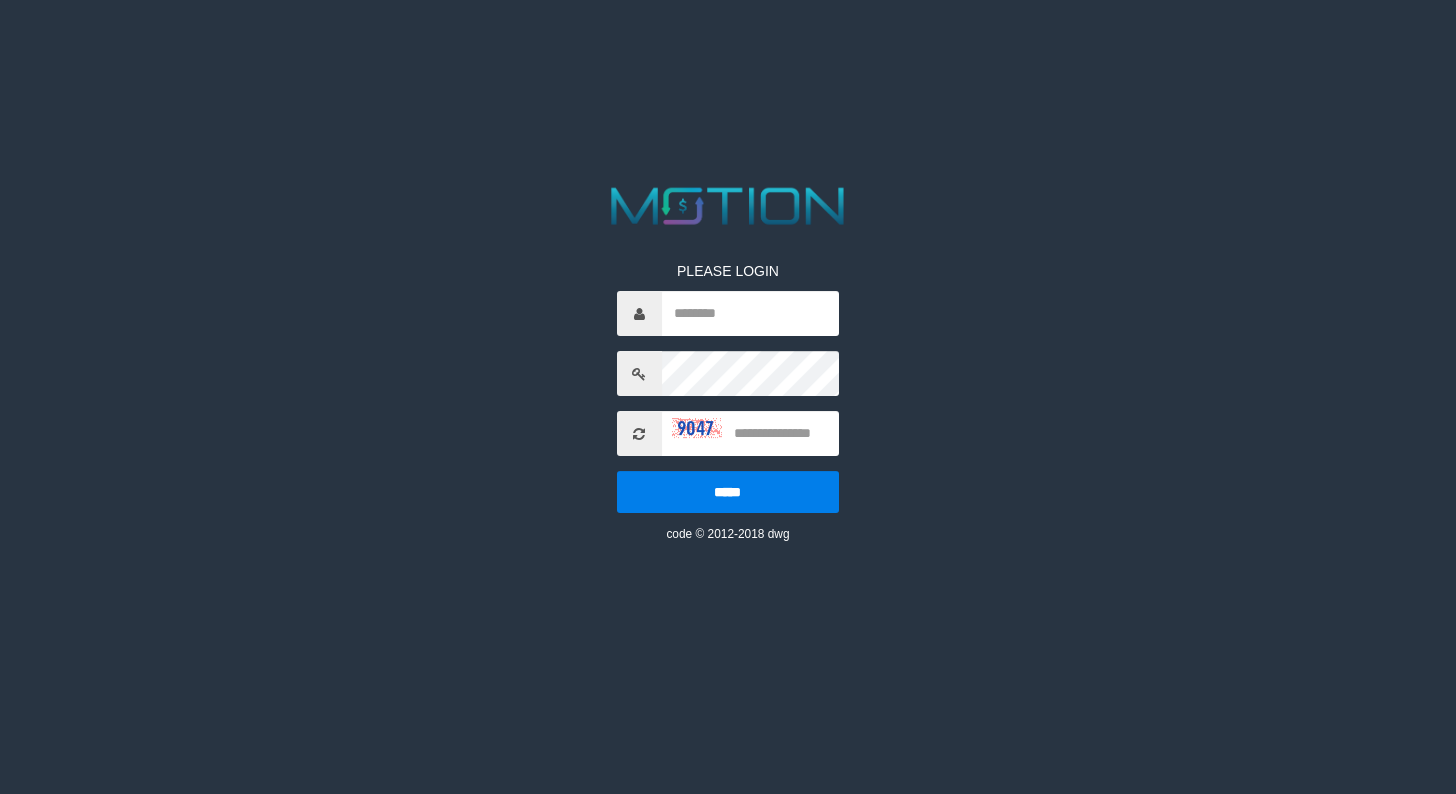 scroll, scrollTop: 0, scrollLeft: 0, axis: both 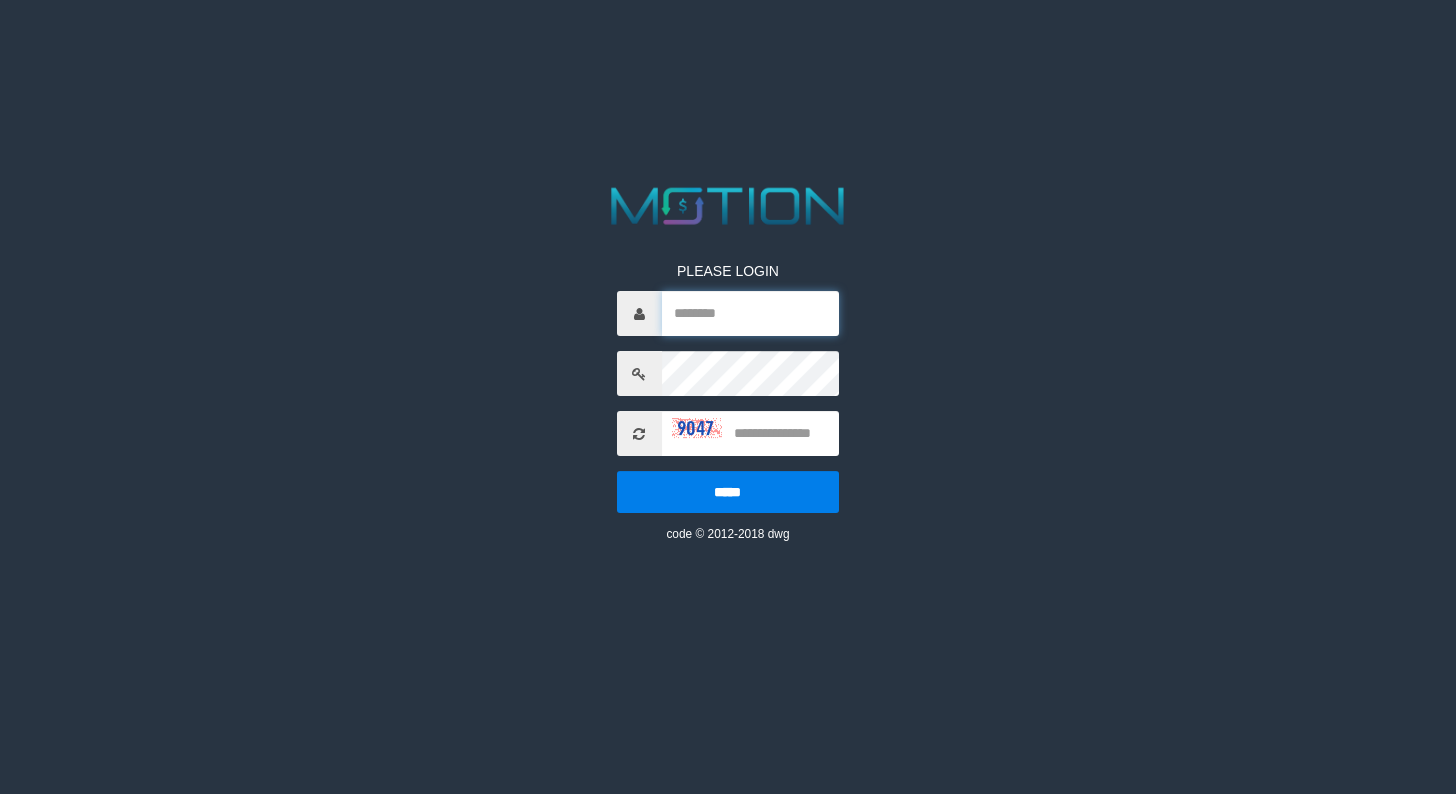 click at bounding box center (751, 313) 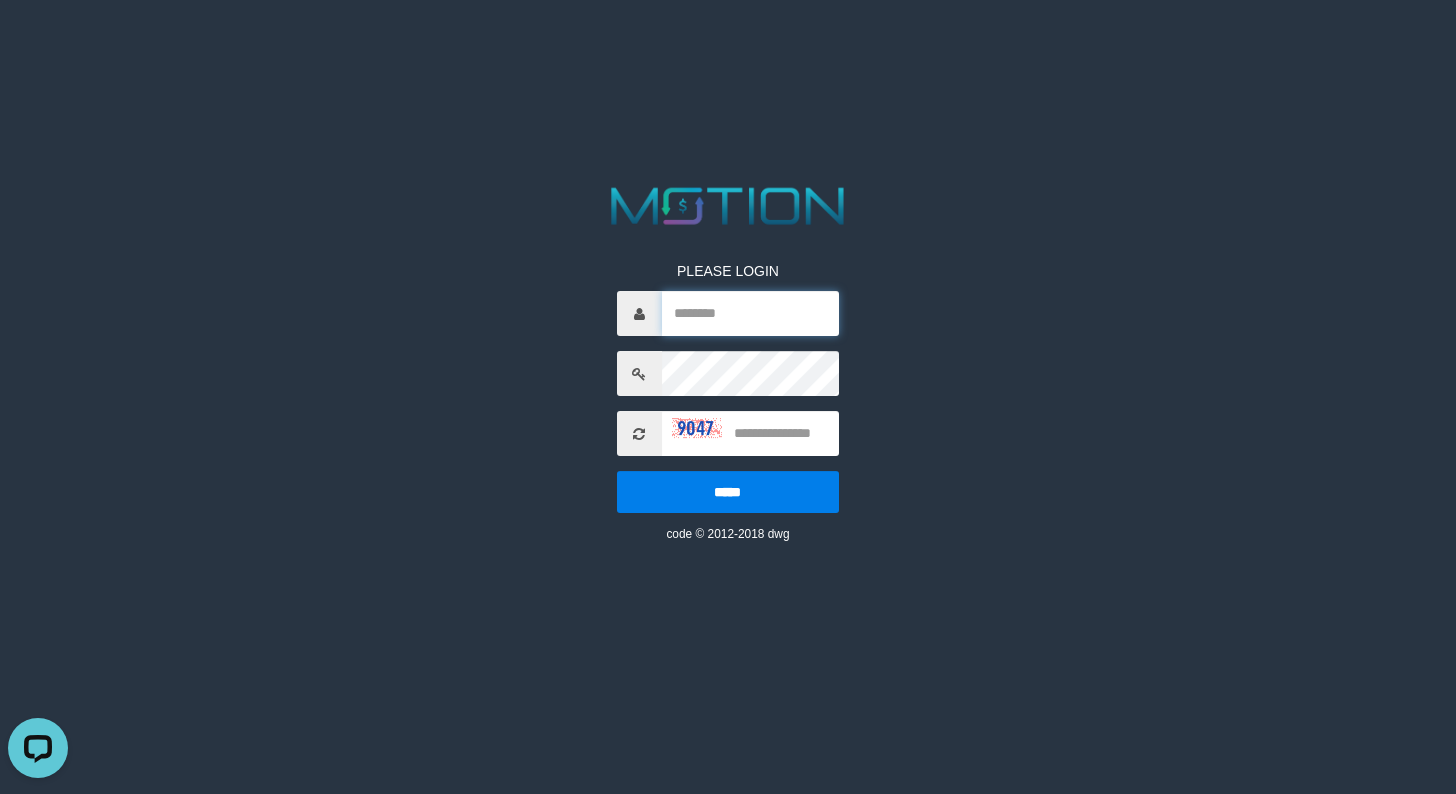 scroll, scrollTop: 0, scrollLeft: 0, axis: both 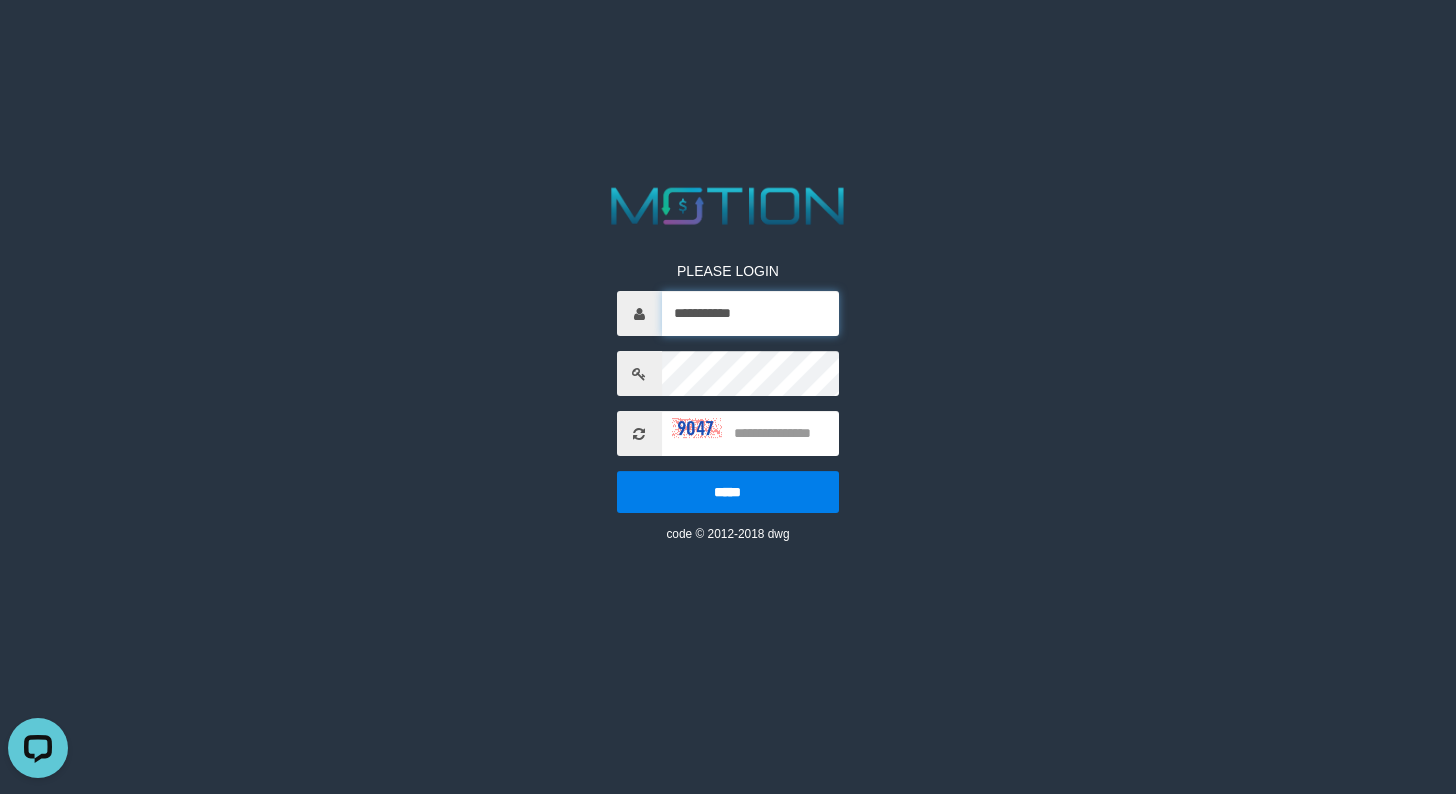 type on "**********" 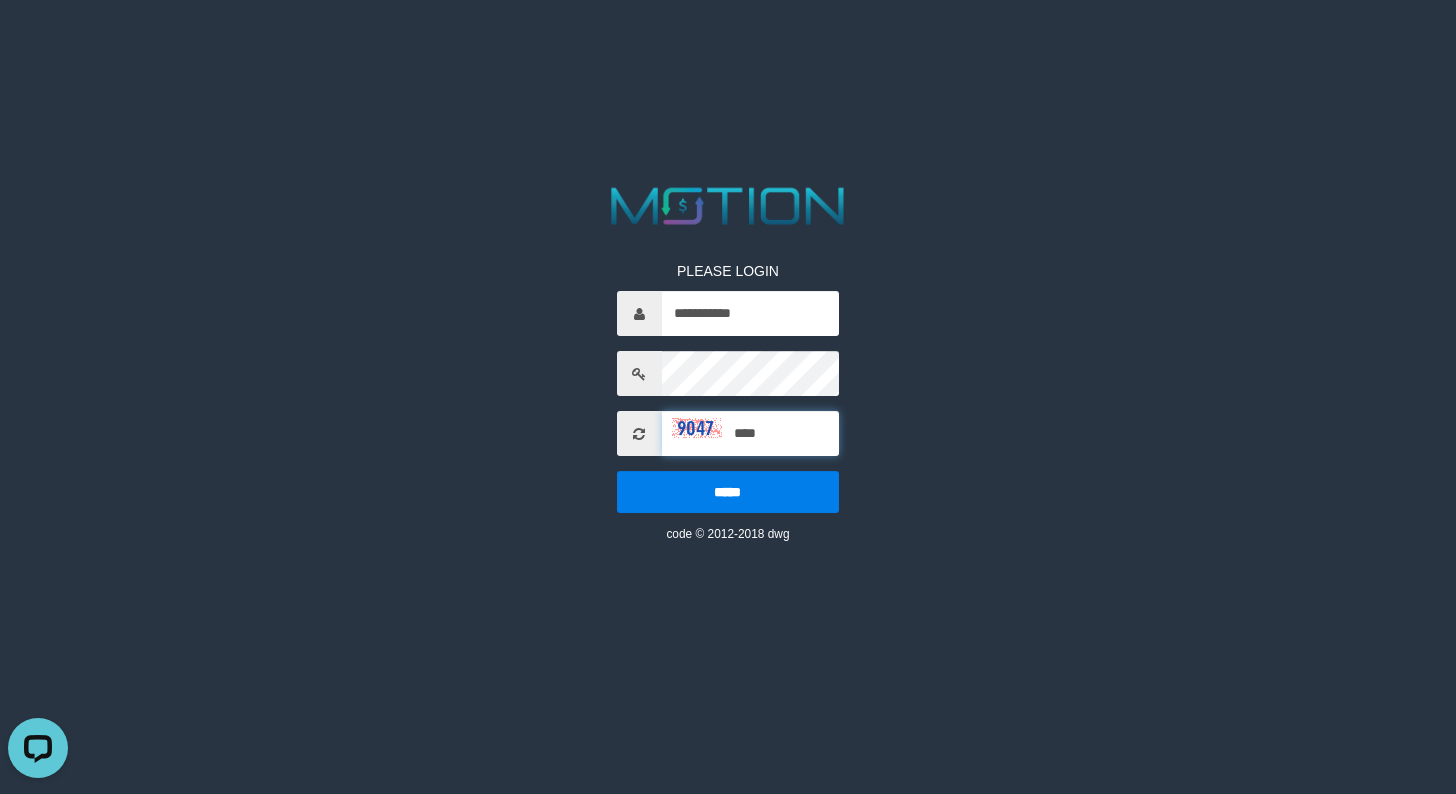 type on "****" 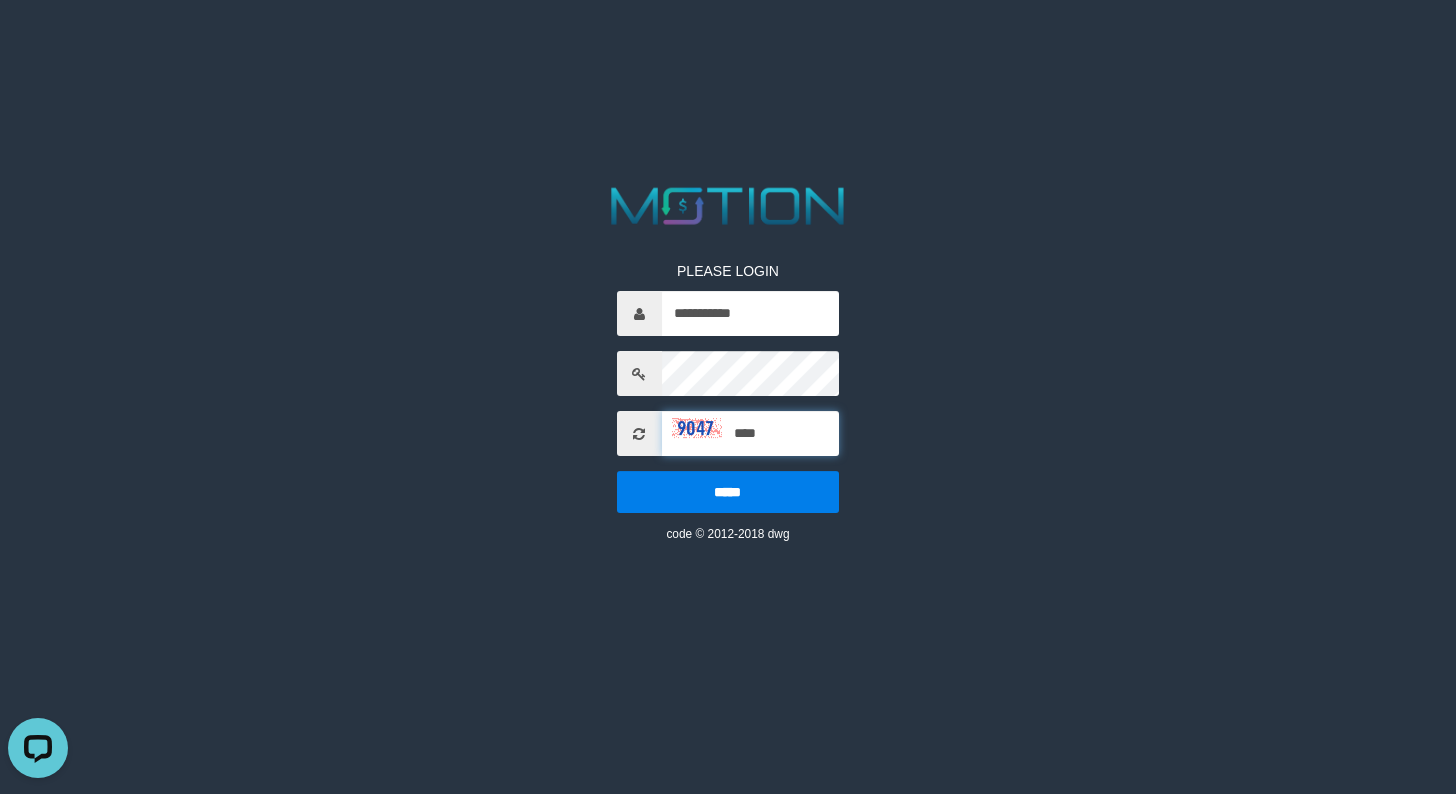 click on "*****" at bounding box center (728, 492) 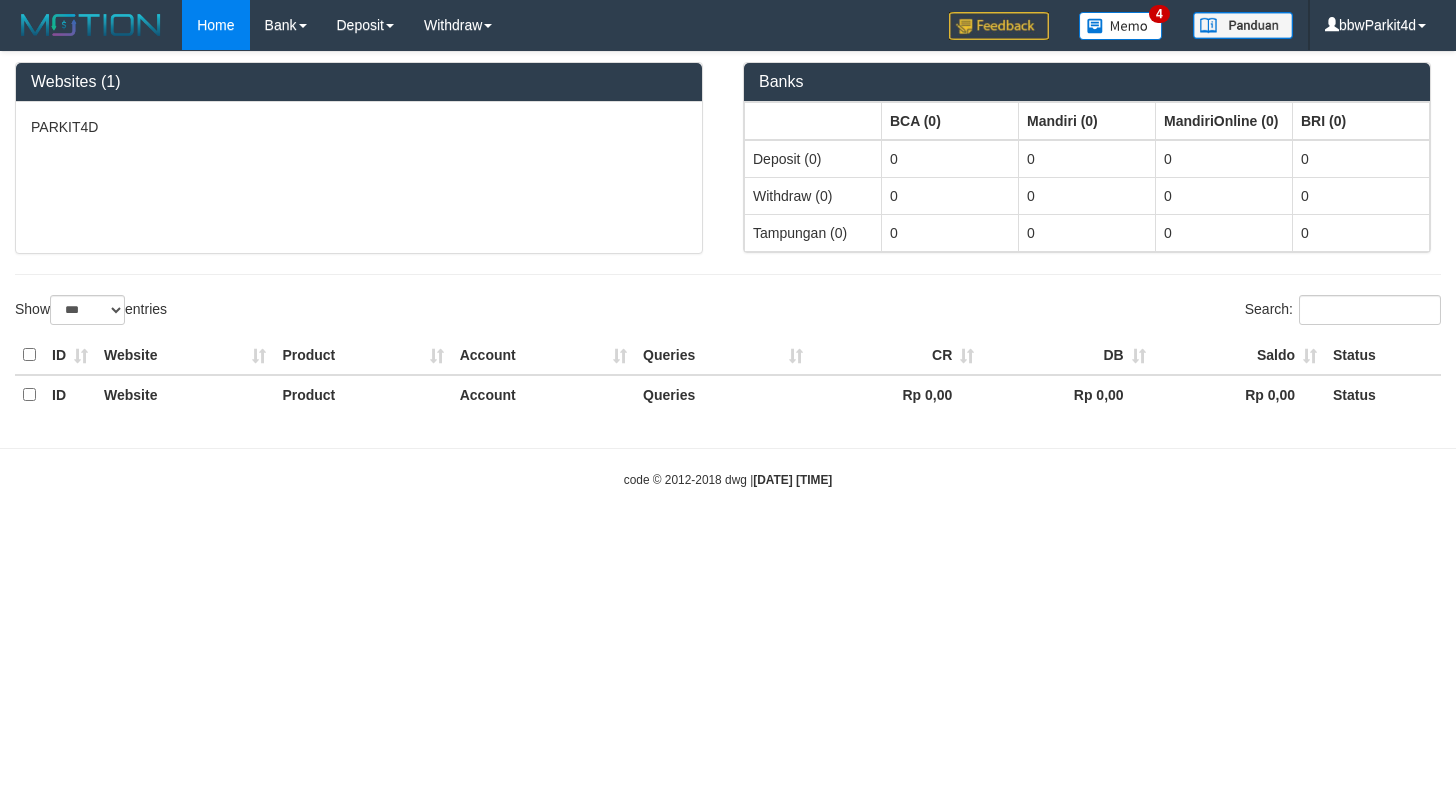 select on "***" 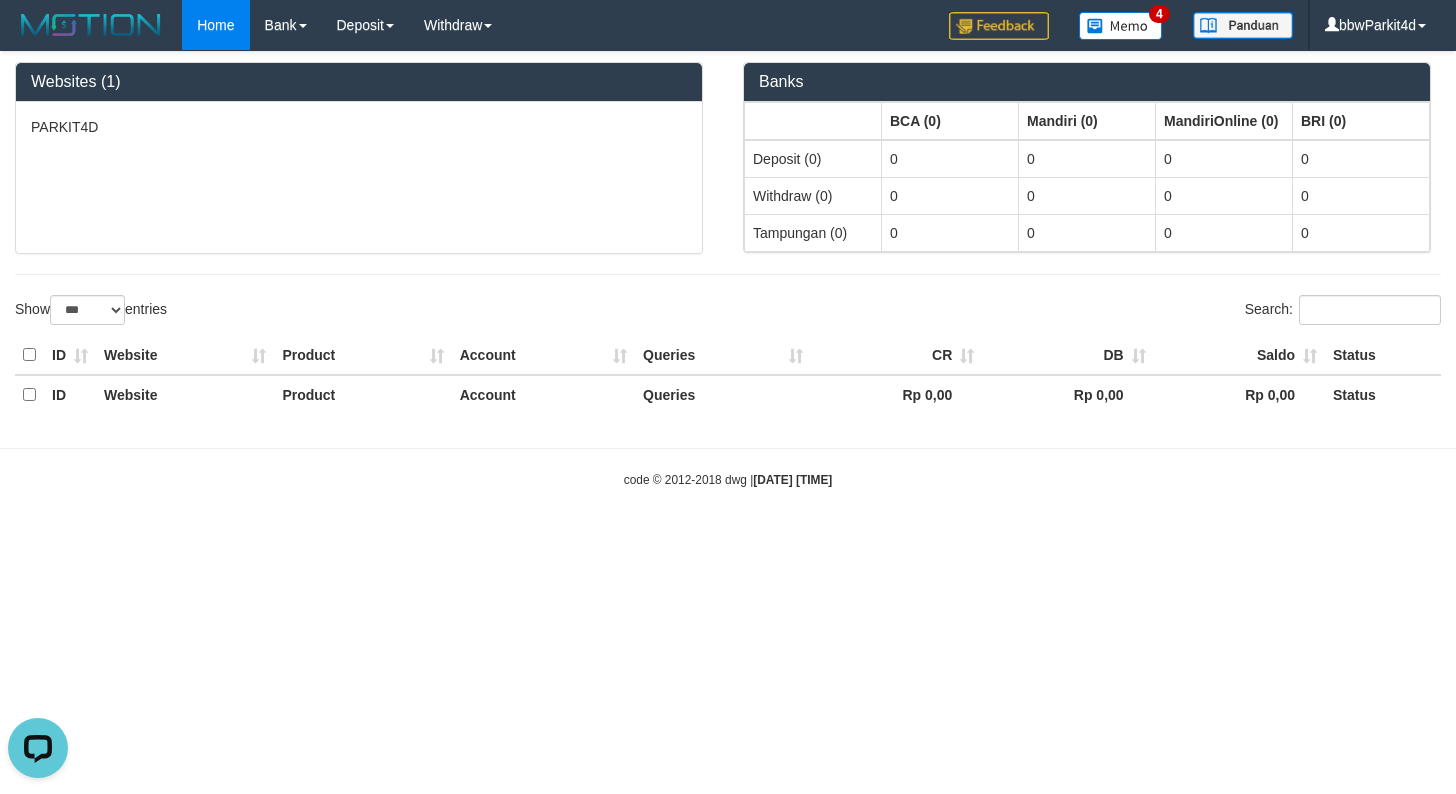scroll, scrollTop: 0, scrollLeft: 0, axis: both 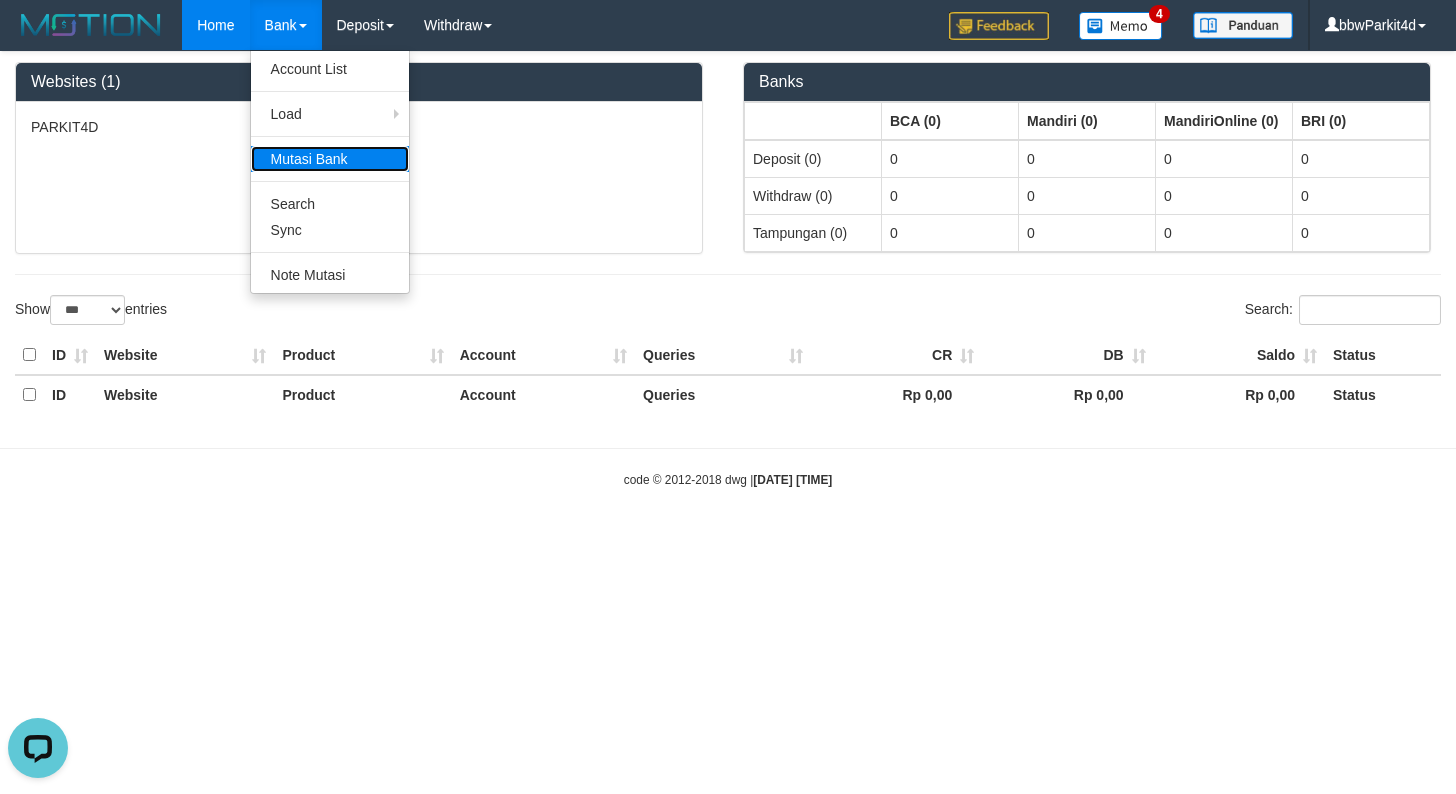 click on "Mutasi Bank" at bounding box center [330, 159] 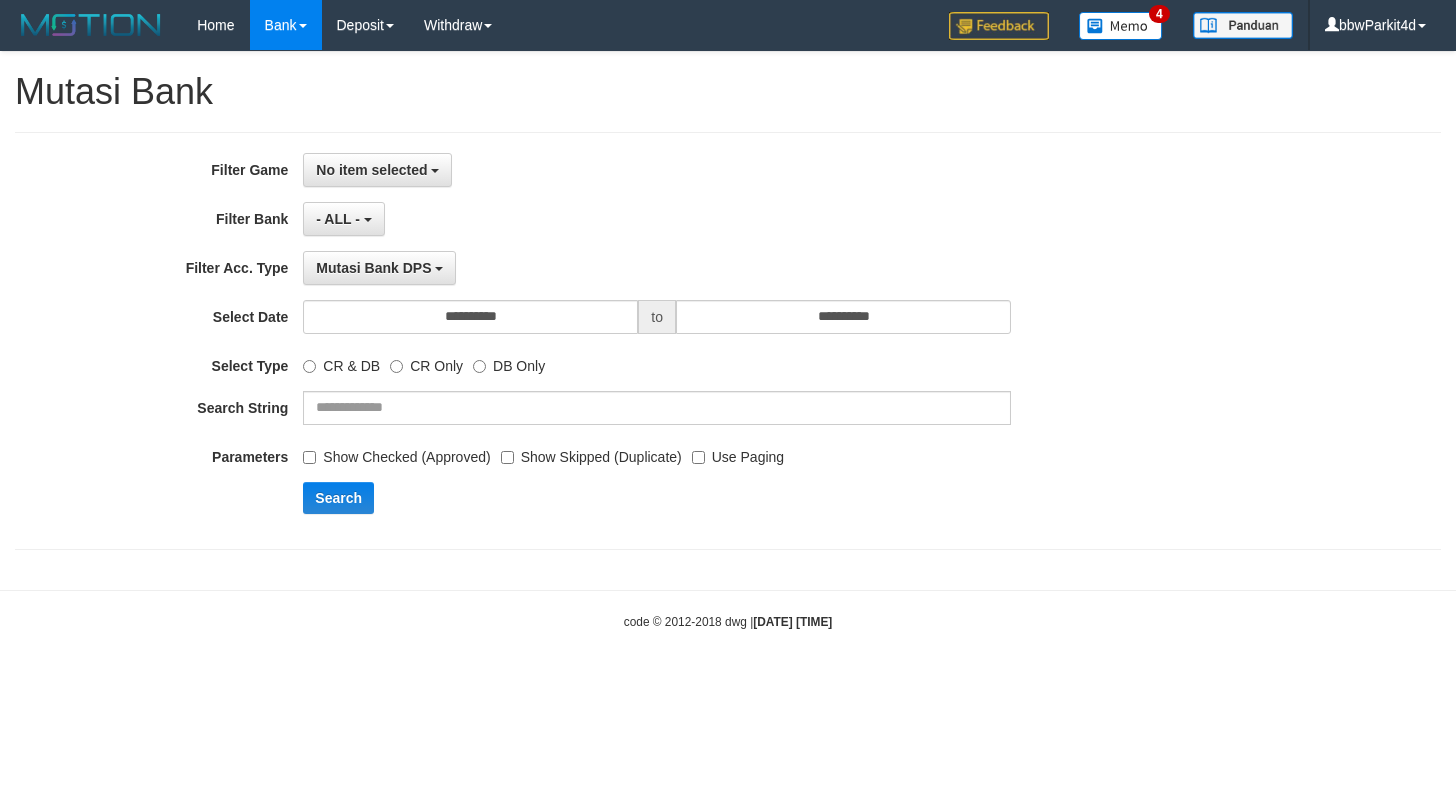 select 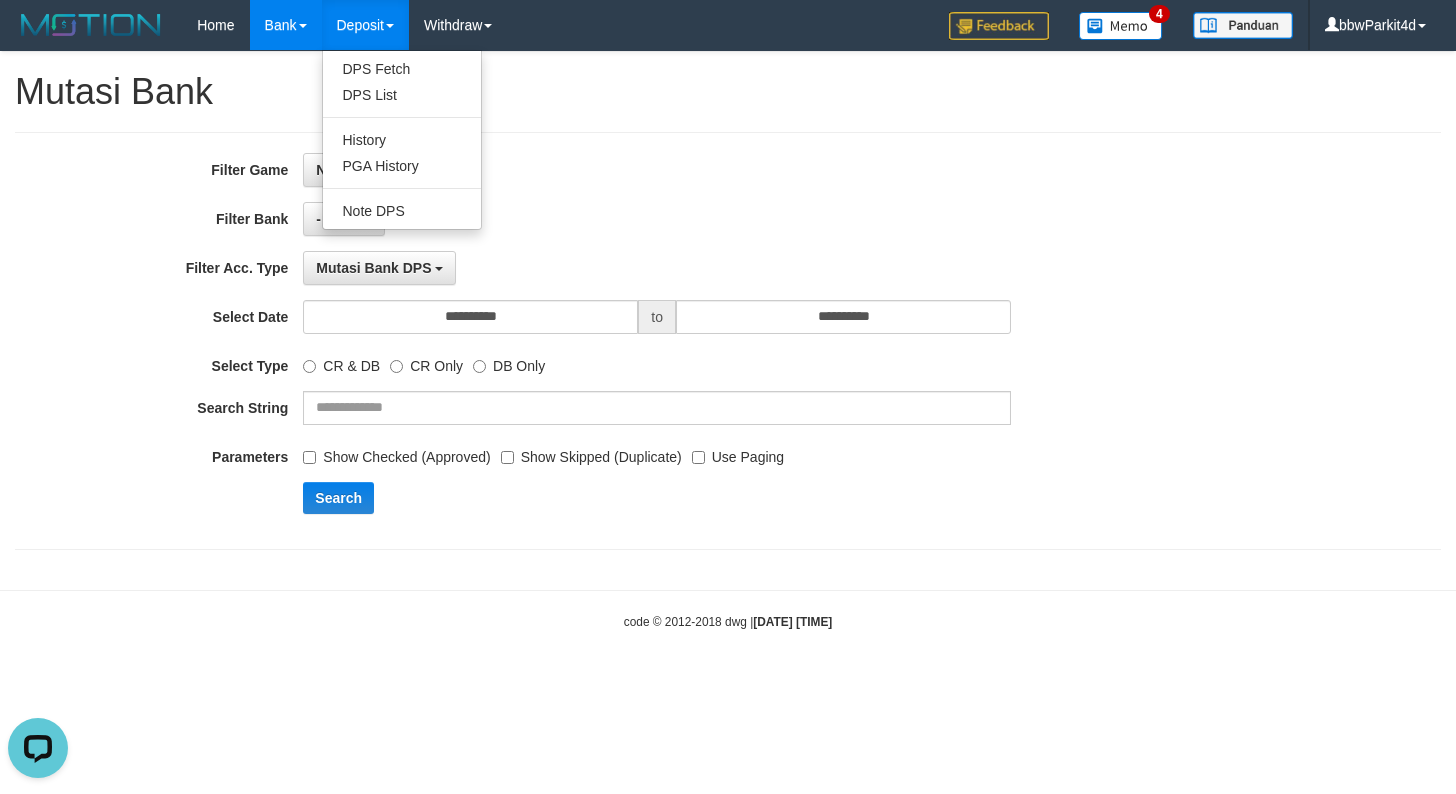 scroll, scrollTop: 0, scrollLeft: 0, axis: both 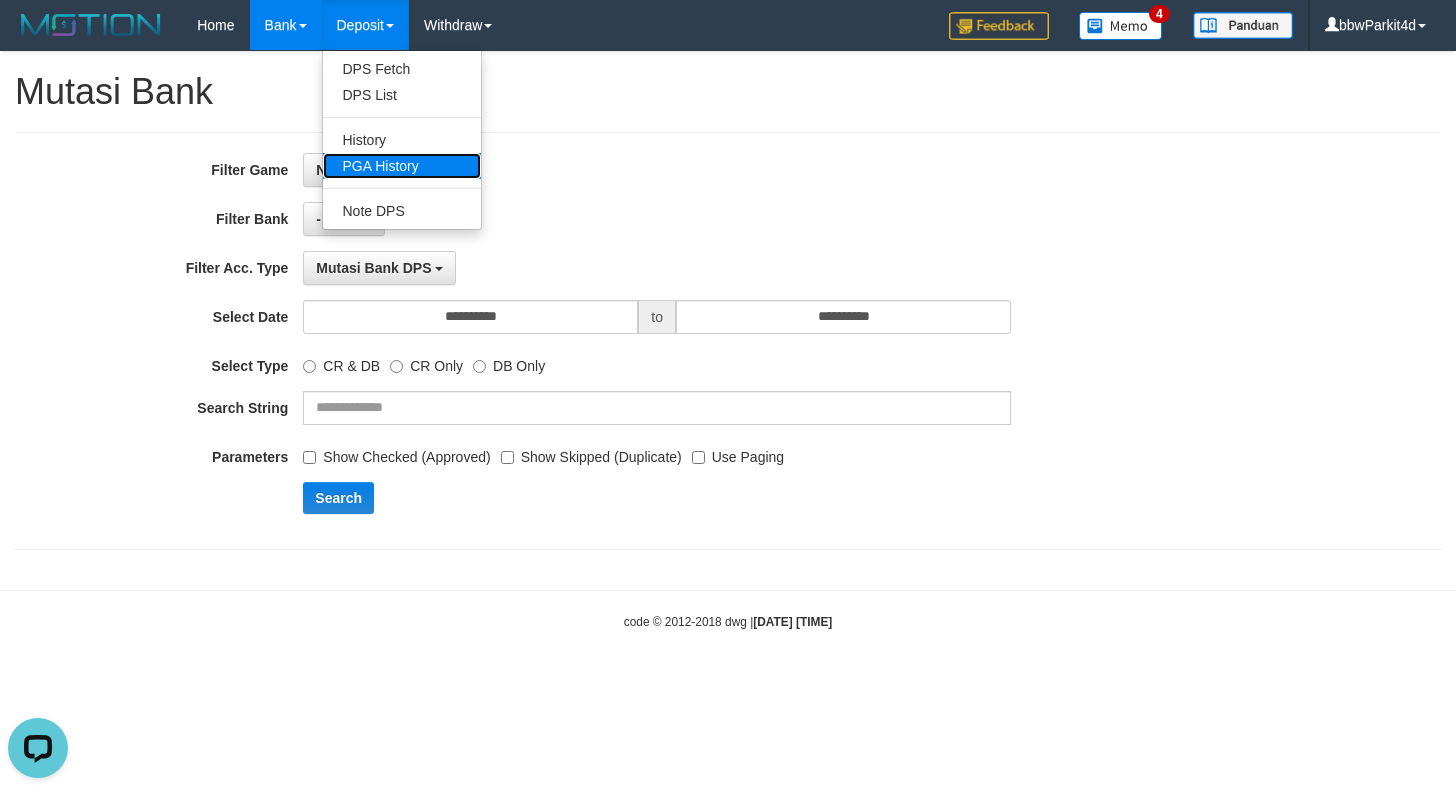 click on "PGA History" at bounding box center (402, 166) 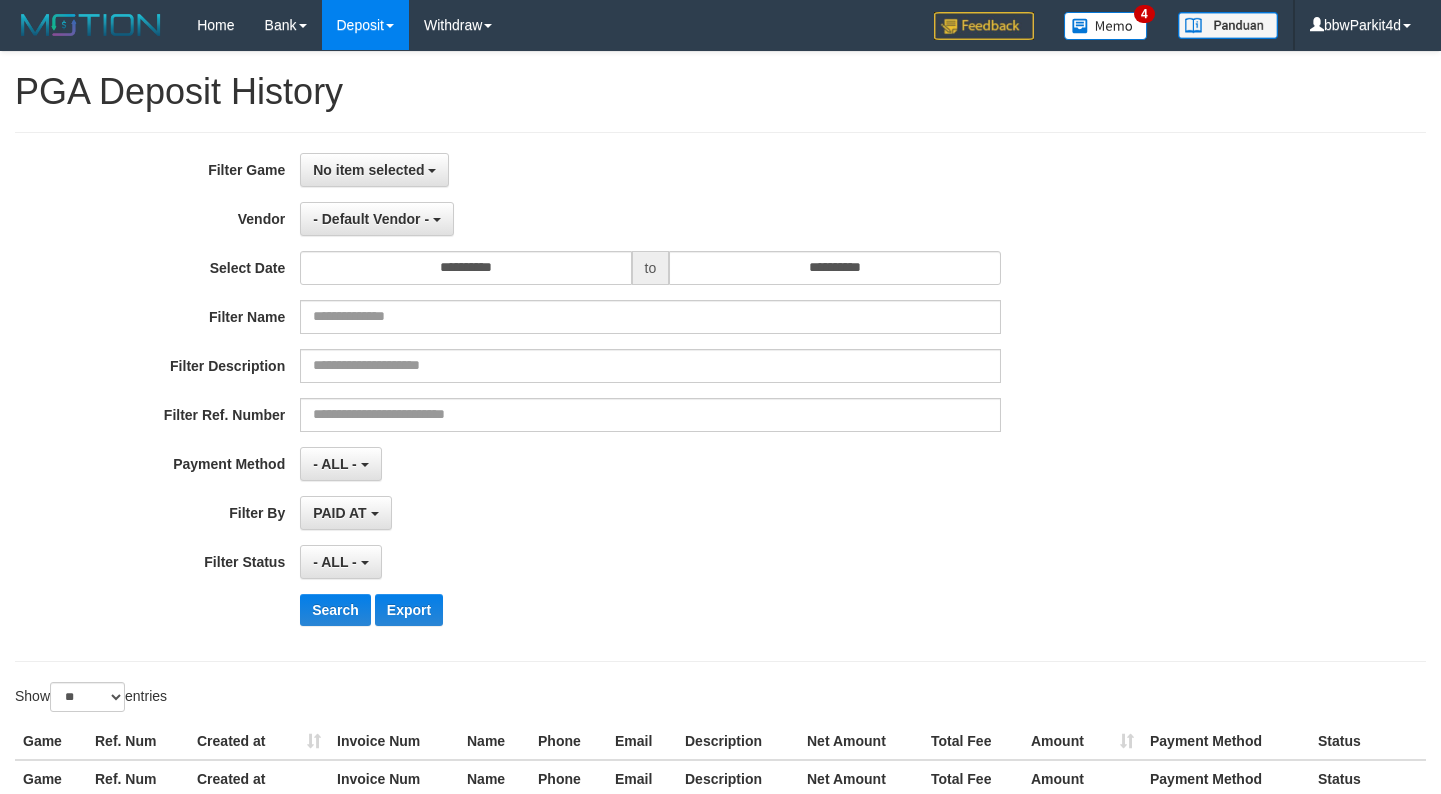select 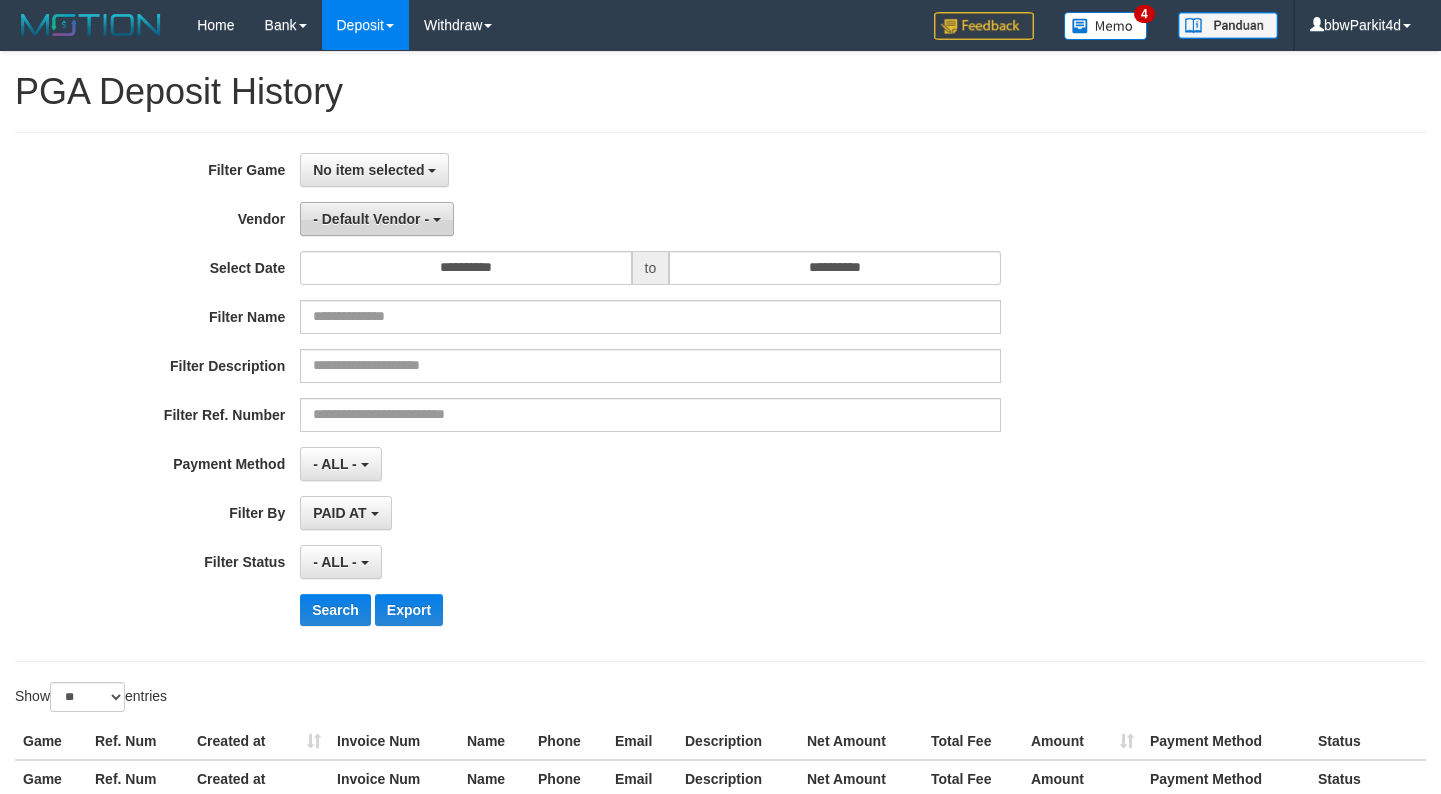scroll, scrollTop: 0, scrollLeft: 0, axis: both 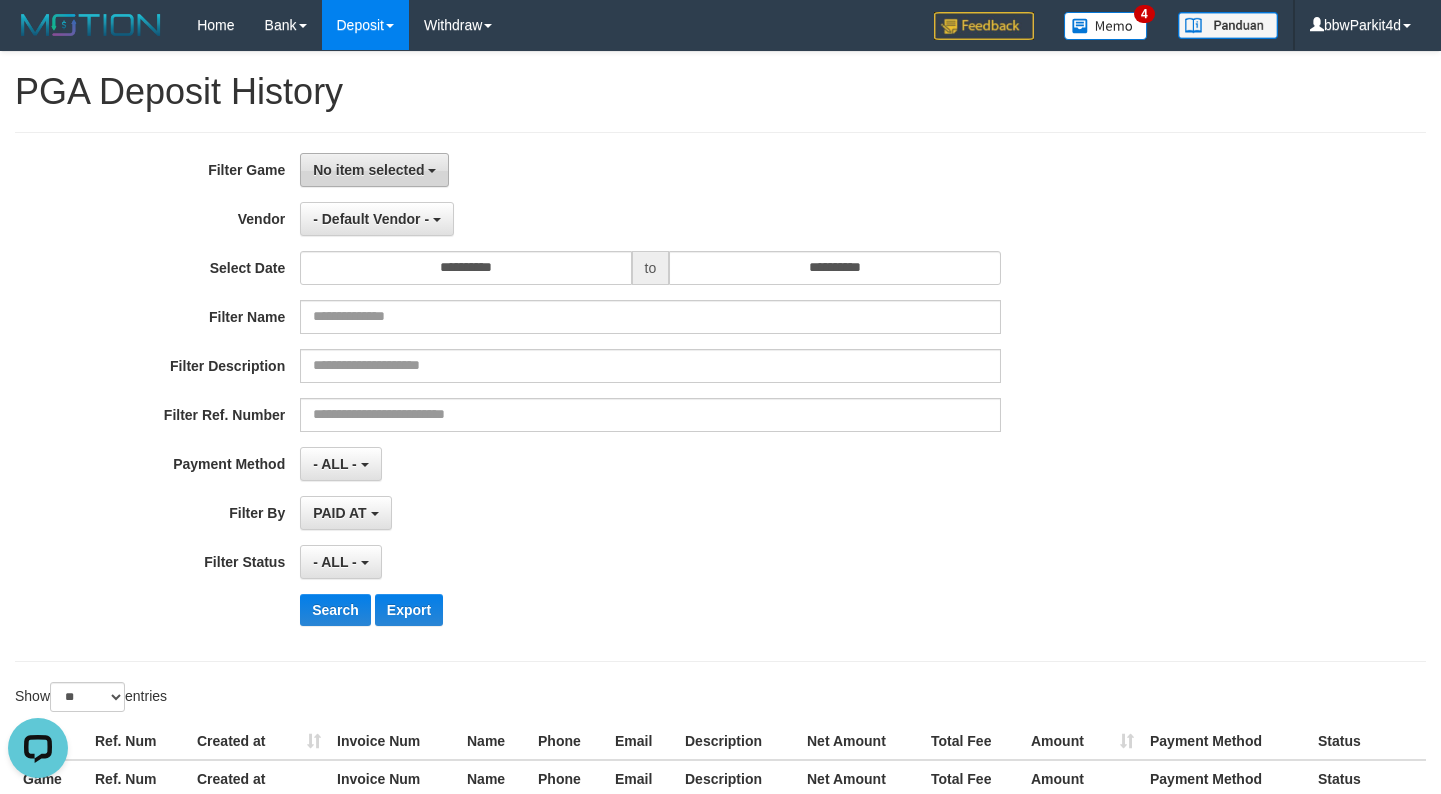 click on "No item selected" at bounding box center (368, 170) 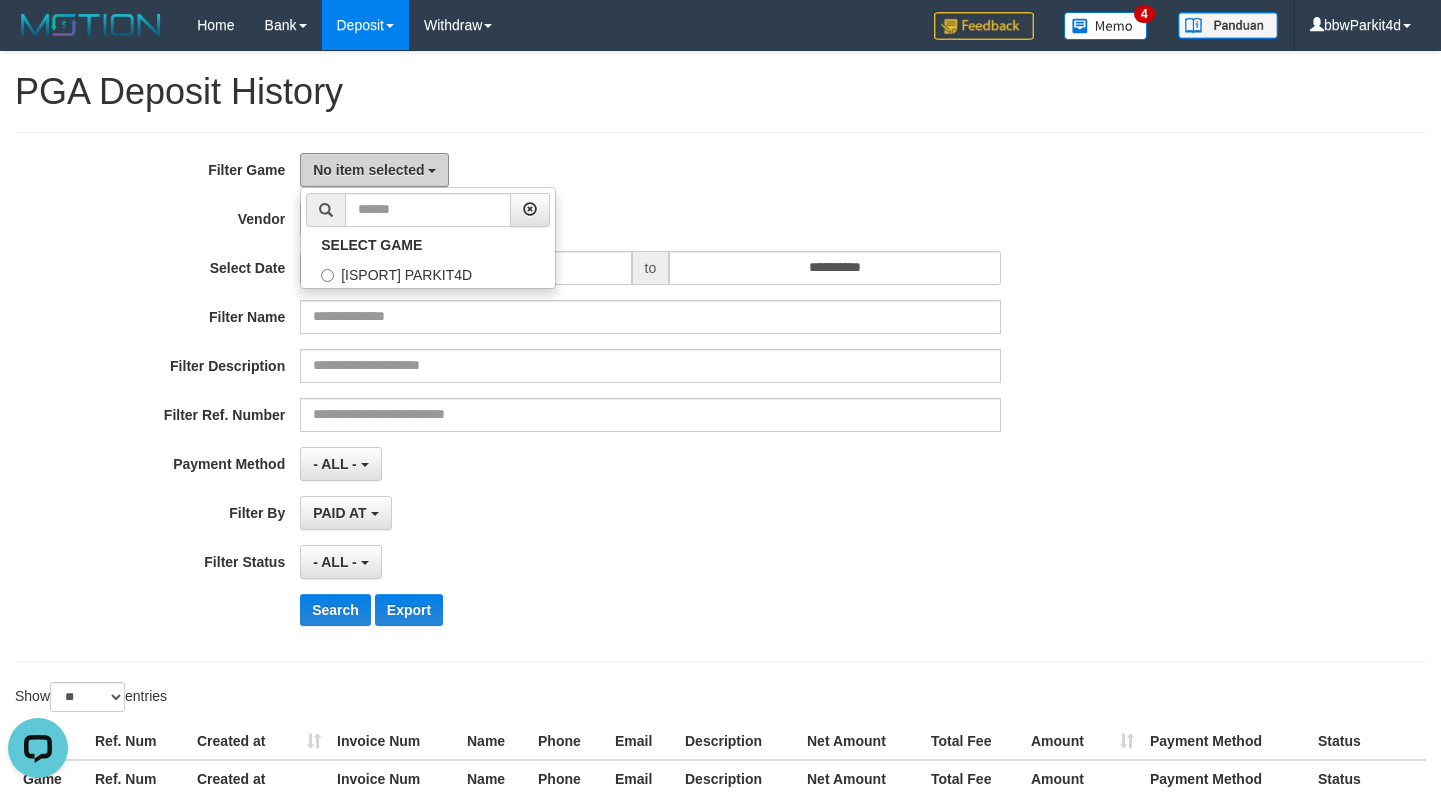 click on "No item selected" at bounding box center [368, 170] 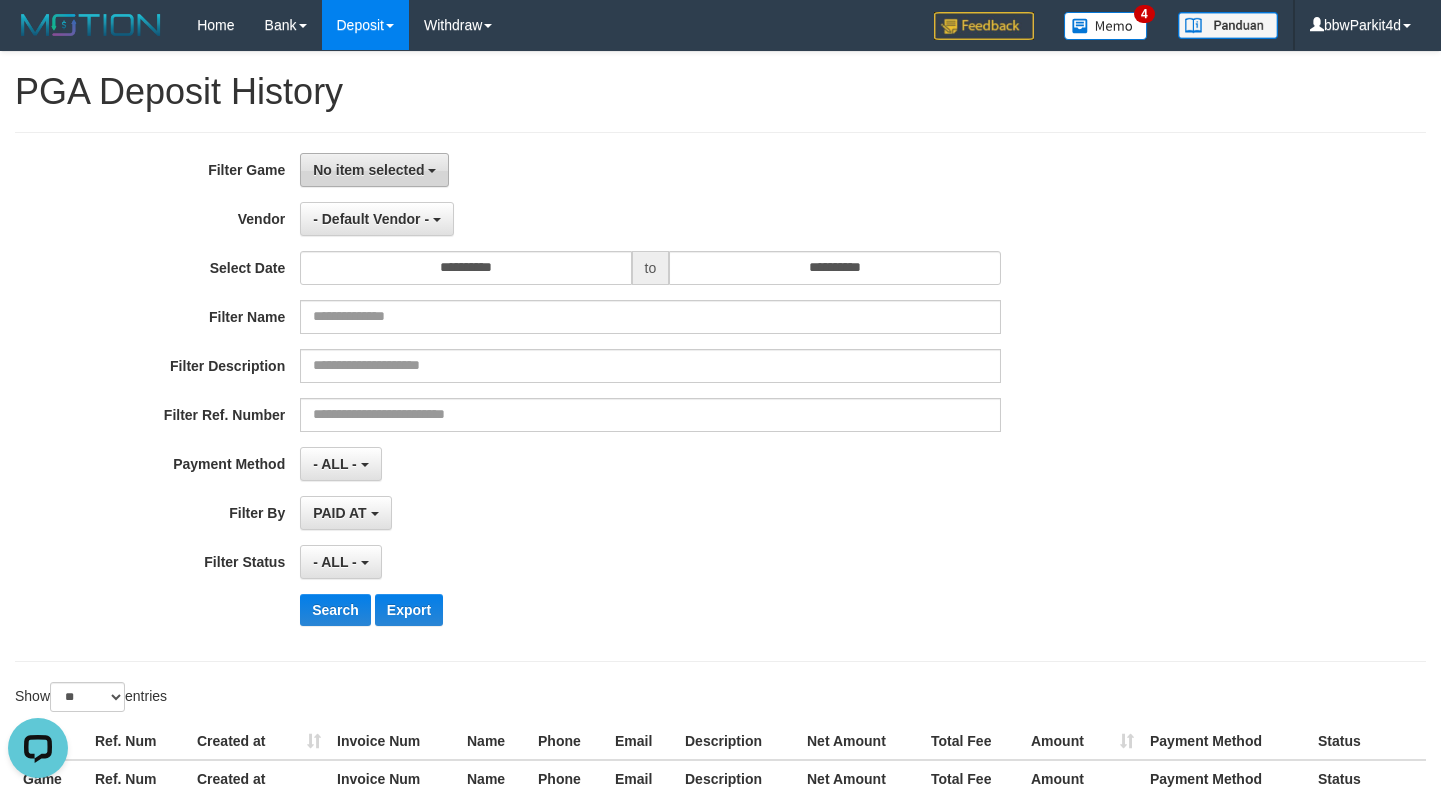 click on "No item selected" at bounding box center (368, 170) 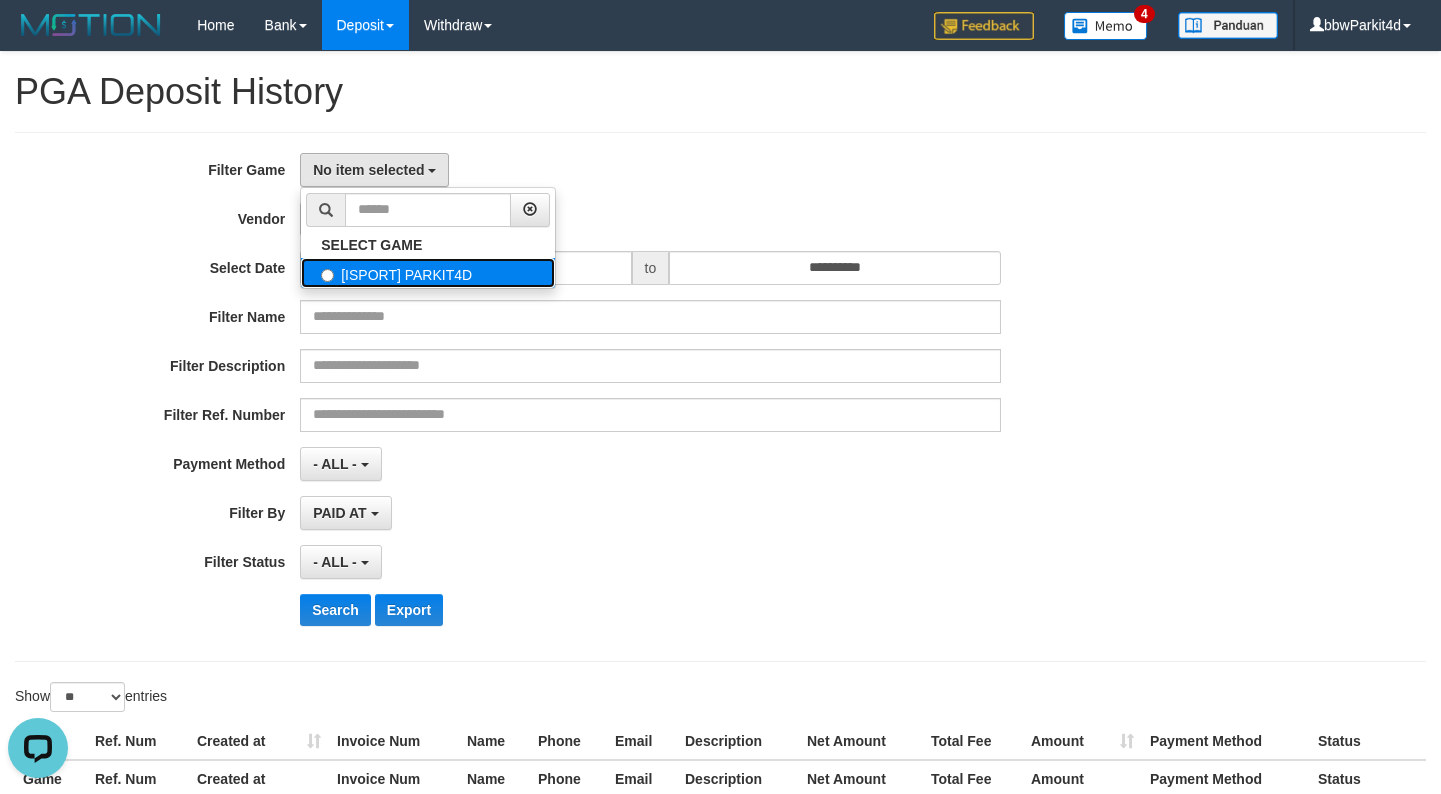 click on "[ISPORT] PARKIT4D" at bounding box center (428, 273) 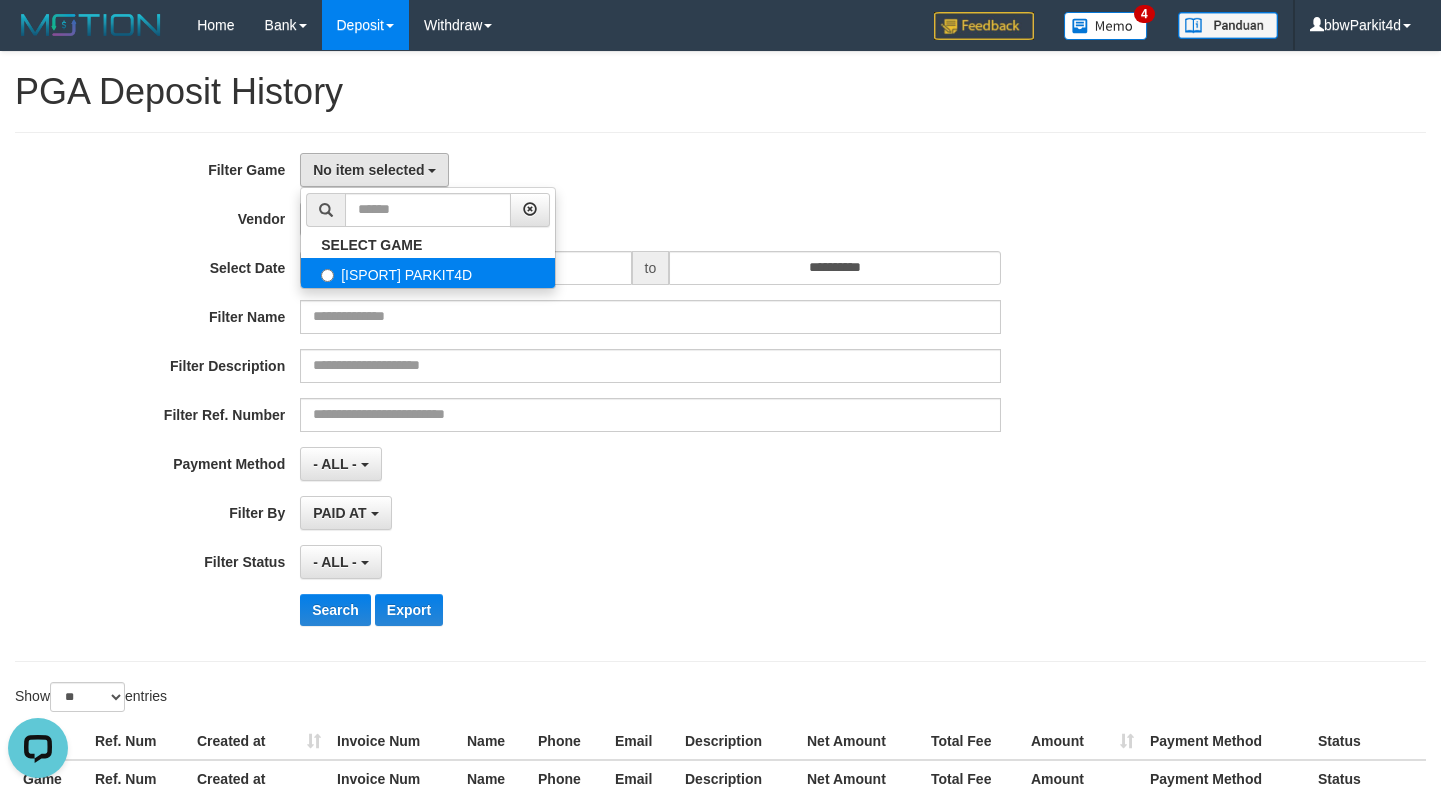 select on "****" 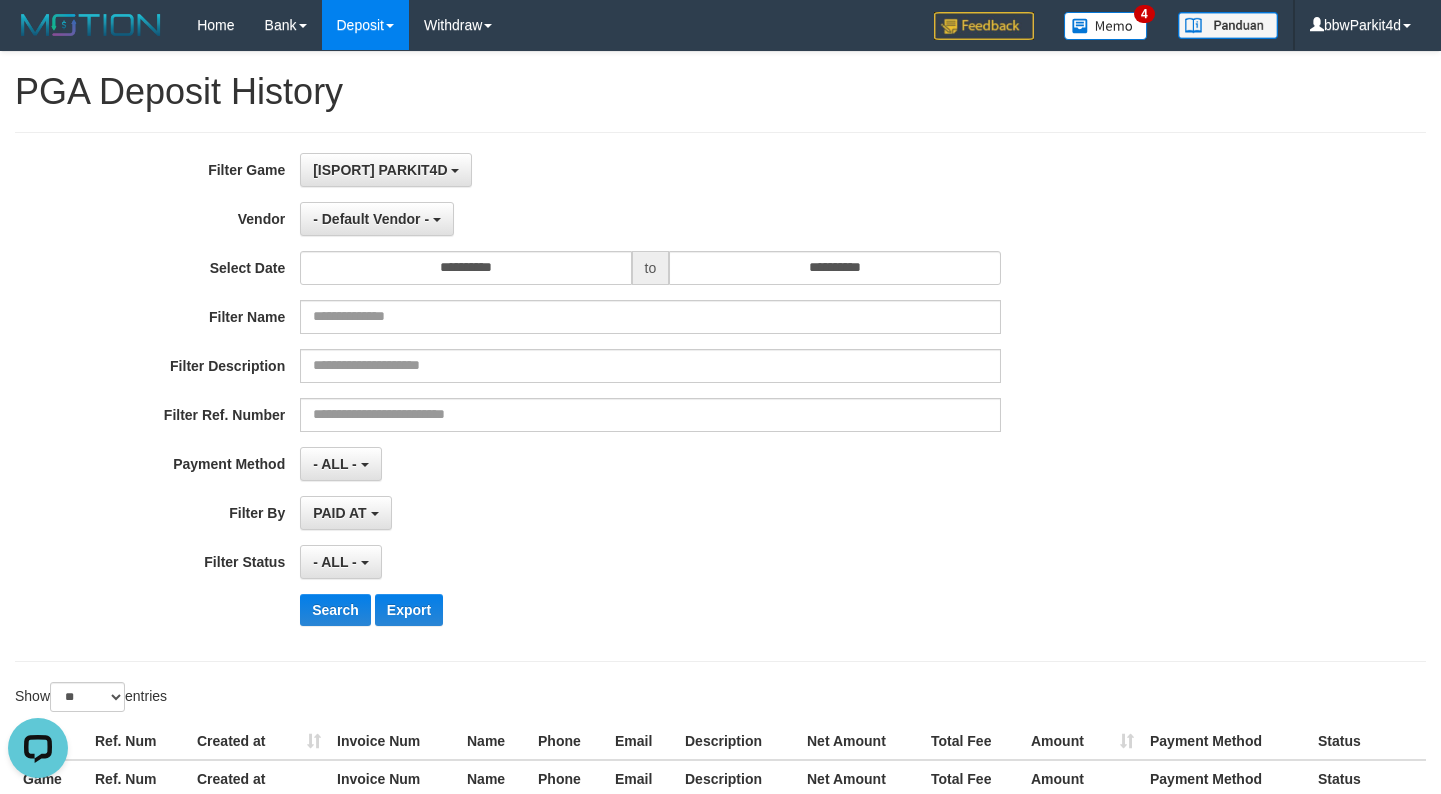 scroll, scrollTop: 18, scrollLeft: 0, axis: vertical 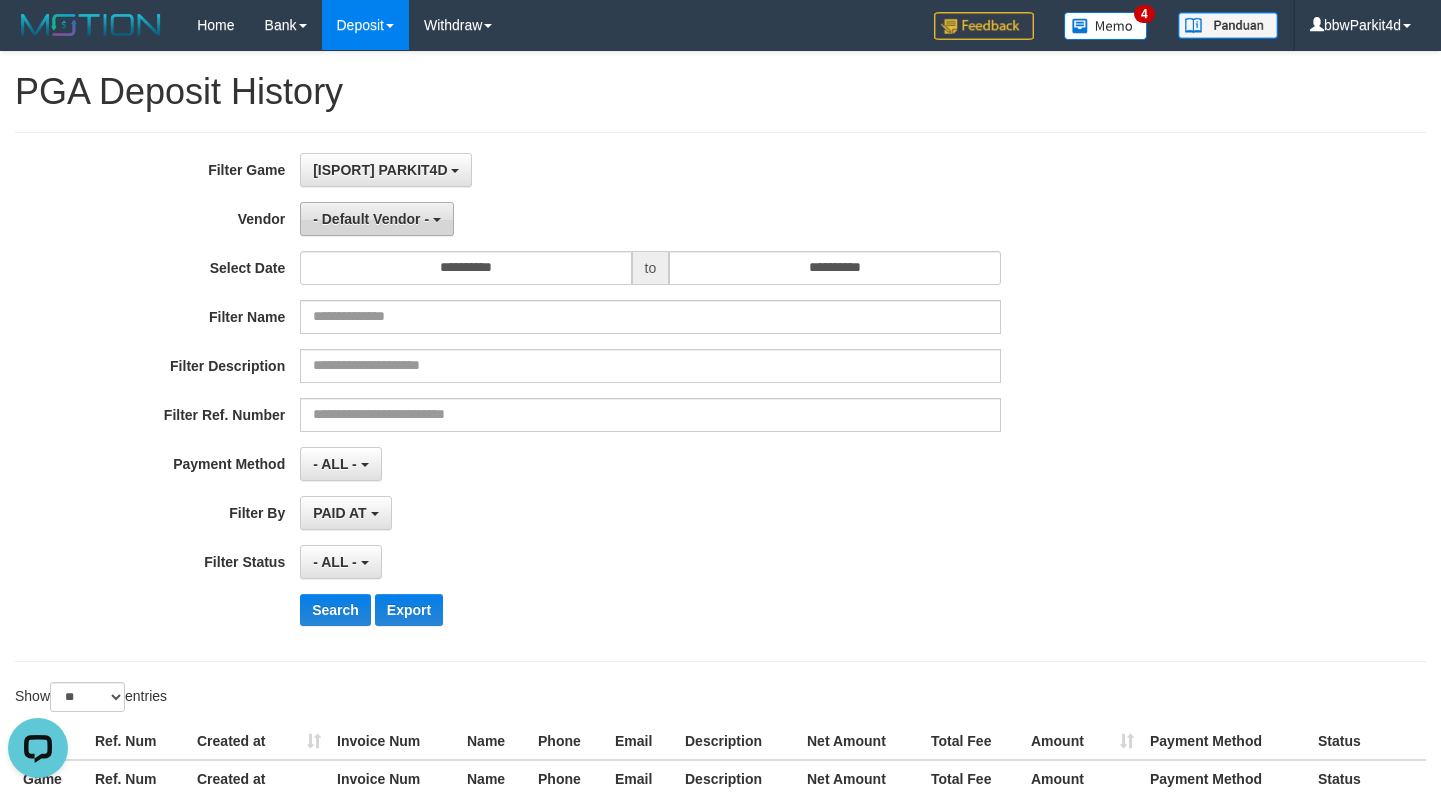 click on "- Default Vendor -" at bounding box center (371, 219) 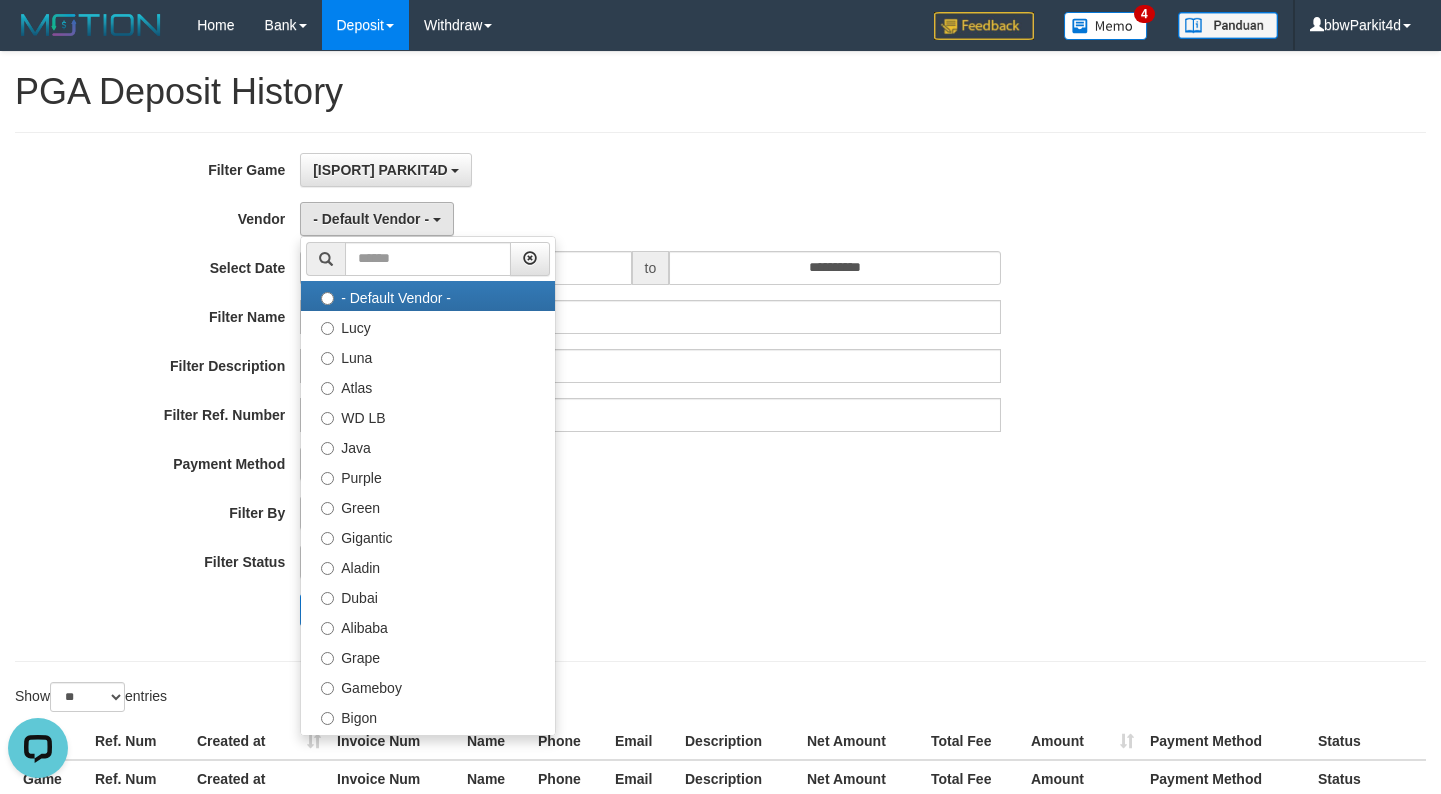 click on "**********" at bounding box center [720, 397] 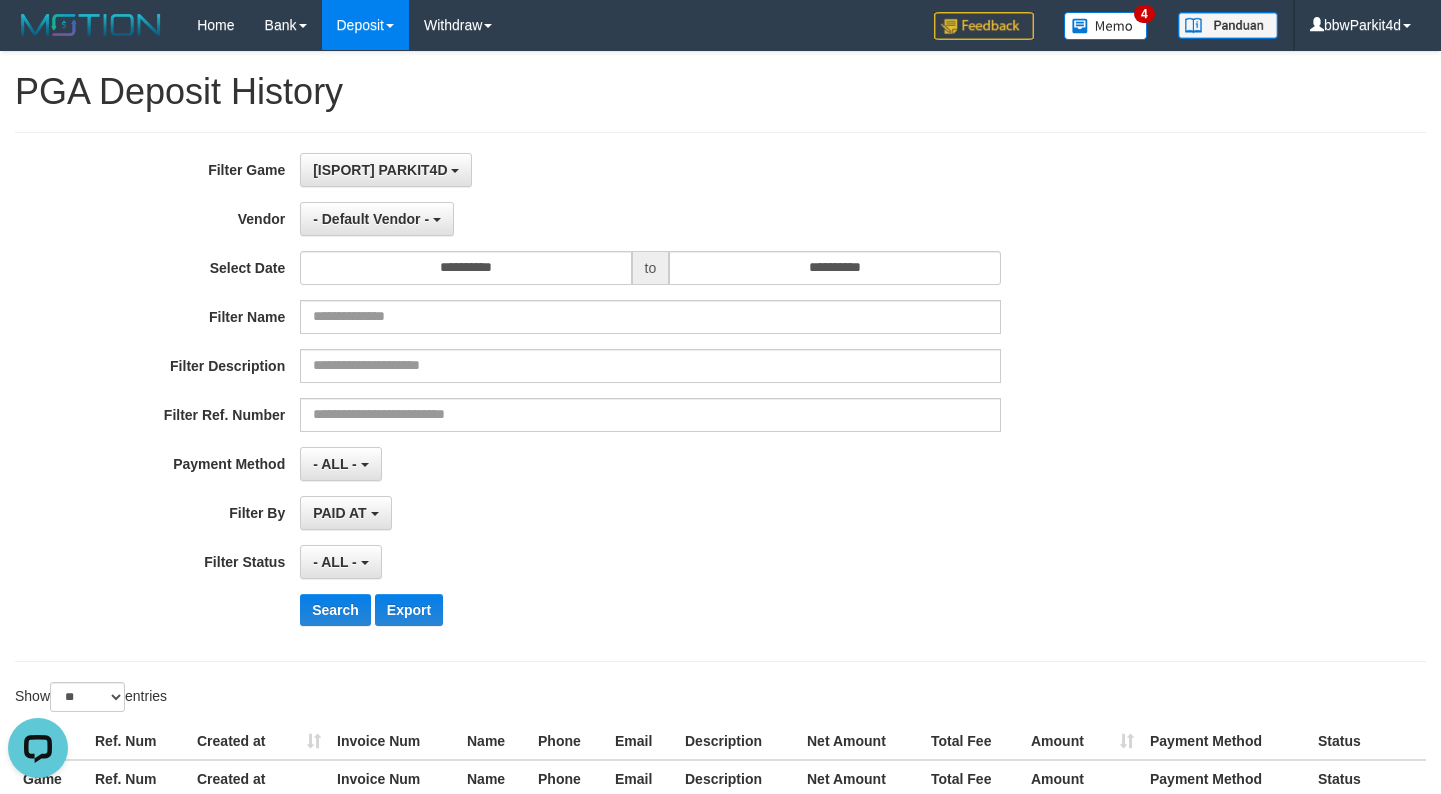 click on "**********" at bounding box center (720, 431) 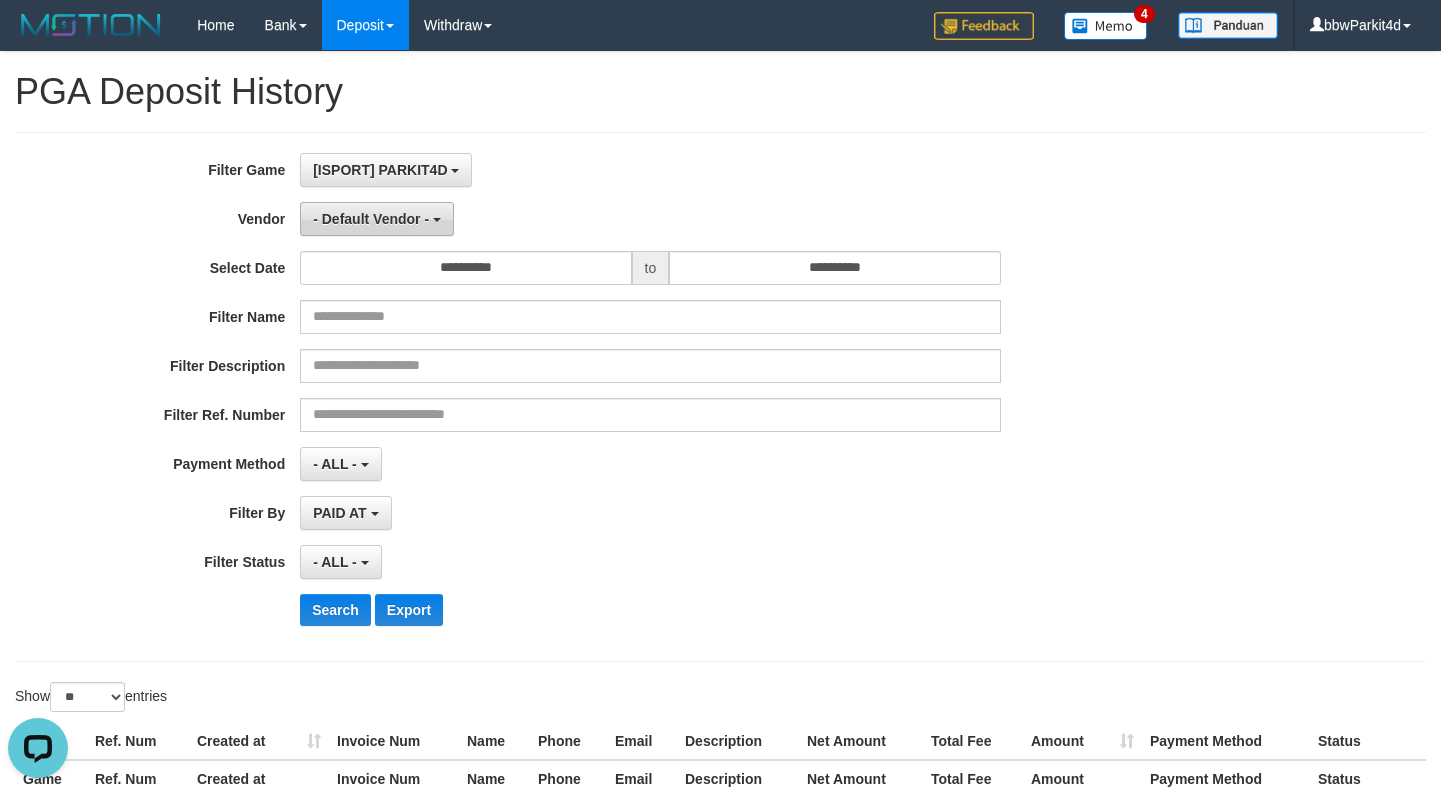 click on "- Default Vendor -" at bounding box center (371, 219) 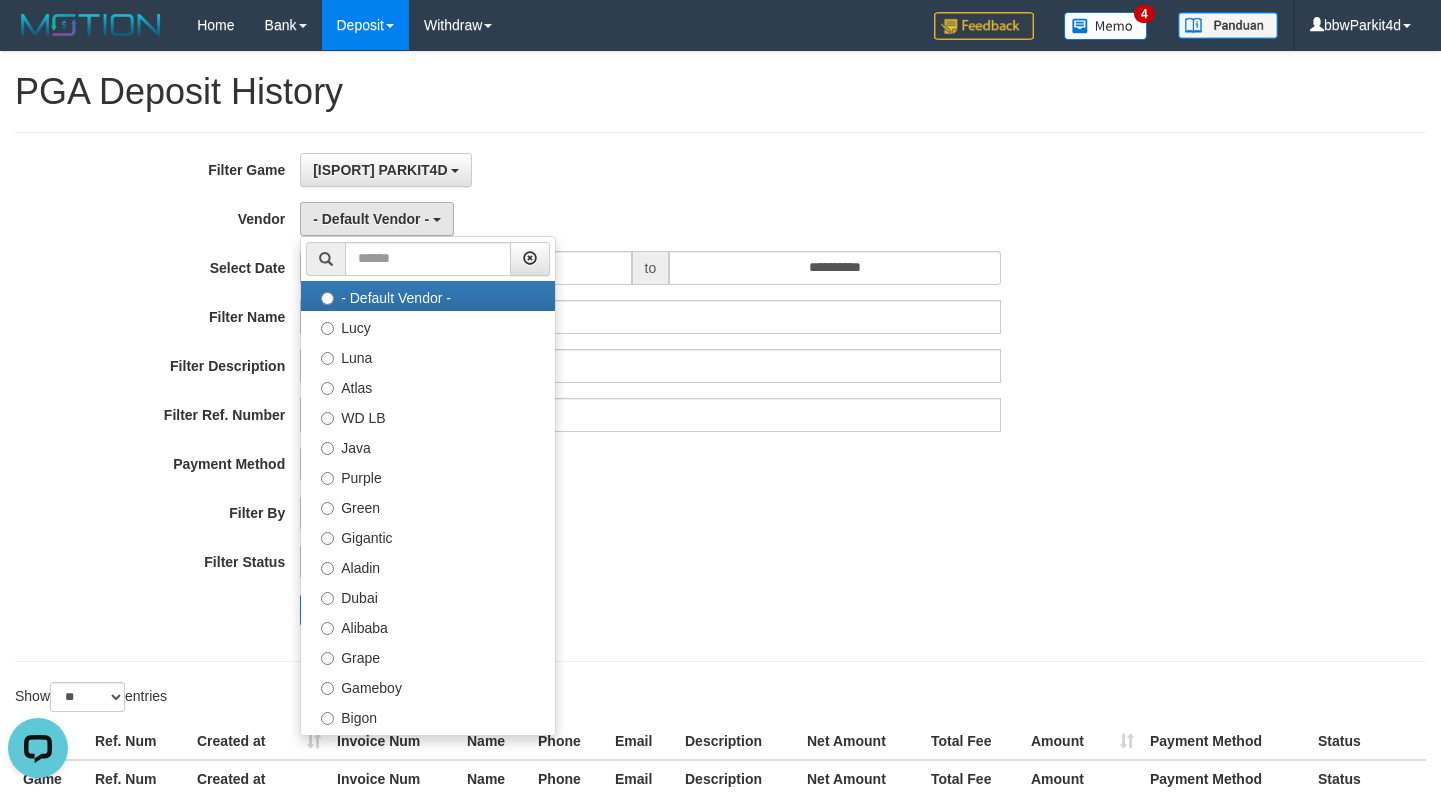 drag, startPoint x: 762, startPoint y: 135, endPoint x: 647, endPoint y: 162, distance: 118.12705 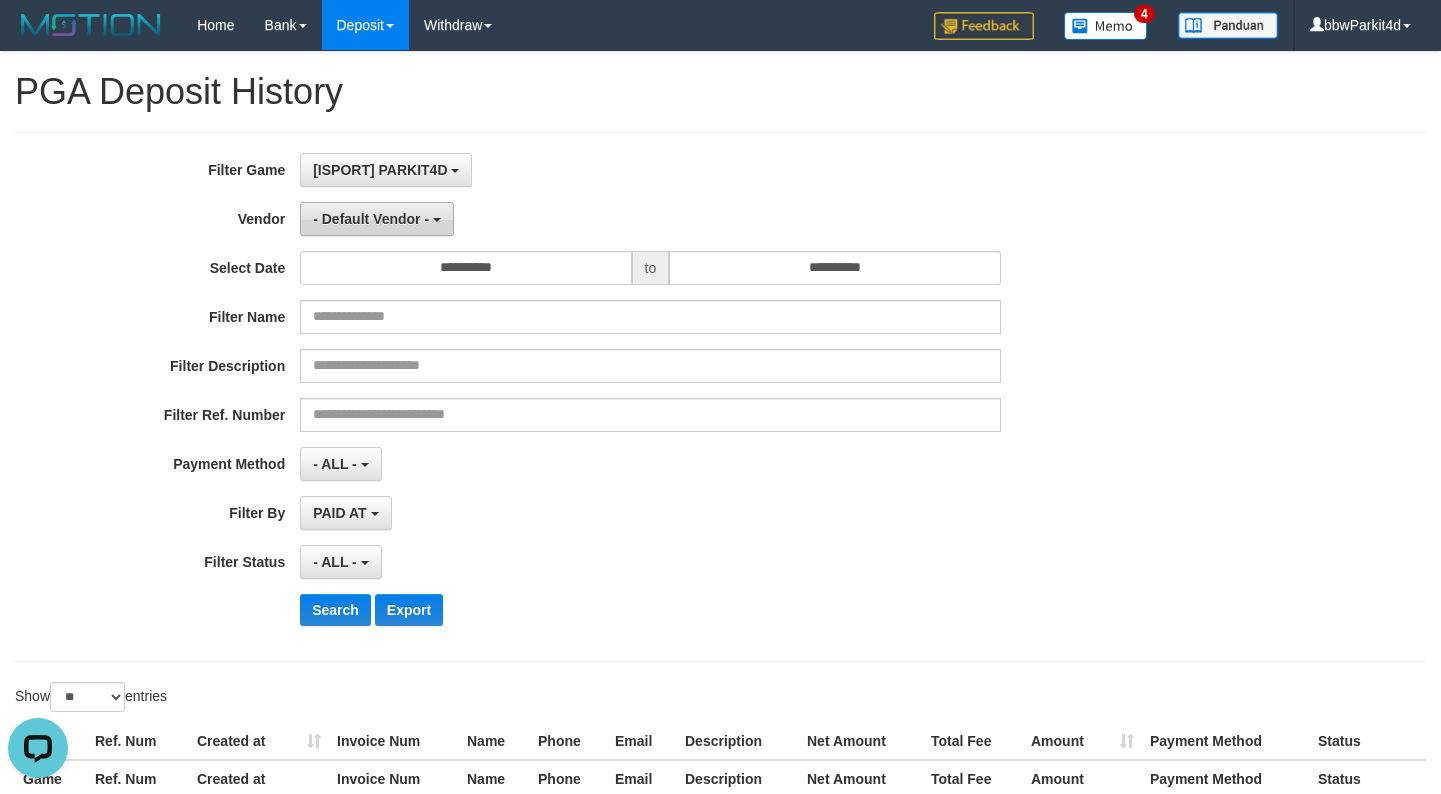 click on "- Default Vendor -" at bounding box center [377, 219] 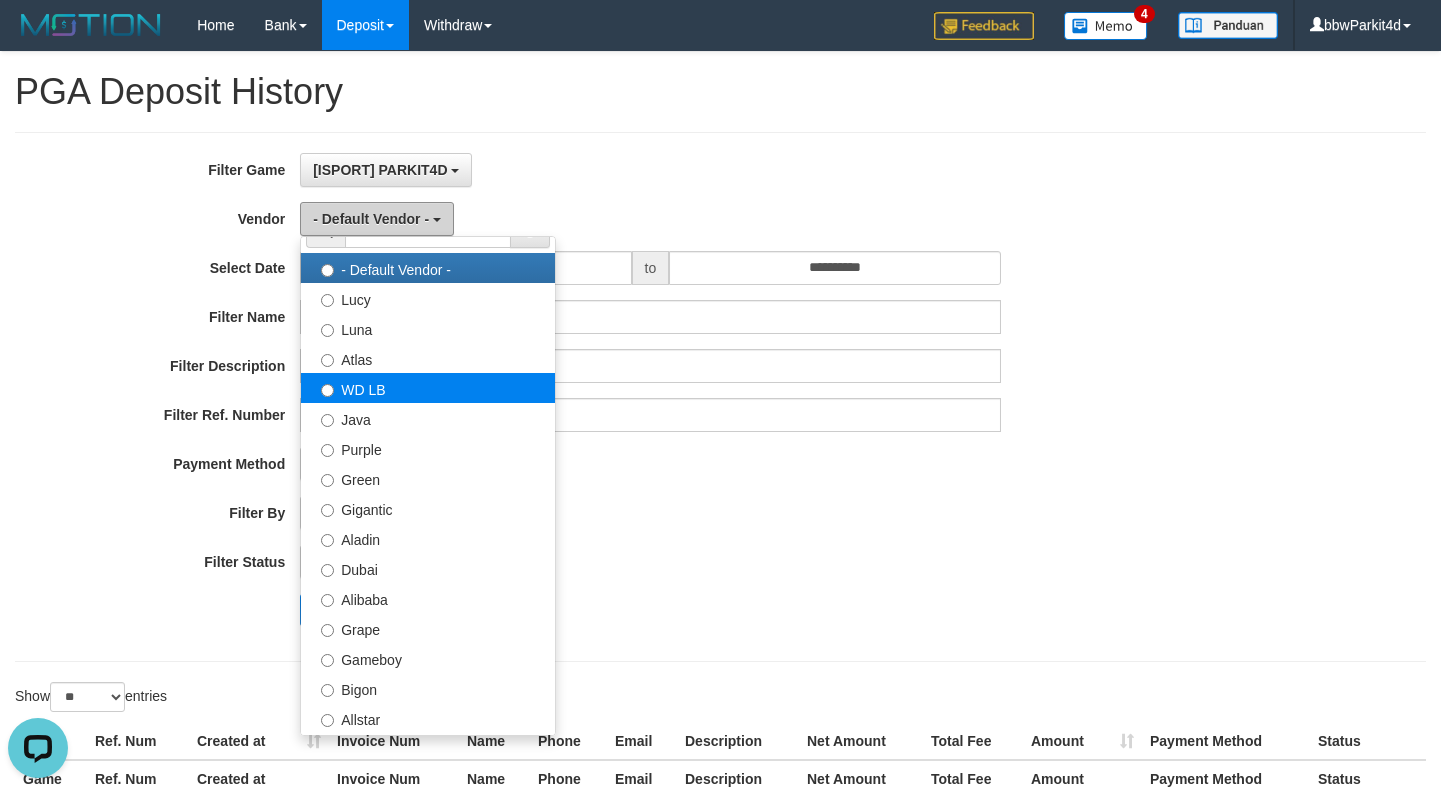 scroll, scrollTop: 0, scrollLeft: 0, axis: both 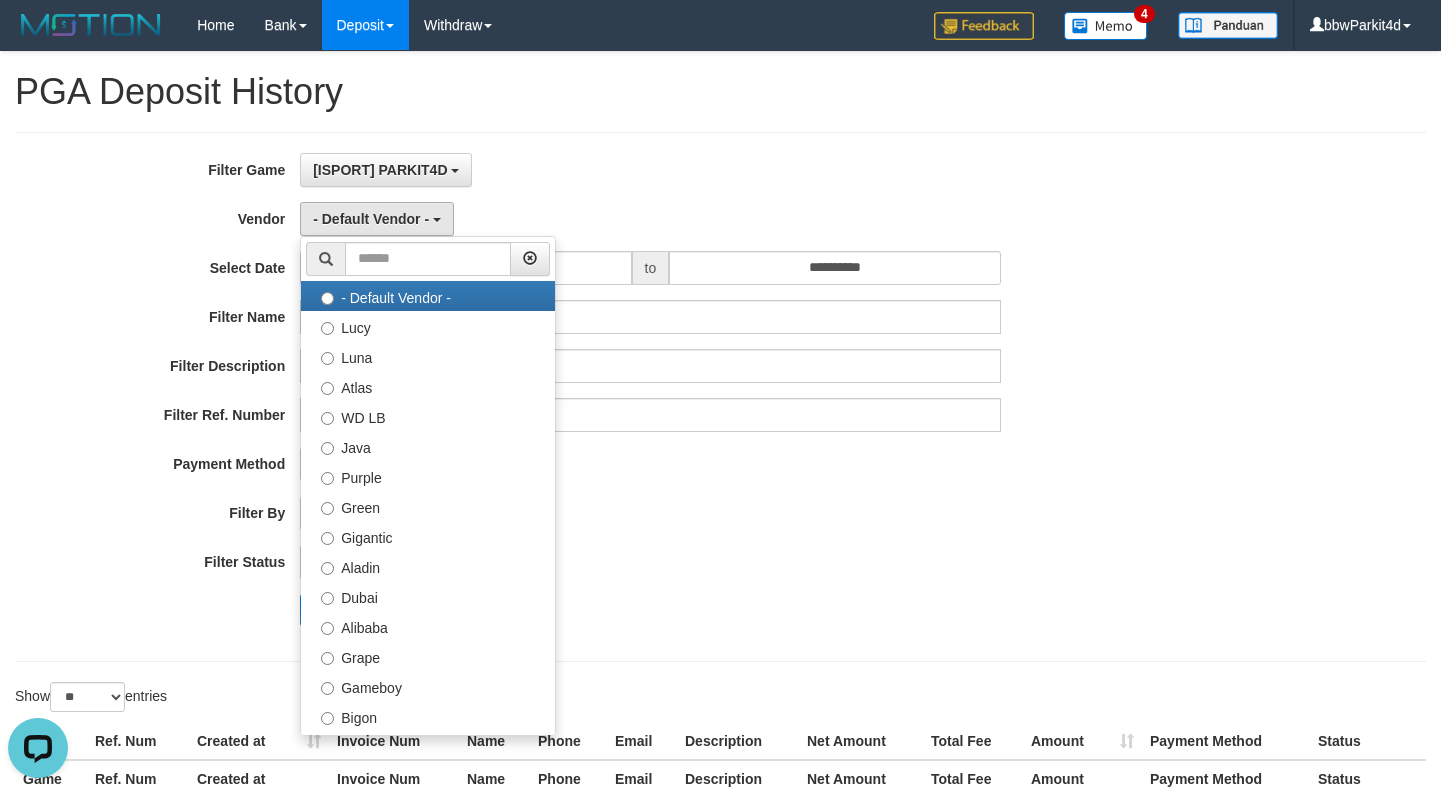 click on "[ISPORT] PARKIT4D
SELECT GAME
[ISPORT] PARKIT4D" at bounding box center [650, 170] 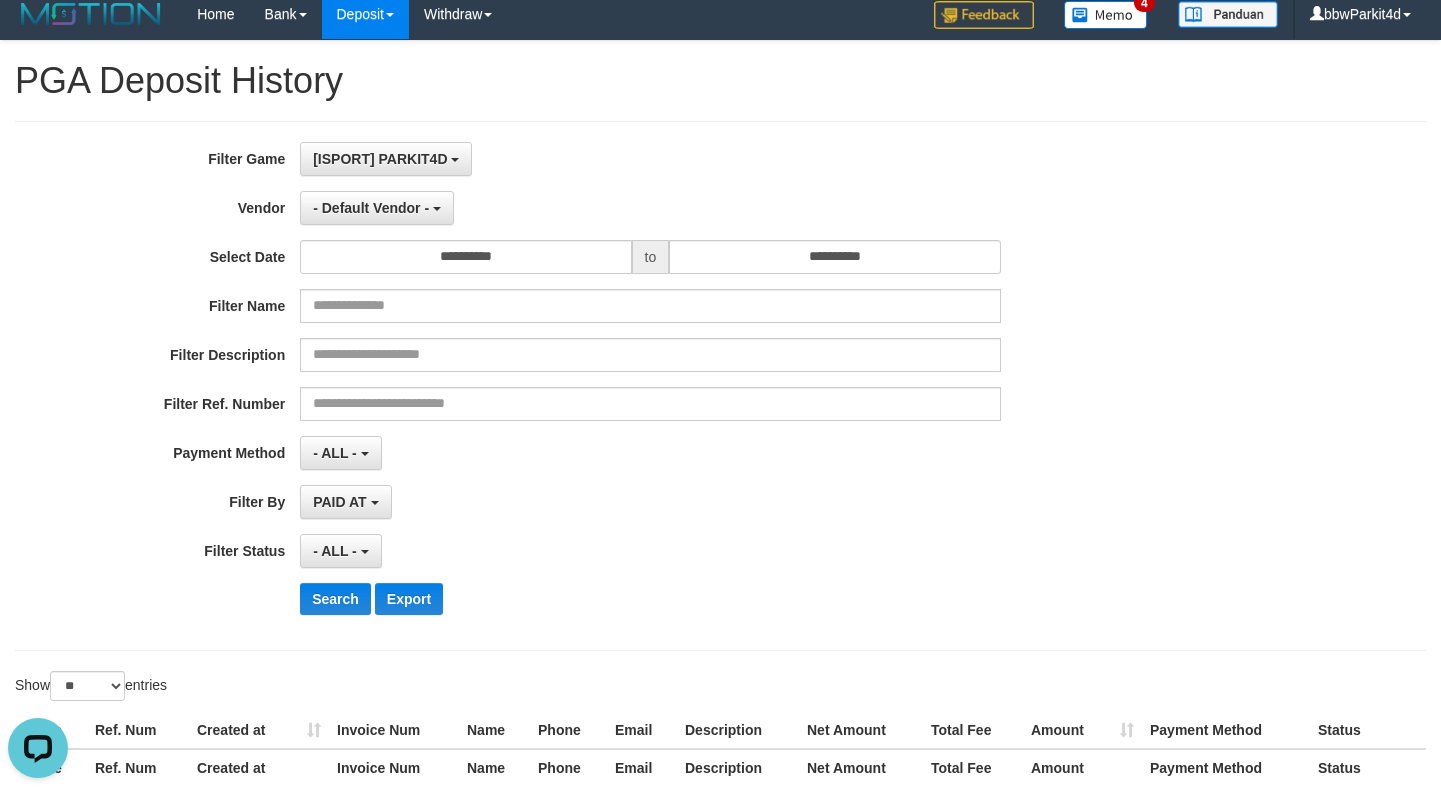 scroll, scrollTop: 0, scrollLeft: 0, axis: both 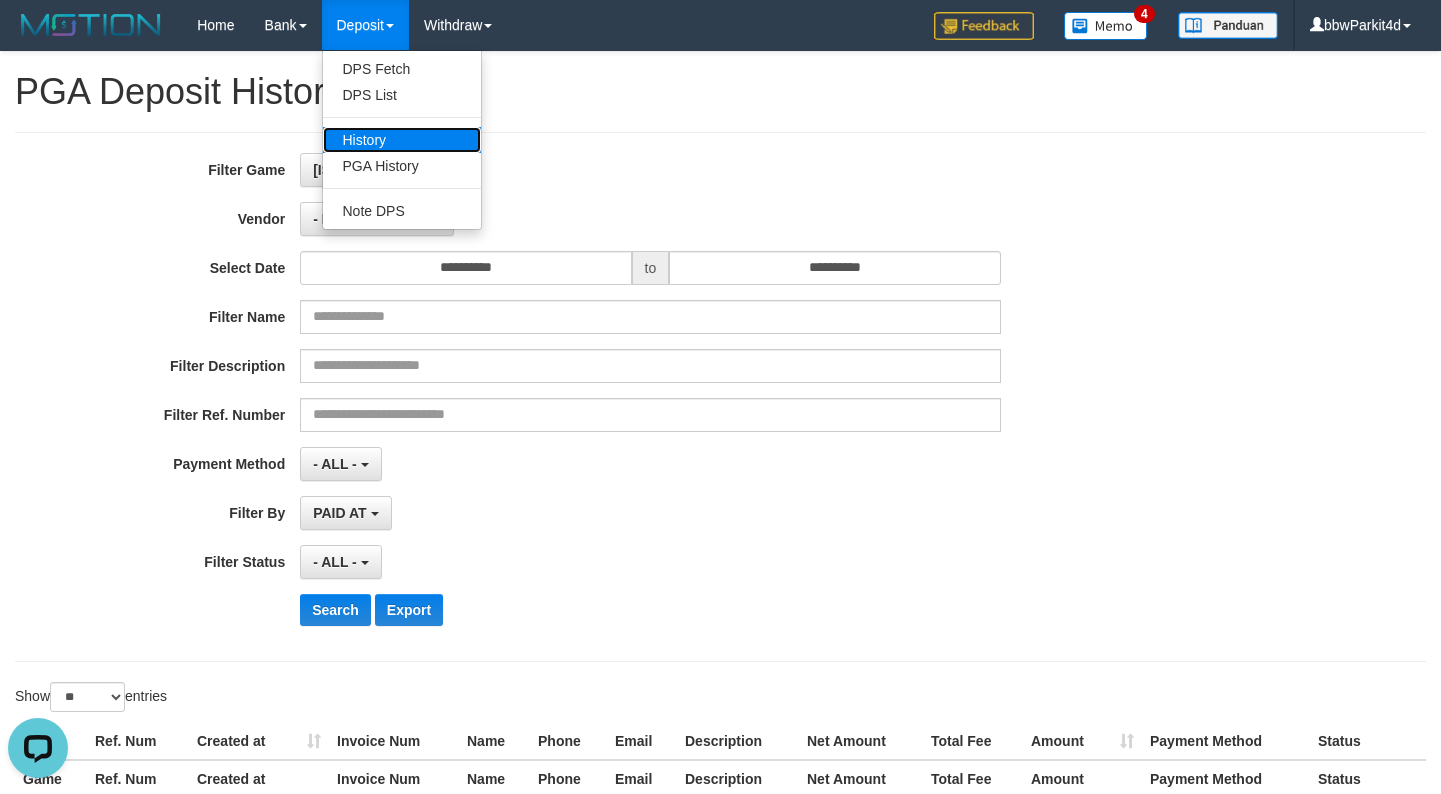 click on "History" at bounding box center [402, 140] 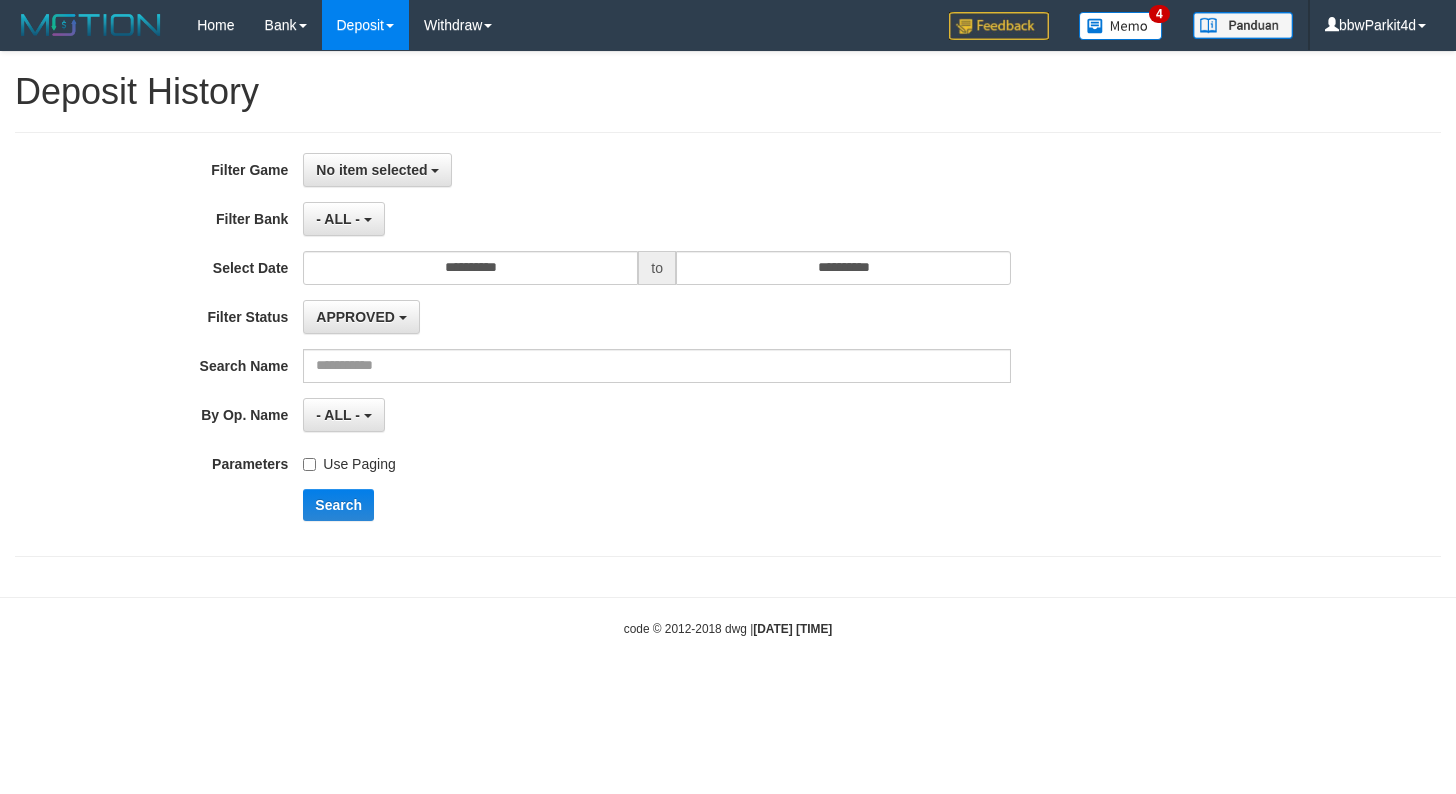 select 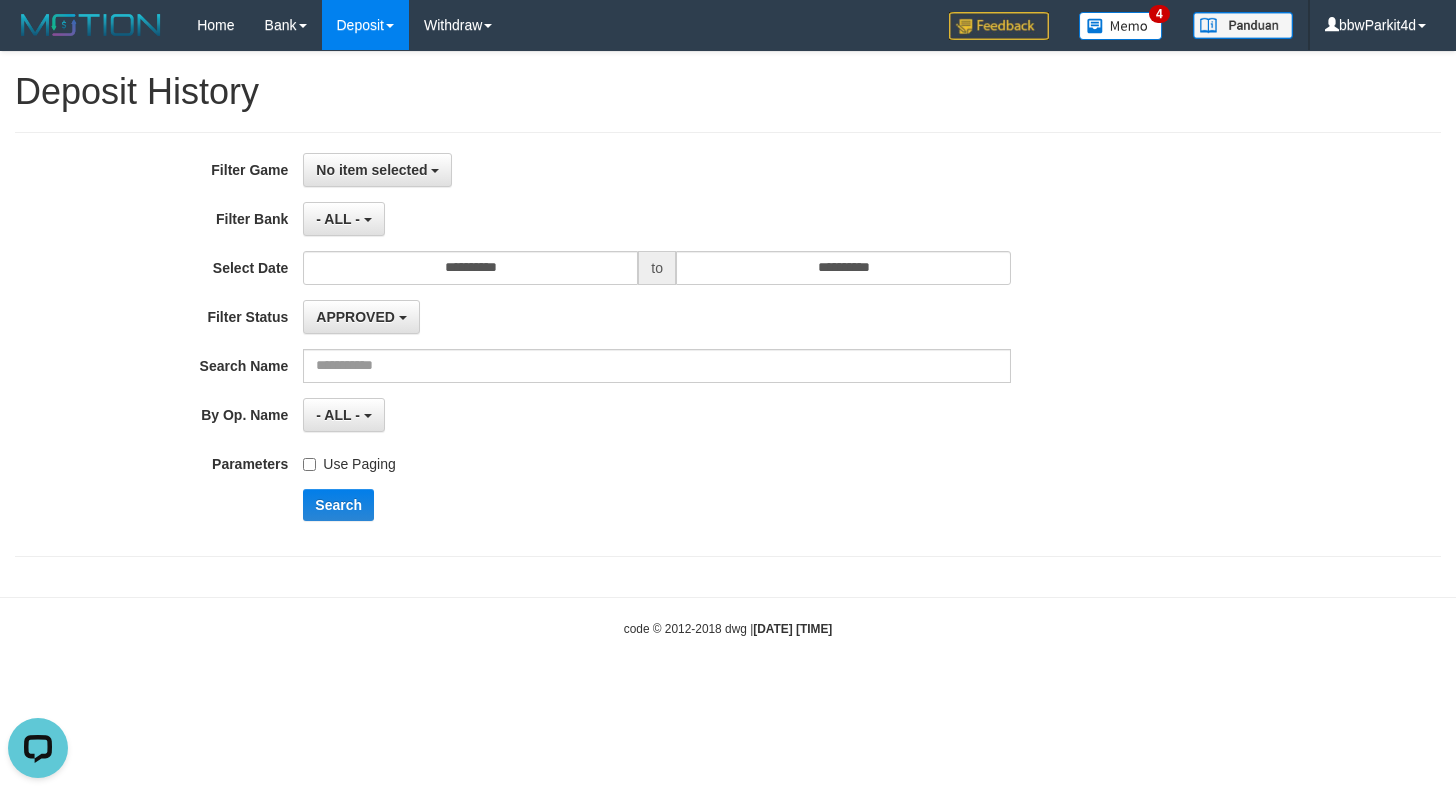 scroll, scrollTop: 0, scrollLeft: 0, axis: both 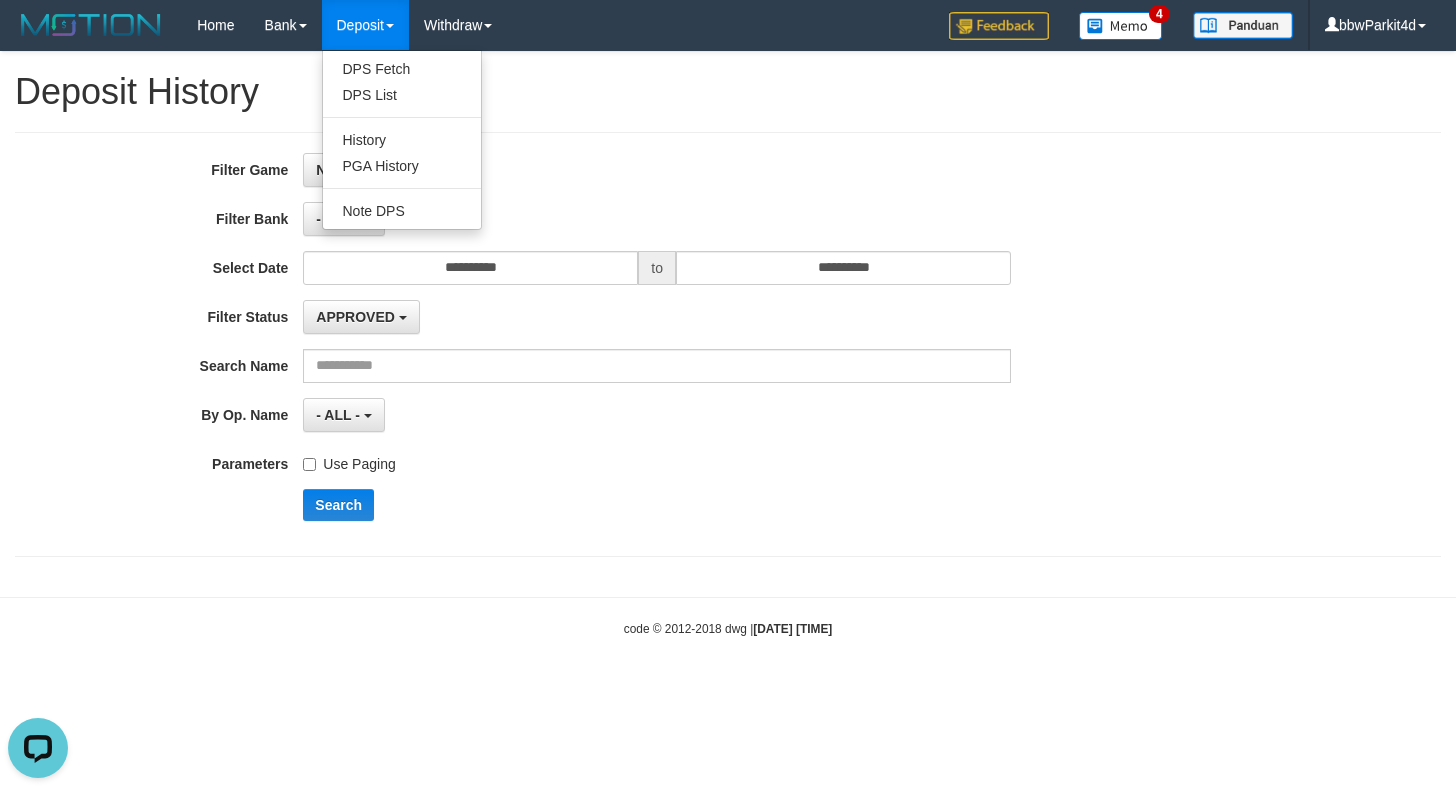 click on "Deposit" at bounding box center (365, 25) 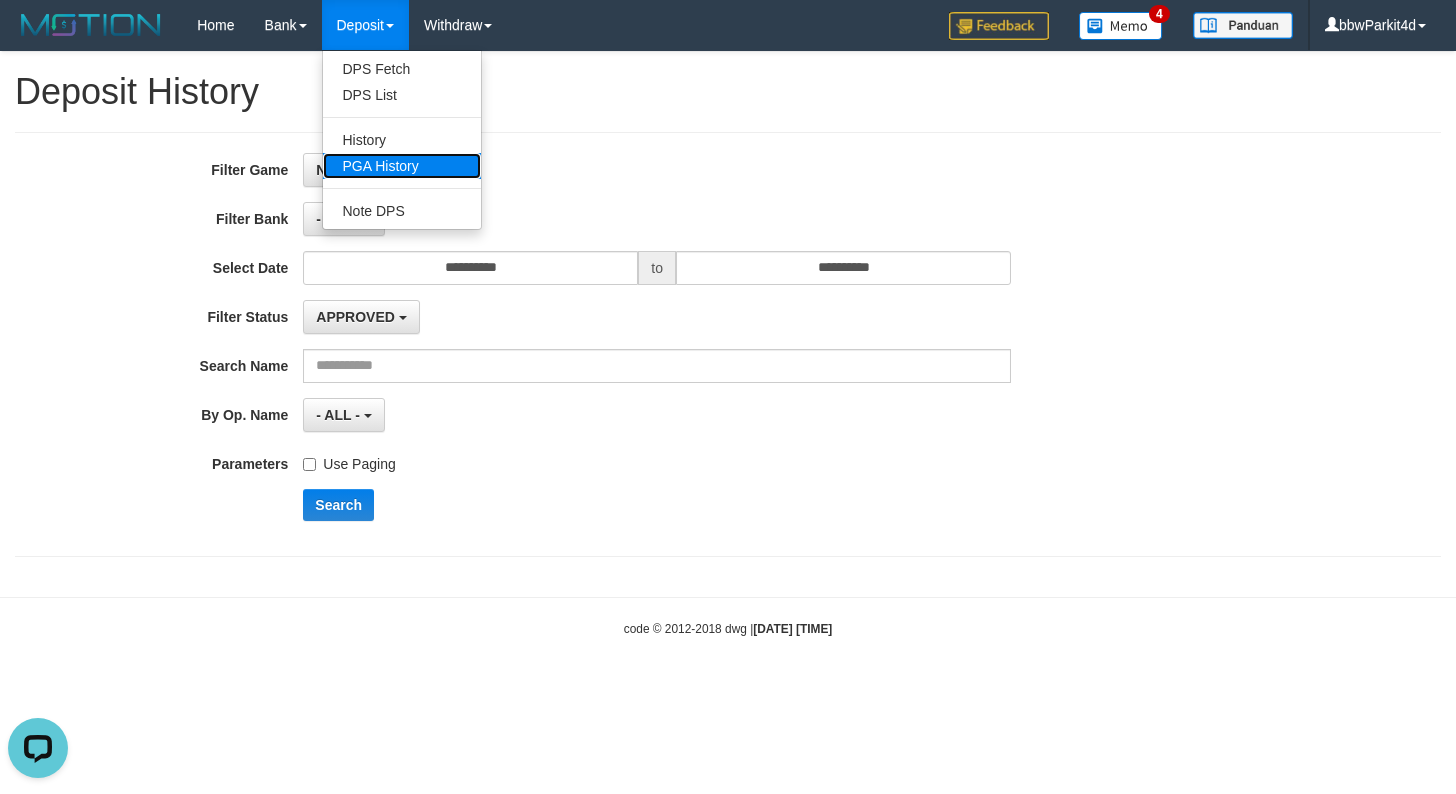 click on "PGA History" at bounding box center [402, 166] 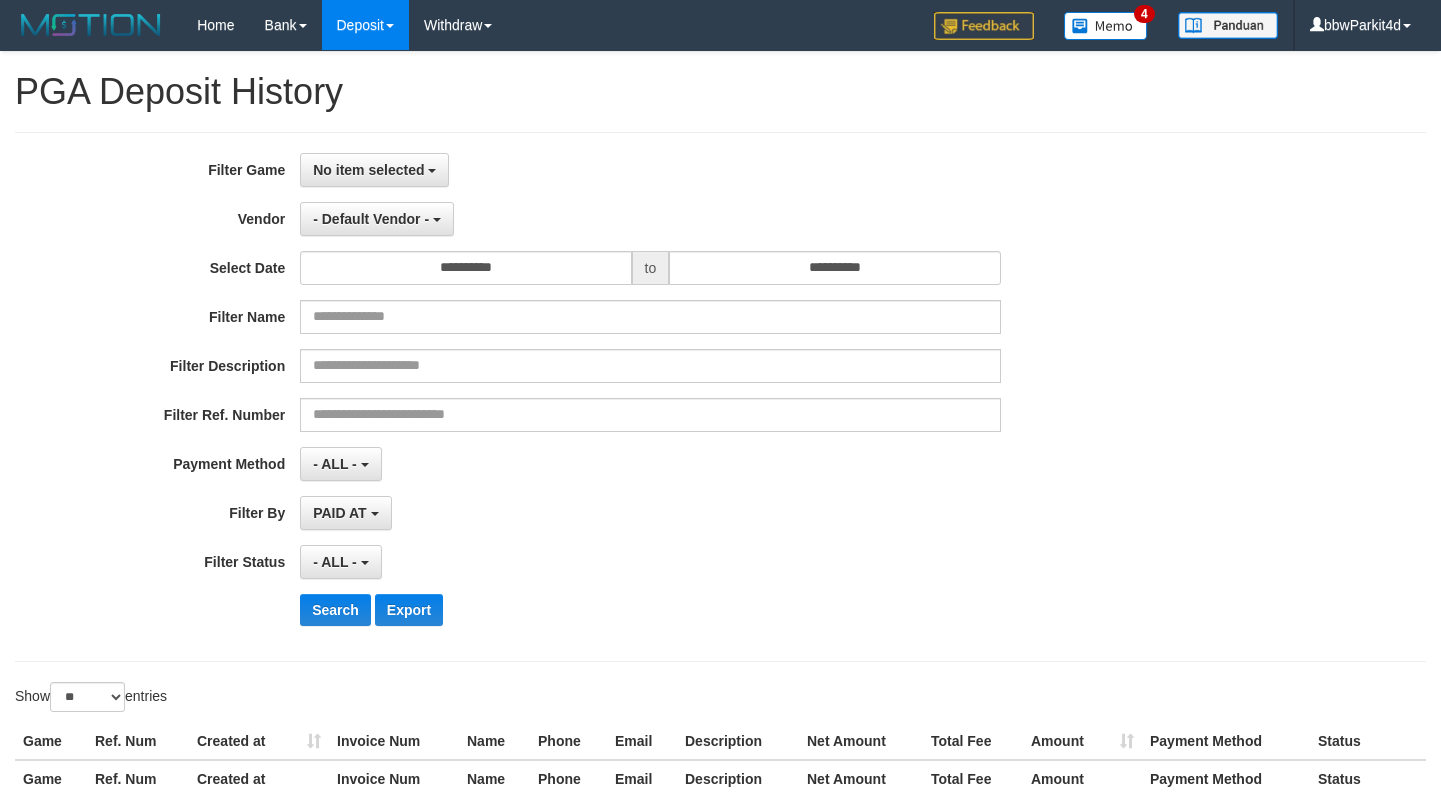 select 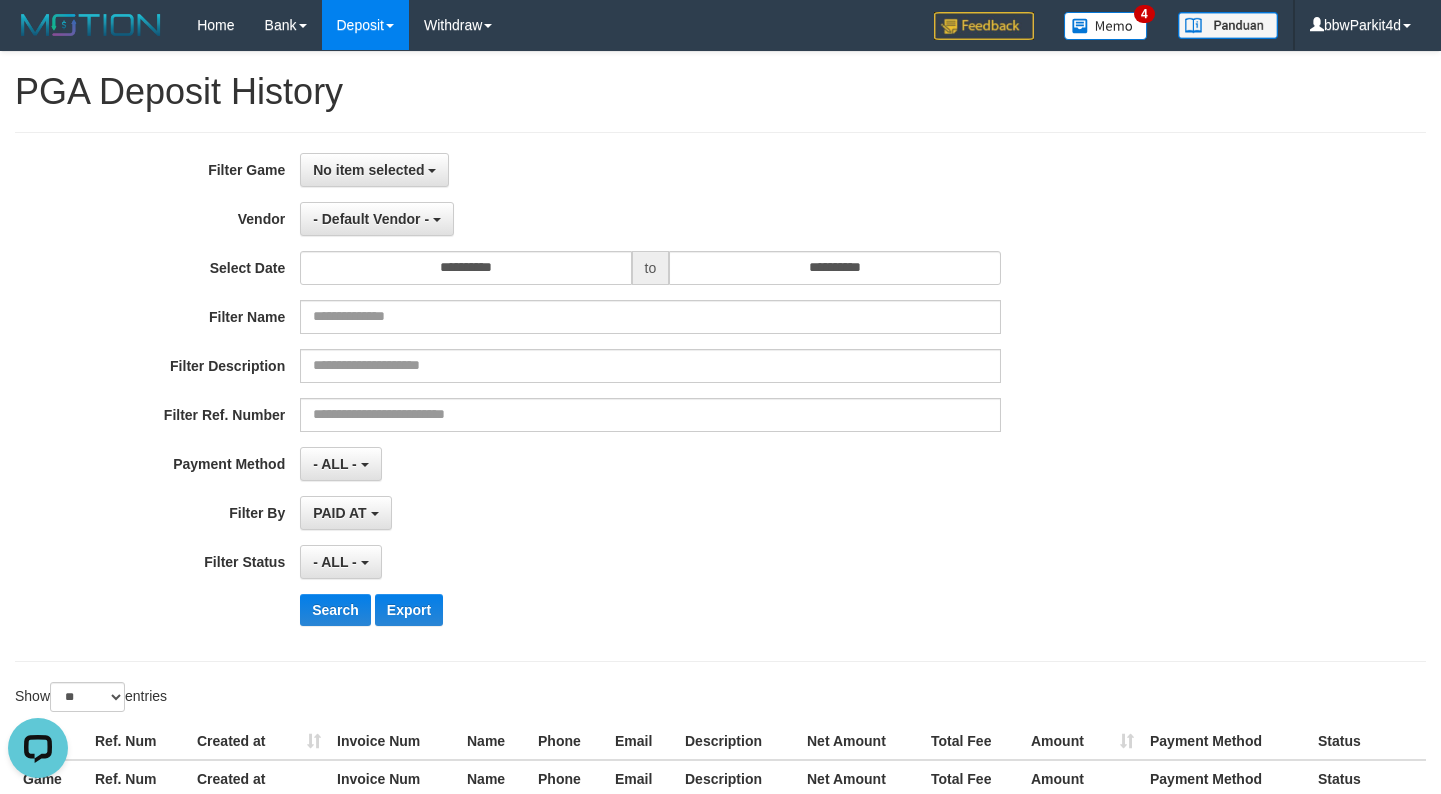 scroll, scrollTop: 0, scrollLeft: 0, axis: both 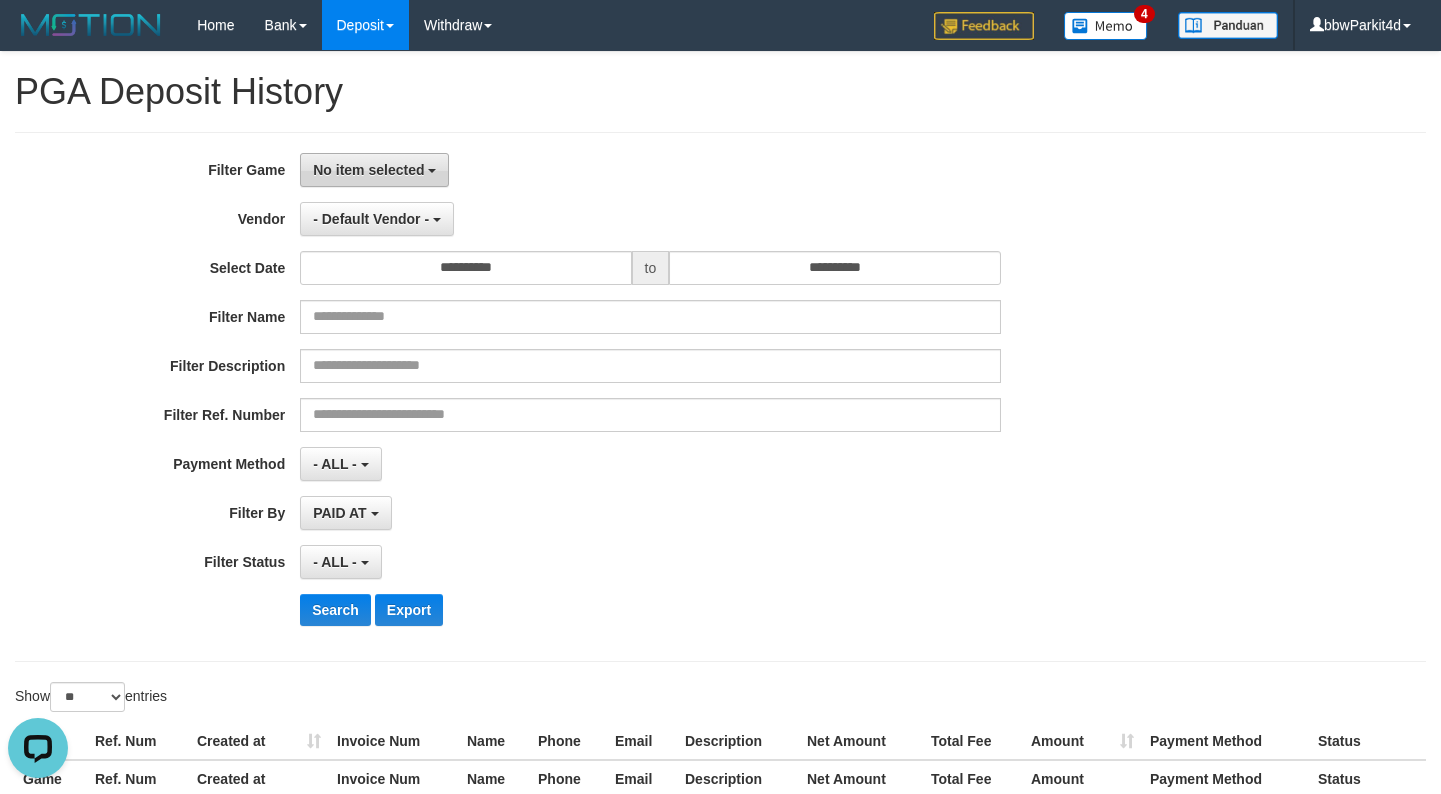 click on "No item selected" at bounding box center [368, 170] 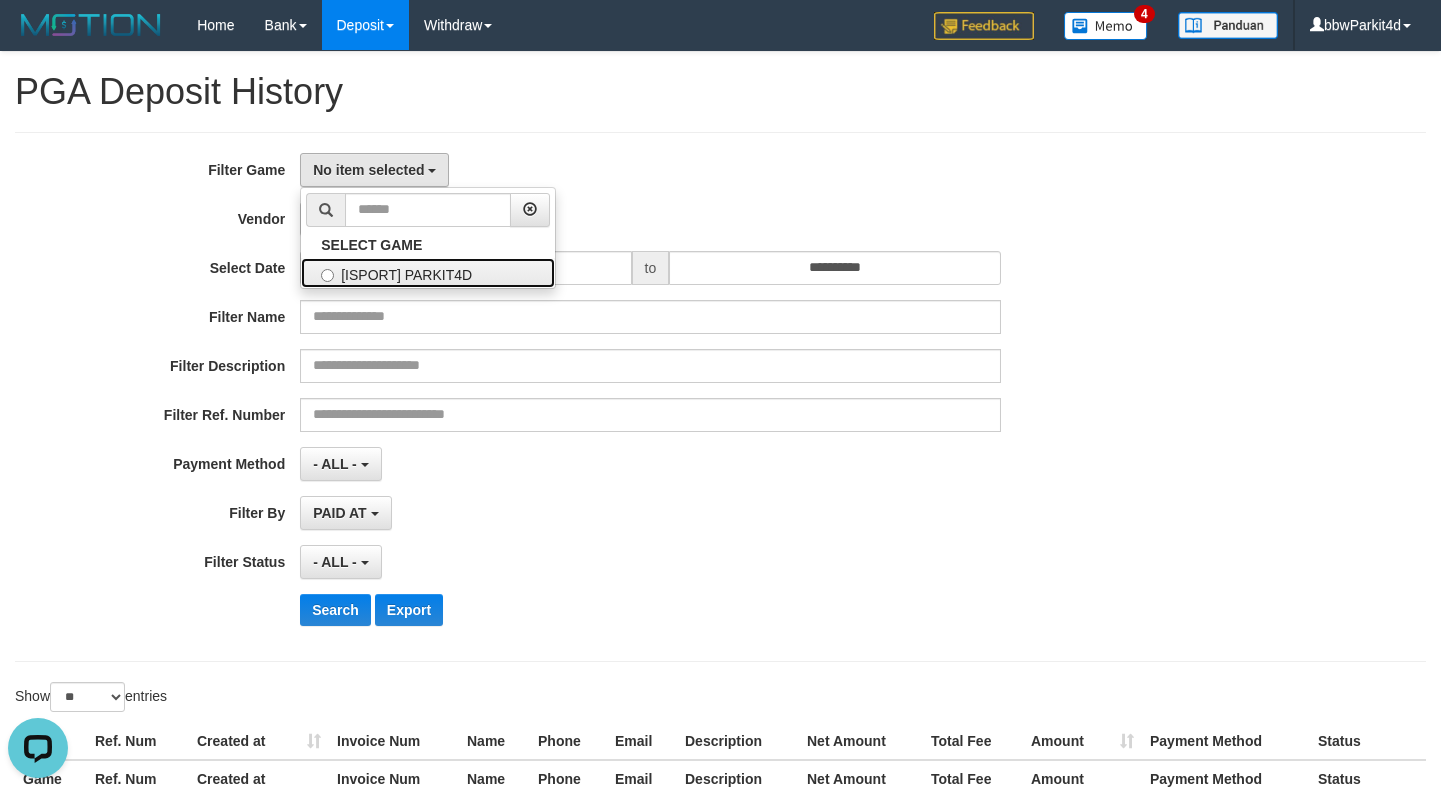 drag, startPoint x: 362, startPoint y: 274, endPoint x: 16, endPoint y: 226, distance: 349.3136 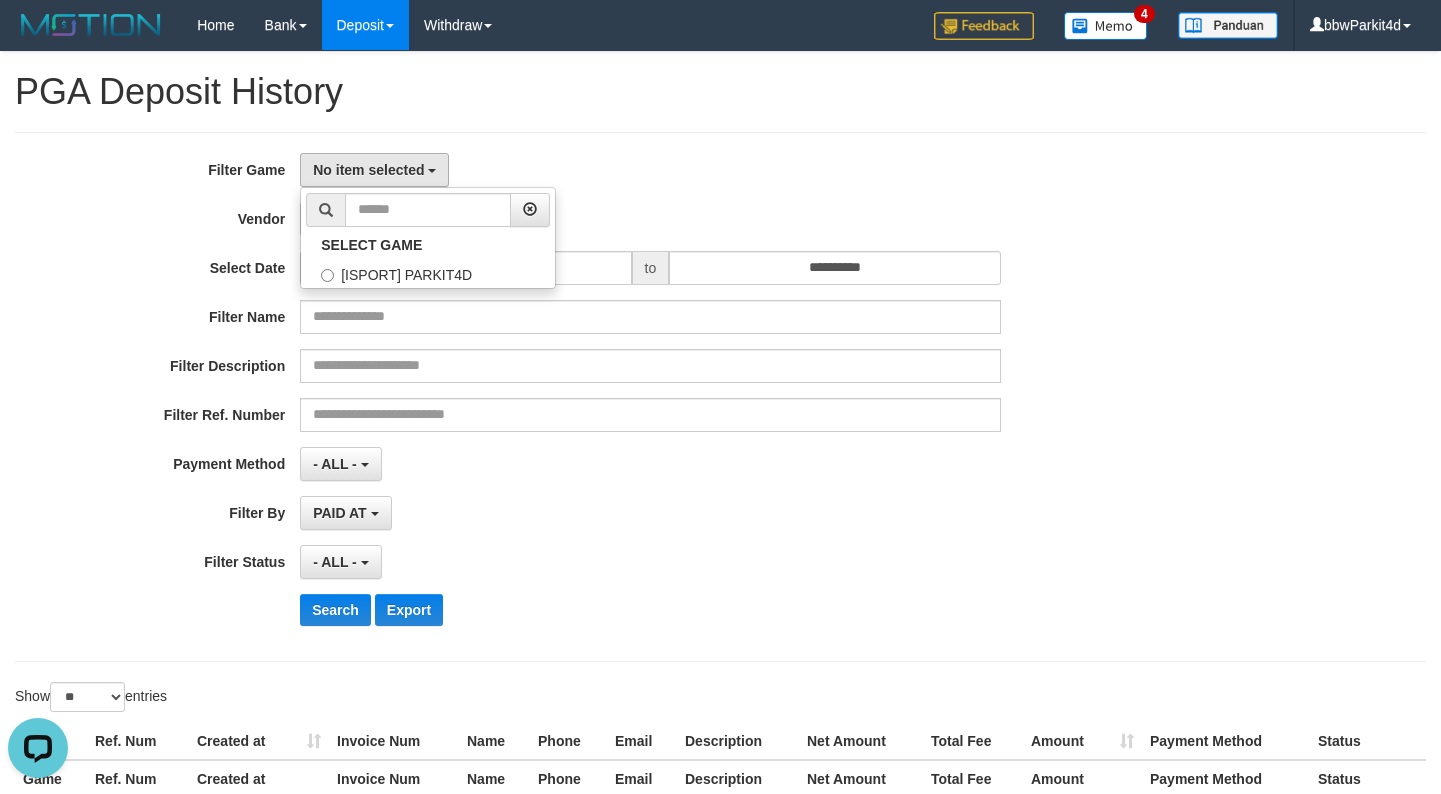 click on "Search
Export" at bounding box center (750, 610) 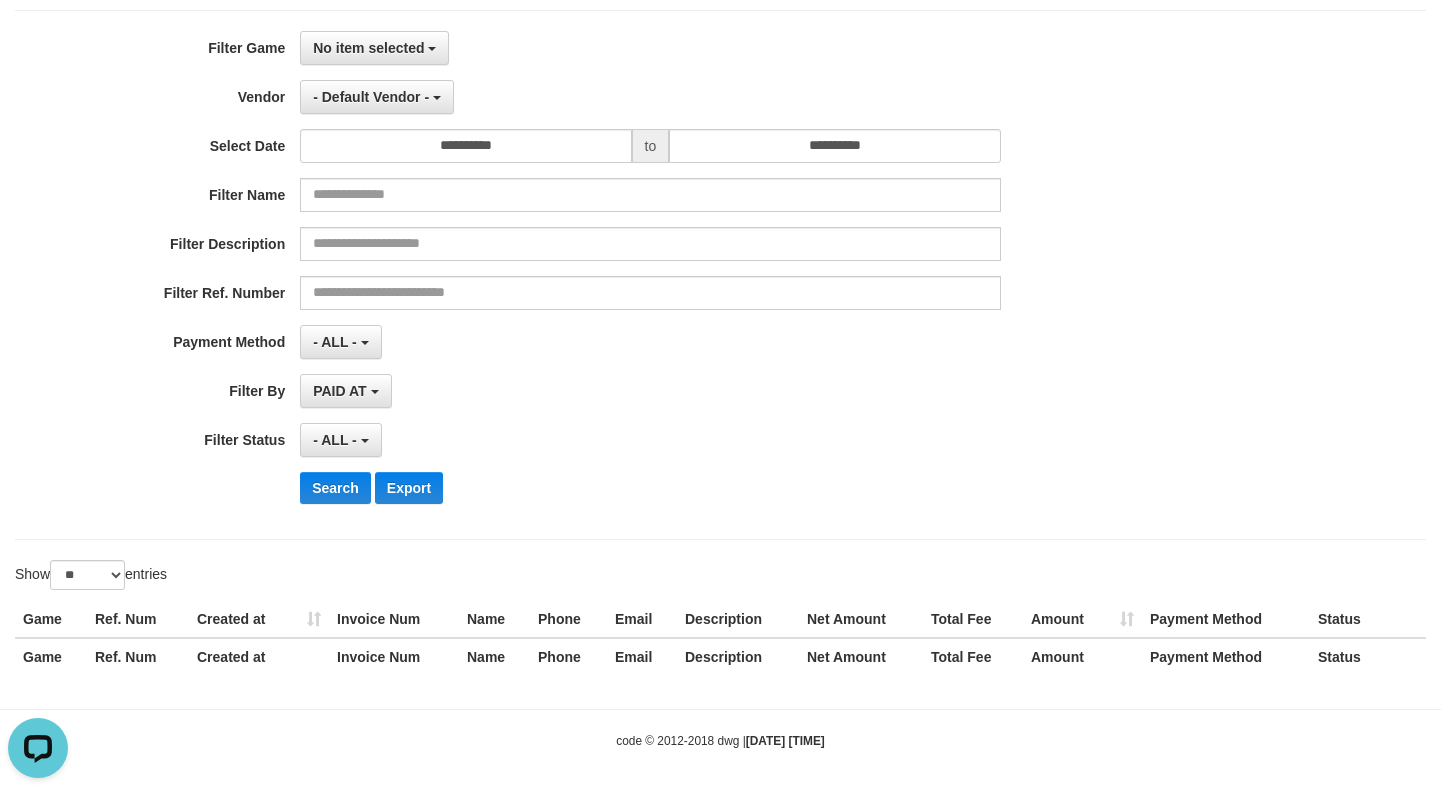 scroll, scrollTop: 128, scrollLeft: 0, axis: vertical 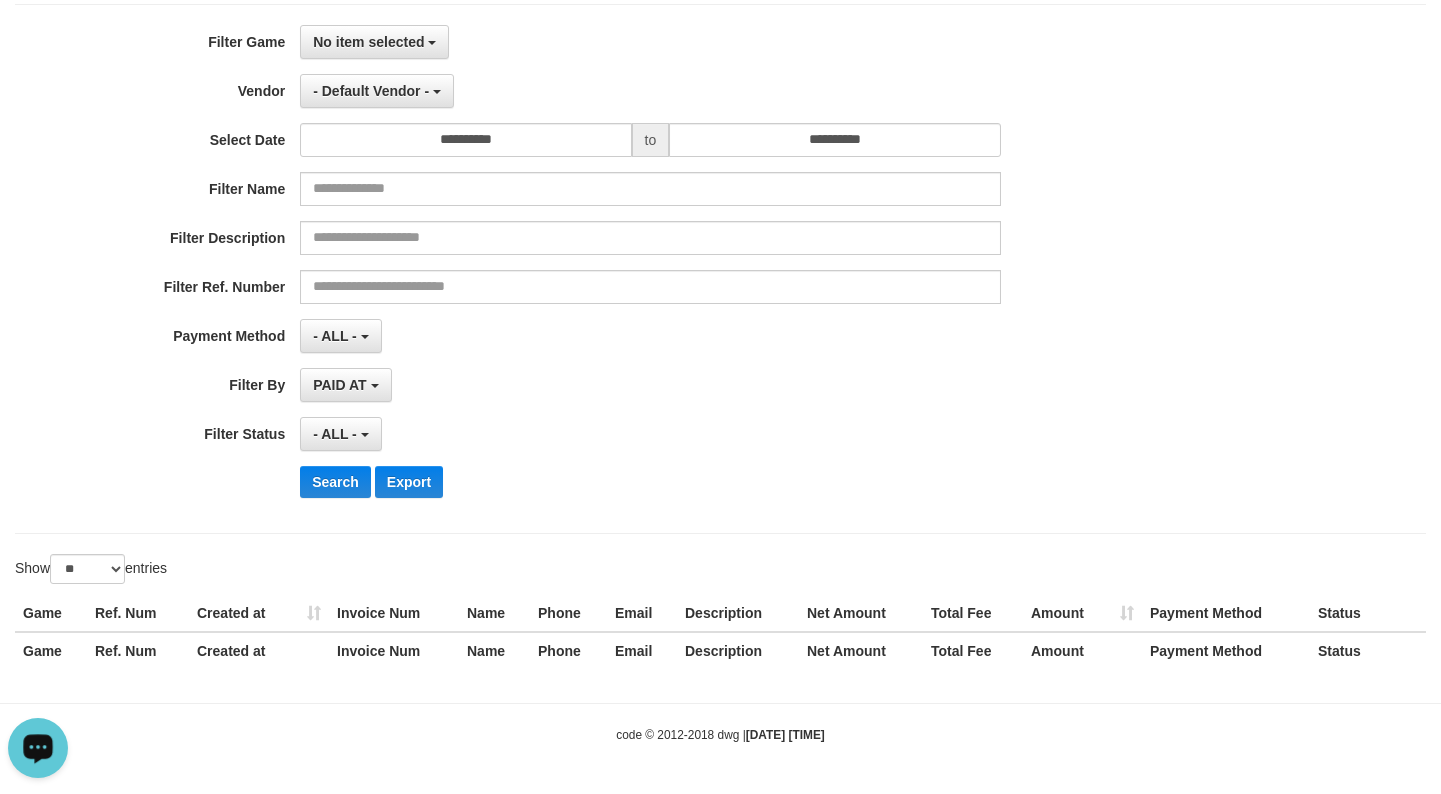 click 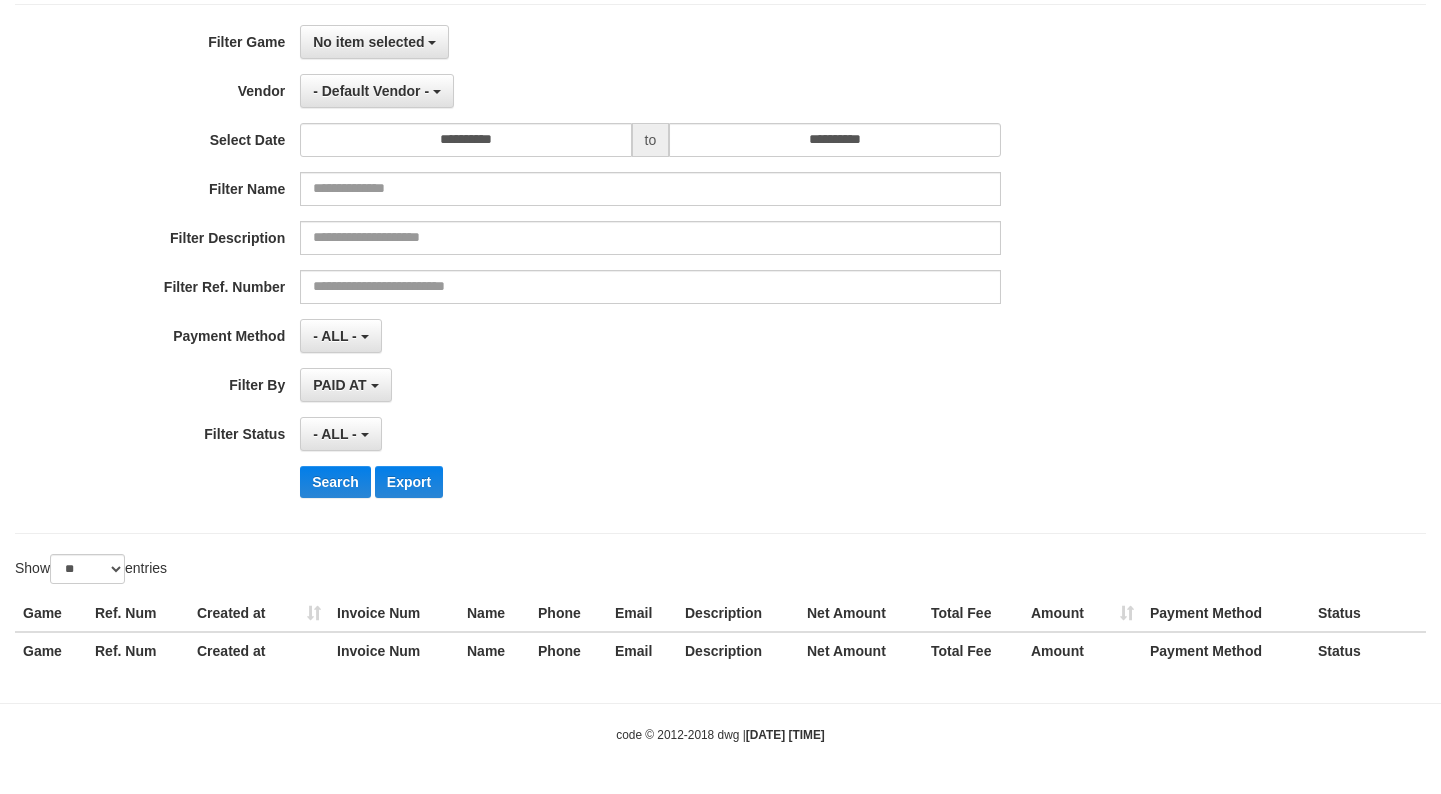 click on "PAID AT
PAID AT
CREATED AT" at bounding box center (650, 385) 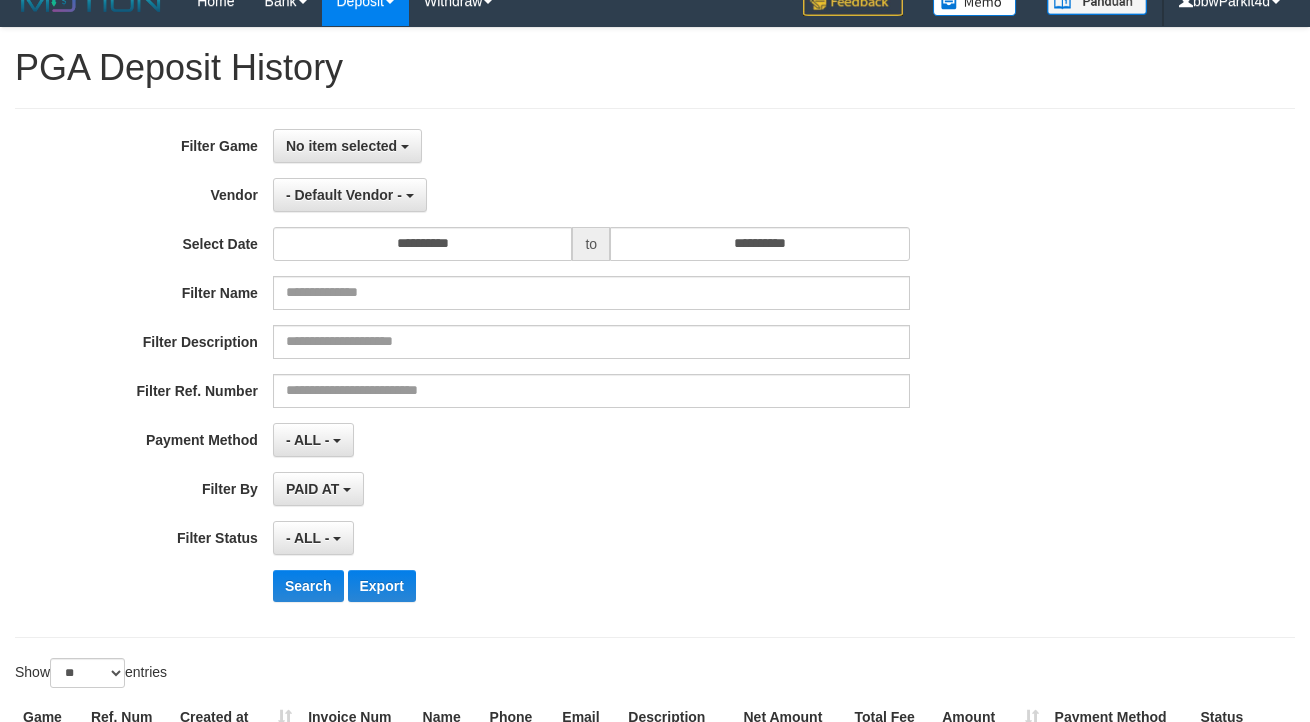 scroll, scrollTop: 0, scrollLeft: 0, axis: both 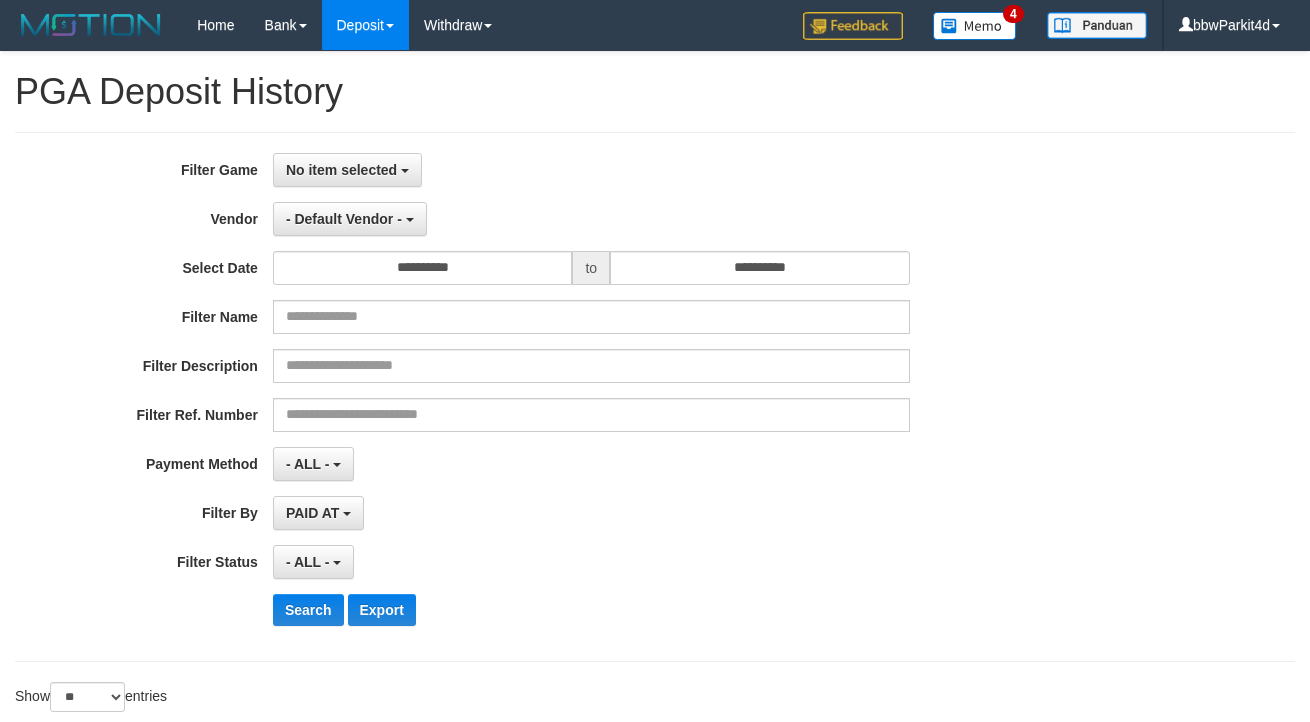 click on "**********" at bounding box center [655, 431] 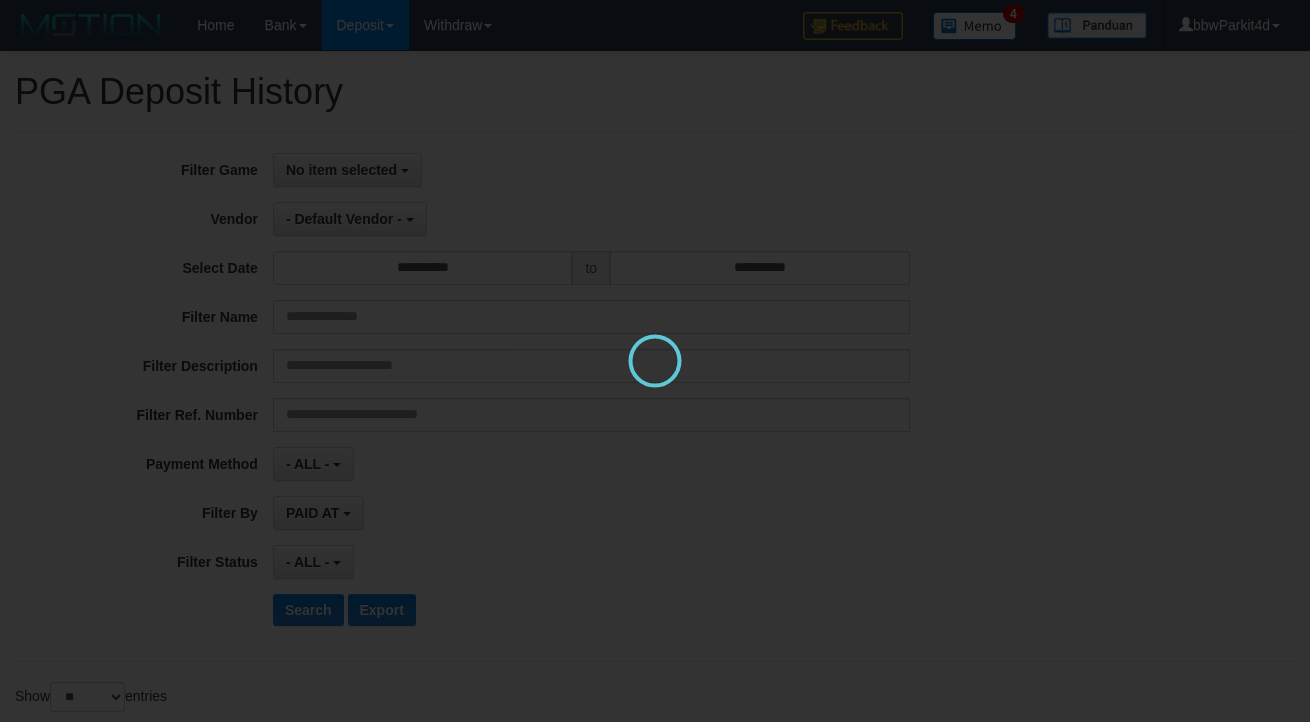 scroll, scrollTop: 0, scrollLeft: 0, axis: both 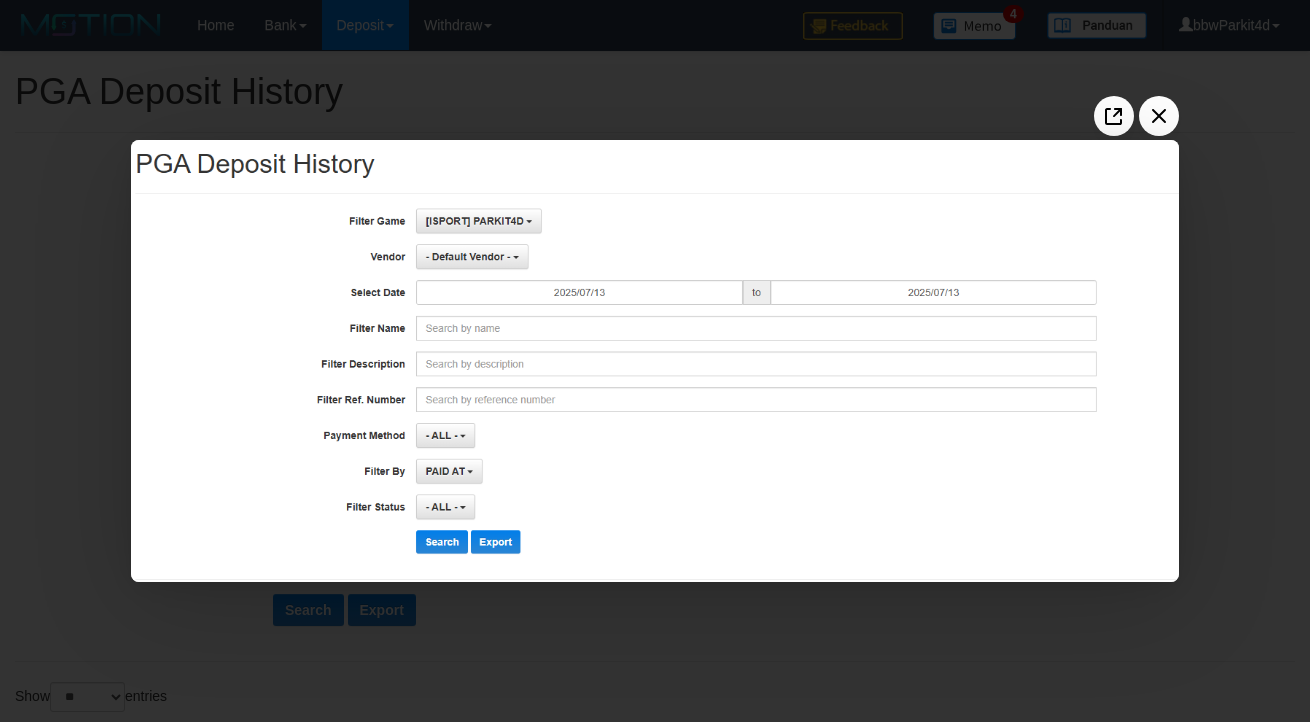 click at bounding box center [655, 361] 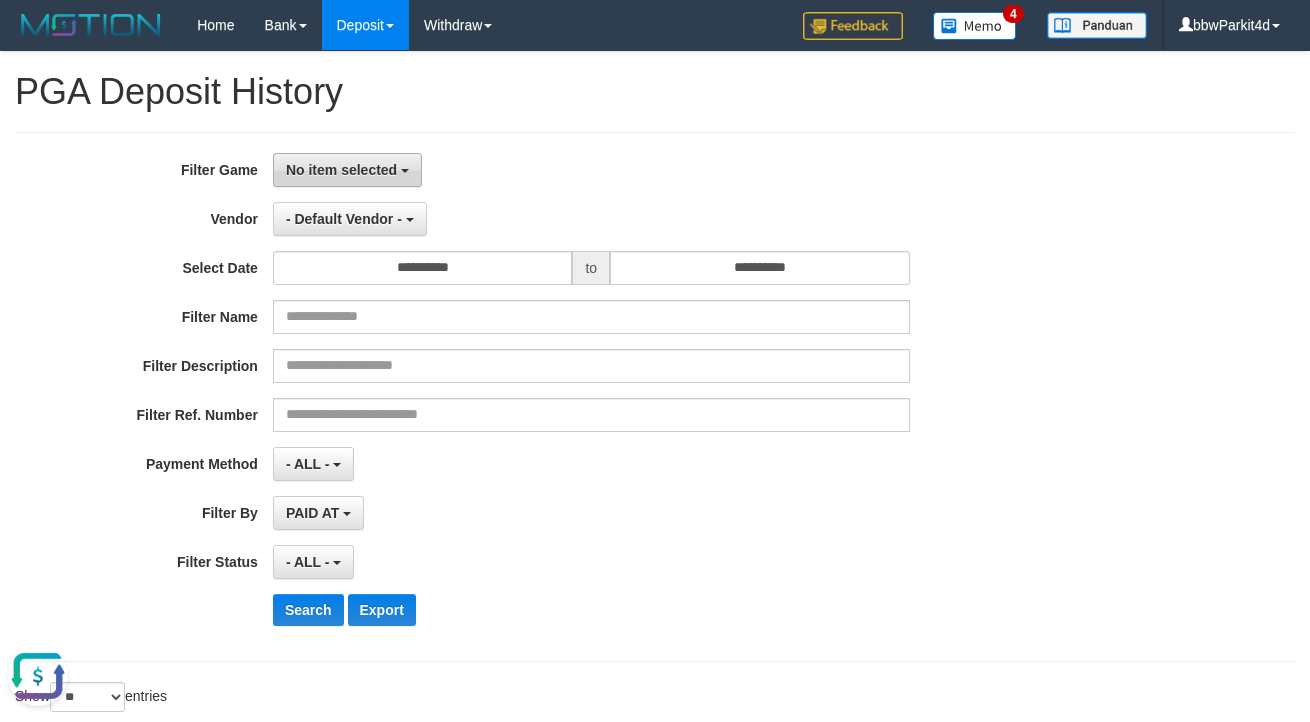 click on "No item selected" at bounding box center [341, 170] 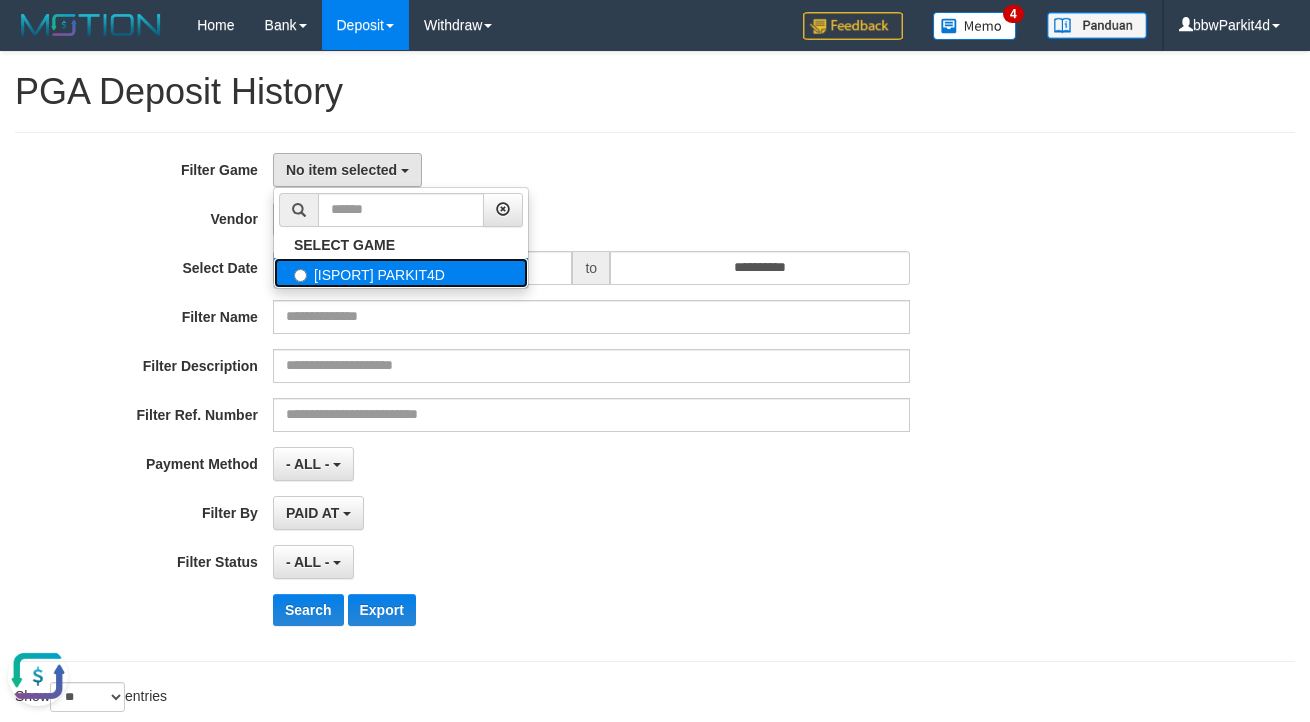 click on "[ISPORT] PARKIT4D" at bounding box center [401, 273] 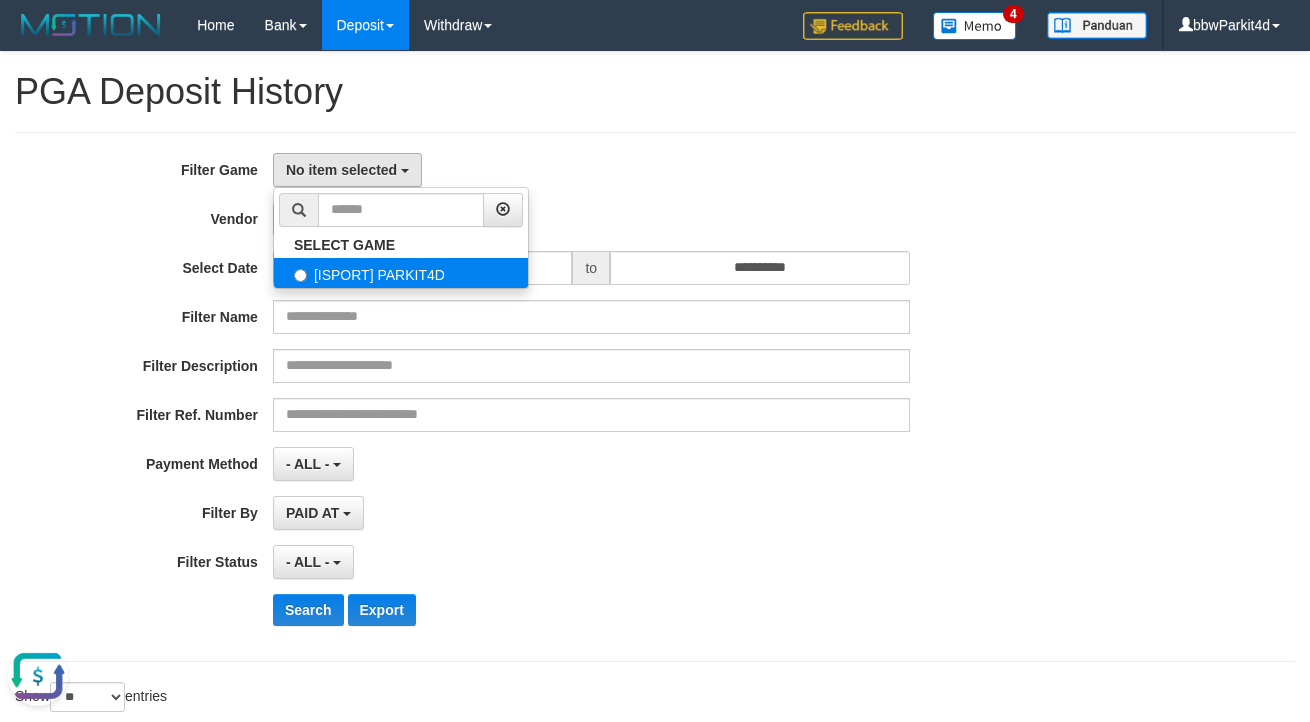 select on "****" 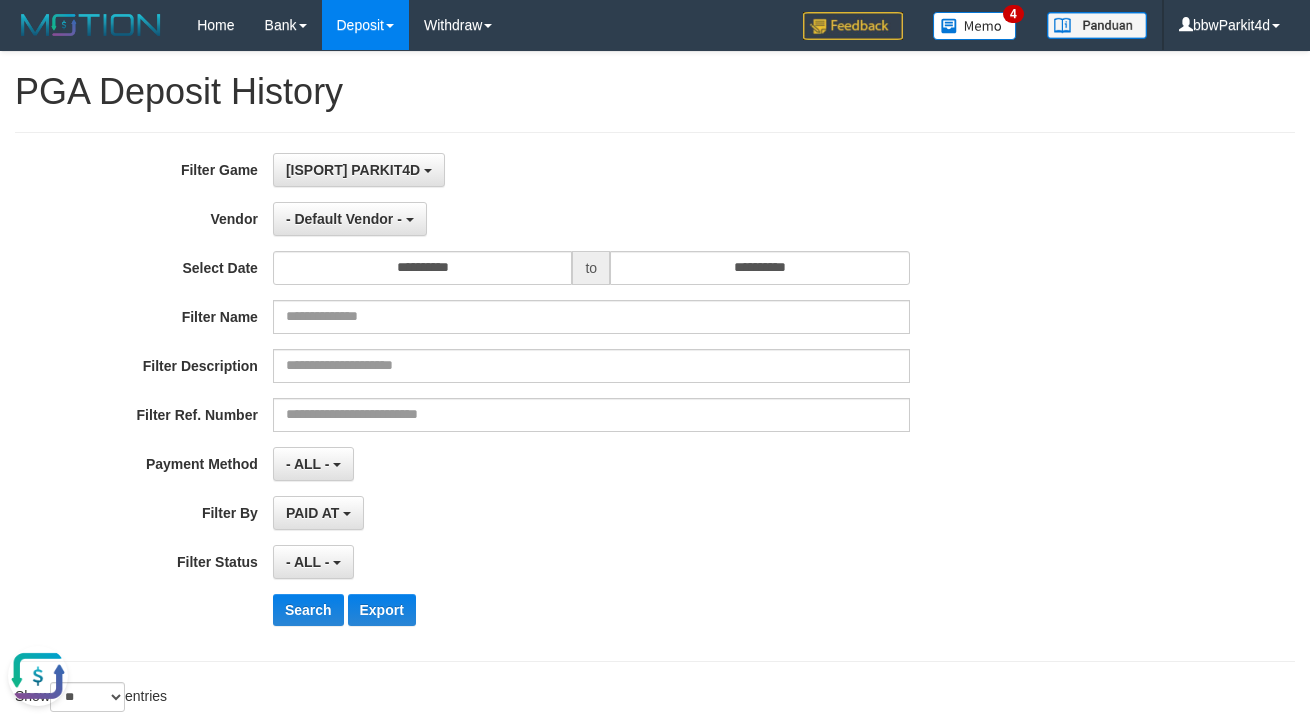 scroll, scrollTop: 18, scrollLeft: 0, axis: vertical 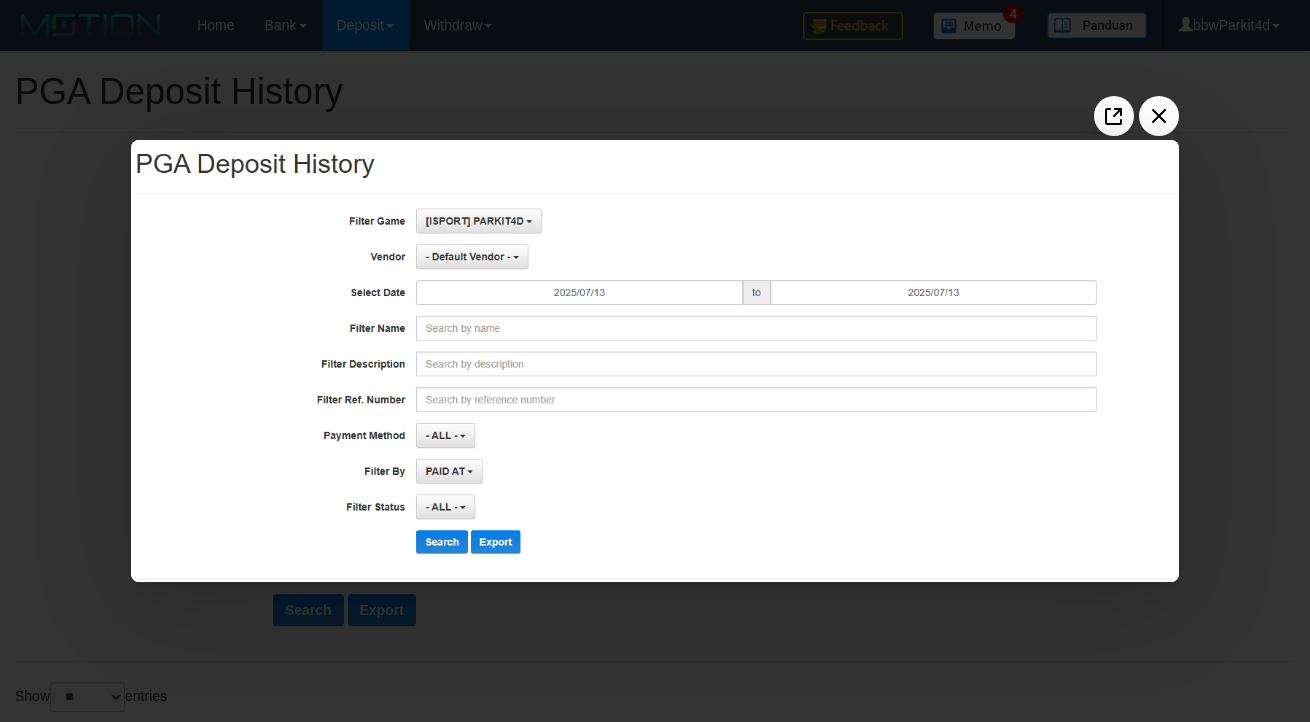 click at bounding box center (655, 361) 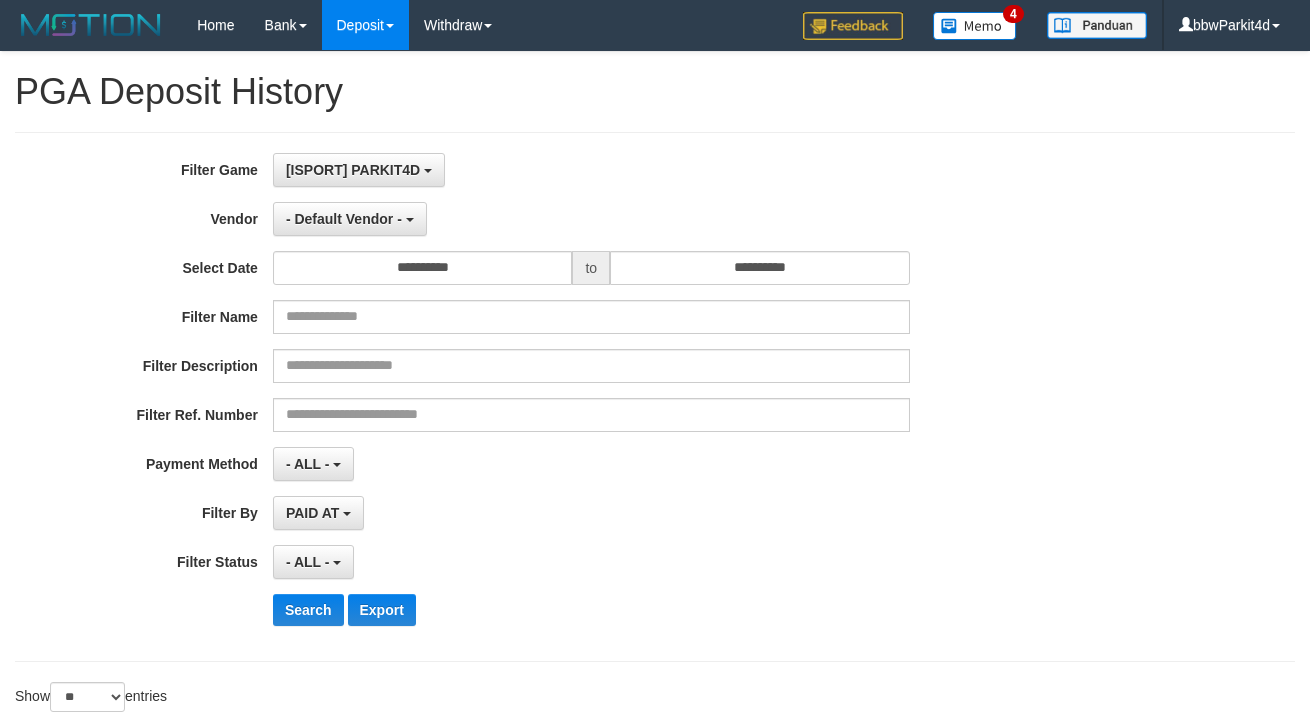 click on "Search
Export" at bounding box center (682, 610) 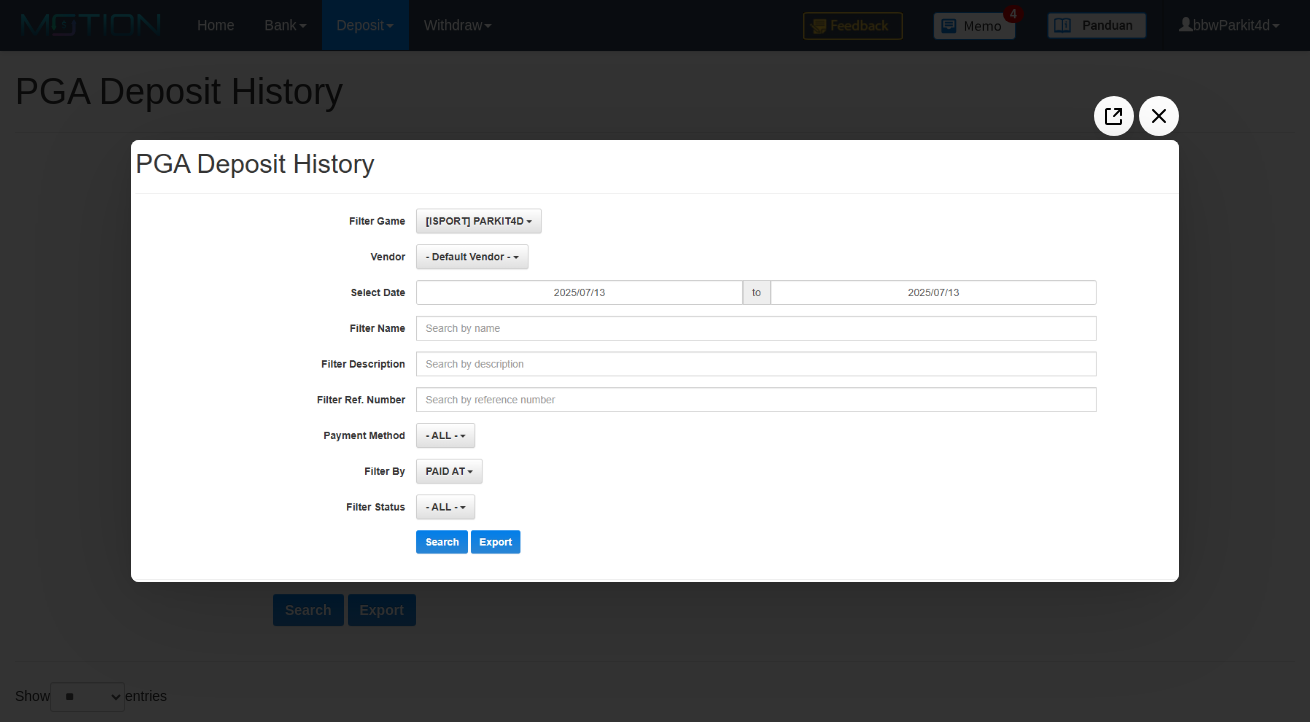 scroll, scrollTop: 0, scrollLeft: 0, axis: both 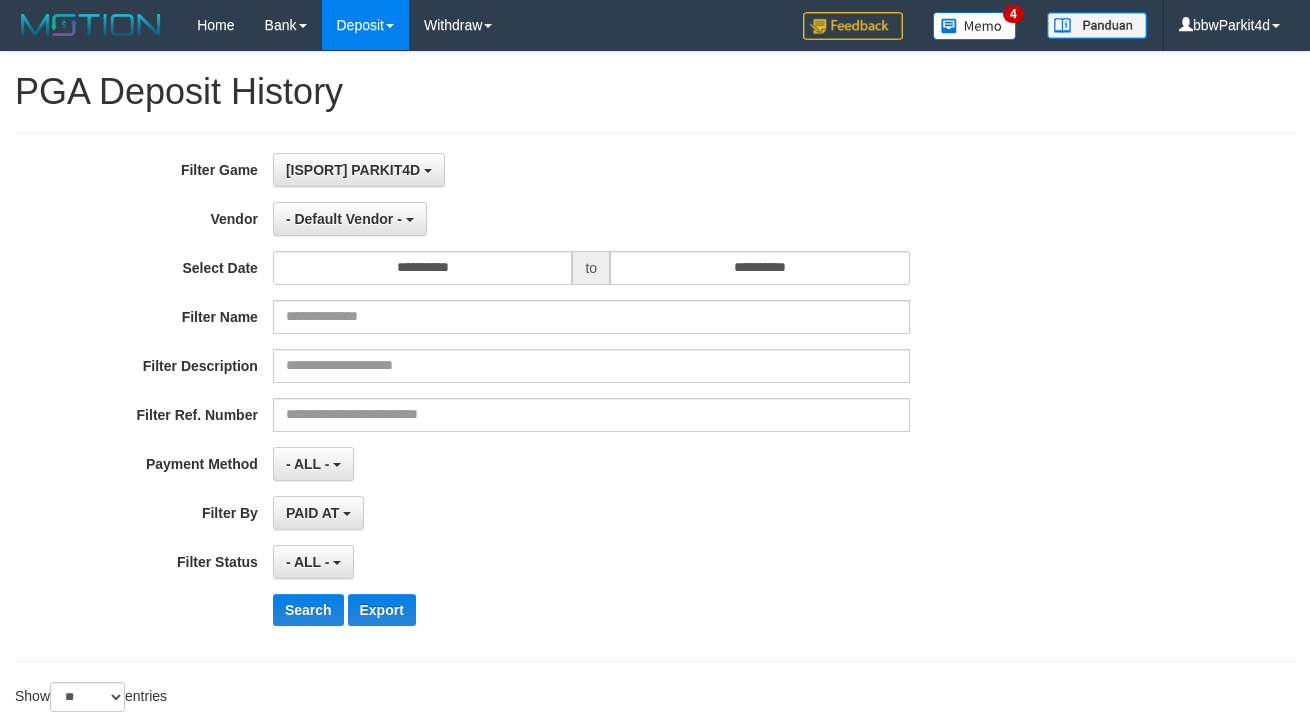 click on "**********" at bounding box center [546, 397] 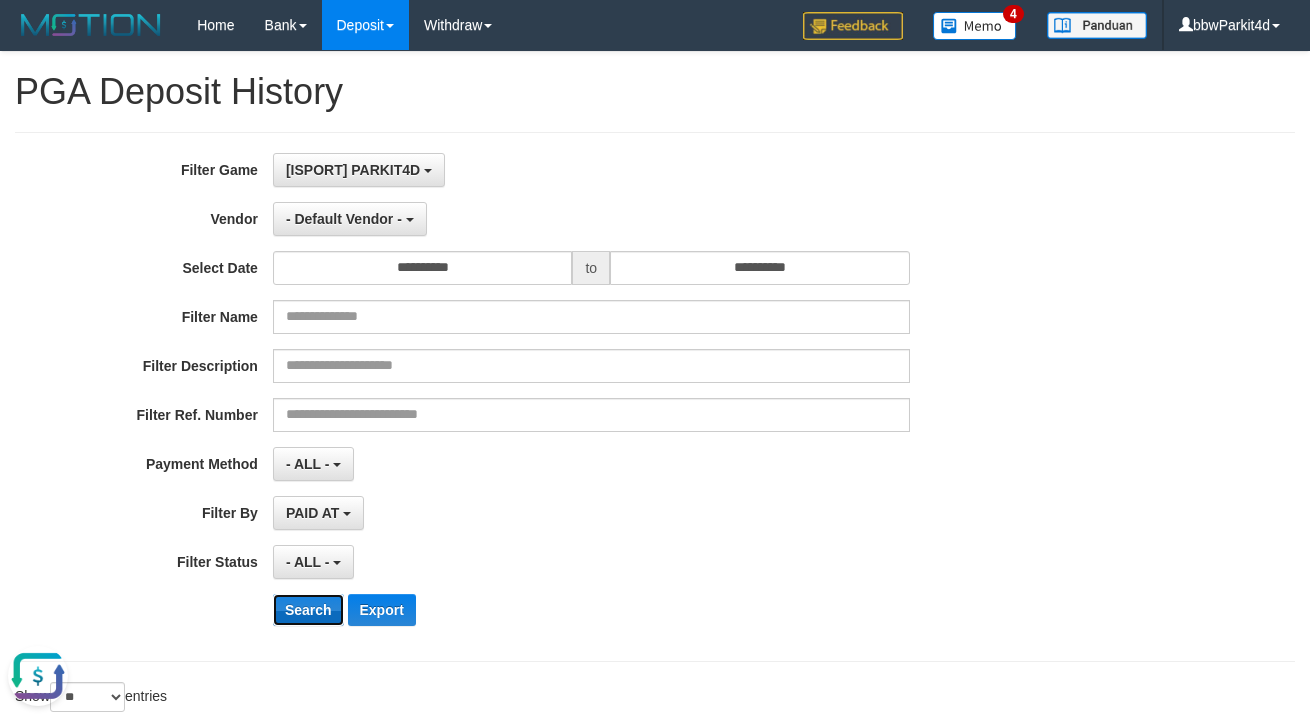 click on "Search" at bounding box center [308, 610] 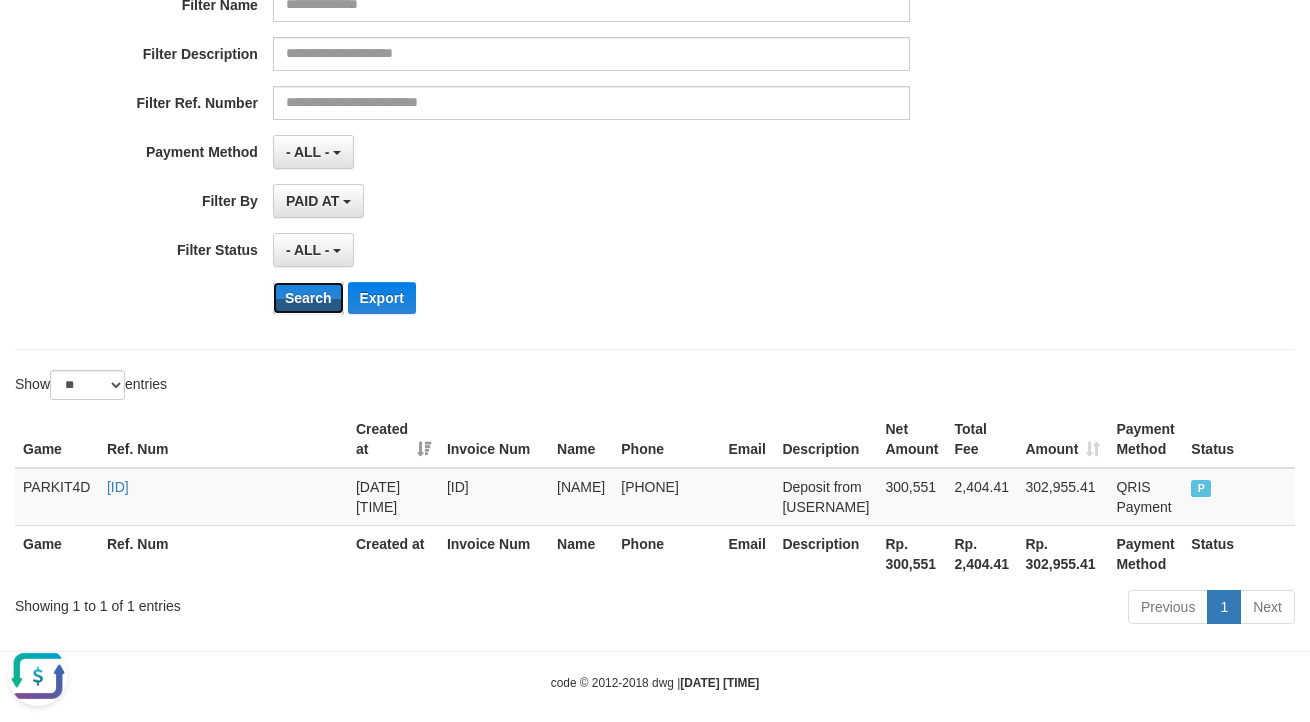 scroll, scrollTop: 330, scrollLeft: 0, axis: vertical 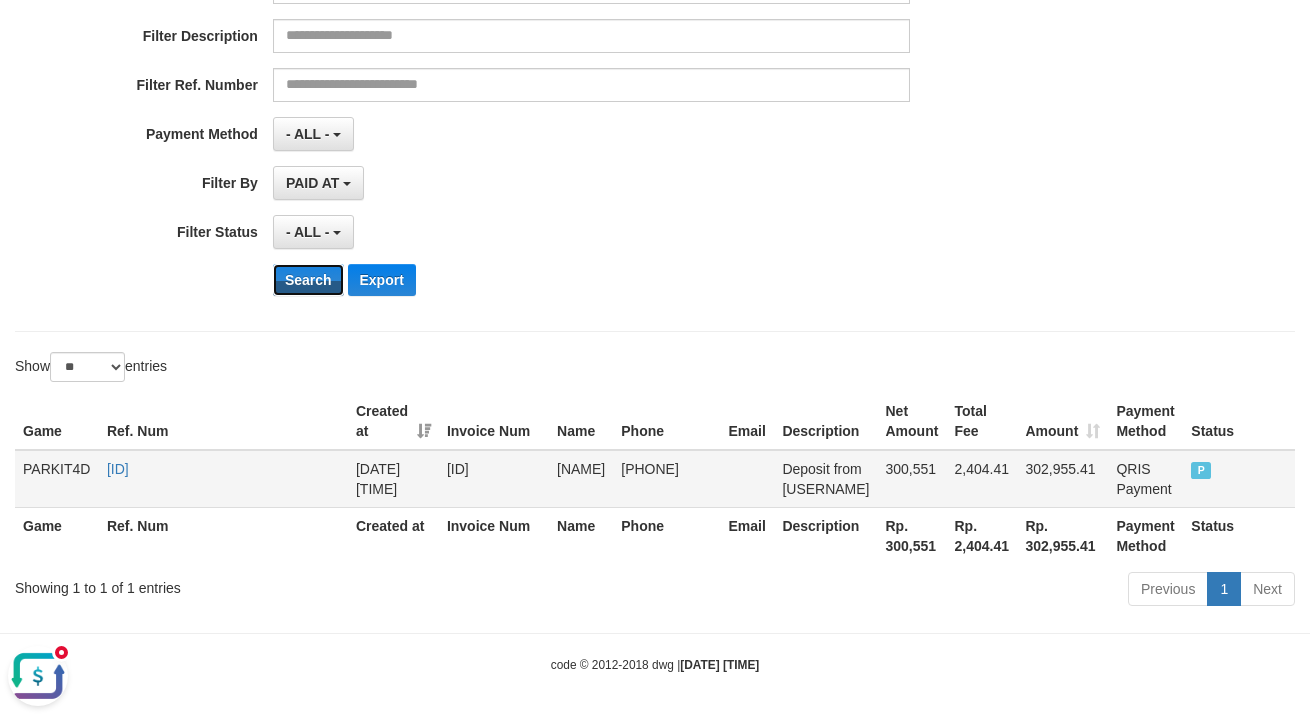 type 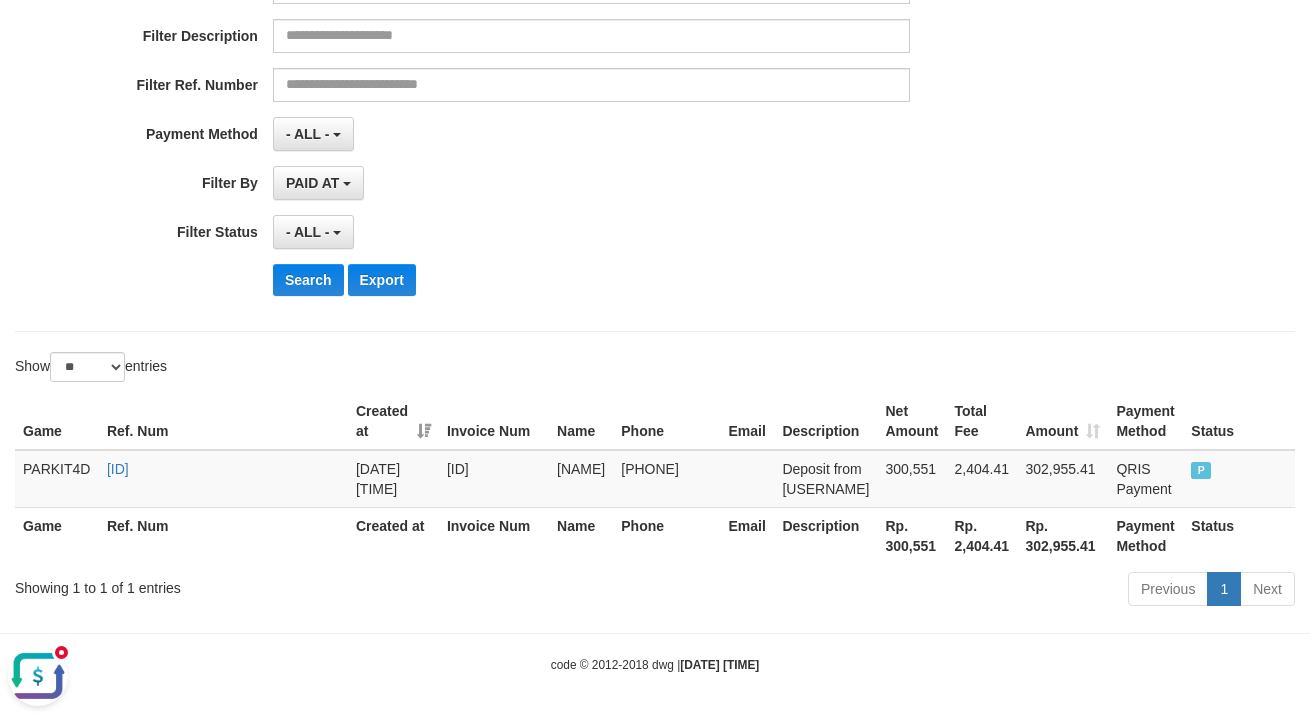 click at bounding box center (38, 676) 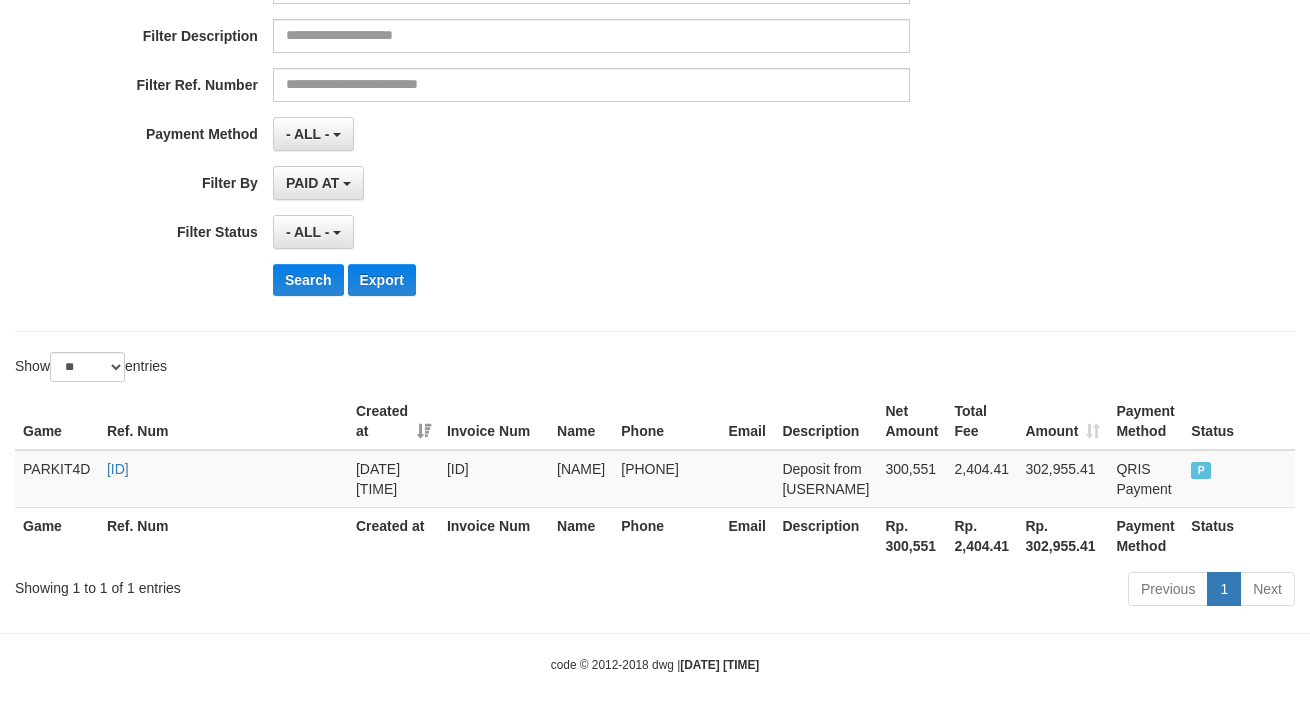 click on "**********" at bounding box center [546, 67] 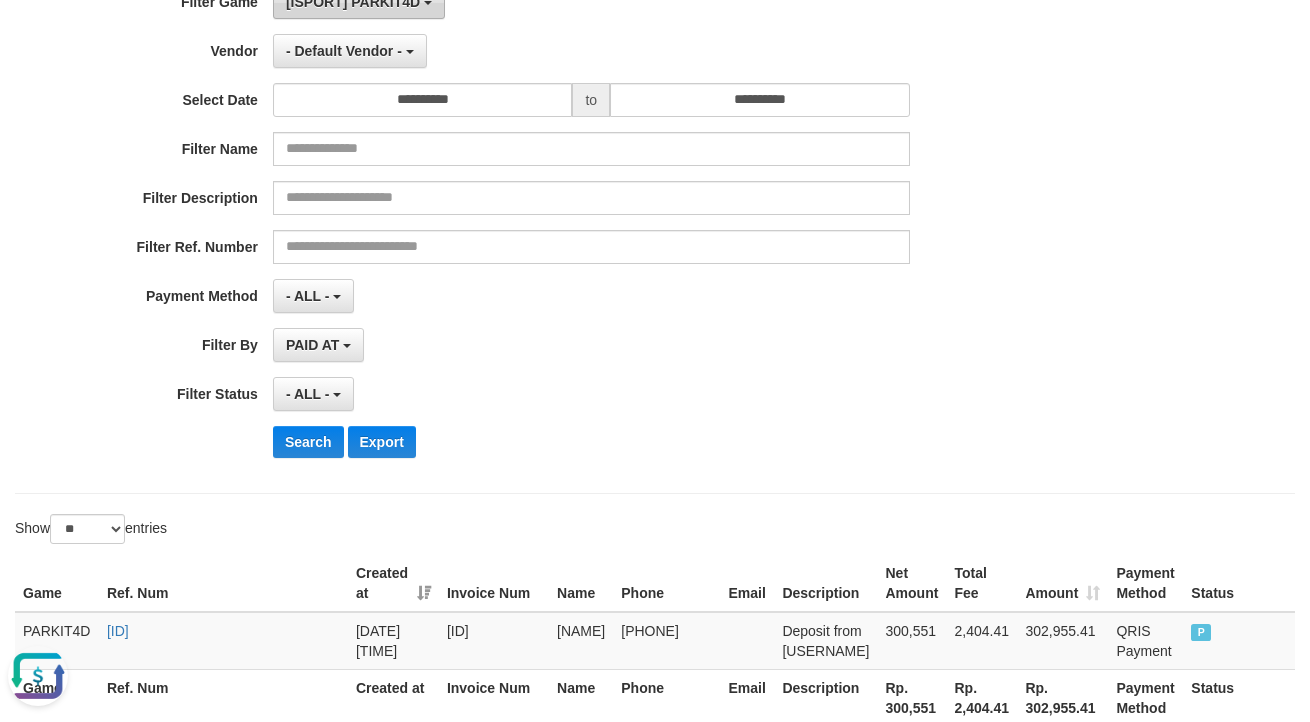scroll, scrollTop: 0, scrollLeft: 0, axis: both 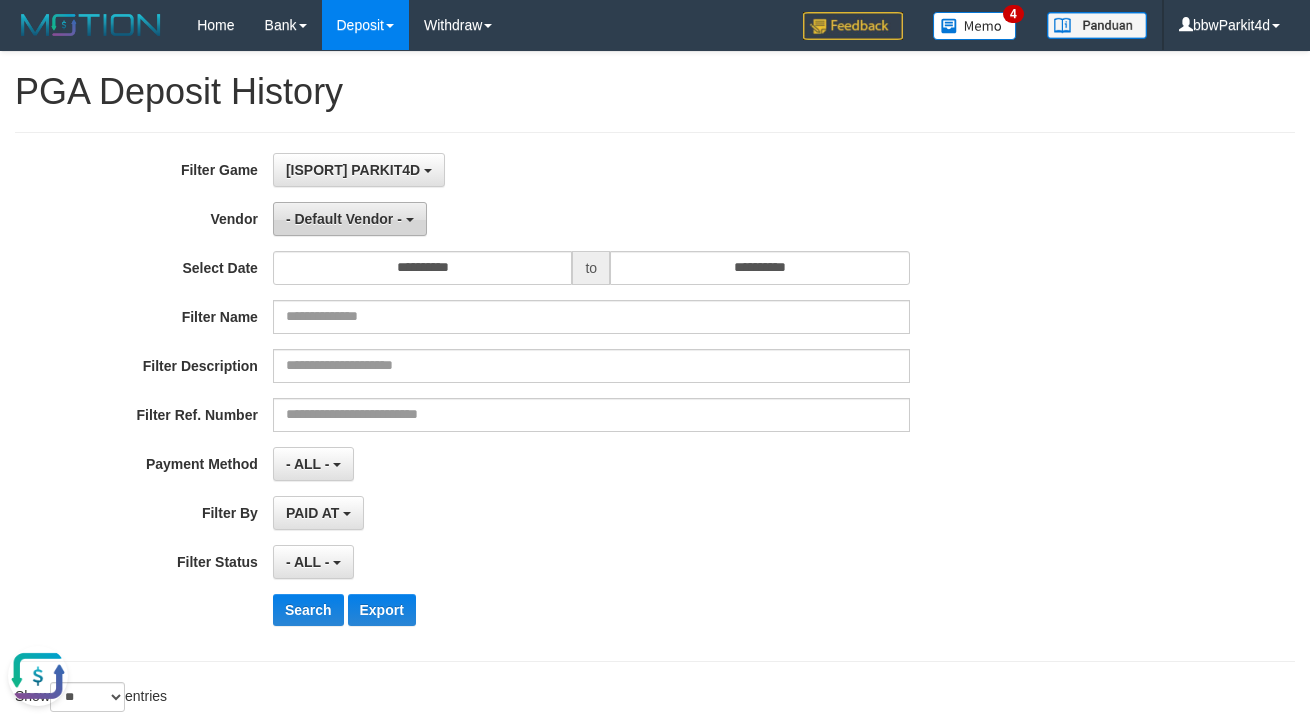 click on "- Default Vendor -" at bounding box center [344, 219] 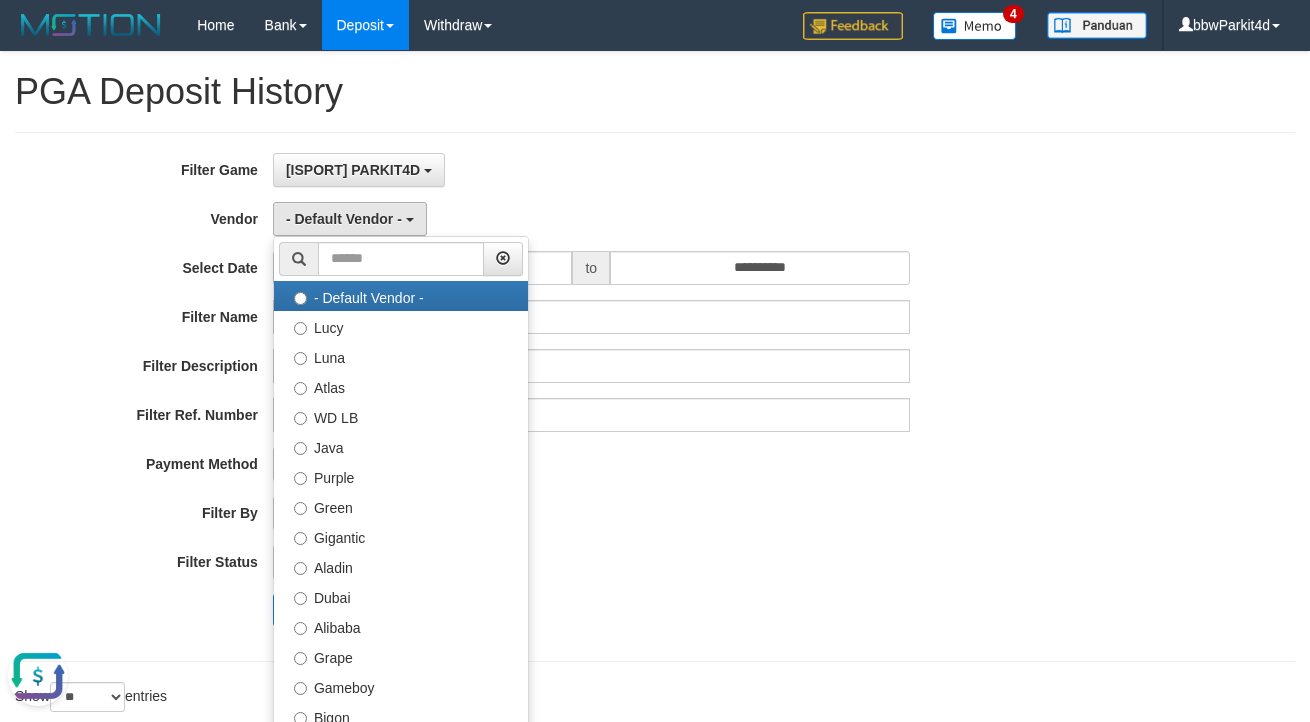click at bounding box center [38, 676] 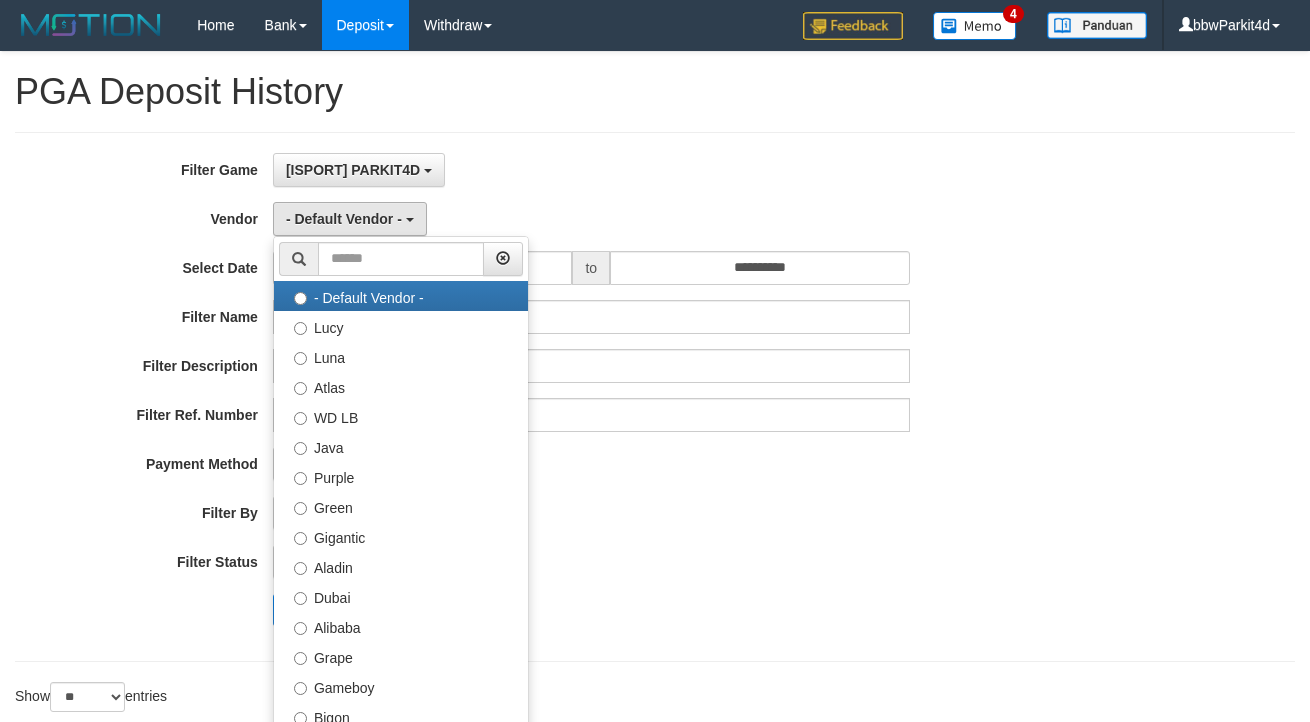 click on "PAID AT
PAID AT
CREATED AT" at bounding box center [591, 513] 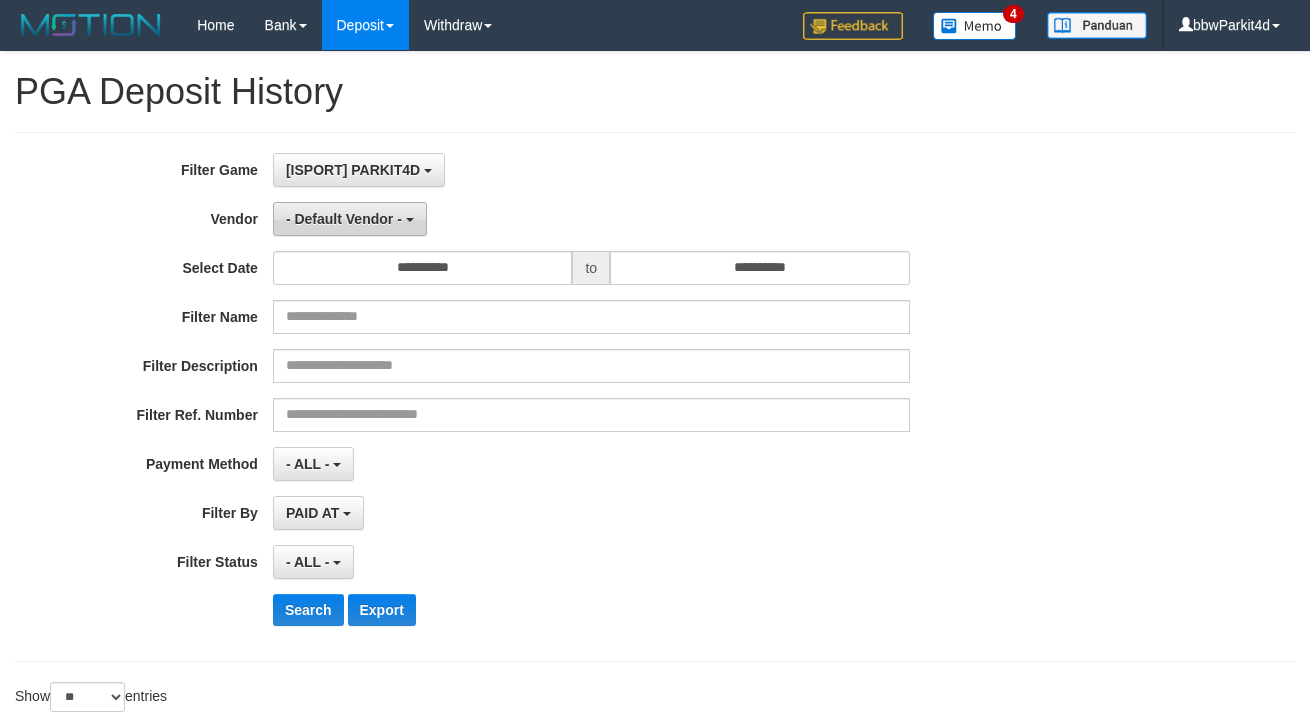 click on "- Default Vendor -" at bounding box center (350, 219) 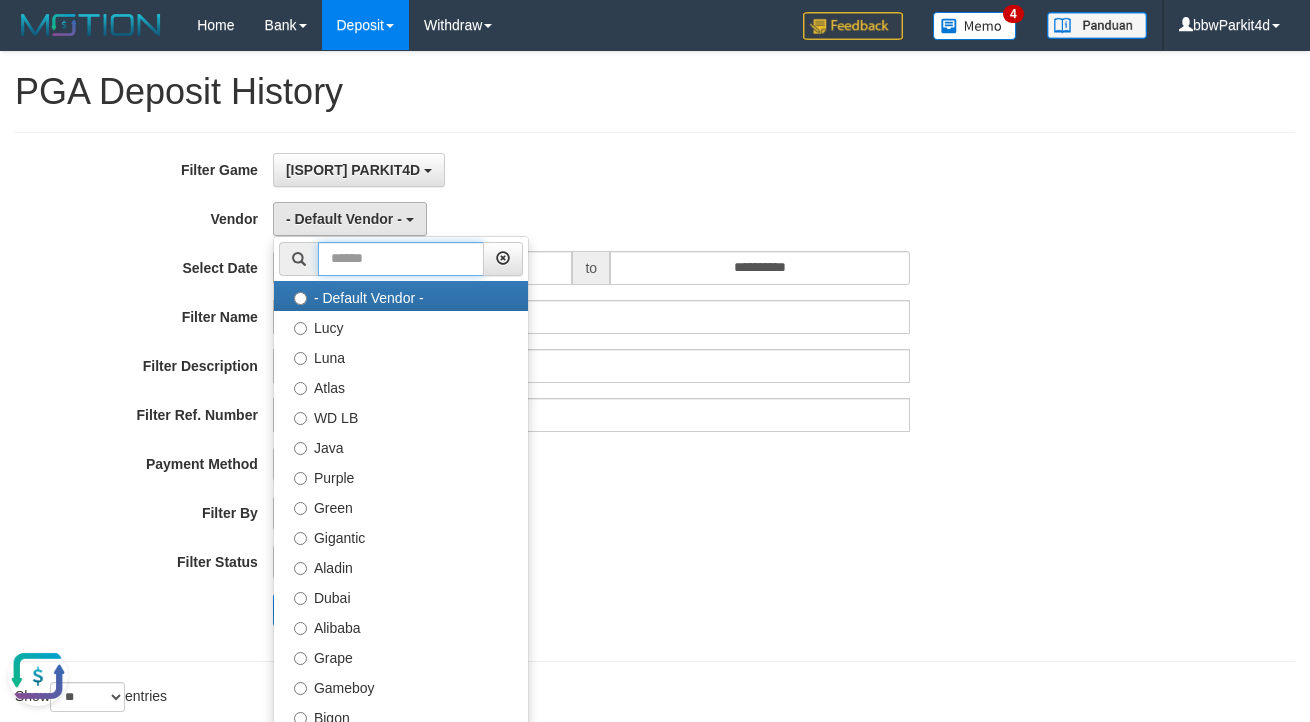 click at bounding box center (401, 259) 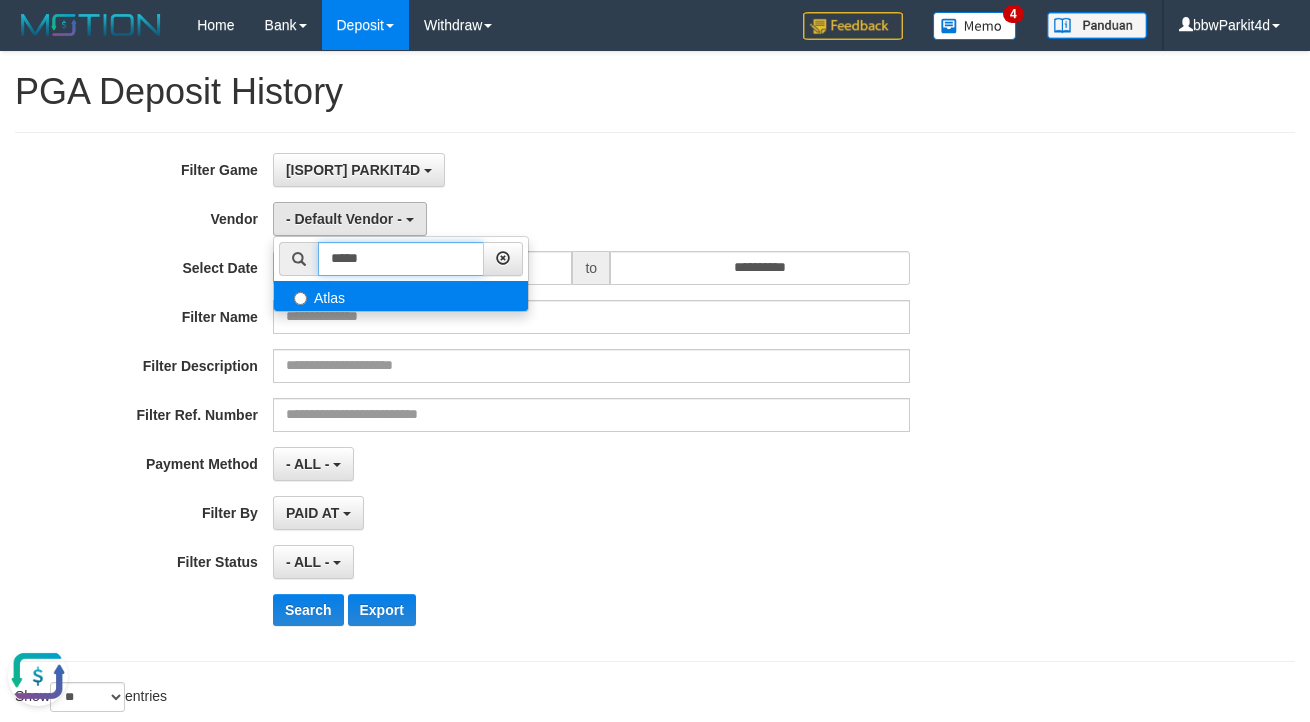 type on "*****" 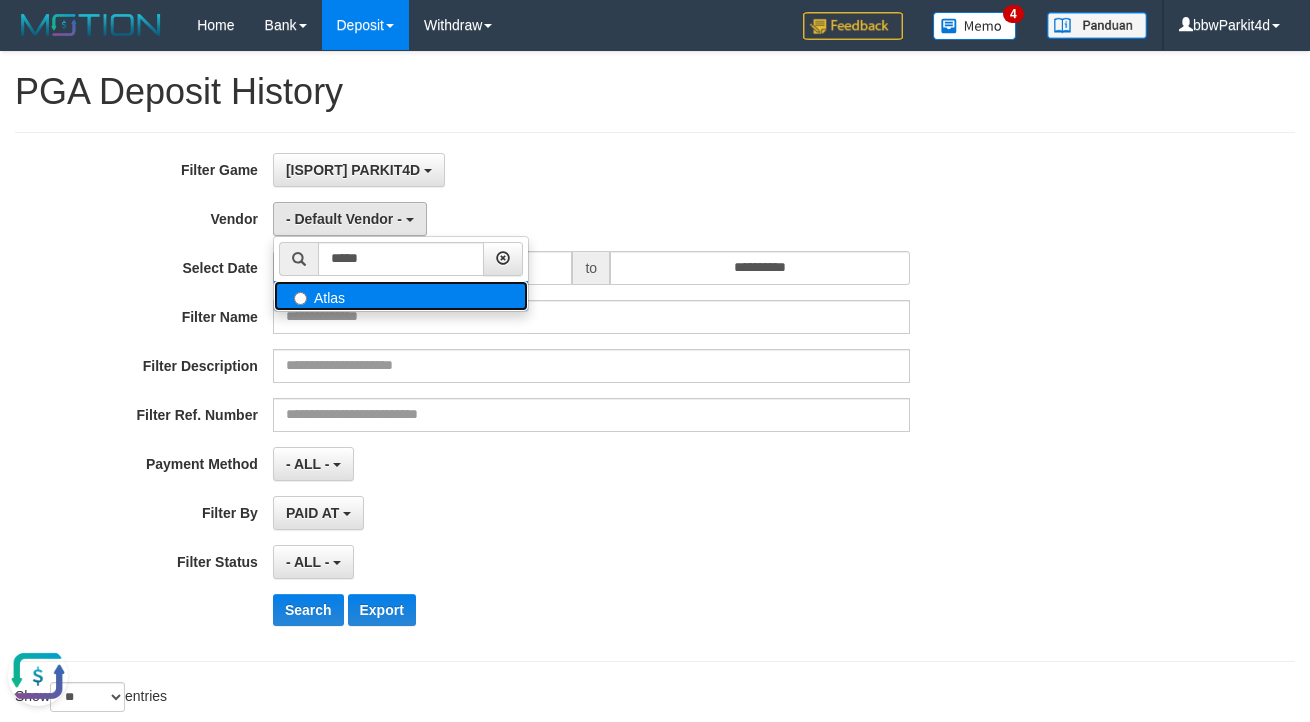 click on "Atlas" at bounding box center (401, 296) 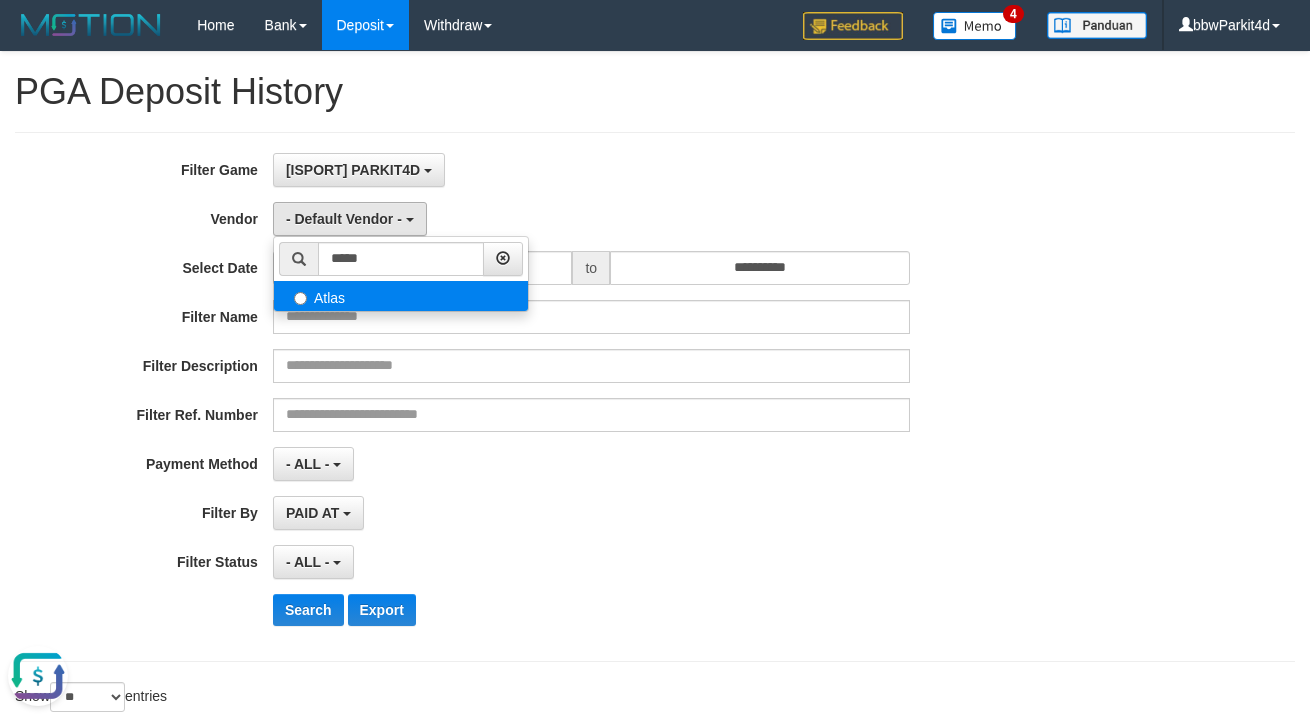 select on "**********" 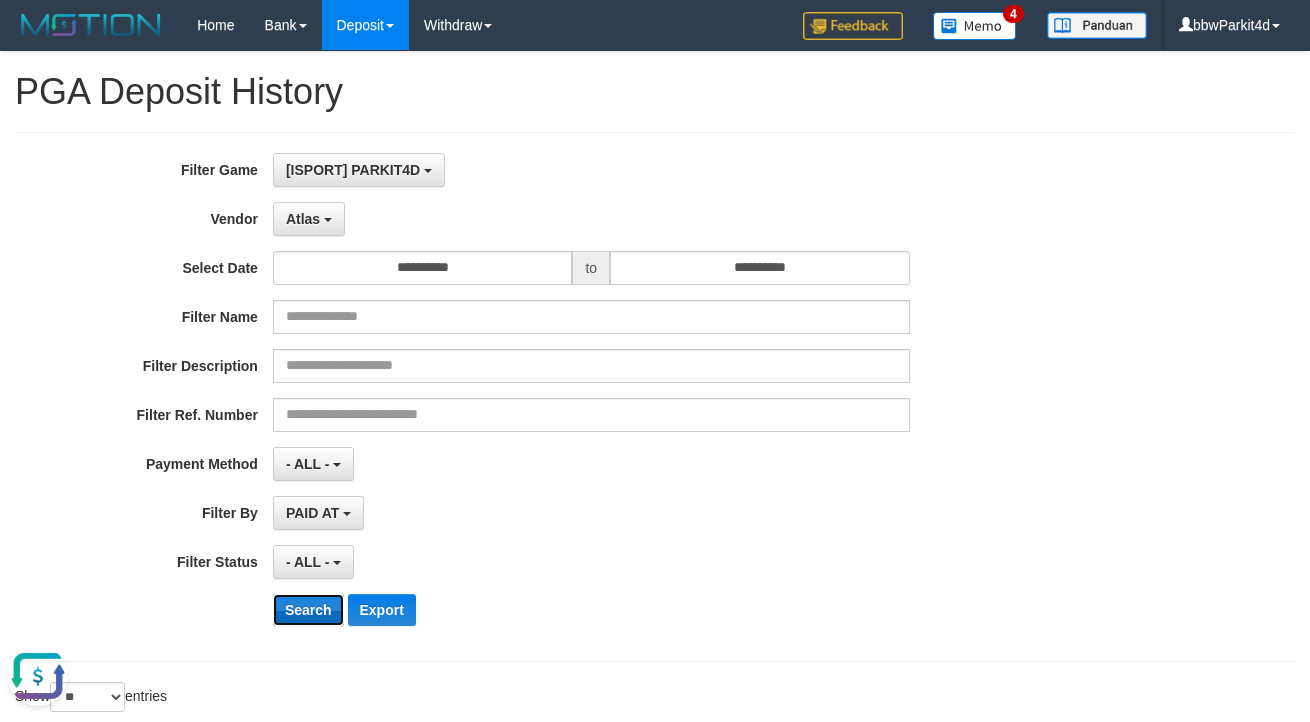 click on "Search" at bounding box center (308, 610) 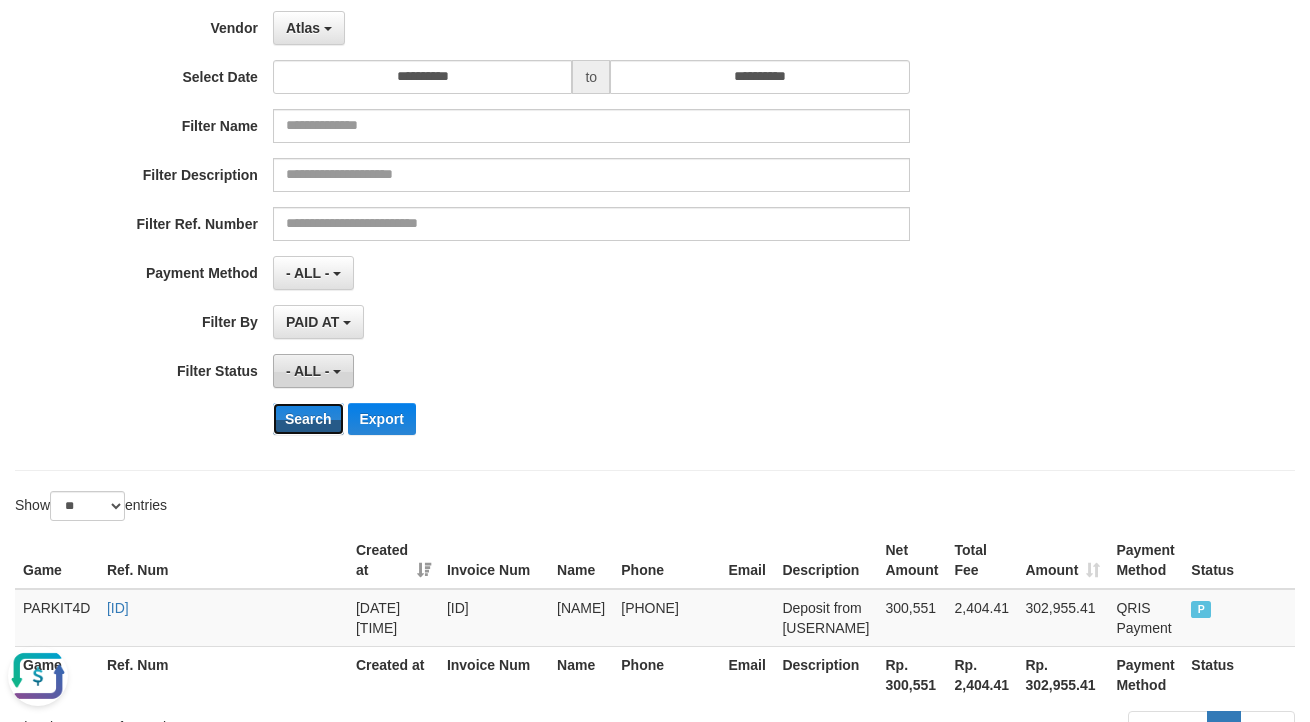 scroll, scrollTop: 90, scrollLeft: 0, axis: vertical 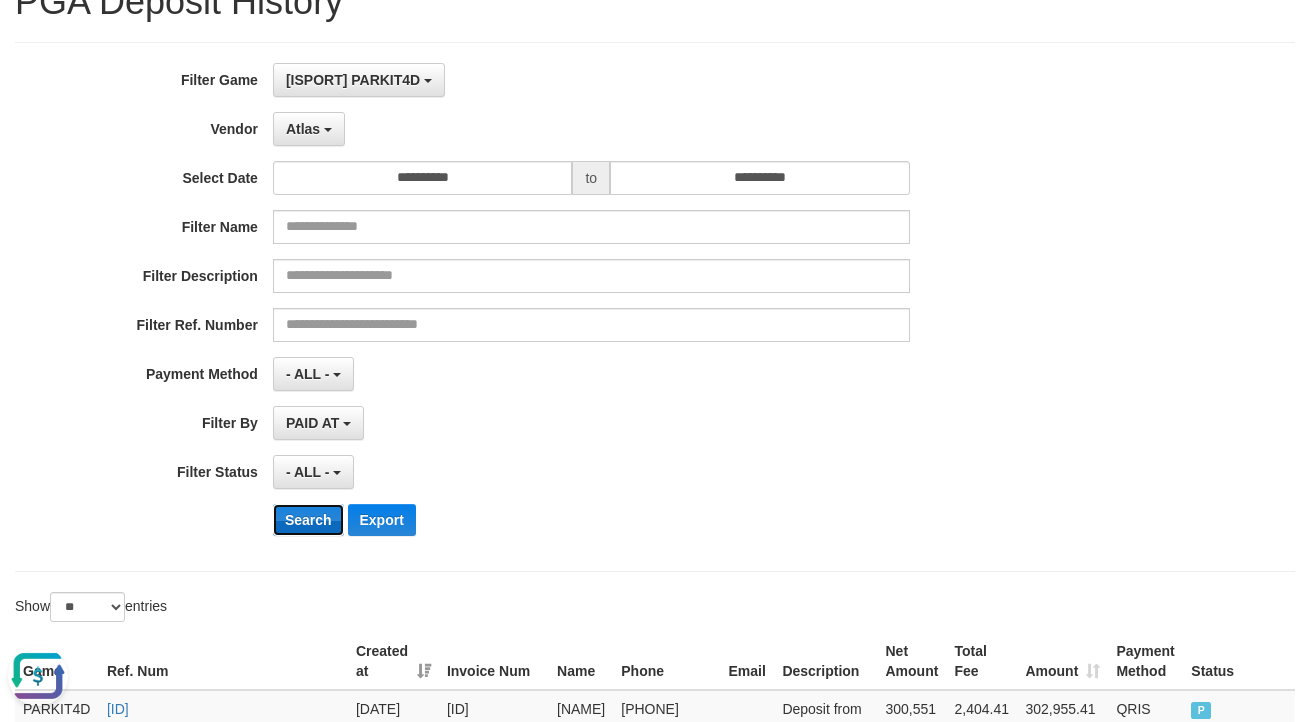 click on "Search" at bounding box center [308, 520] 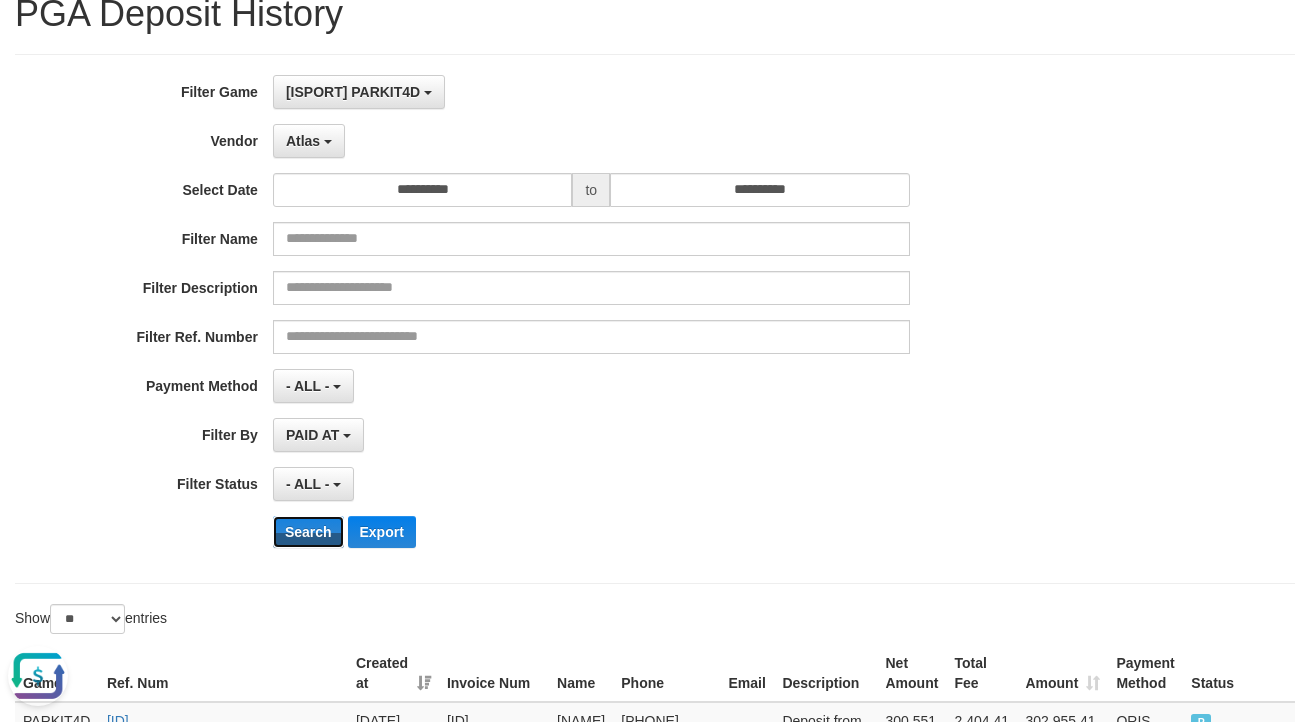 scroll, scrollTop: 0, scrollLeft: 0, axis: both 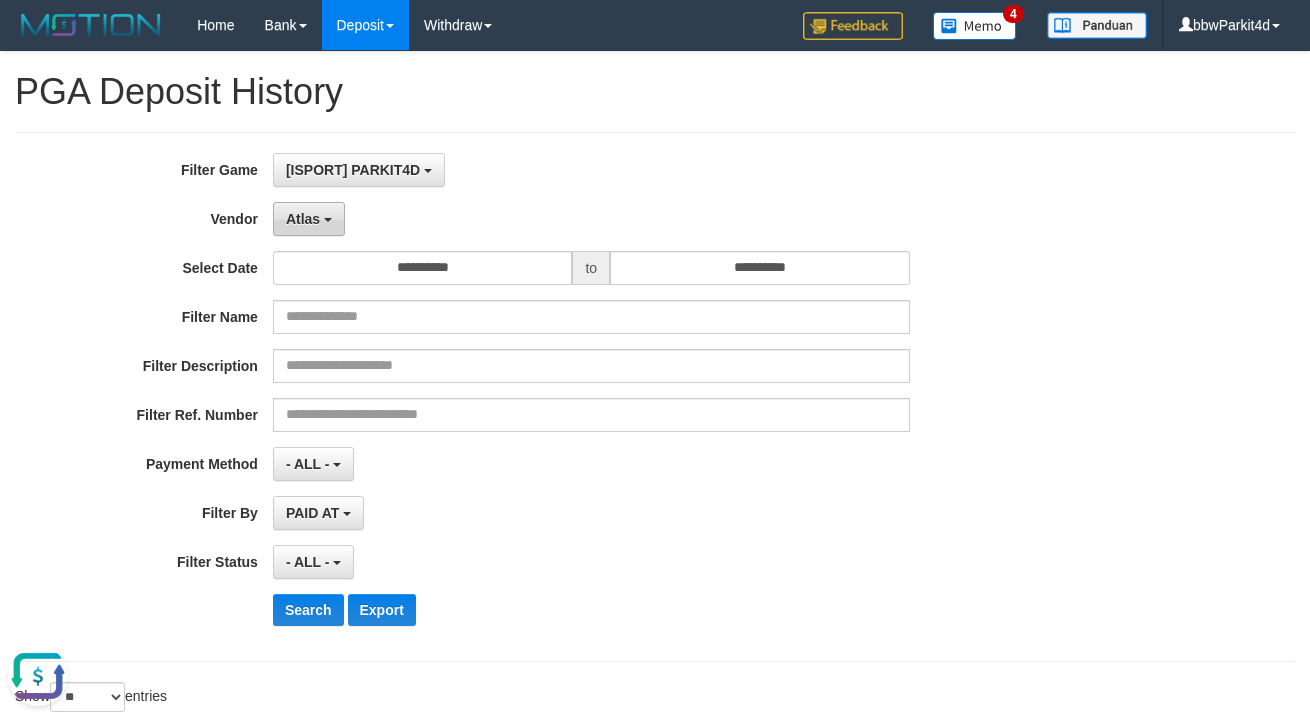 click on "Atlas" at bounding box center [303, 219] 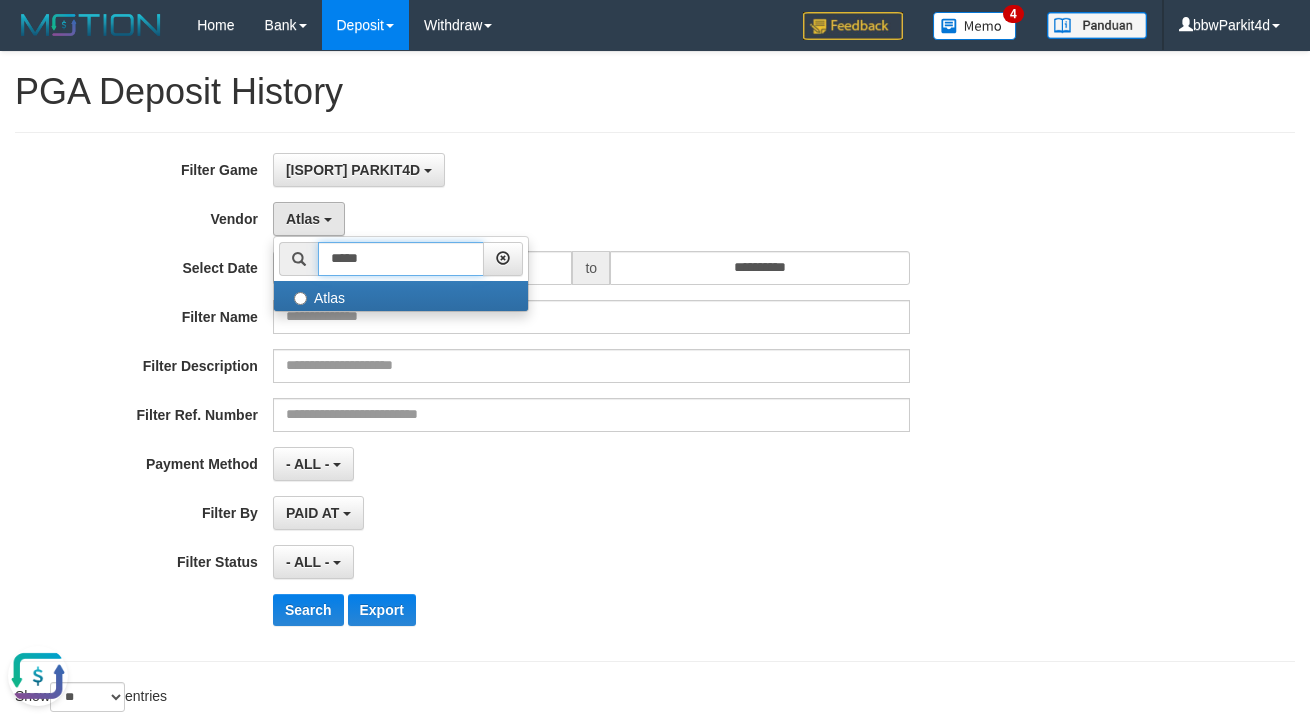 click on "*****" at bounding box center [401, 259] 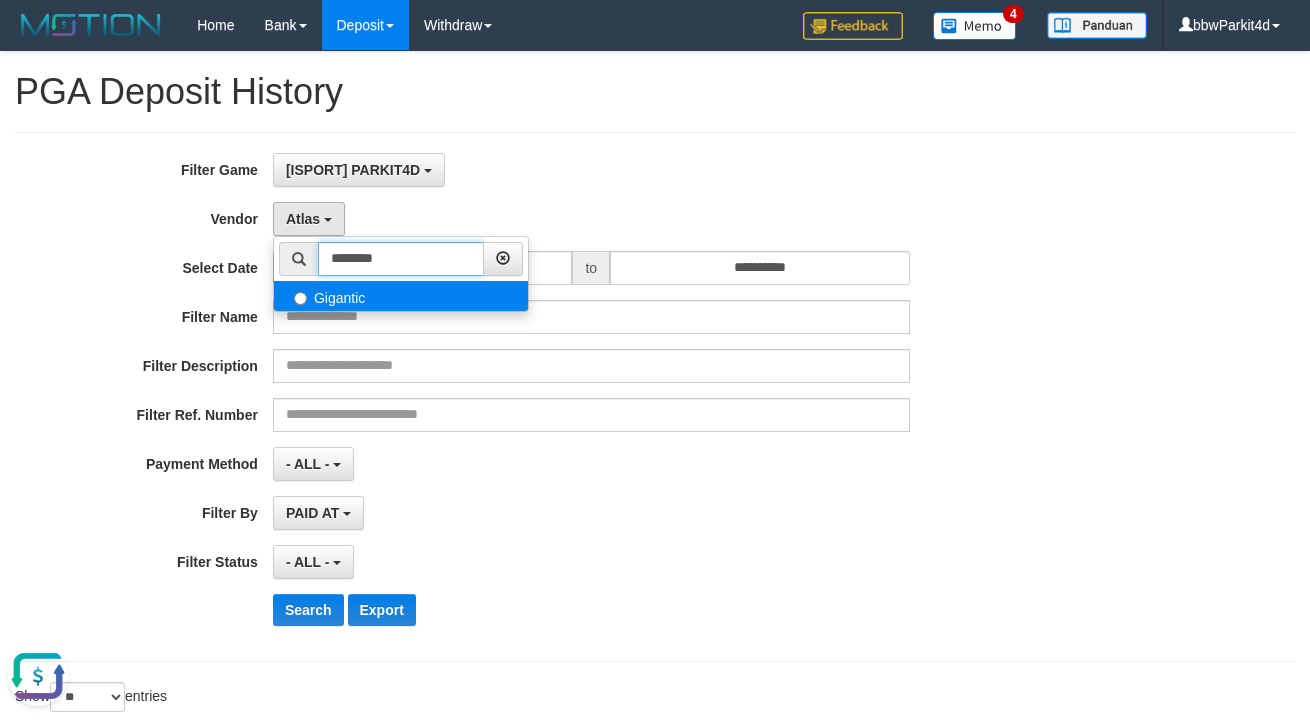 type on "********" 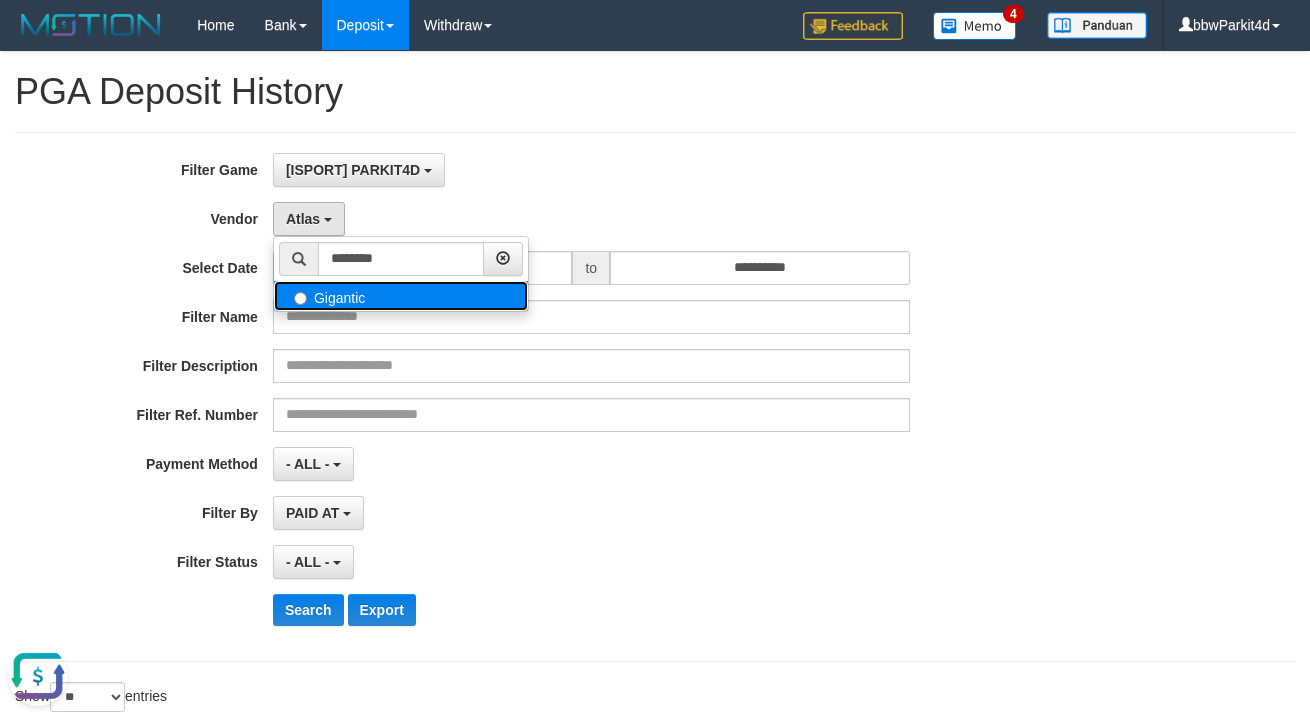 click on "Gigantic" at bounding box center [401, 296] 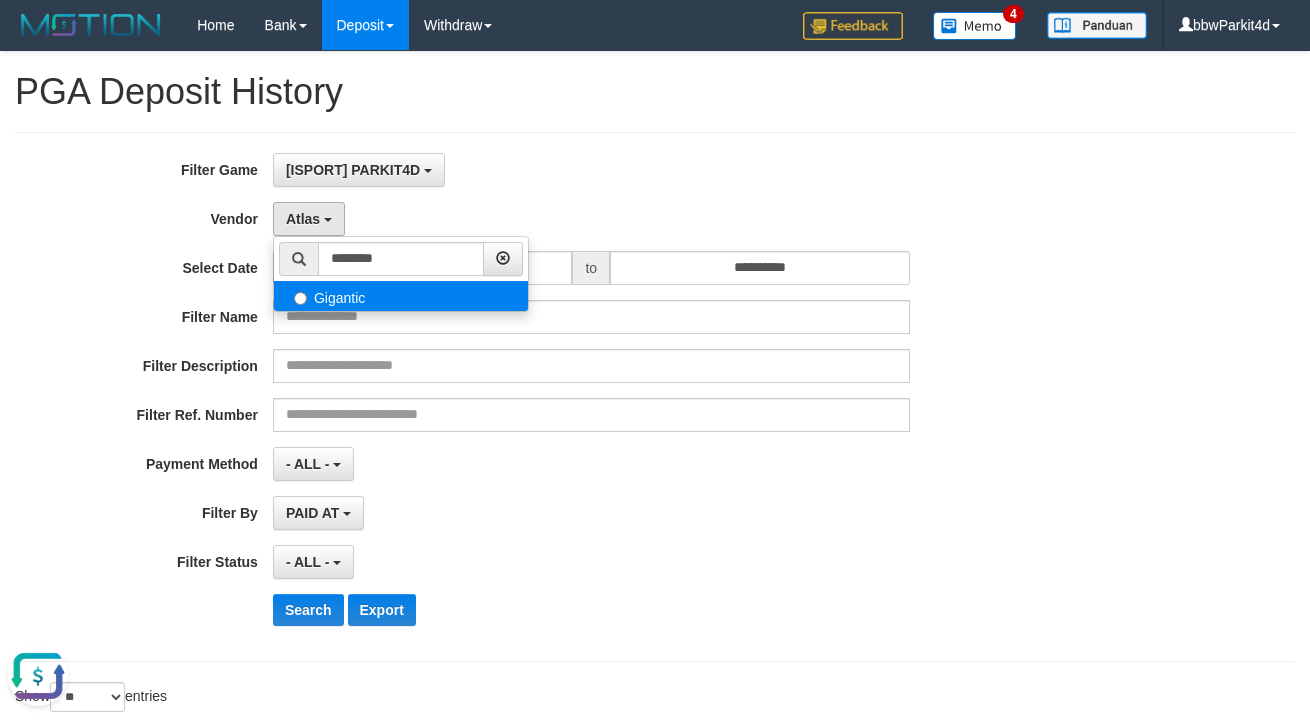 select on "**********" 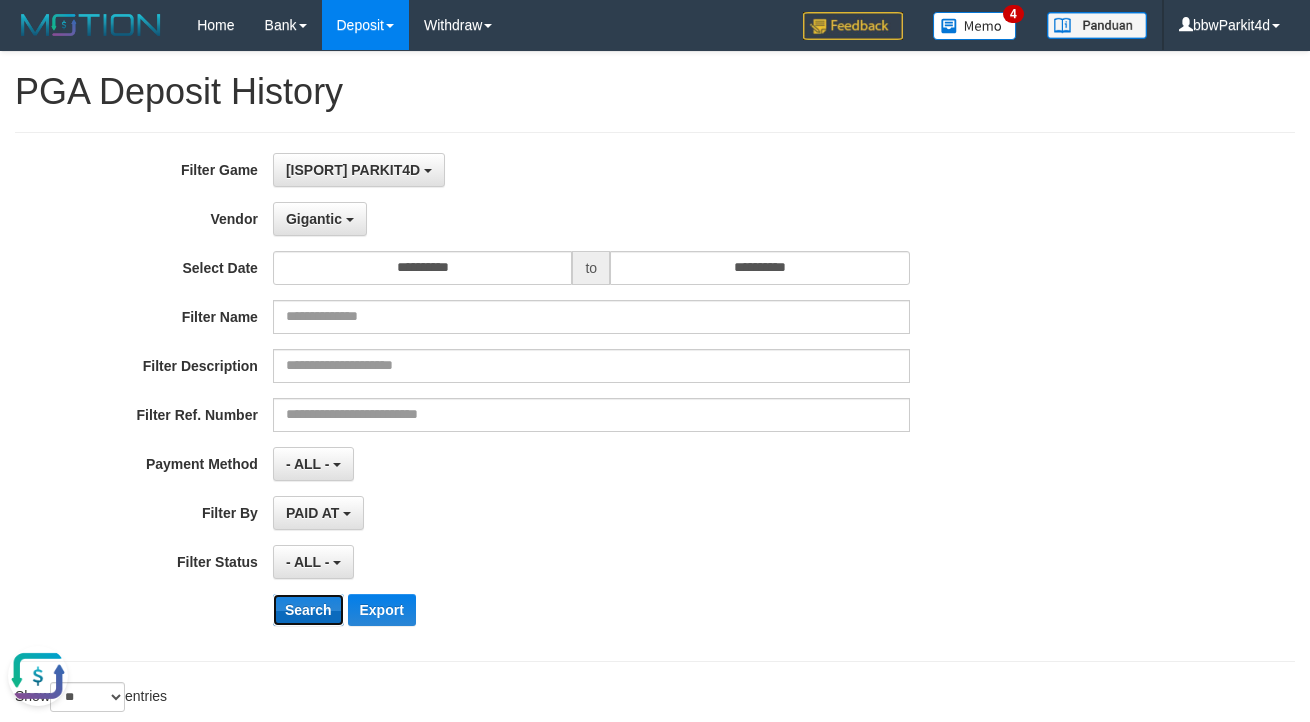 click on "Search" at bounding box center (308, 610) 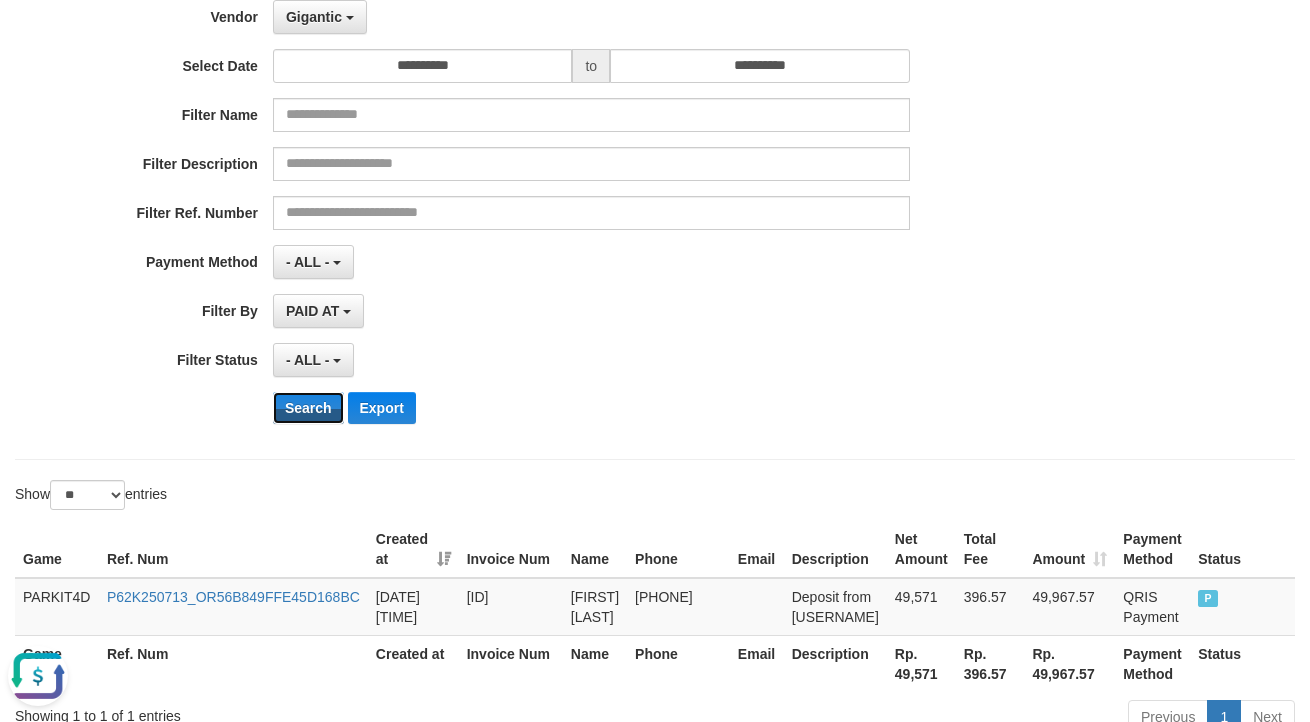 scroll, scrollTop: 272, scrollLeft: 0, axis: vertical 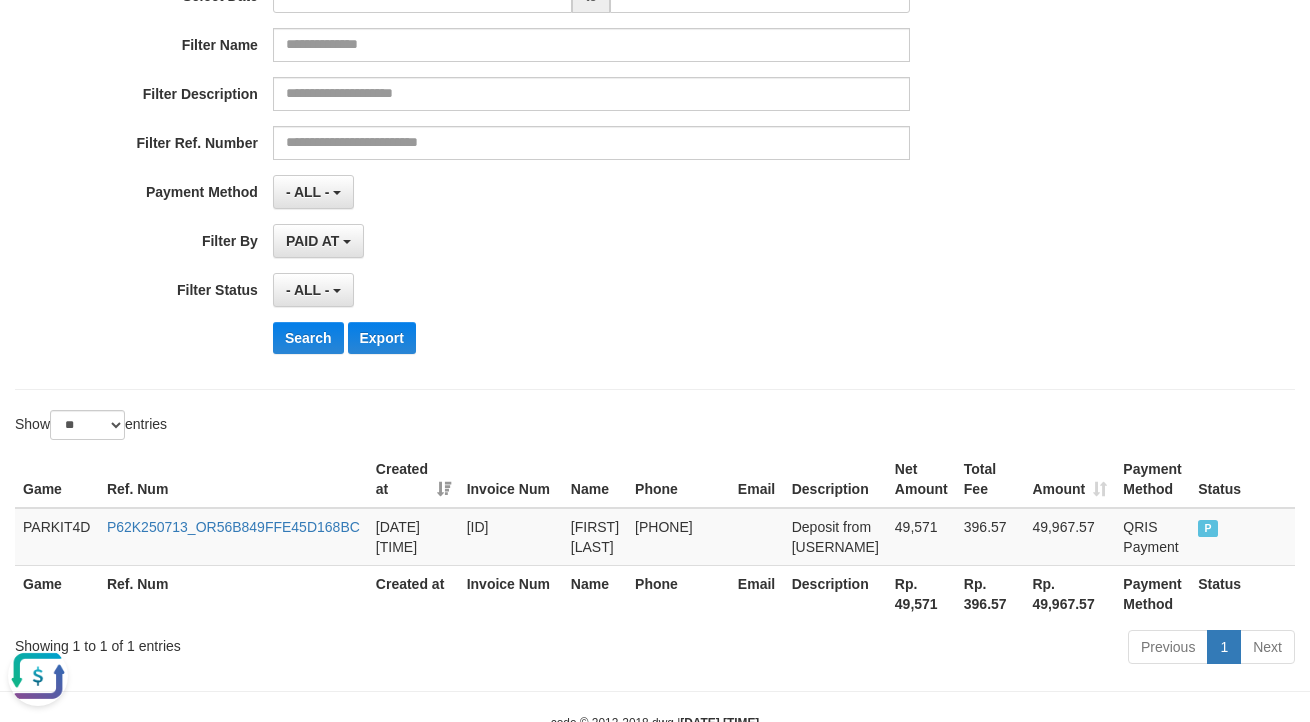 click on "Search
Export" at bounding box center [682, 338] 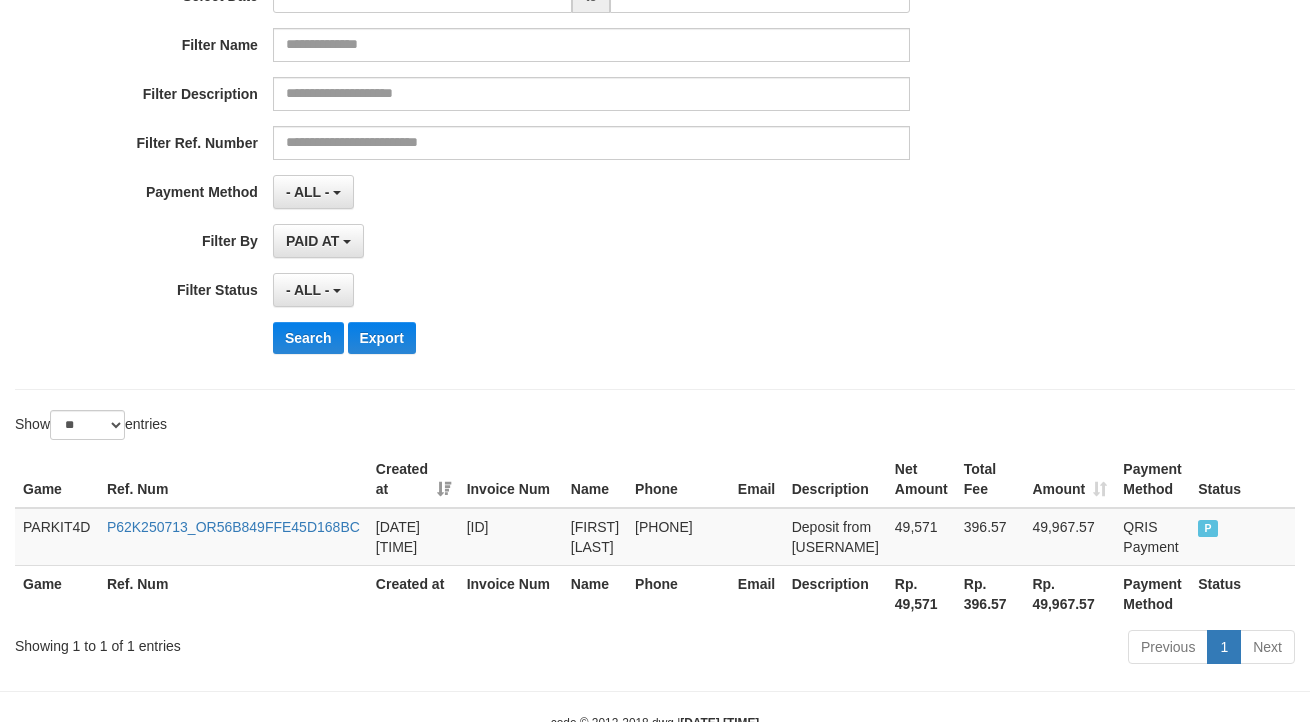 drag, startPoint x: 605, startPoint y: 336, endPoint x: 511, endPoint y: 246, distance: 130.13838 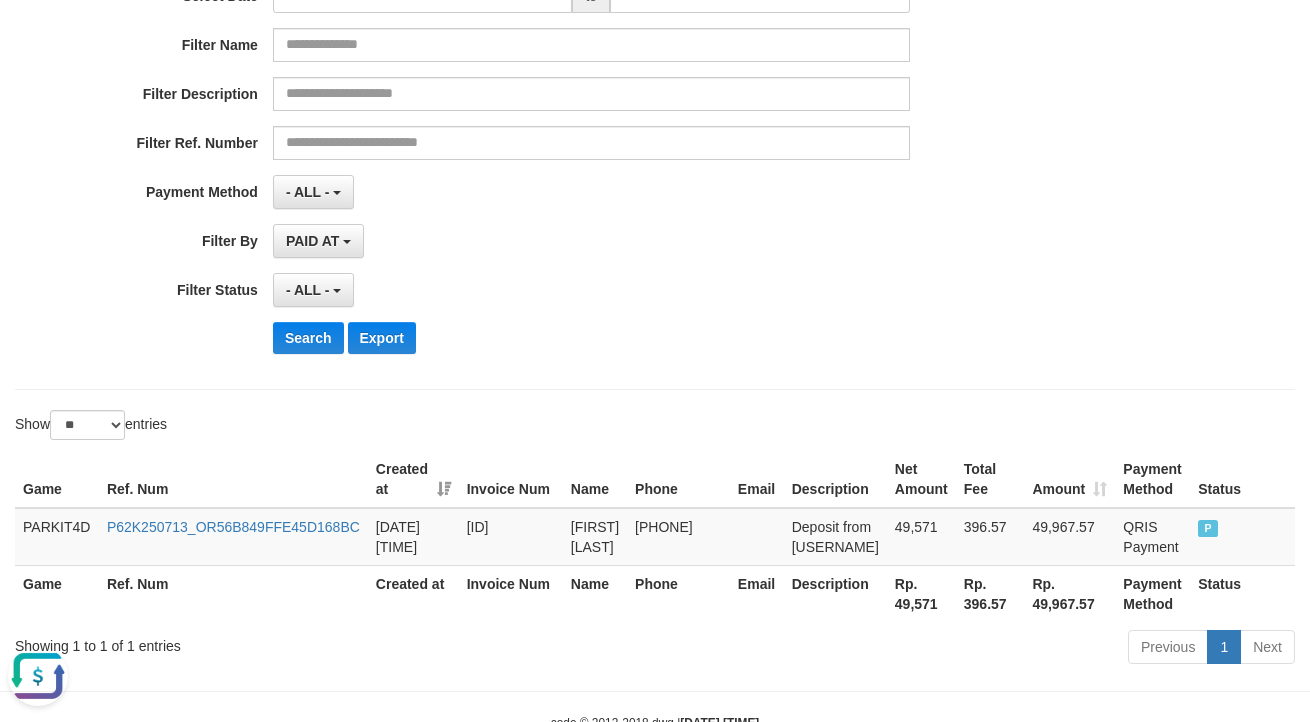 click on "- ALL -    SELECT ALL  - ALL -  SELECT STATUS
PENDING/UNPAID
PAID
CANCELED
EXPIRED" at bounding box center [591, 290] 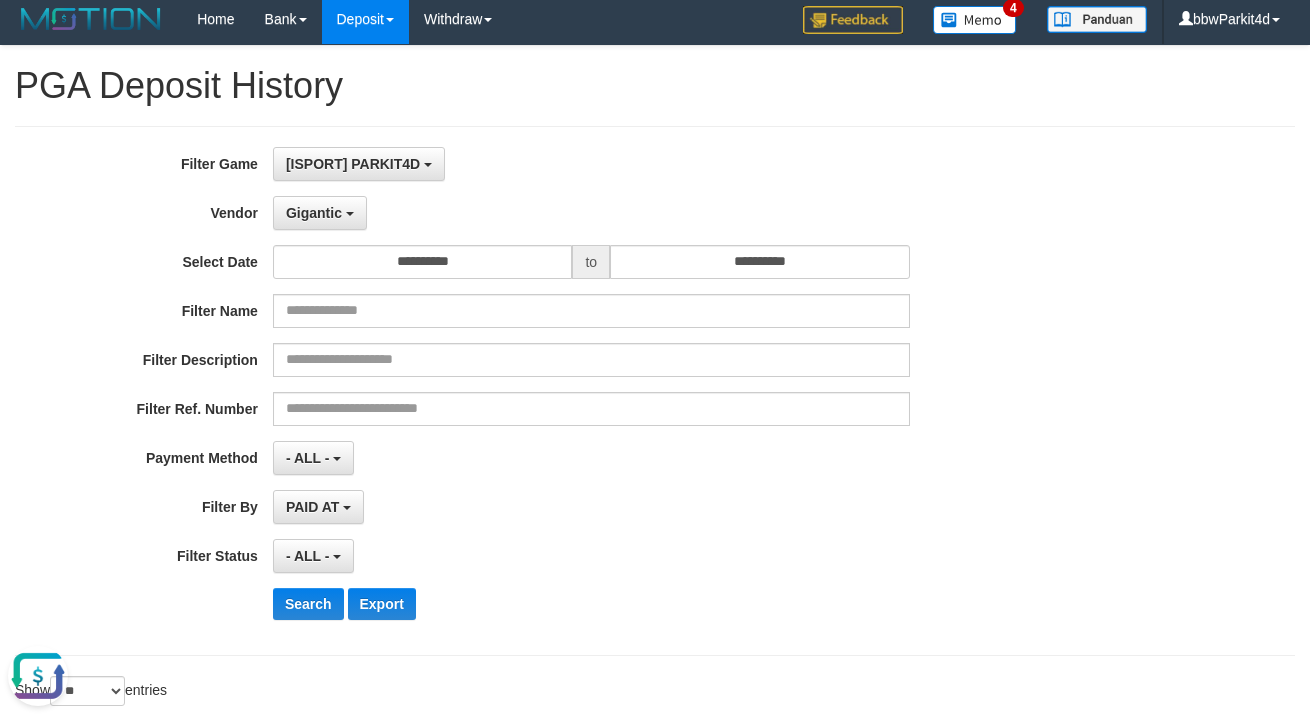 scroll, scrollTop: 0, scrollLeft: 0, axis: both 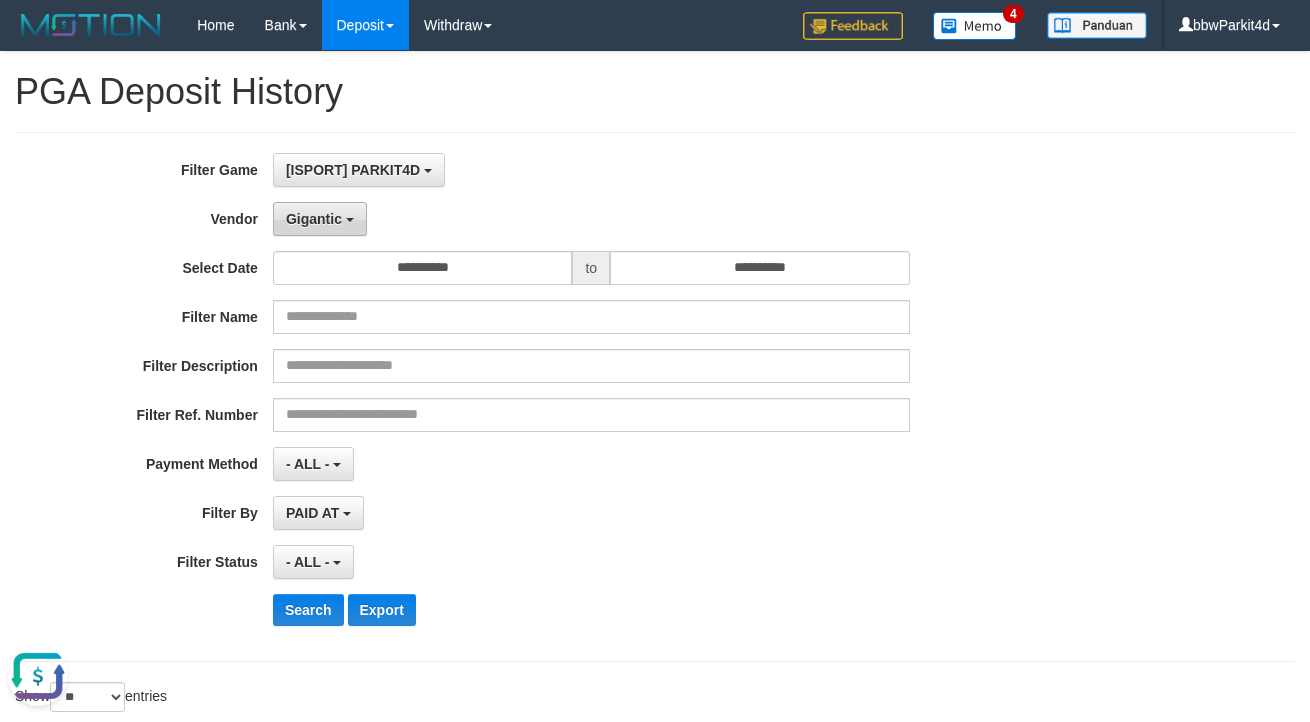 click on "Gigantic" at bounding box center [314, 219] 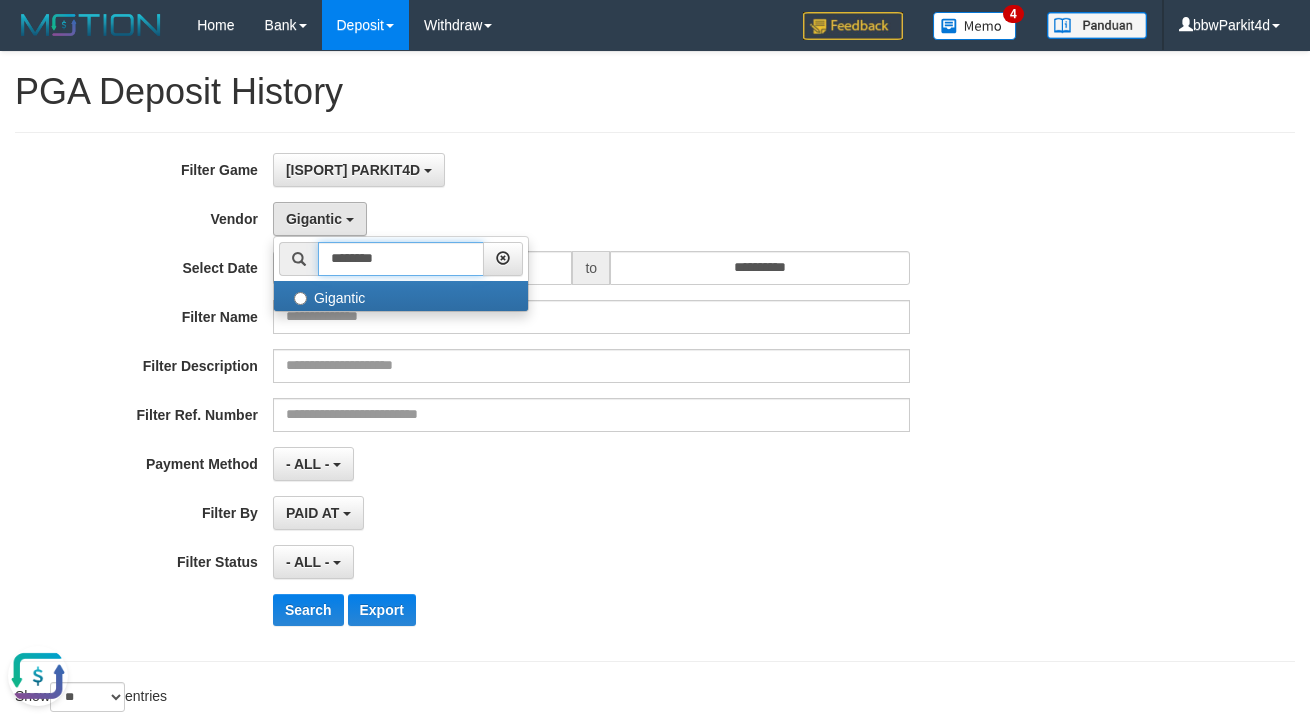 click on "********" at bounding box center [401, 259] 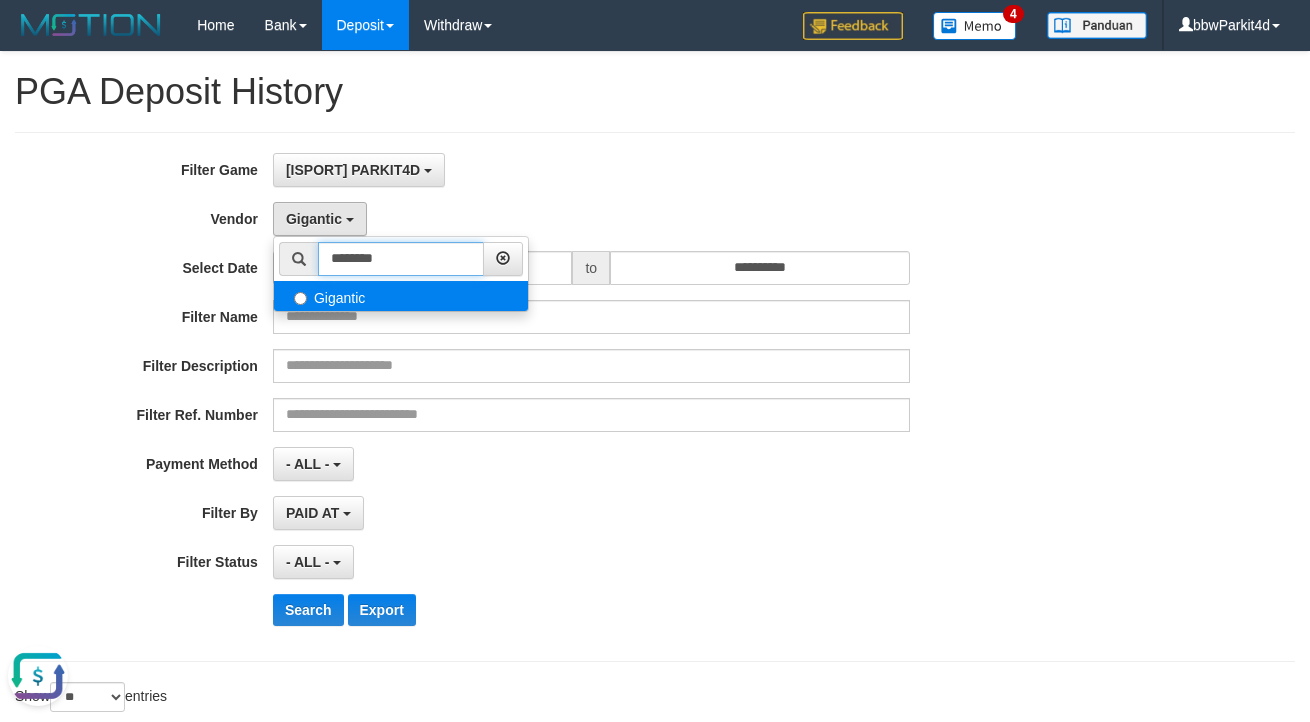 paste 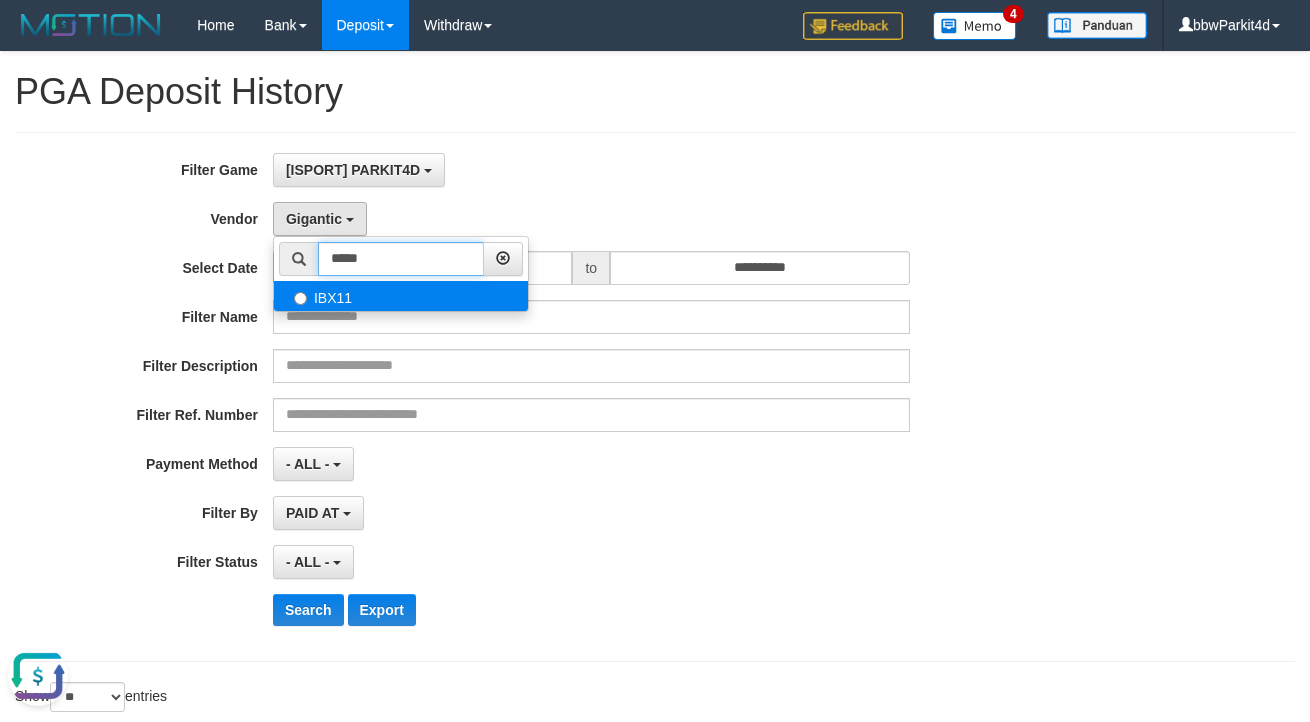 type on "*****" 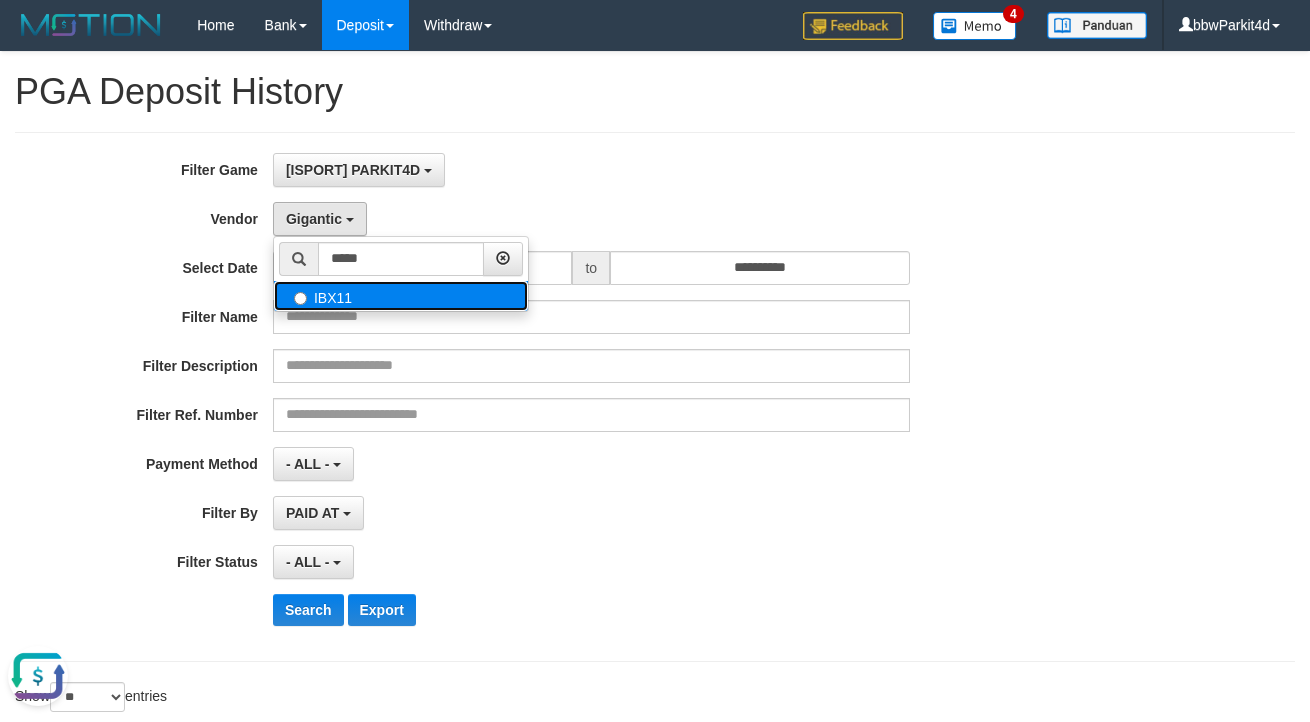 click on "IBX11" at bounding box center [401, 296] 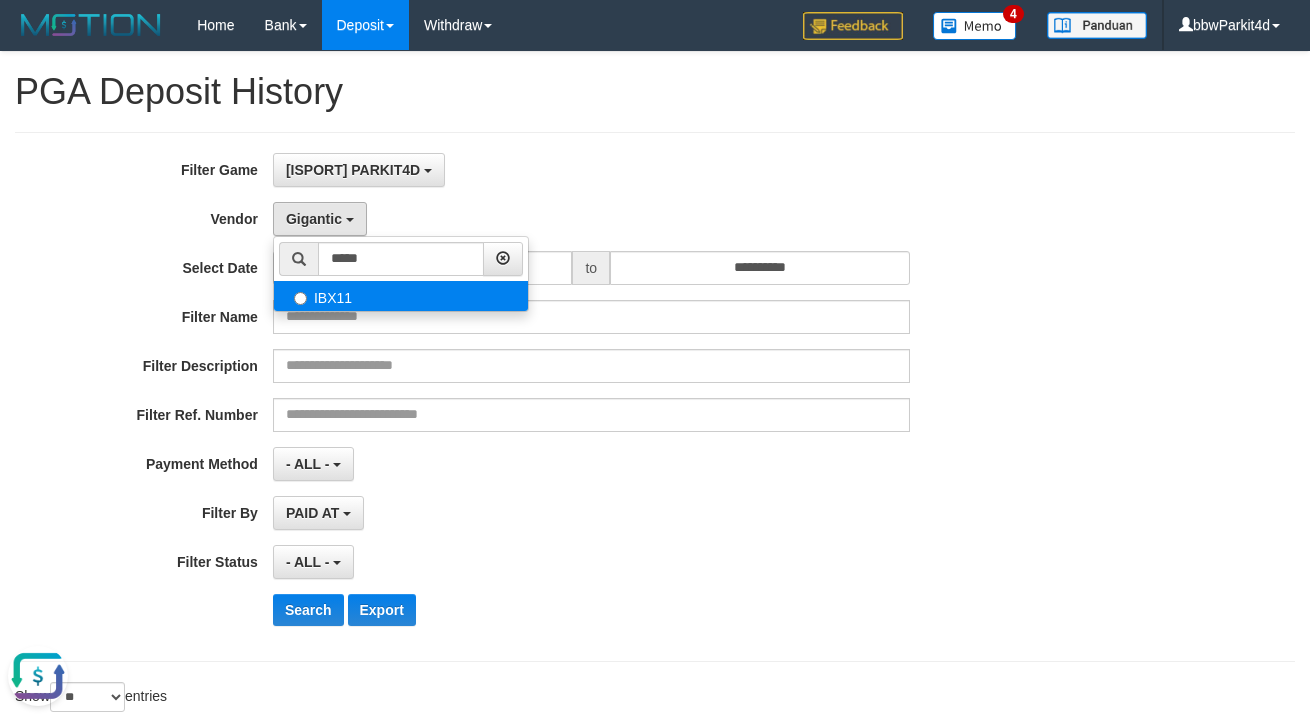 select on "**********" 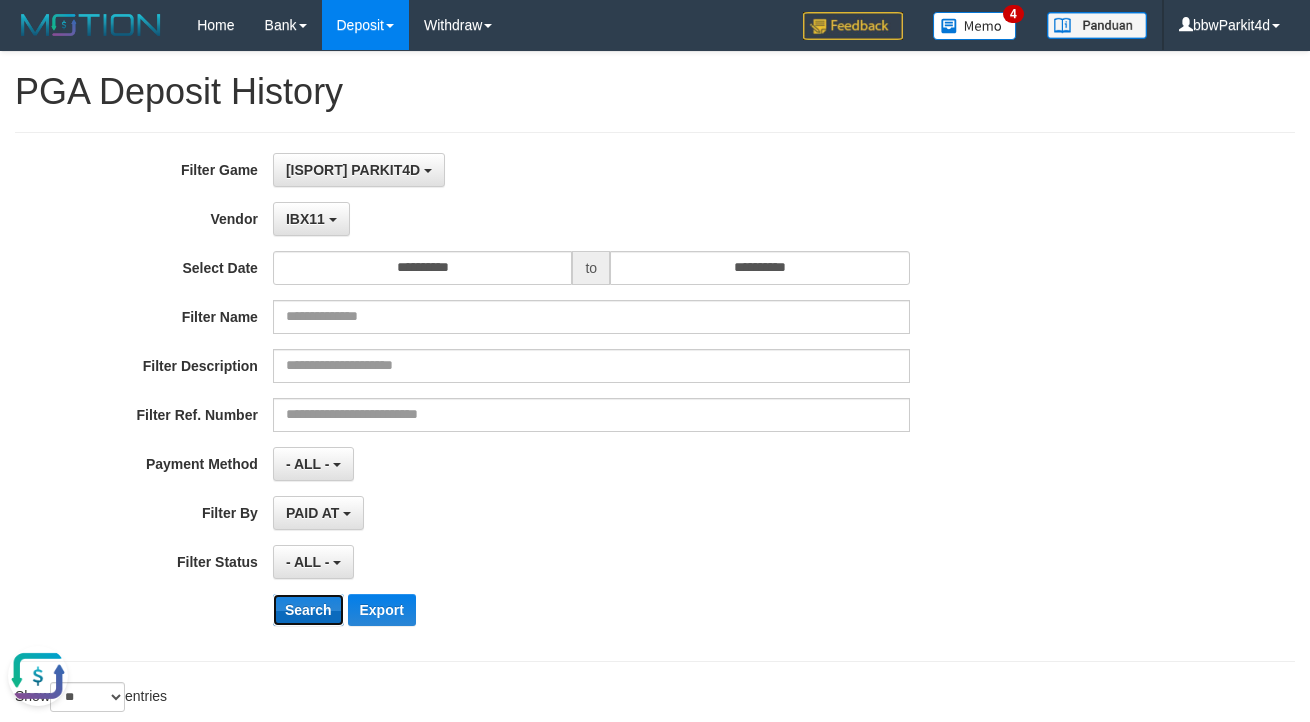 click on "Search" at bounding box center [308, 610] 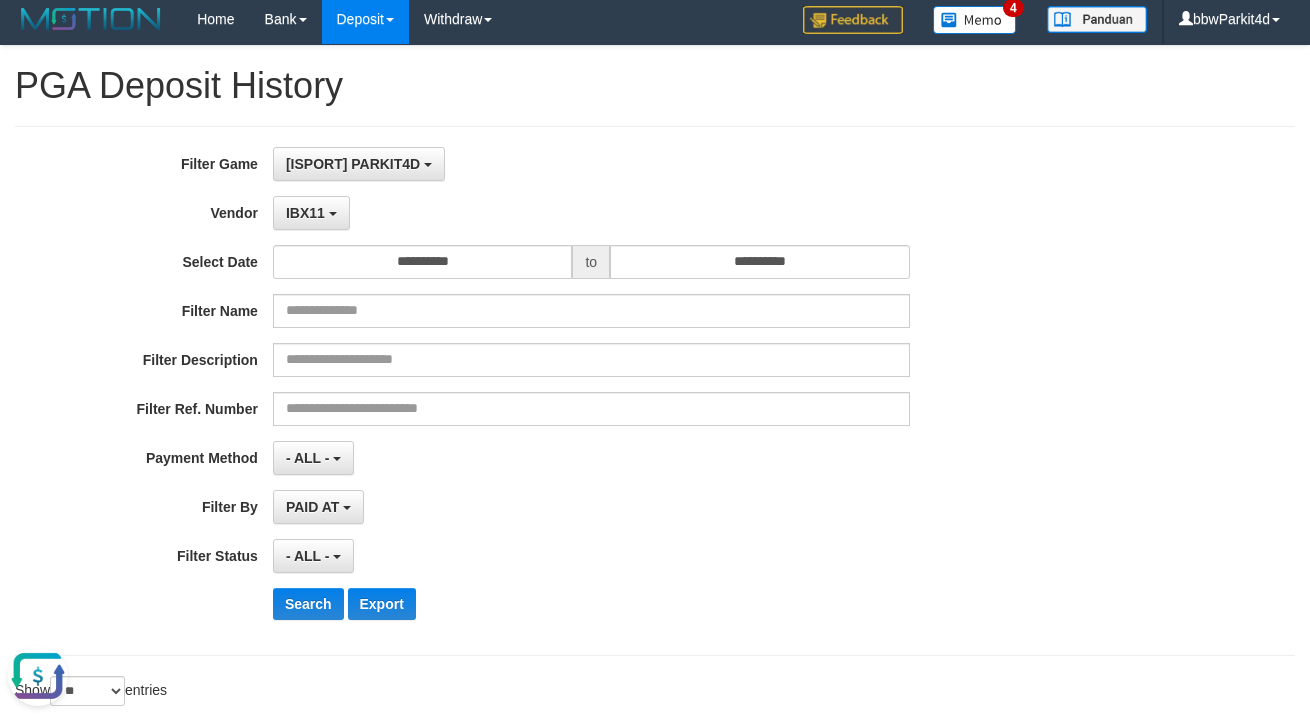 scroll, scrollTop: 0, scrollLeft: 0, axis: both 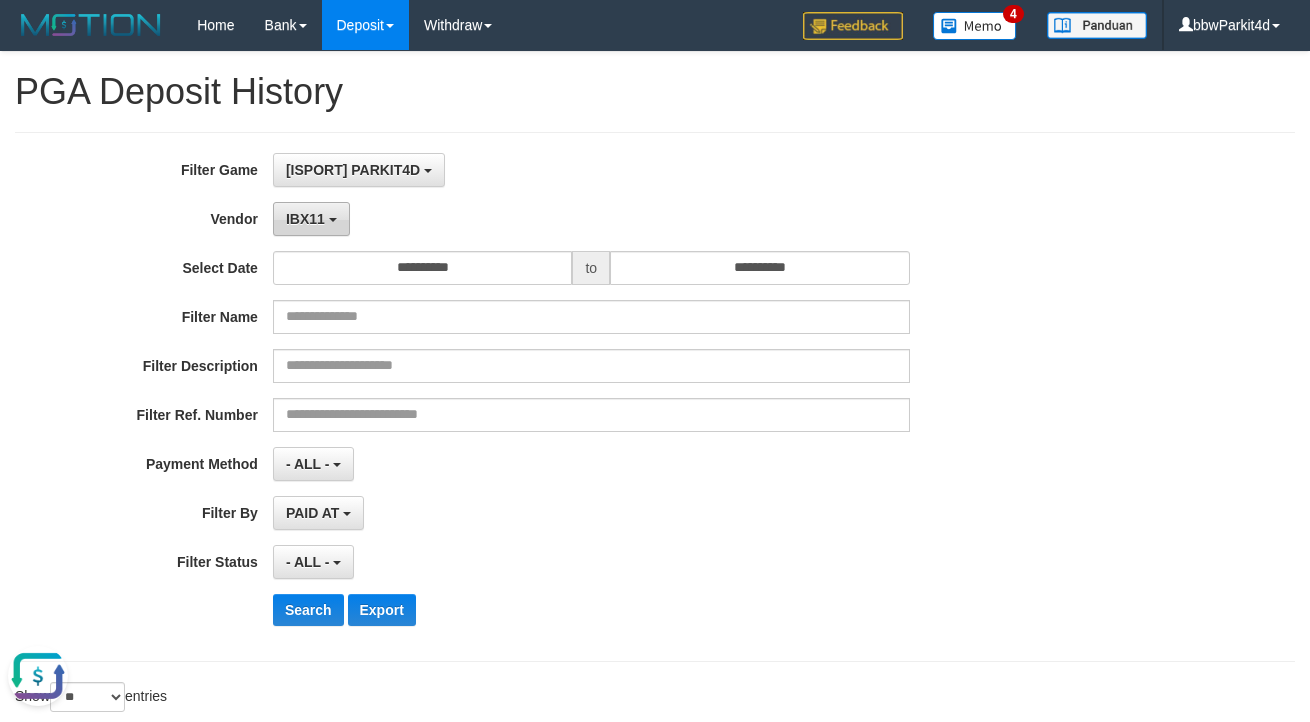 click on "IBX11" at bounding box center (311, 219) 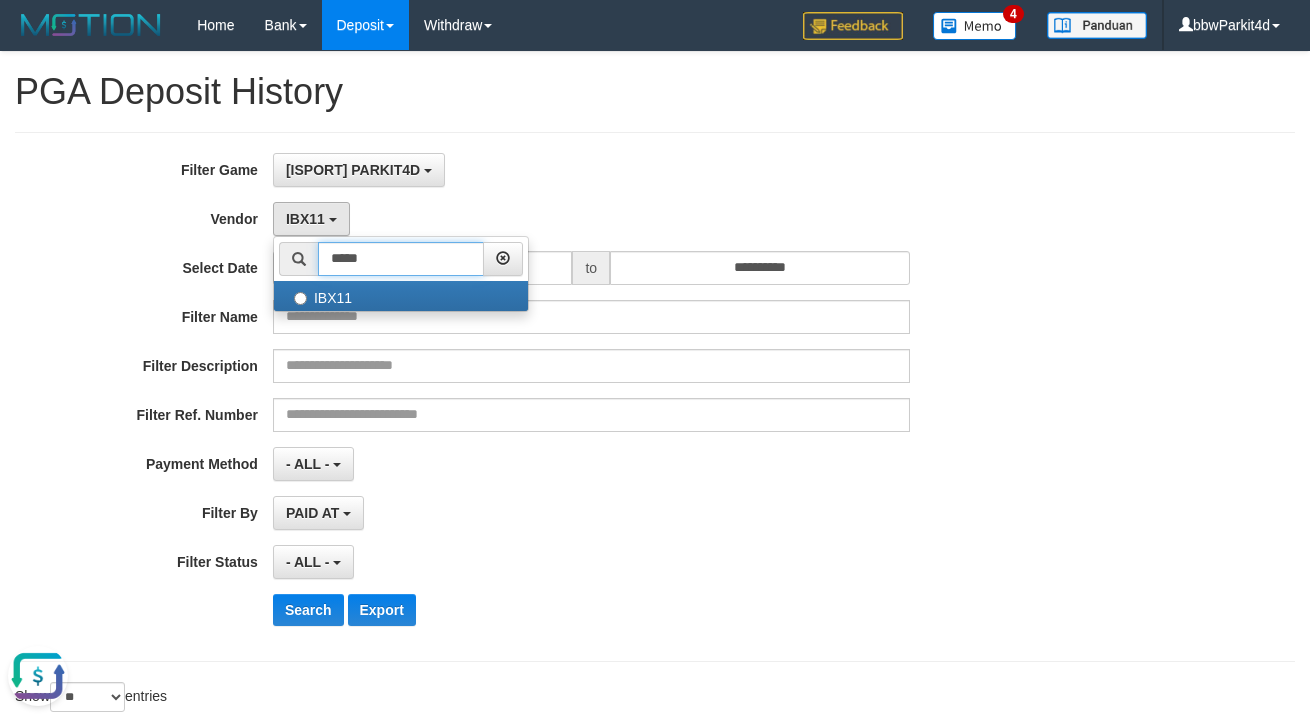 click on "*****" at bounding box center (401, 259) 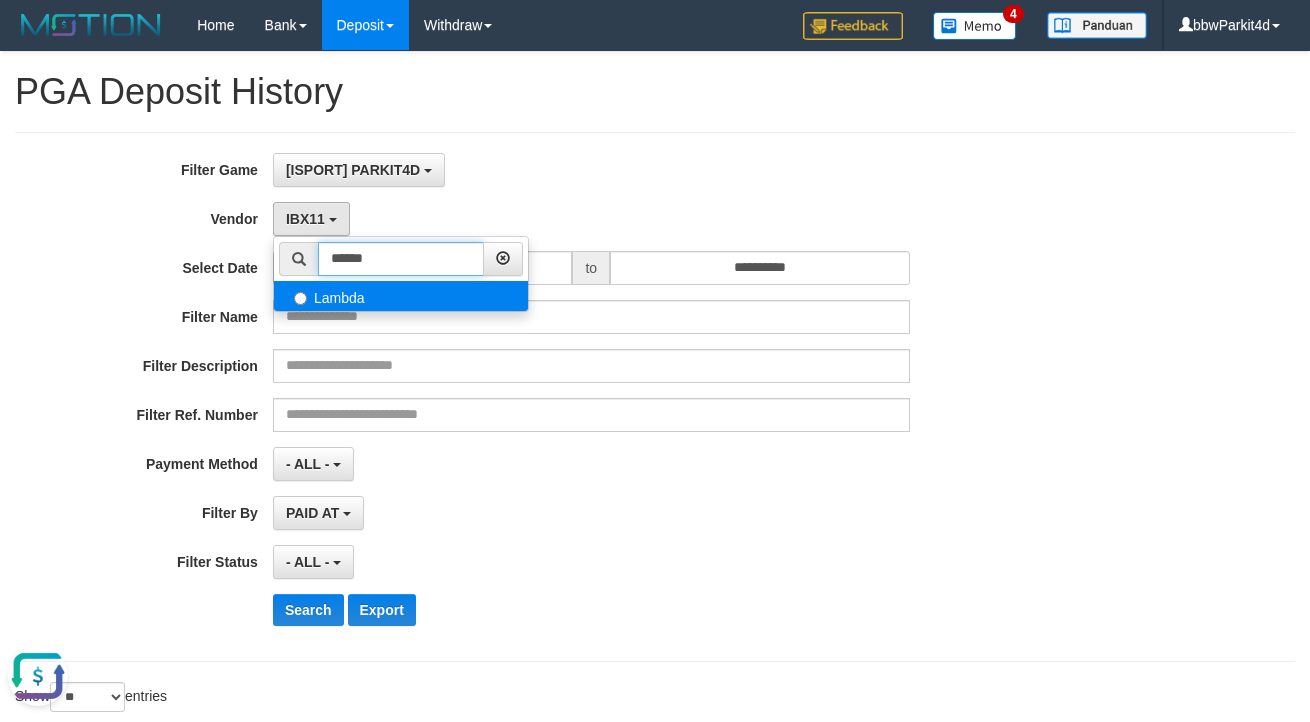type on "******" 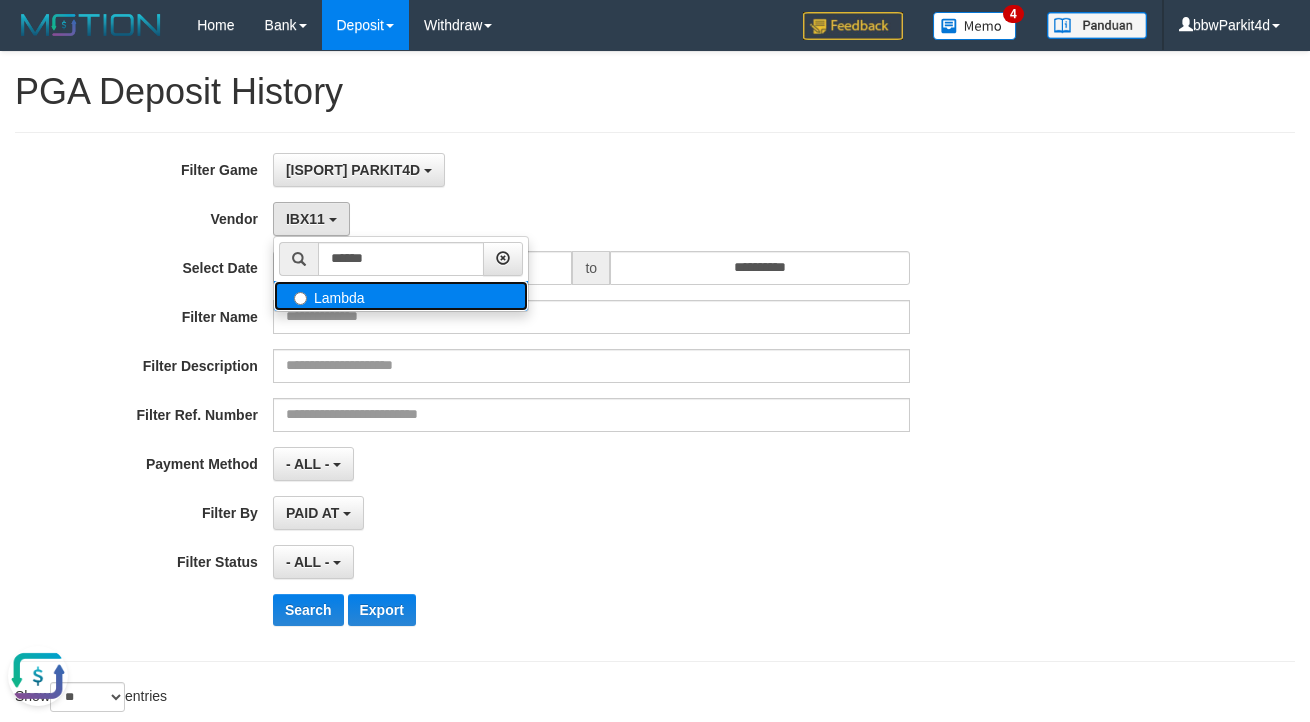 click on "Lambda" at bounding box center (401, 296) 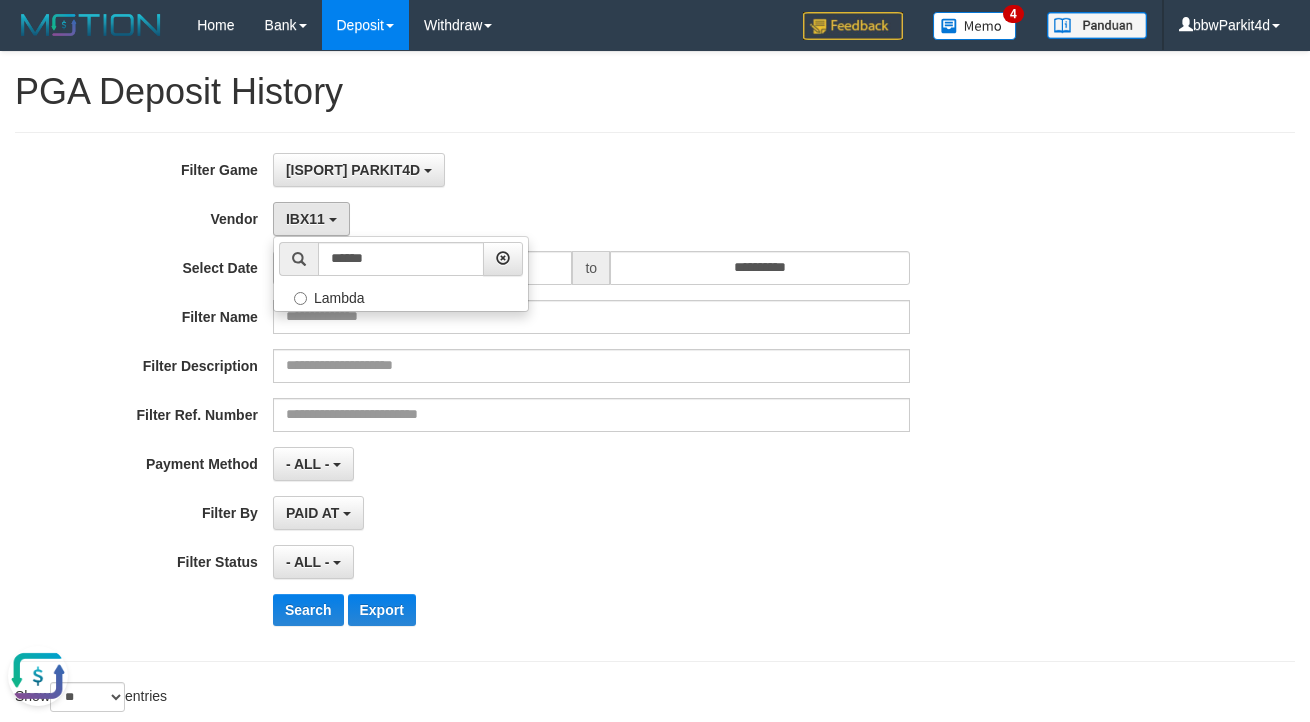 select on "**********" 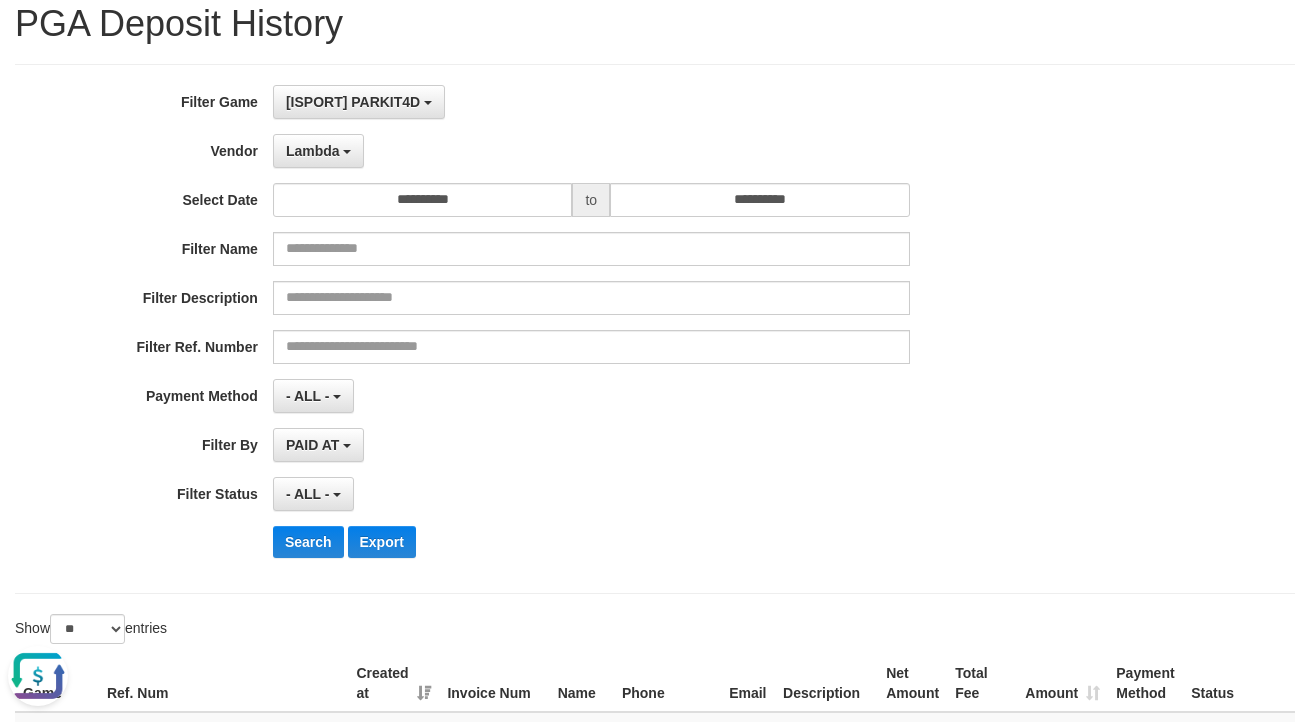 scroll, scrollTop: 181, scrollLeft: 0, axis: vertical 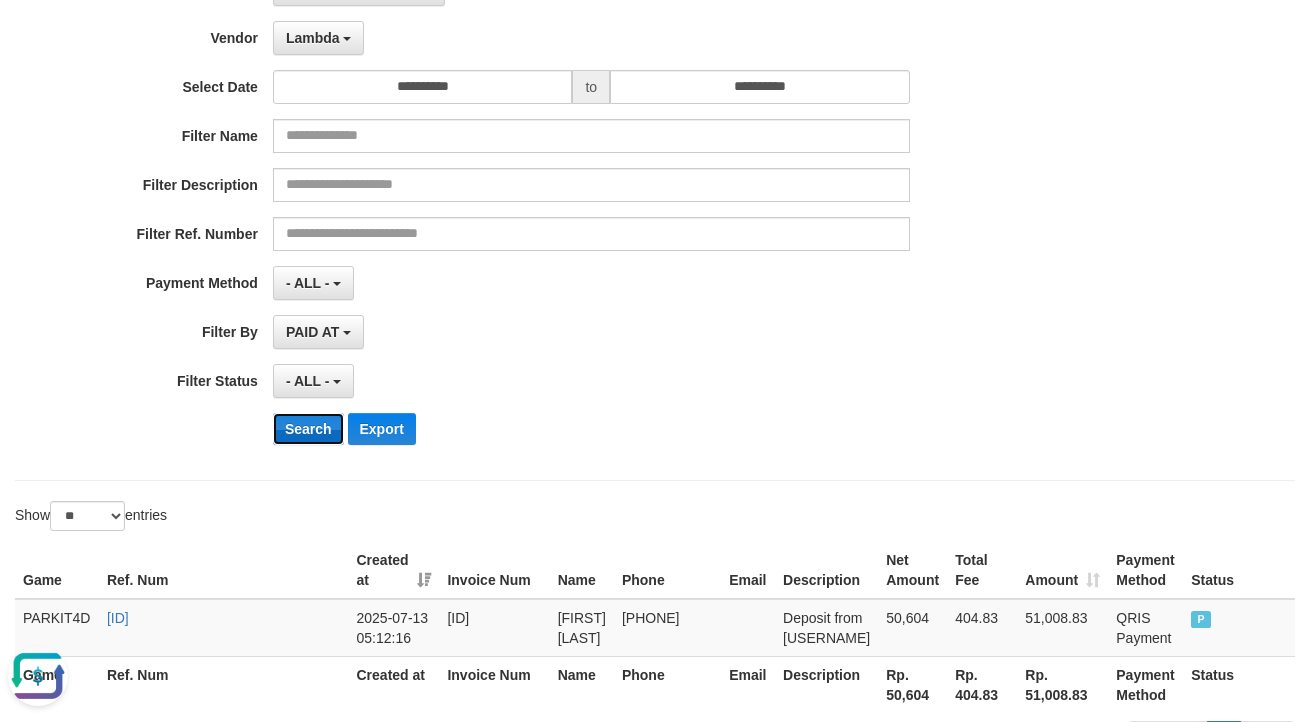 click on "Search" at bounding box center (308, 429) 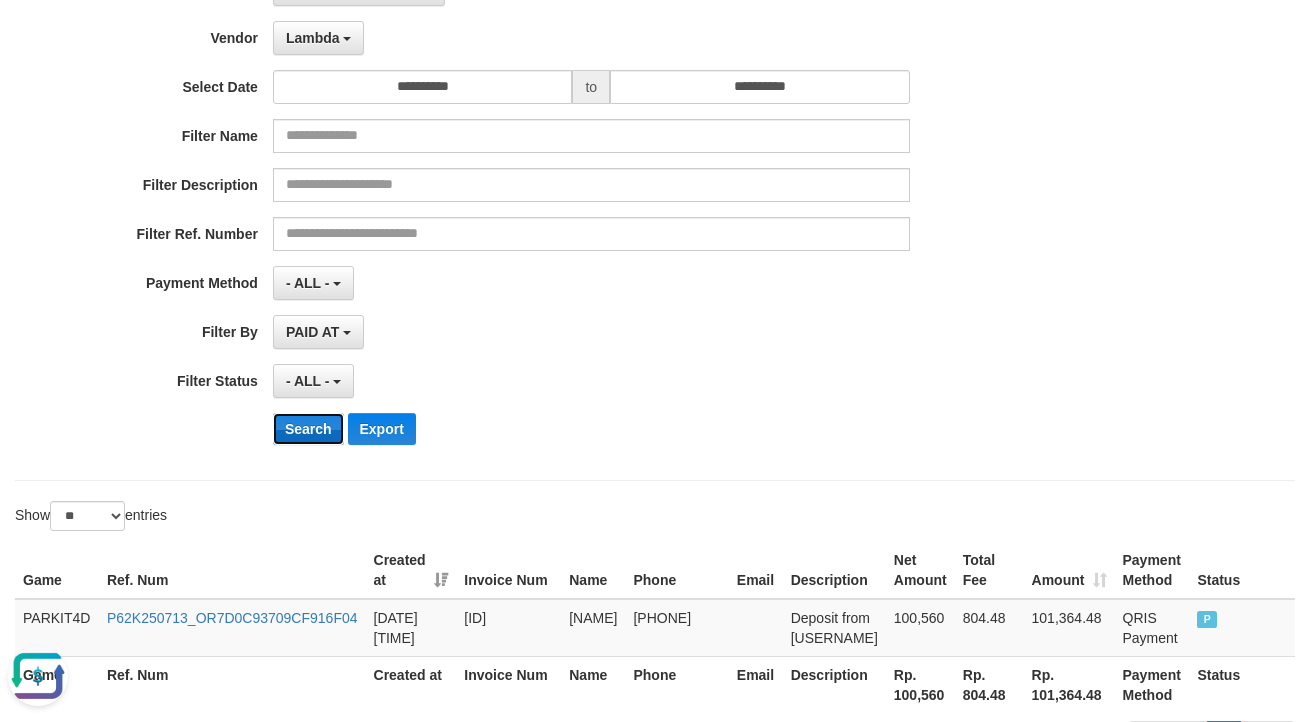 scroll, scrollTop: 272, scrollLeft: 0, axis: vertical 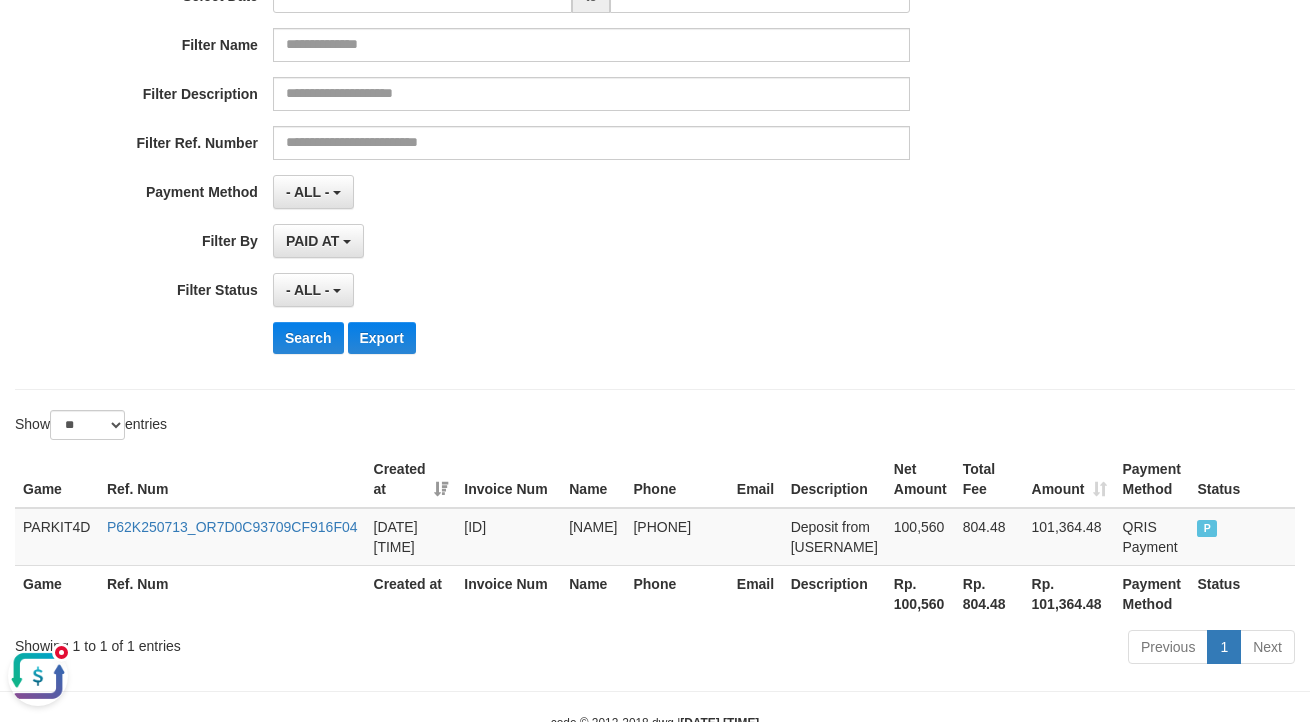 click on "PAID AT
PAID AT
CREATED AT" at bounding box center [591, 241] 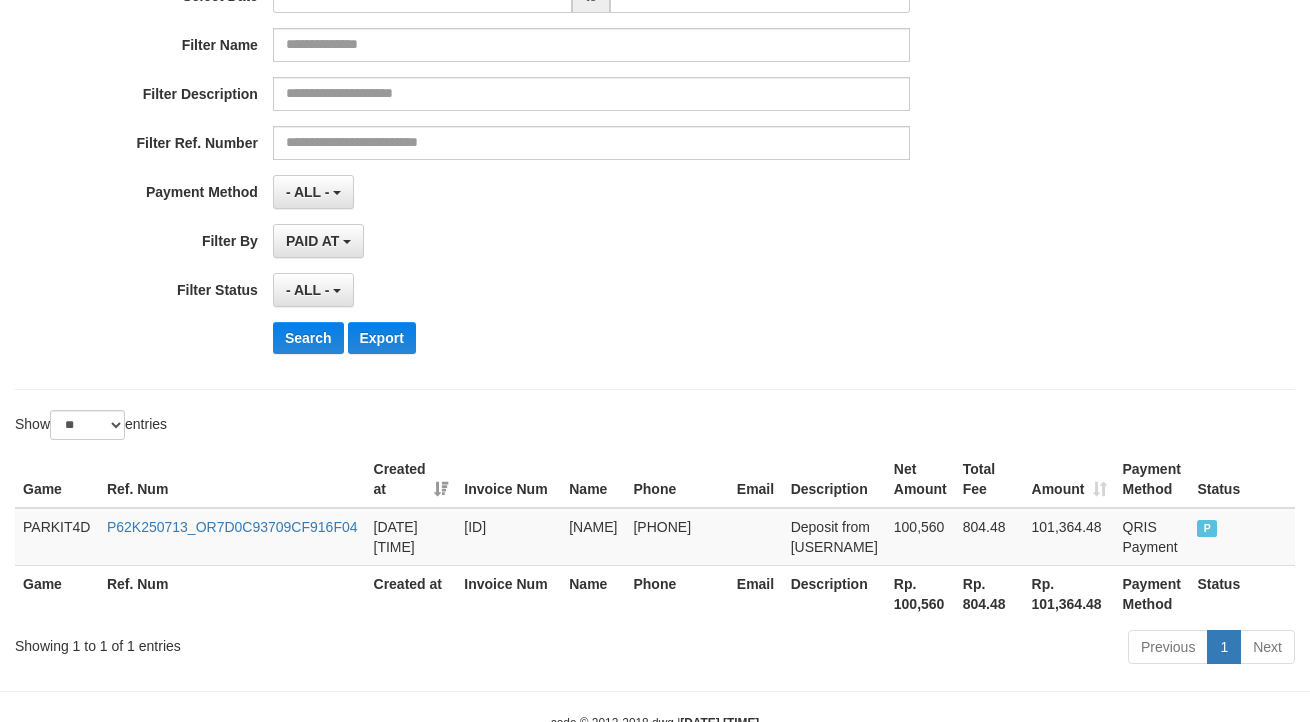 click on "Search
Export" at bounding box center [682, 338] 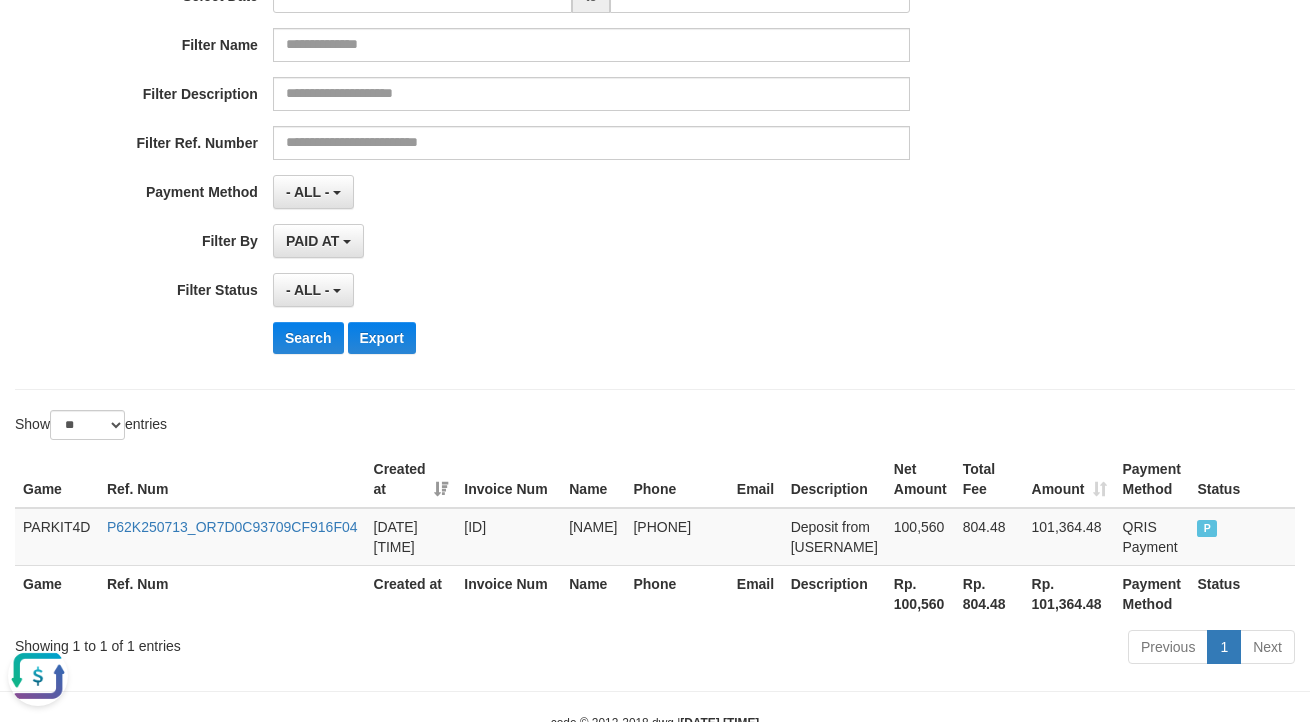 scroll, scrollTop: 350, scrollLeft: 0, axis: vertical 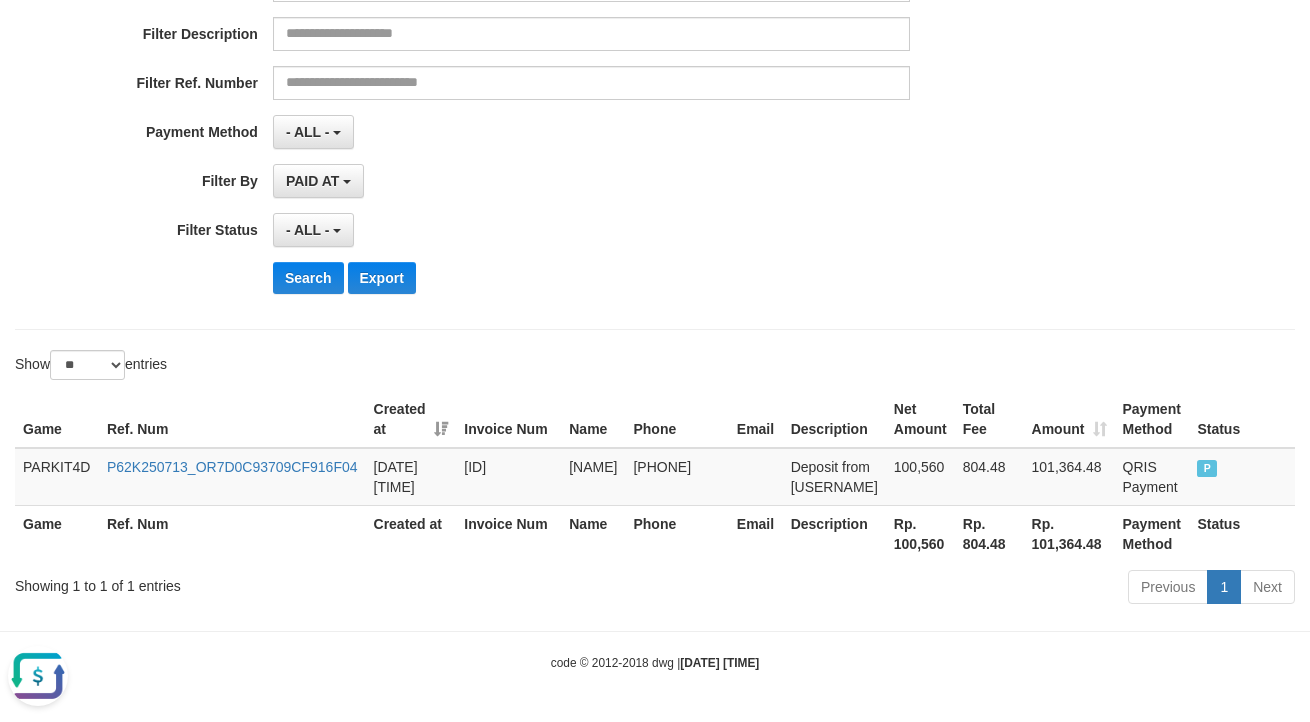 click at bounding box center (38, 676) 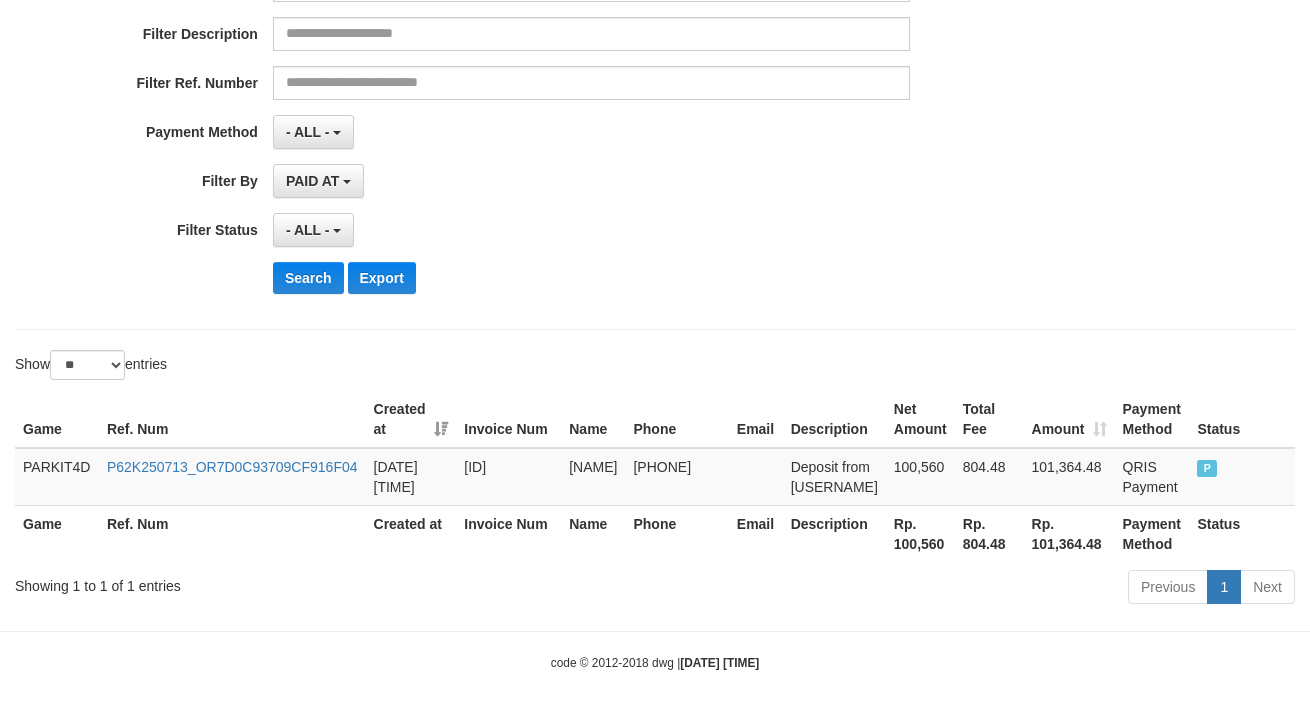 click on "Toggle navigation
Home
Bank
Account List
Load
By Website
Group
[ISPORT]													PARKIT4D
Mutasi Bank
Search
Sync
Note Mutasi
Deposit
DPS Fetch
DPS List
History
PGA History
Note DPS" at bounding box center [655, 195] 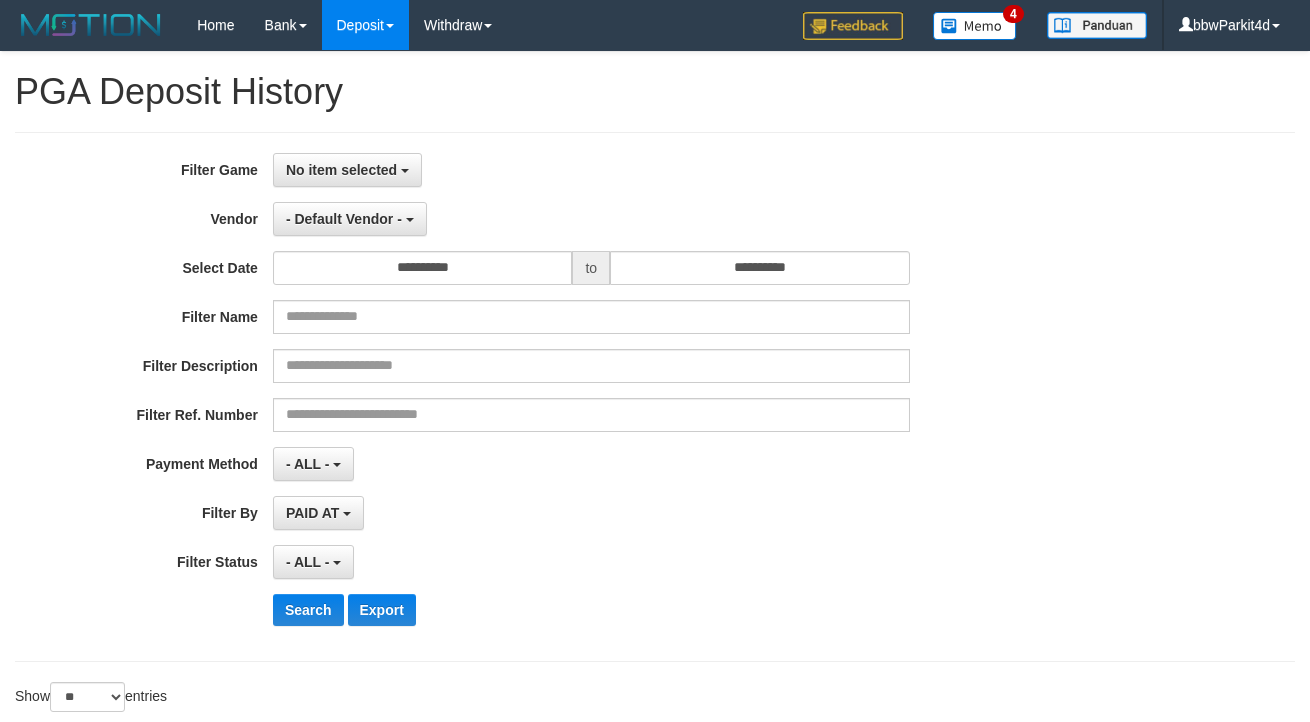 select on "**********" 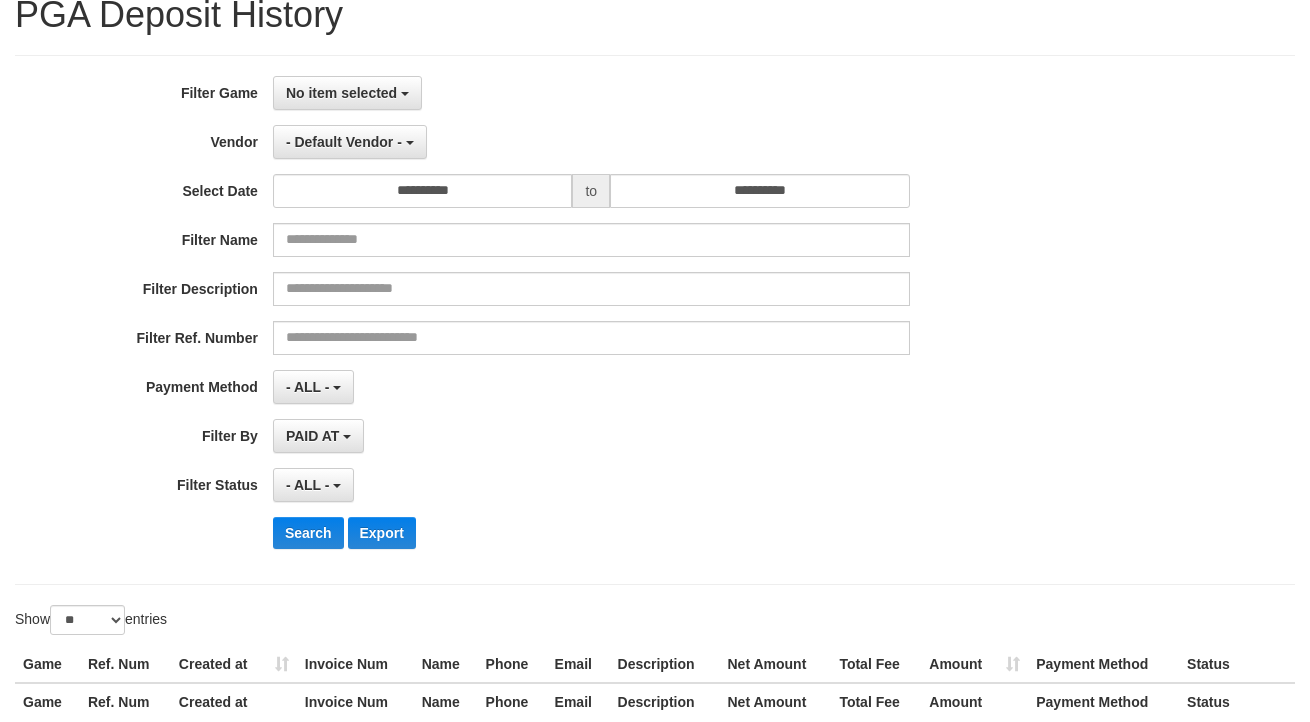 scroll, scrollTop: 0, scrollLeft: 0, axis: both 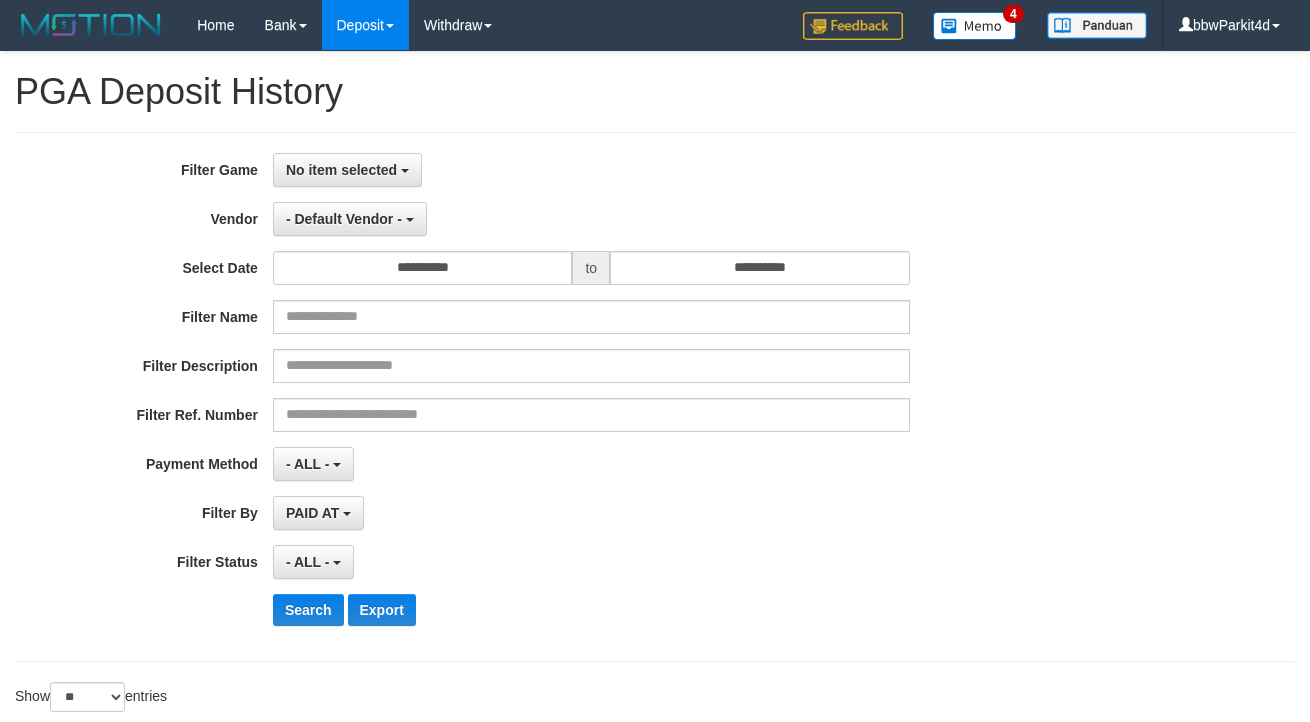 click on "- ALL -    SELECT ALL  - ALL -  SELECT STATUS
PENDING/UNPAID
PAID
CANCELED
EXPIRED" at bounding box center (591, 562) 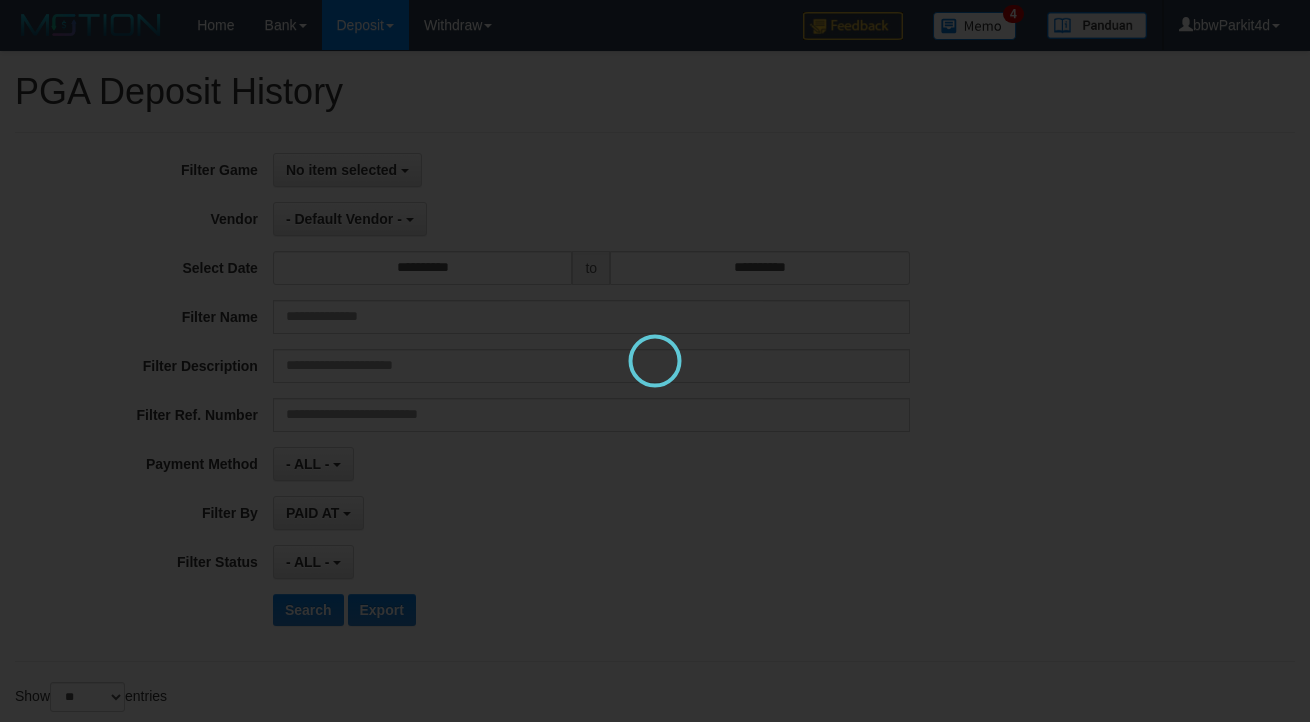 scroll, scrollTop: 0, scrollLeft: 0, axis: both 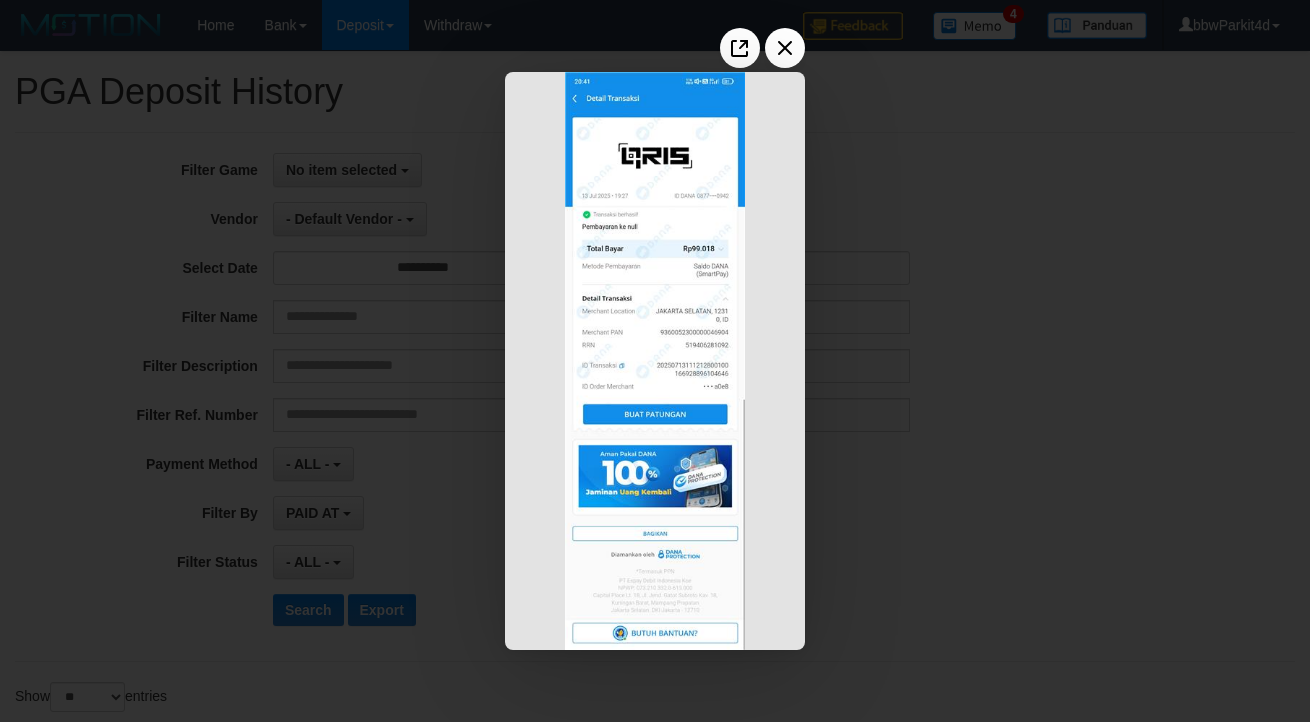 click at bounding box center (655, 361) 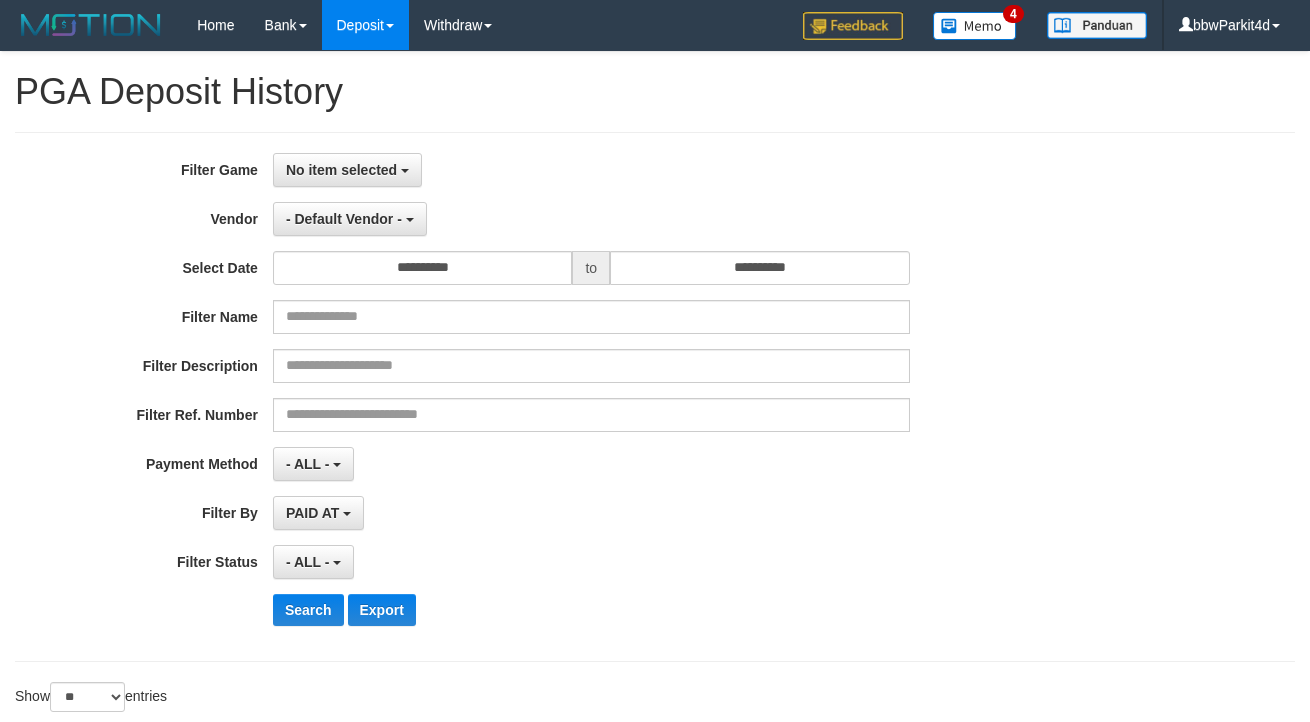 click on "No item selected    SELECT GAME
[ISPORT] PARKIT4D" at bounding box center [591, 170] 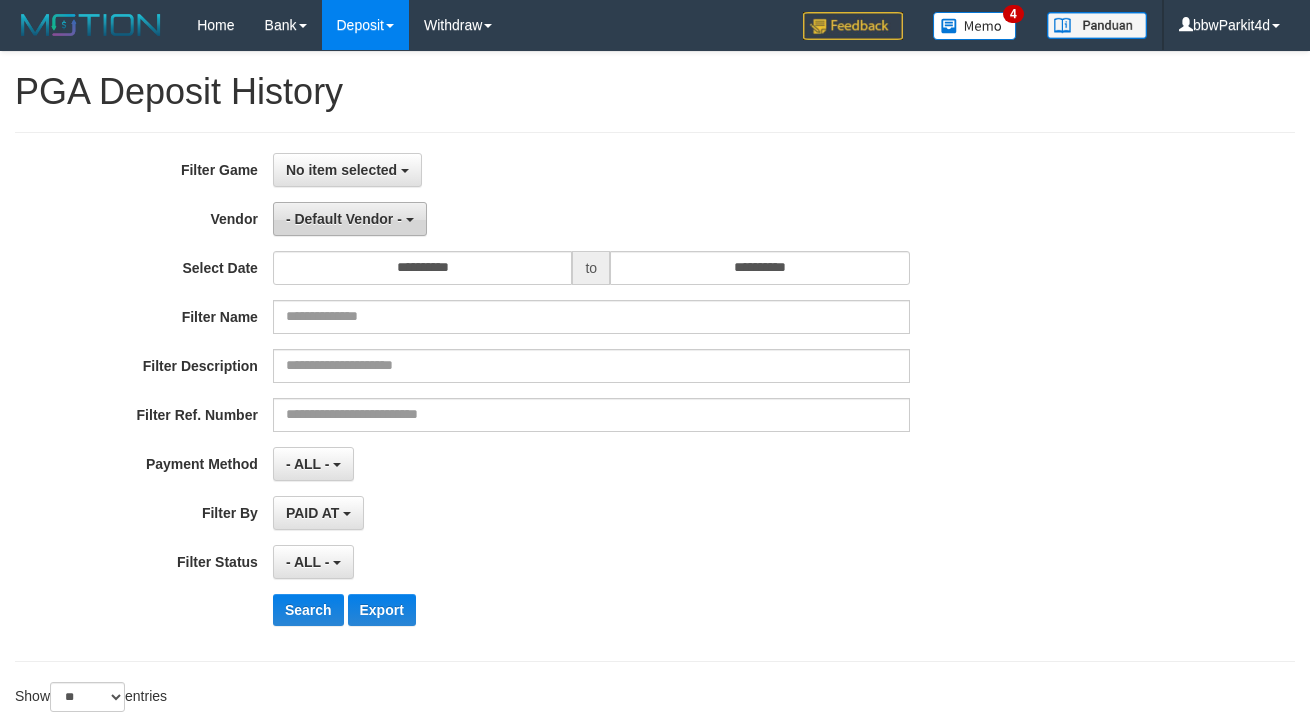 click on "- Default Vendor -" at bounding box center [350, 219] 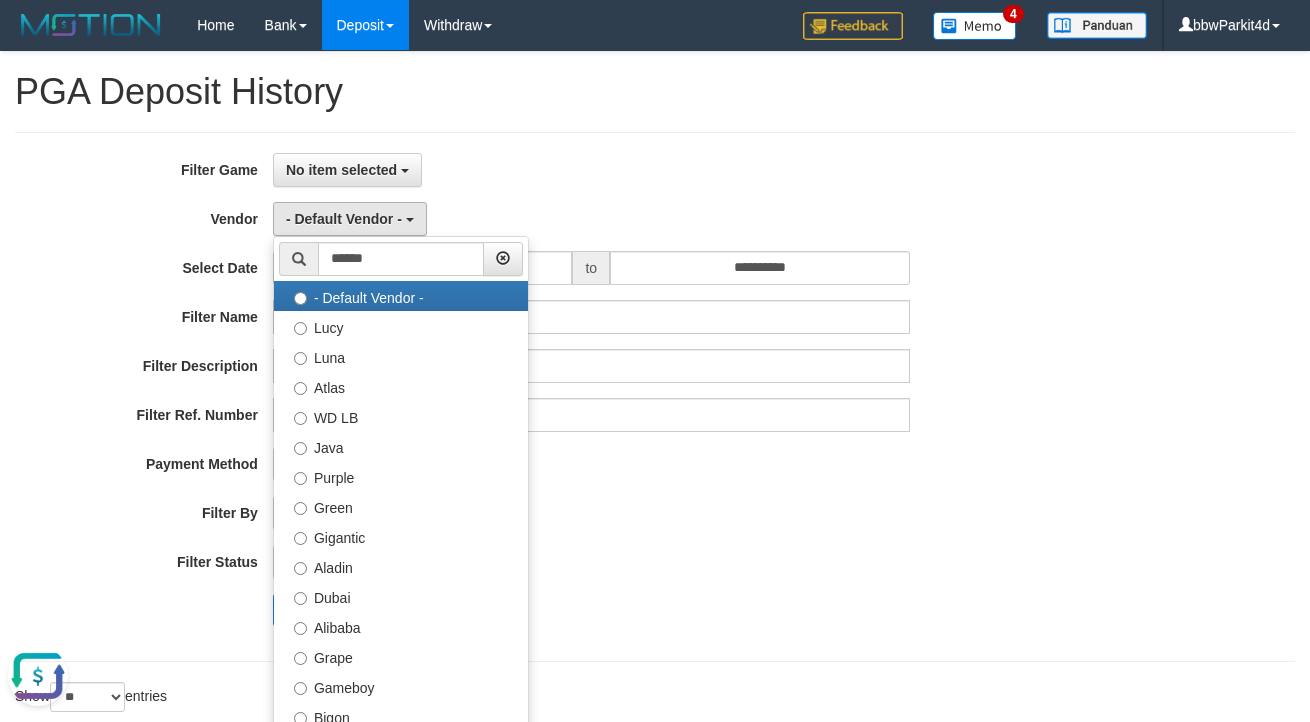 click at bounding box center (38, 676) 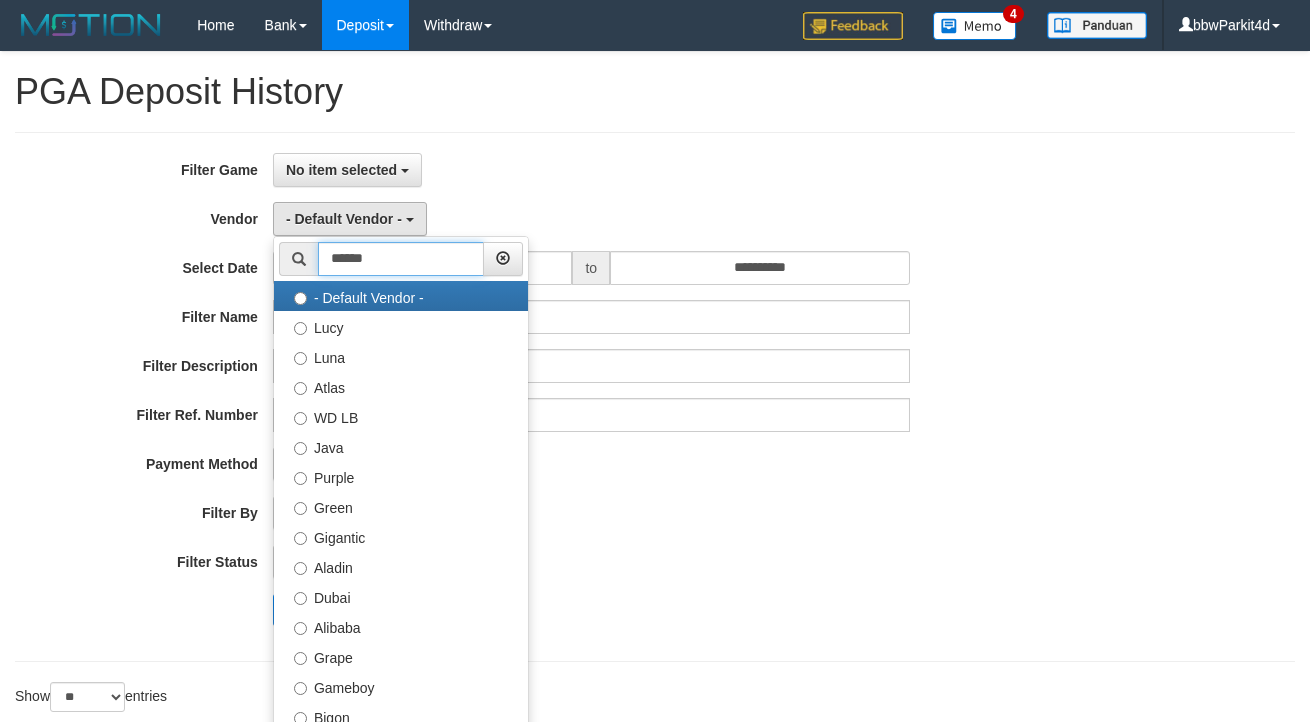 click on "******" at bounding box center [401, 259] 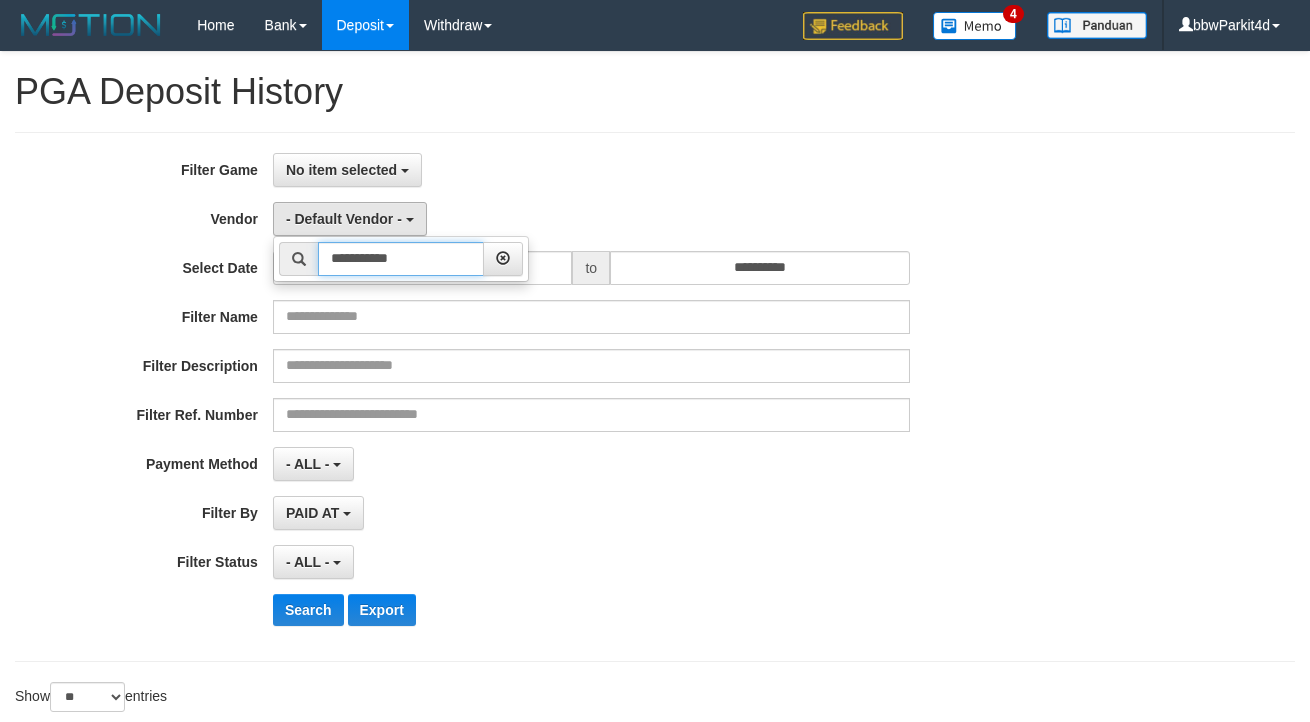paste 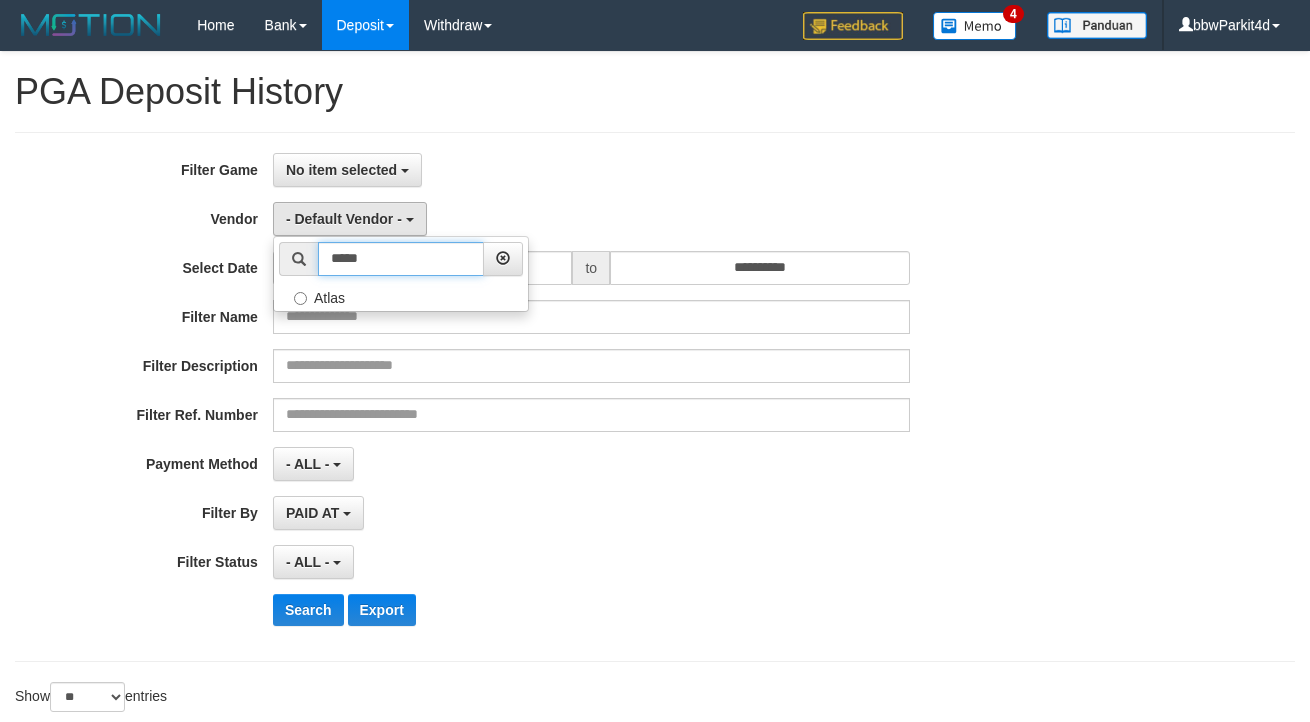 type on "*****" 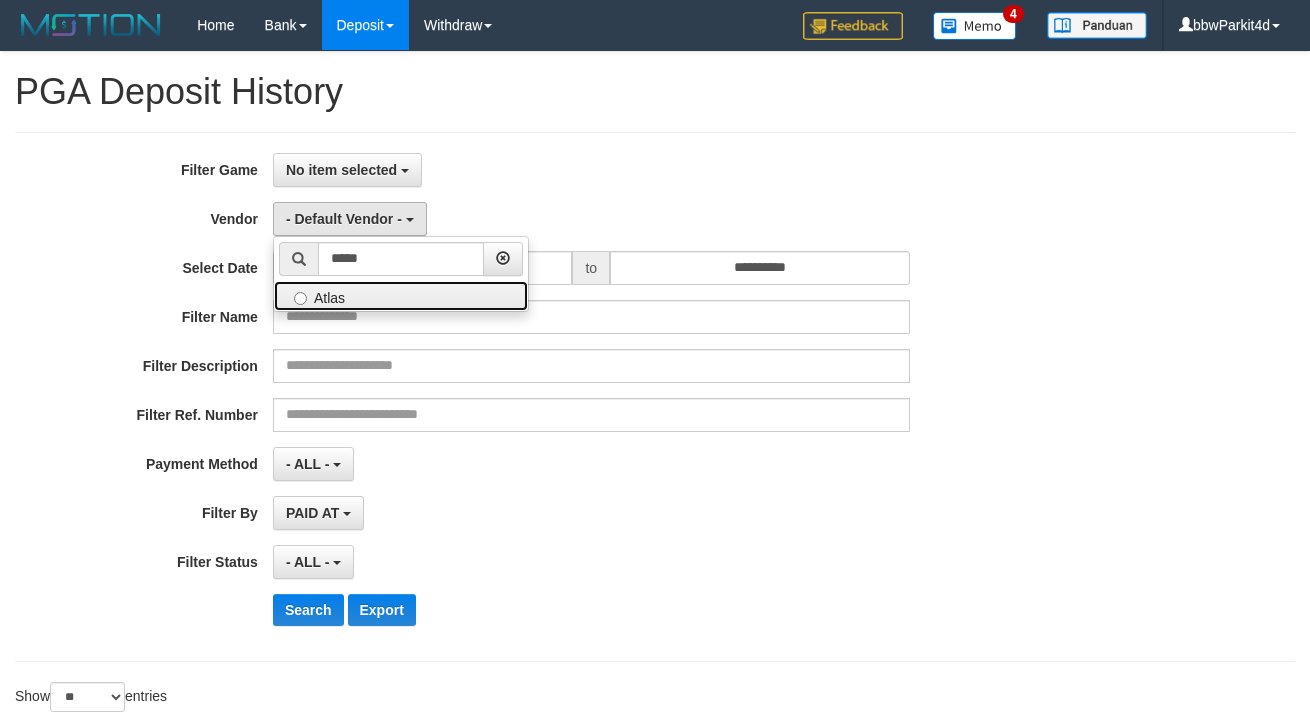 click on "Atlas" at bounding box center [401, 296] 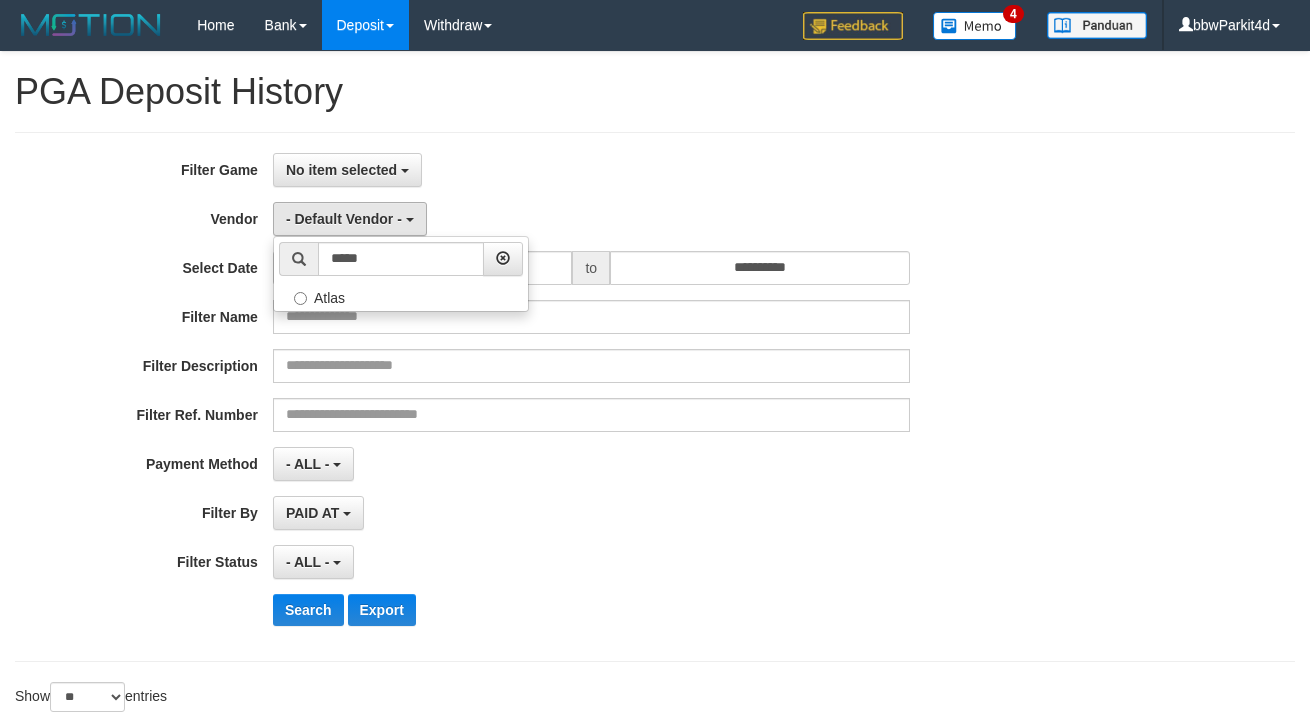 select on "**********" 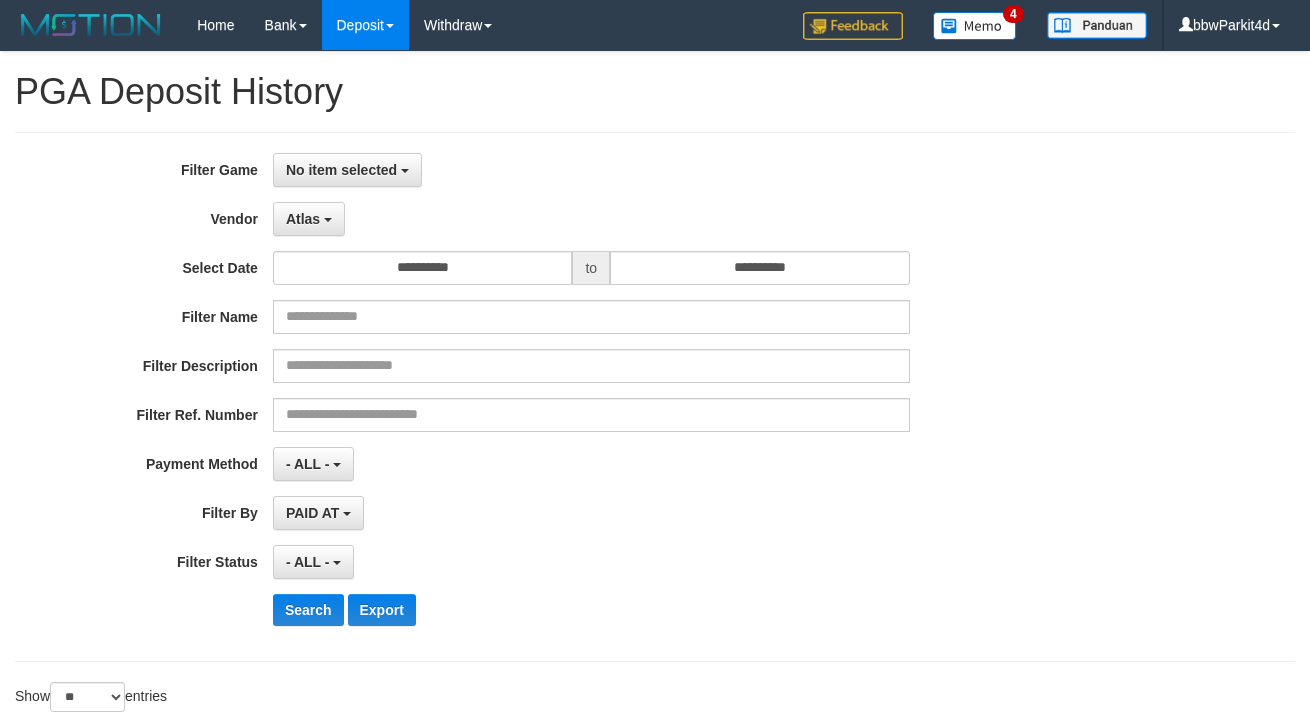click on "Atlas   *****  - Default Vendor -  [FIRST]  [LAST]  WD LB  Java  Purple  Green  Gigantic  Aladin  Dubai  Alibaba  Grape  Gameboy  Bigon  Allstar  Xtr  Gama  IBX11  Selat  Borde  Indahjualpulsa  Lemavo  Gogogoy  Itudo  Yuwanatopup  Sidikgame  Voucher100  Awalpulsa  Lambda  Combo  IBX3 NUANSATOPUP  IBX3 Pusatjualpulsa  IBX3 Itemgame  IBX3 SILAKSA  IBX3 Makmurvoucher  IBX3 MAKMURTOPUP  IBX3 Pilihvoucher" at bounding box center (591, 219) 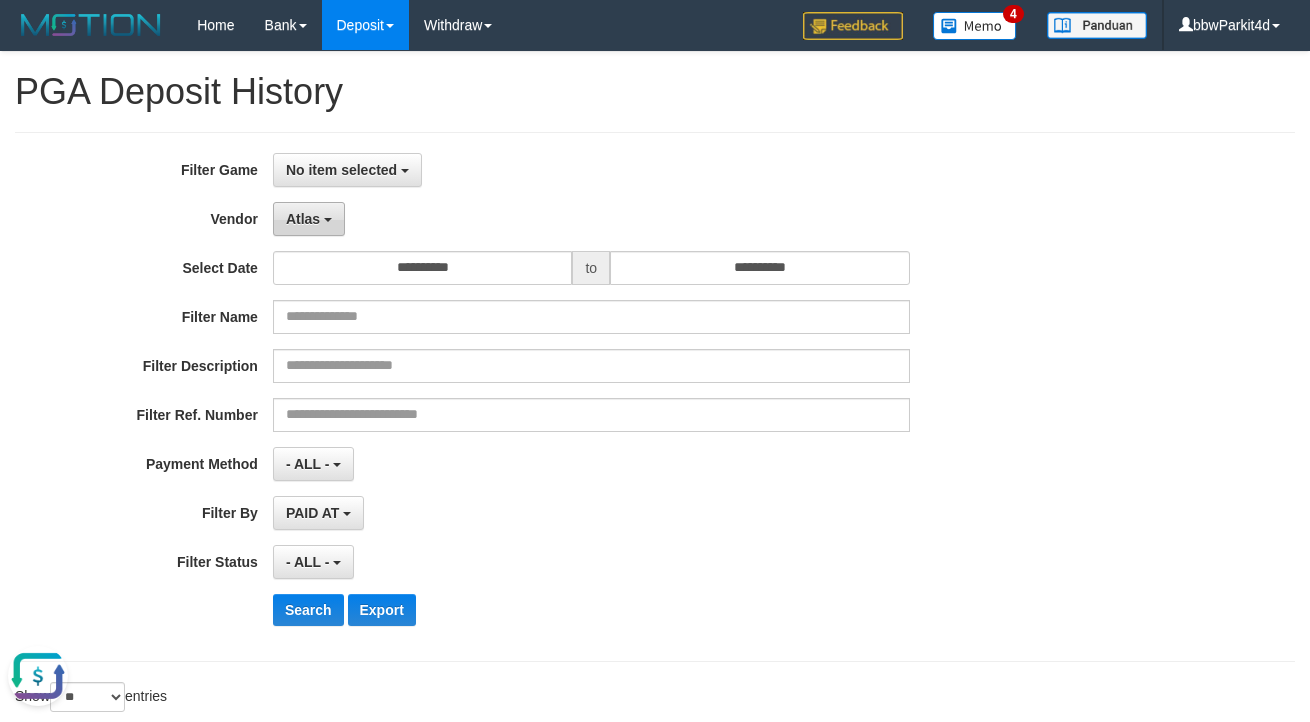 click on "Atlas" at bounding box center [309, 219] 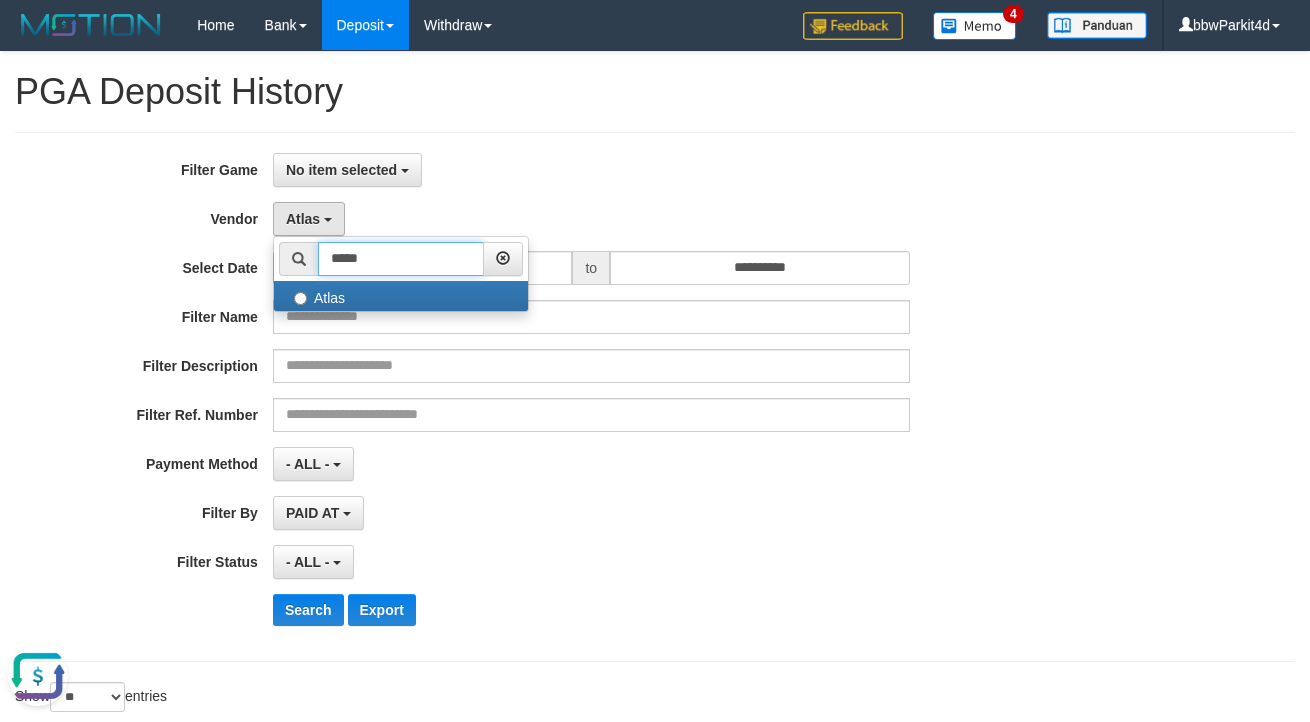 click on "*****" at bounding box center [401, 259] 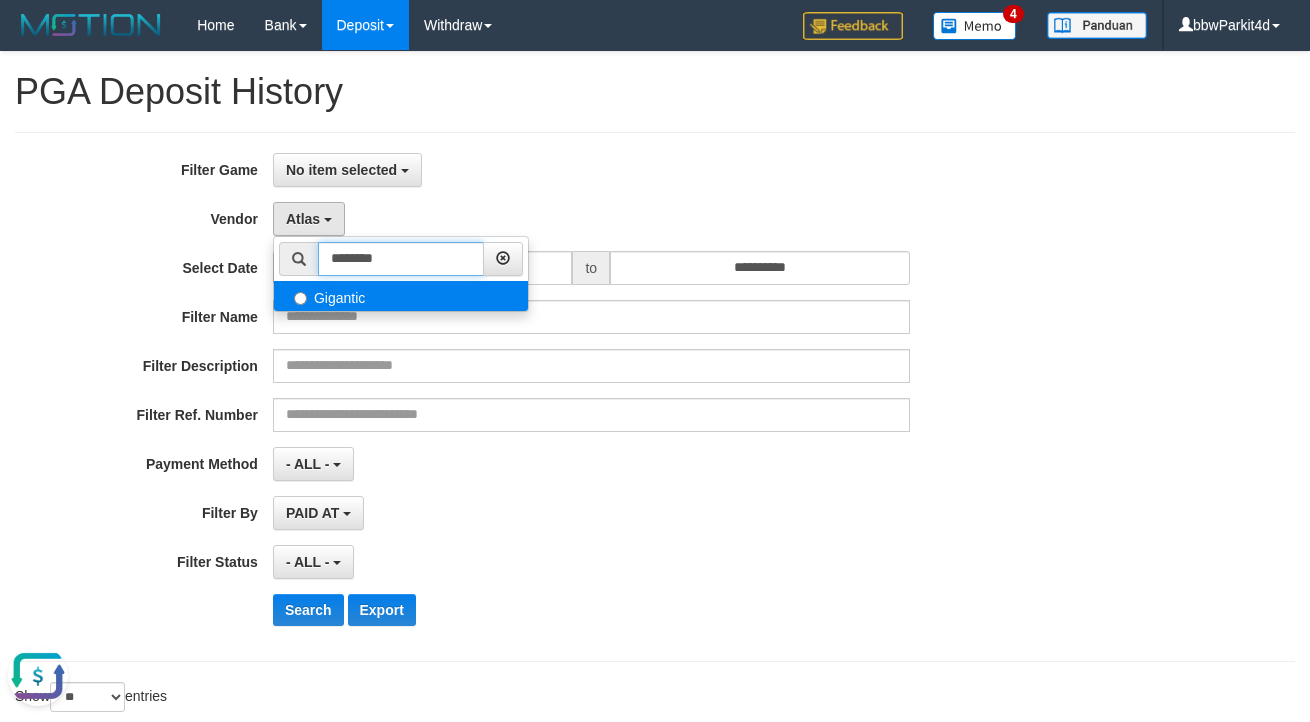 type on "********" 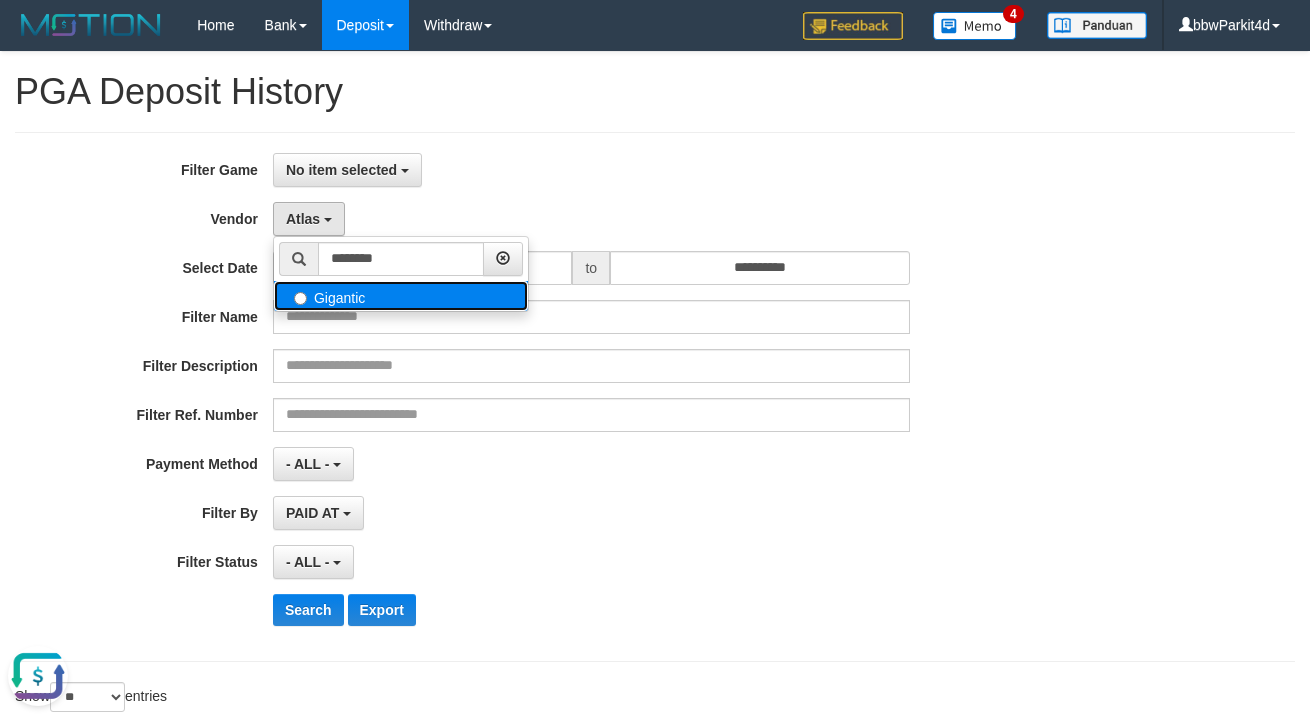click on "Gigantic" at bounding box center [401, 296] 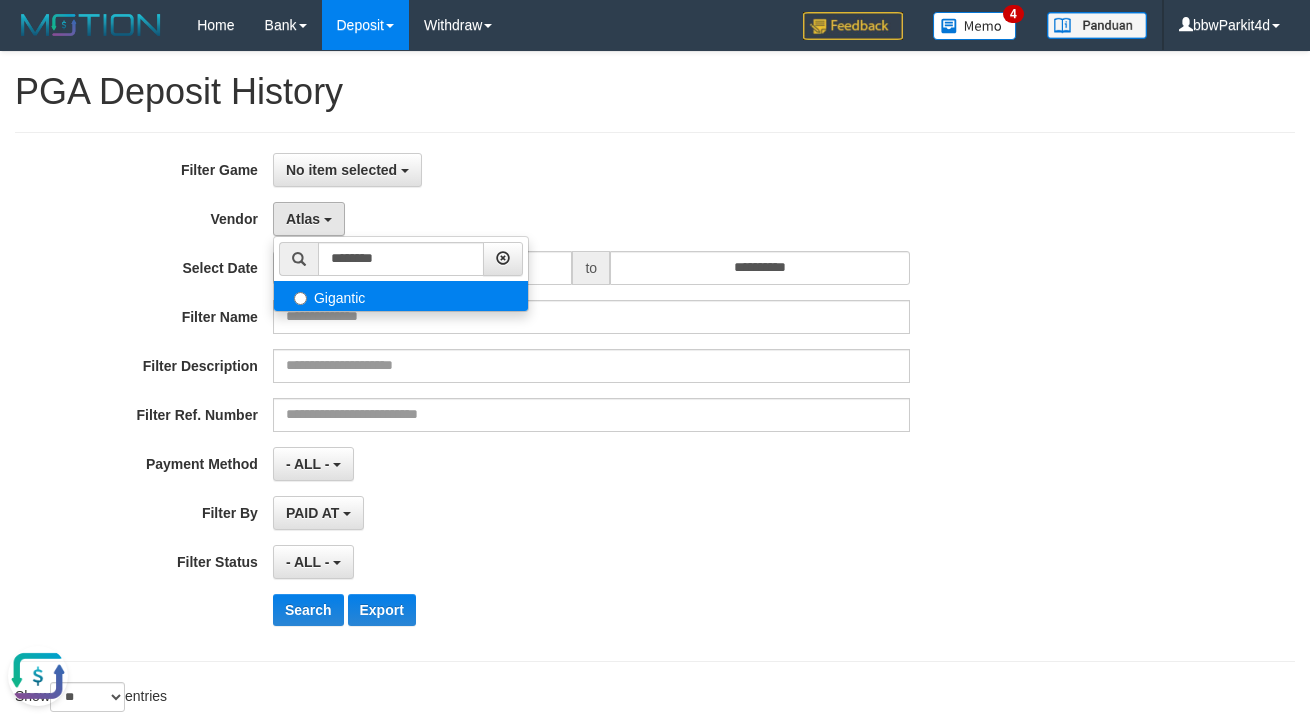 select on "**********" 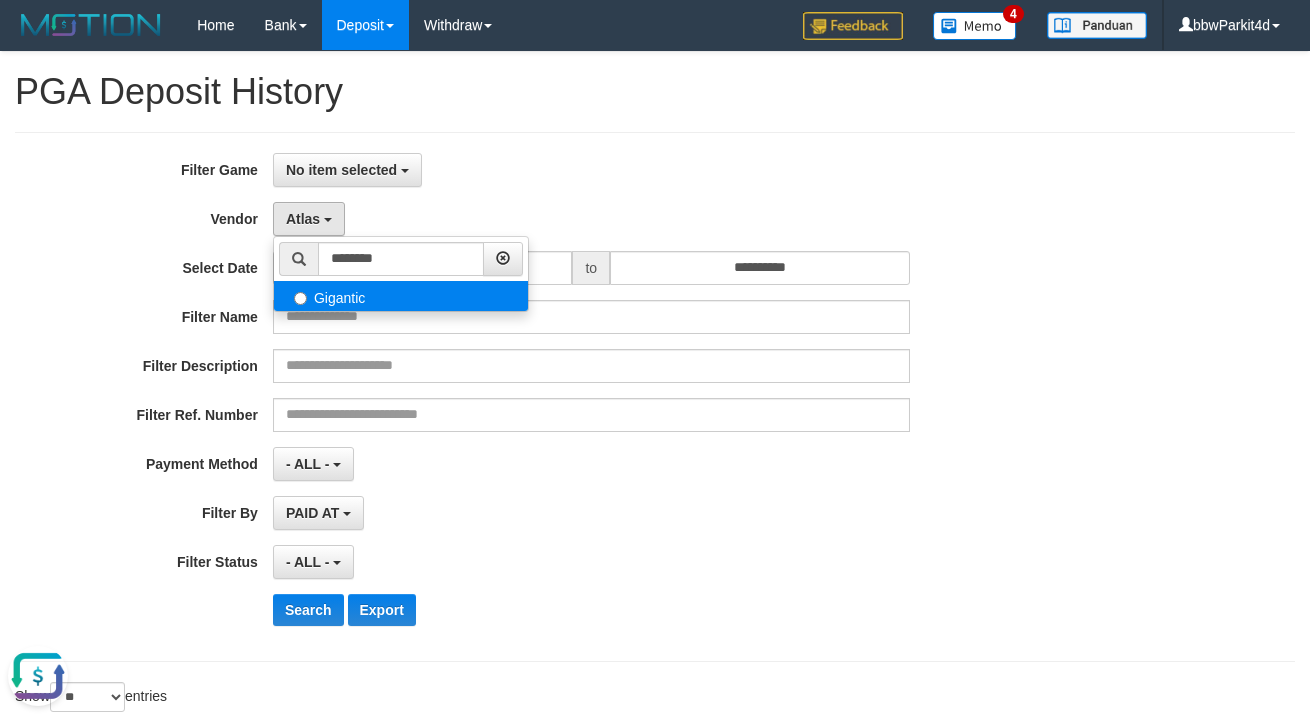 type on "********" 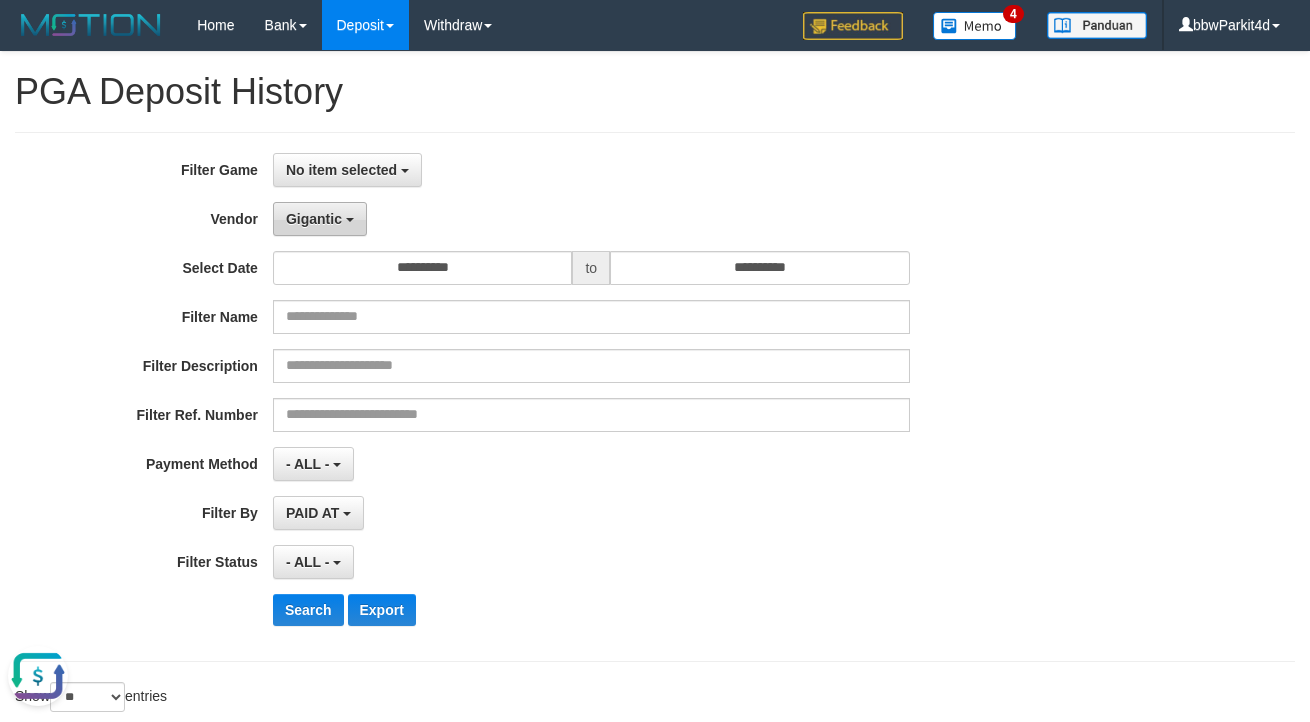 click on "Gigantic" at bounding box center (320, 219) 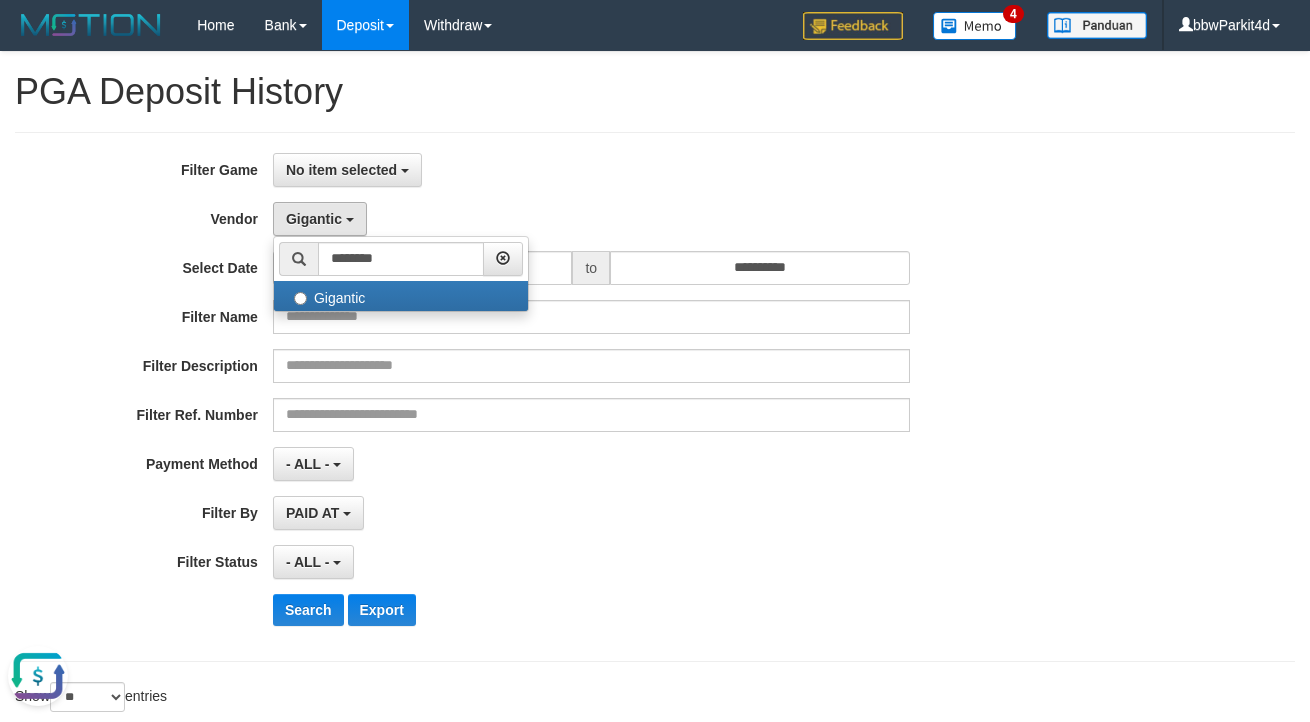 click at bounding box center (299, 259) 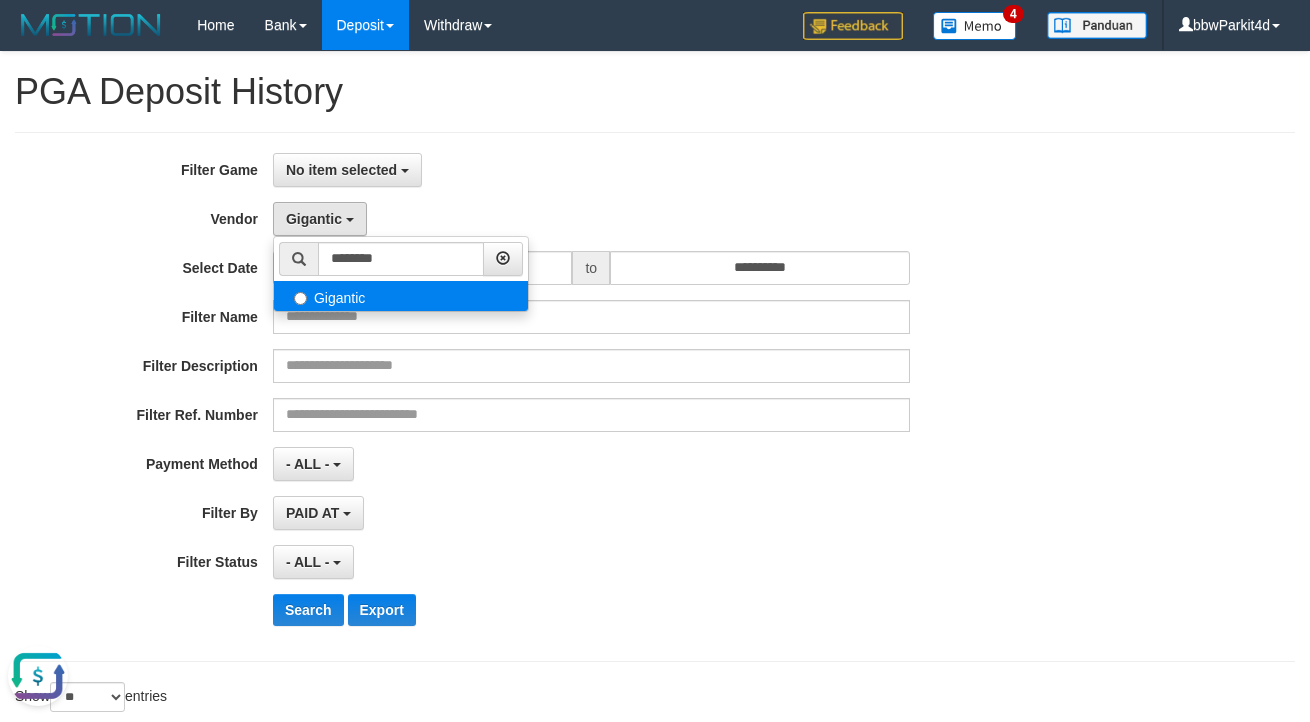 click on "Gigantic" at bounding box center (401, 296) 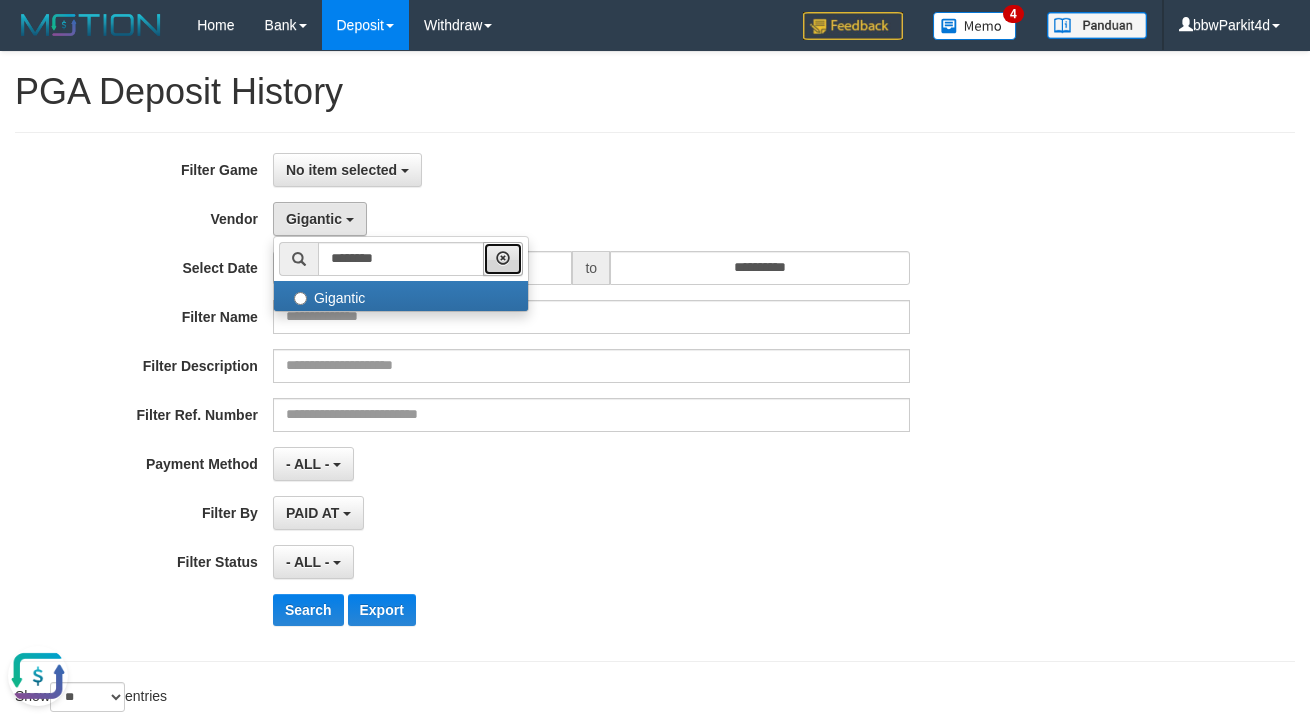 click at bounding box center [503, 259] 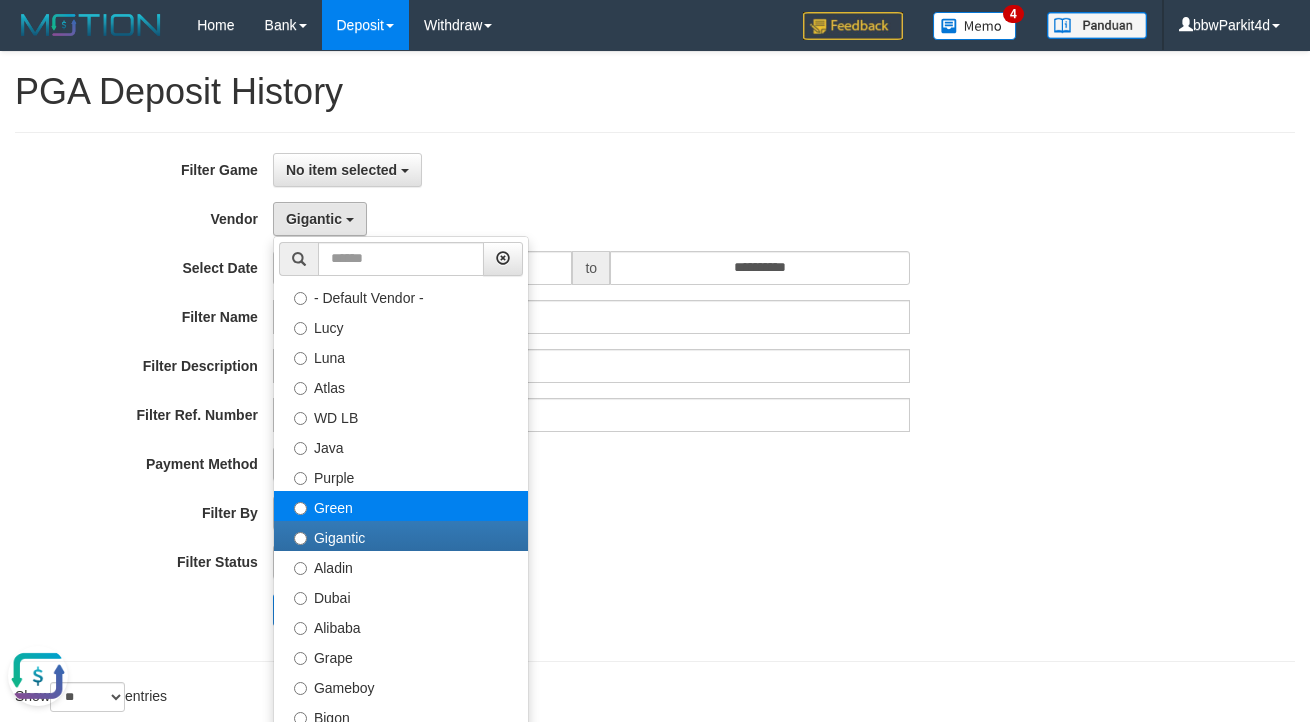 select on "**********" 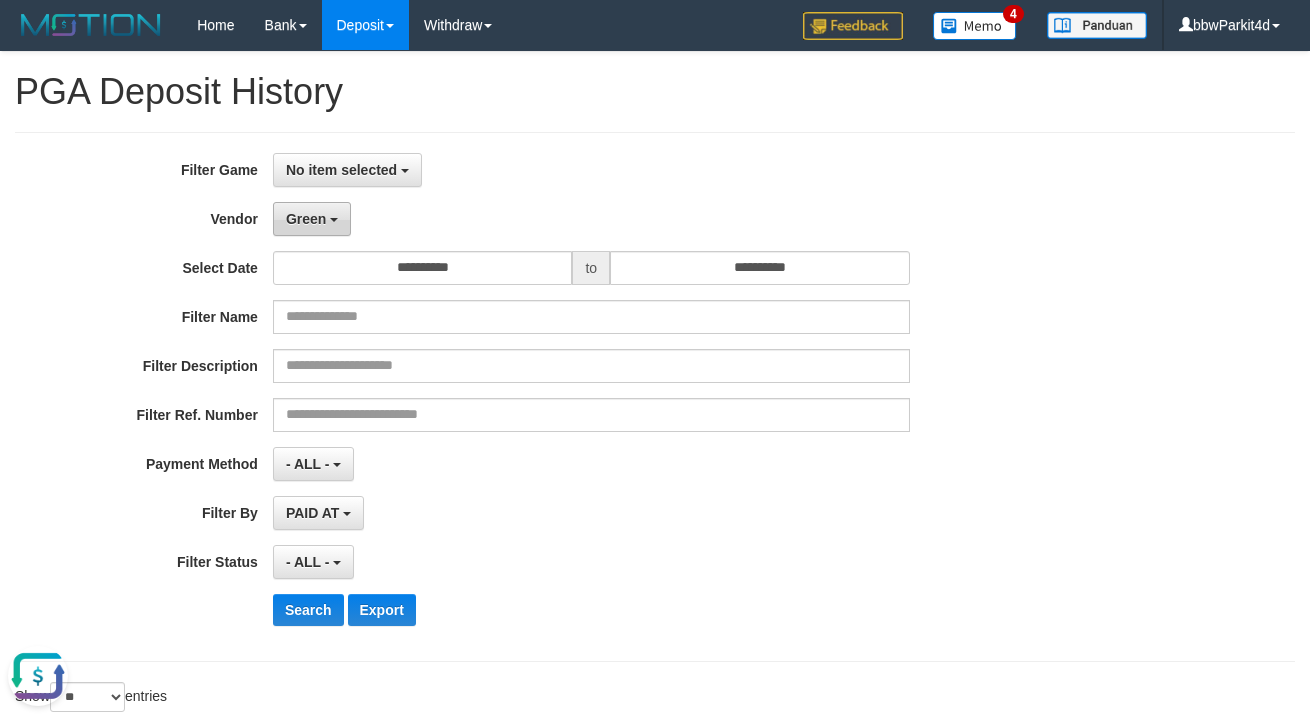 click on "Green" at bounding box center (306, 219) 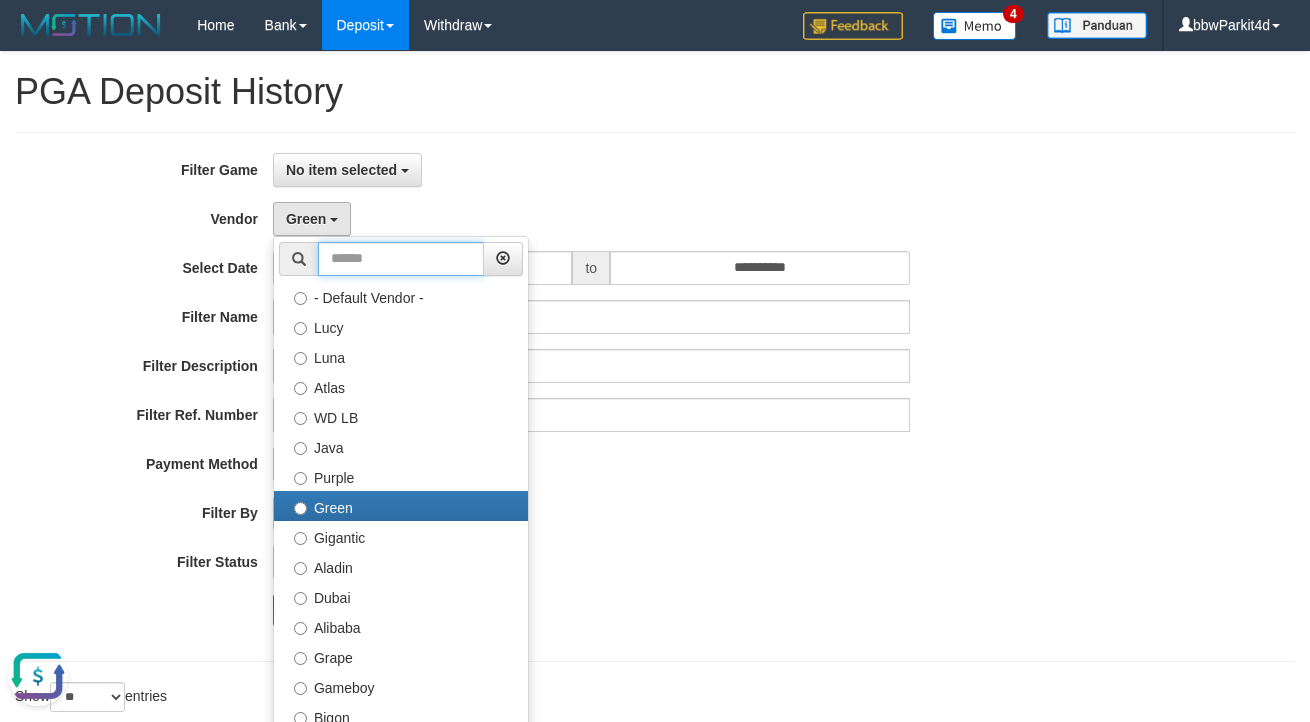 click at bounding box center (401, 259) 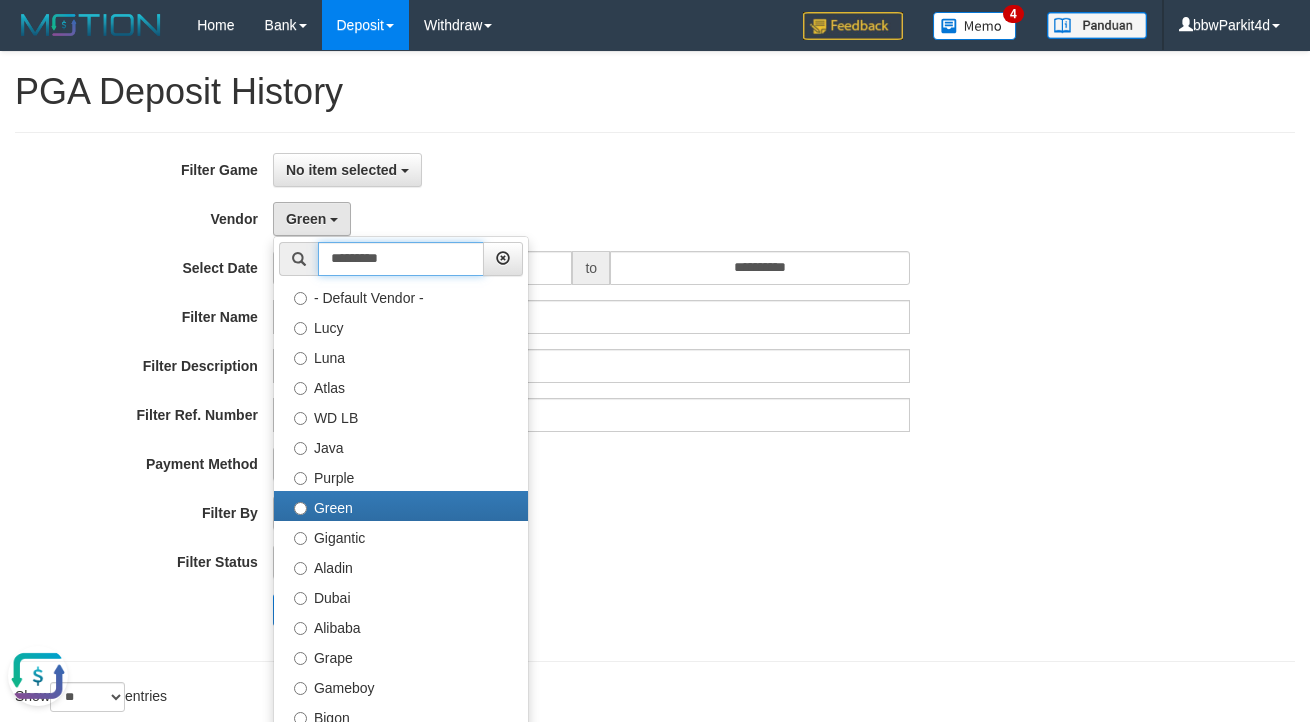 type on "********" 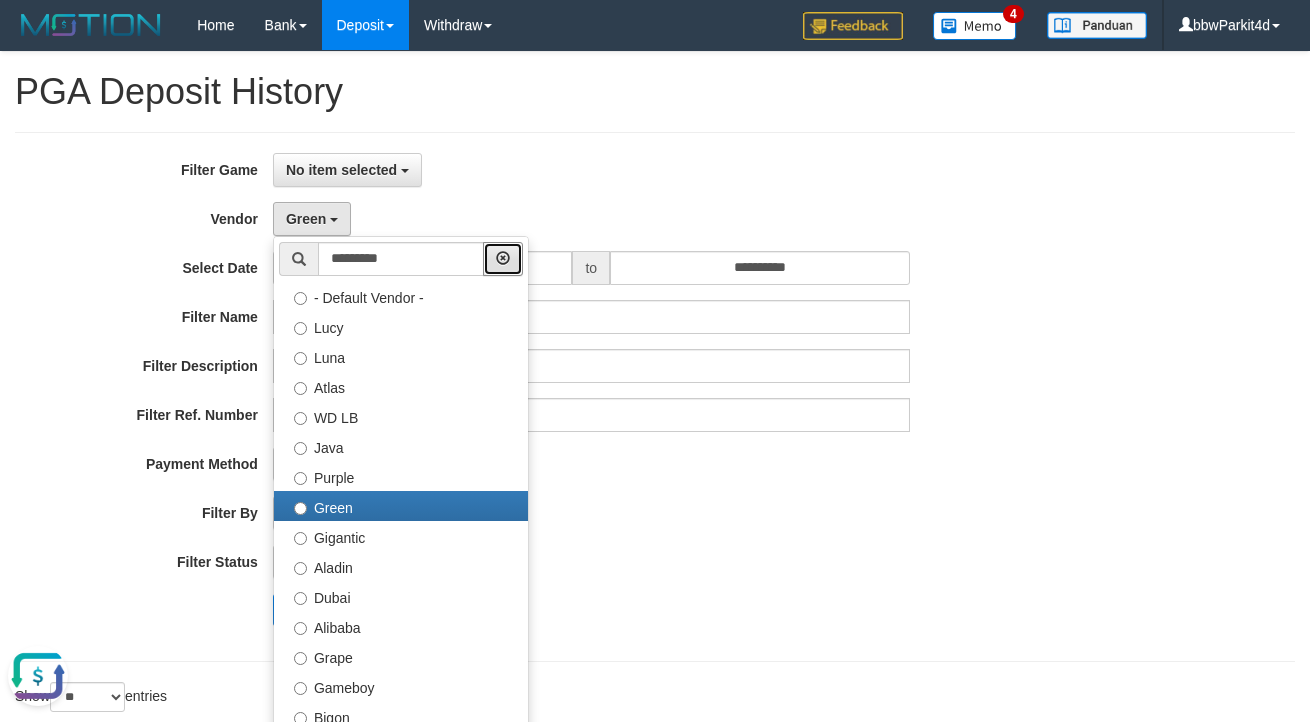 type 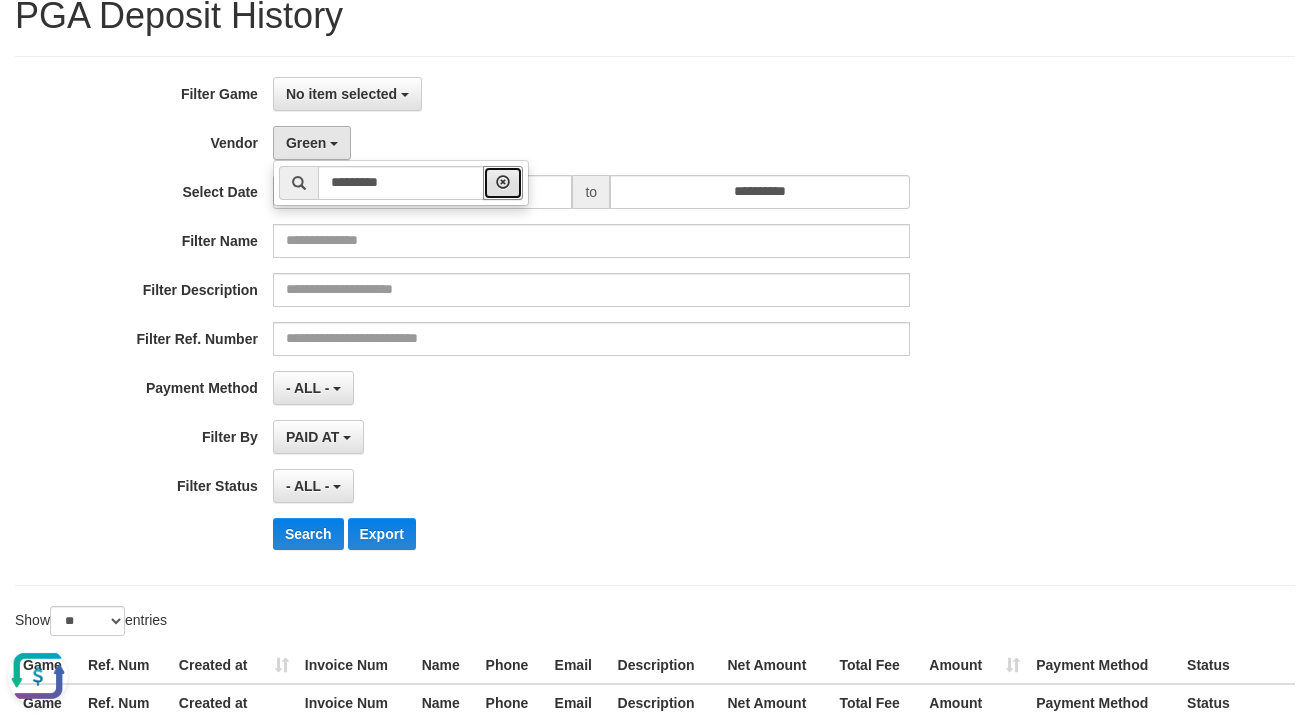 scroll, scrollTop: 198, scrollLeft: 0, axis: vertical 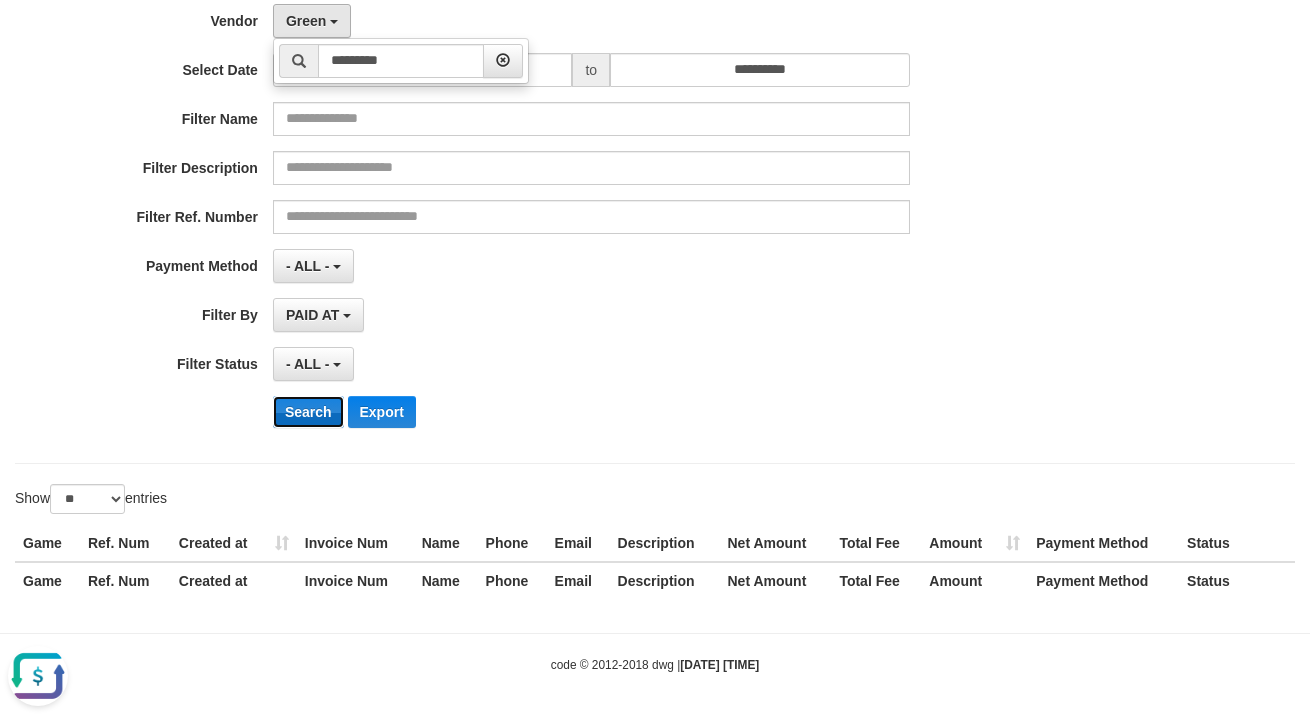 click on "Search" at bounding box center [308, 412] 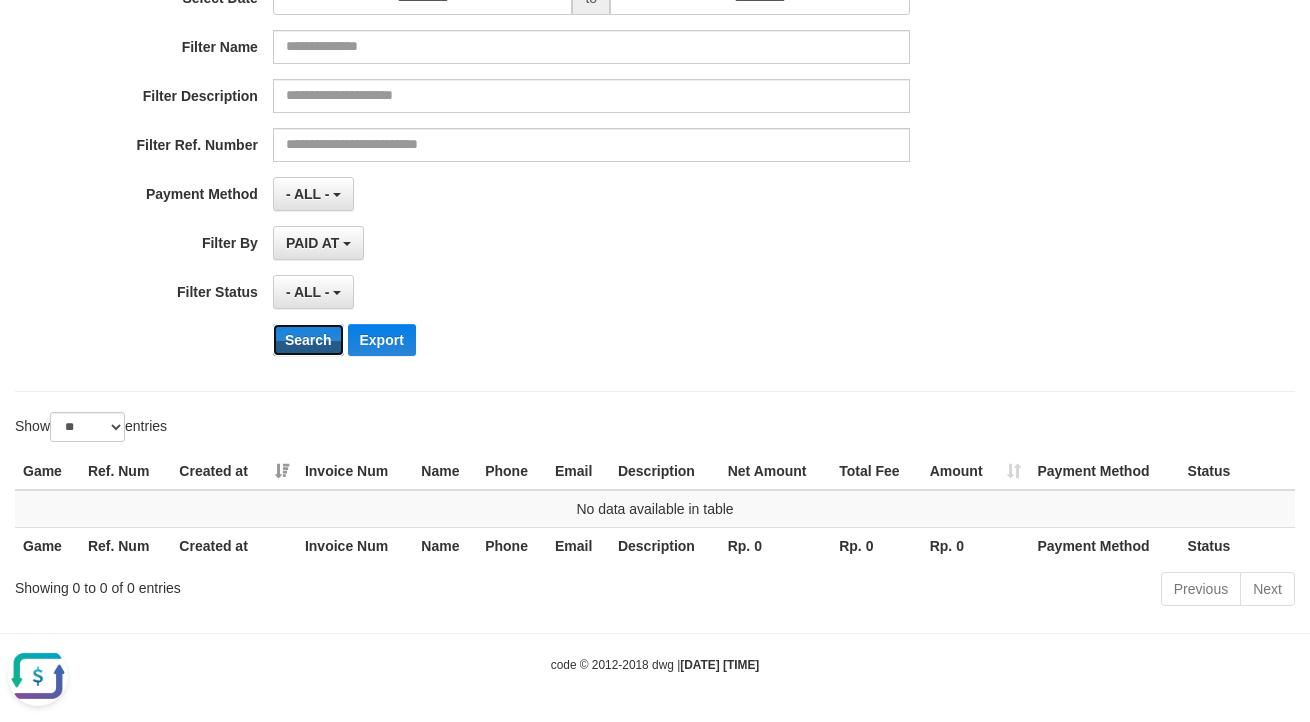 type 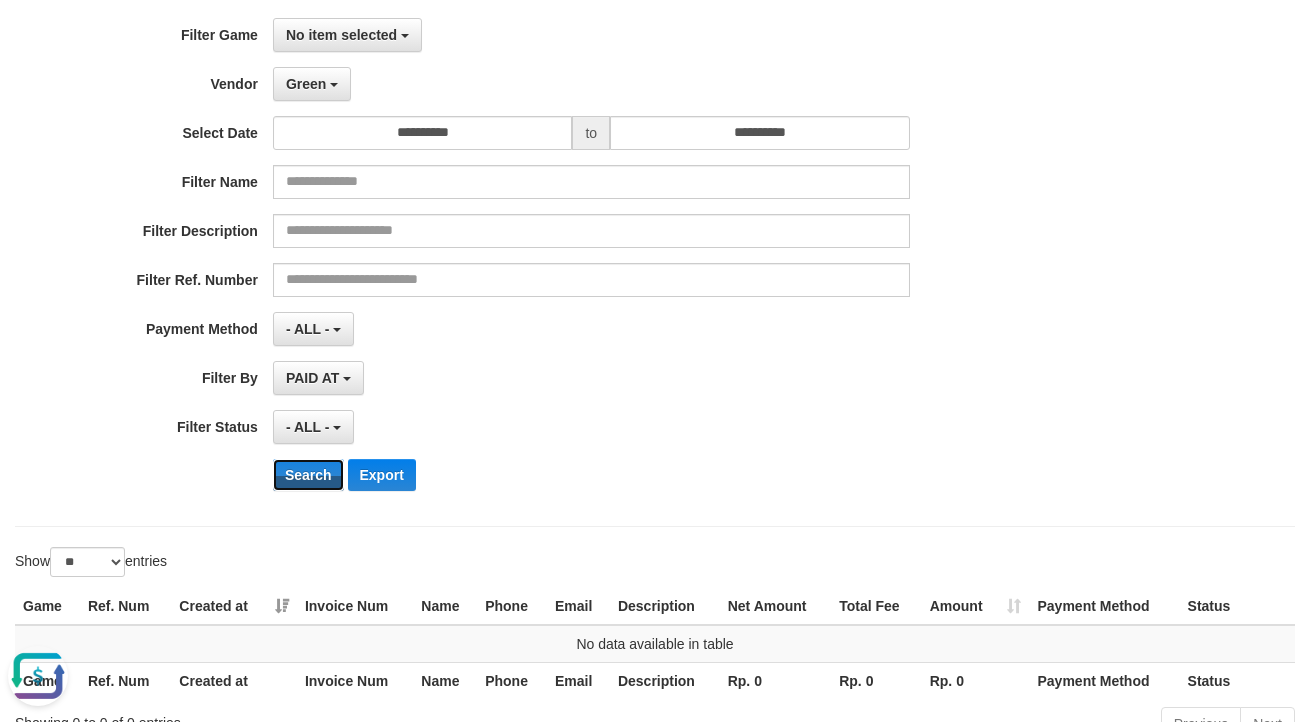 scroll, scrollTop: 0, scrollLeft: 0, axis: both 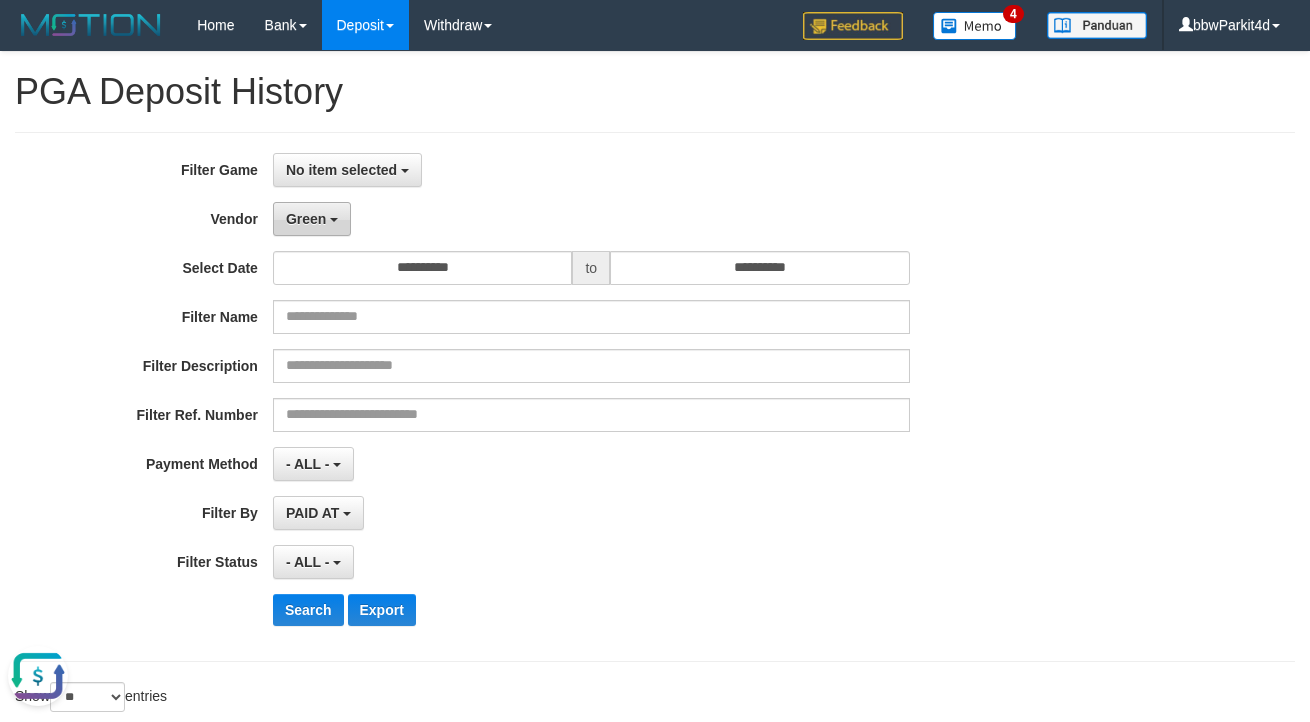 click on "Green" at bounding box center (306, 219) 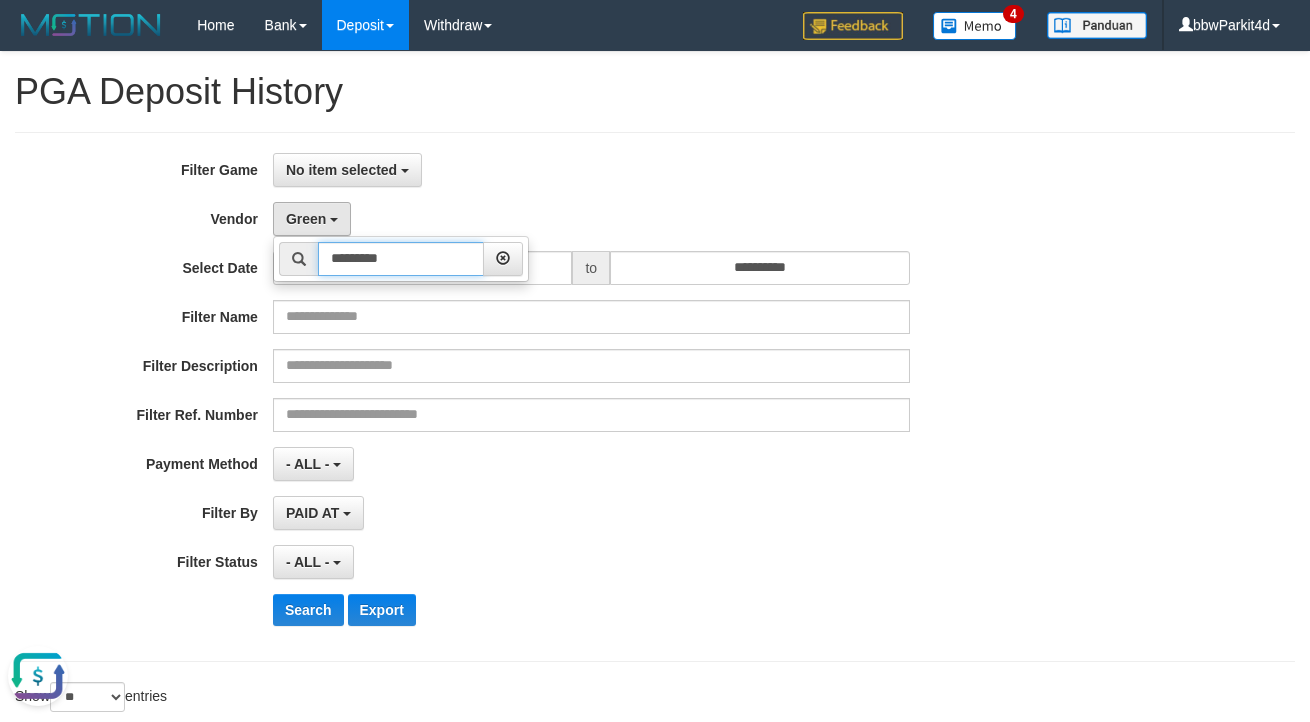 click on "********" at bounding box center (401, 259) 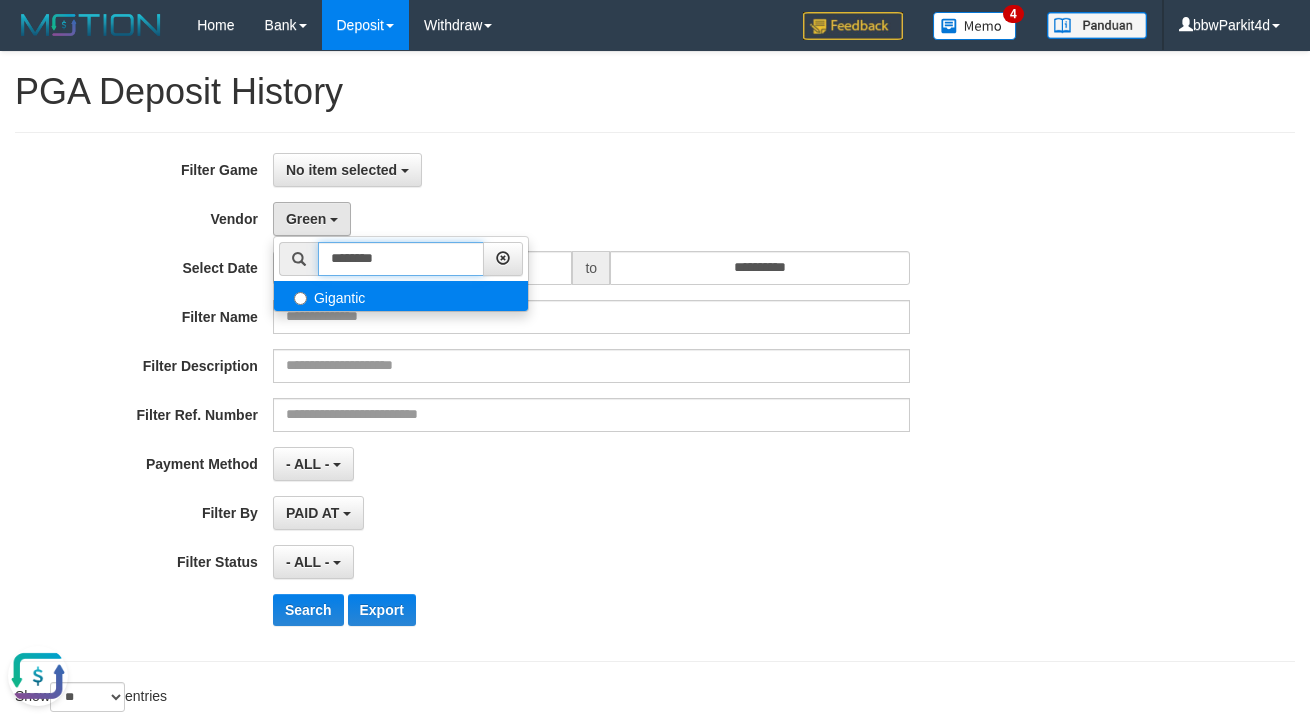 type on "********" 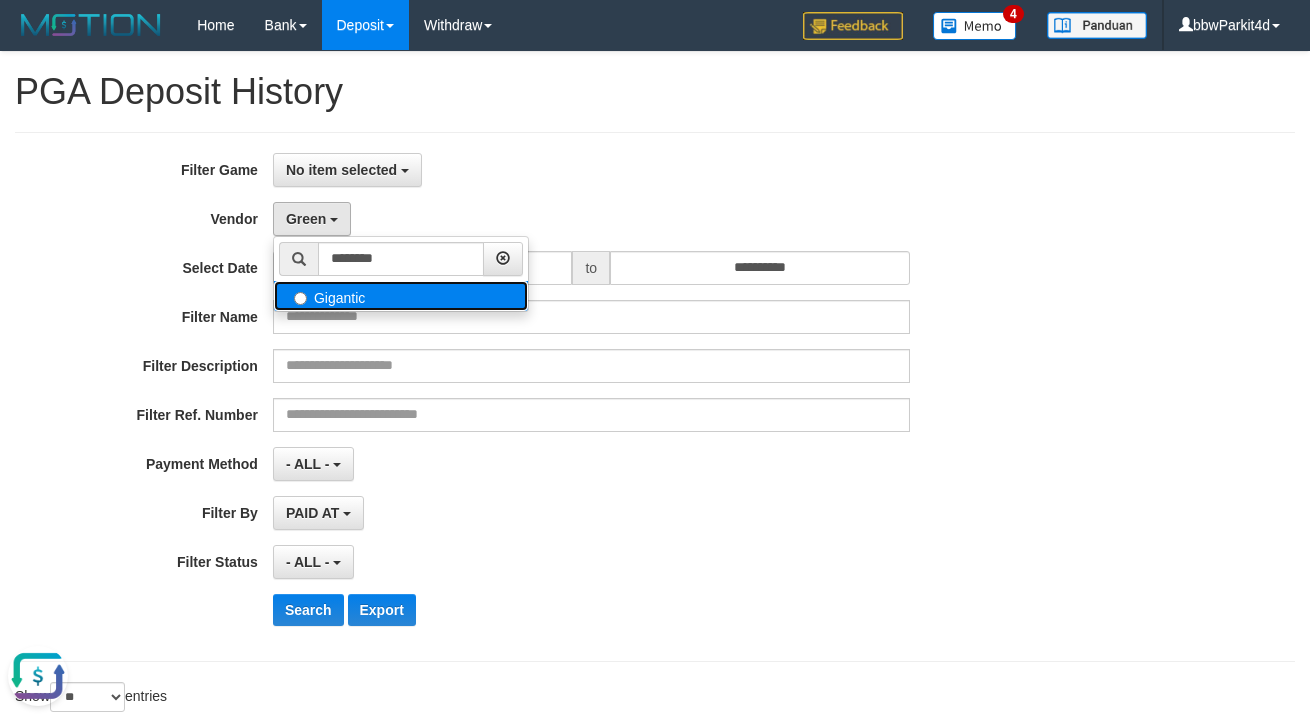 click on "Gigantic" at bounding box center [401, 296] 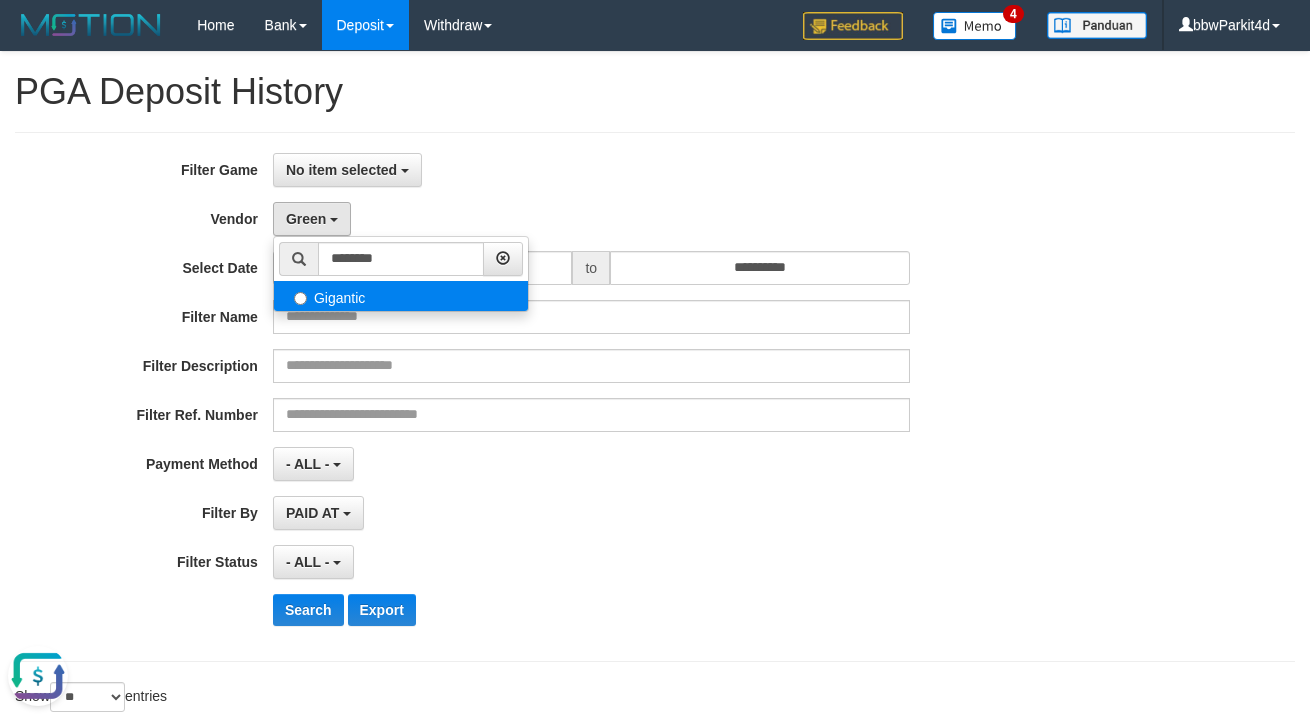 select on "**********" 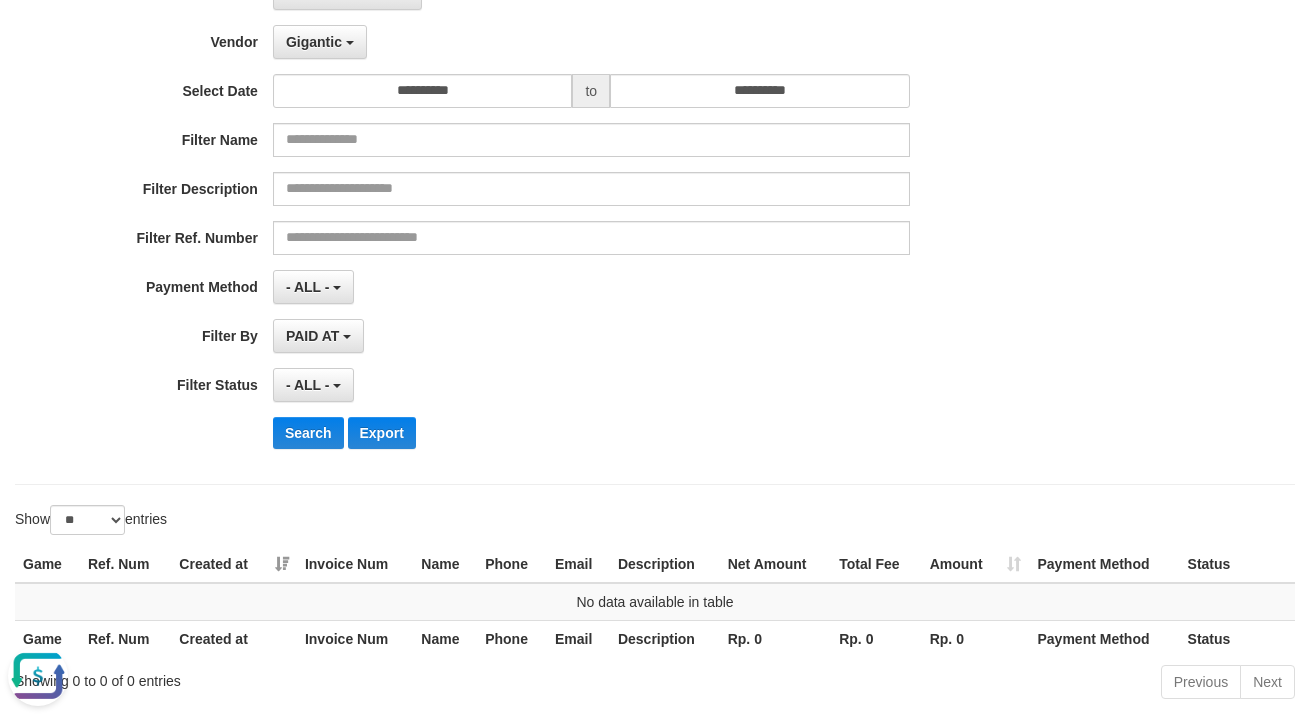 scroll, scrollTop: 270, scrollLeft: 0, axis: vertical 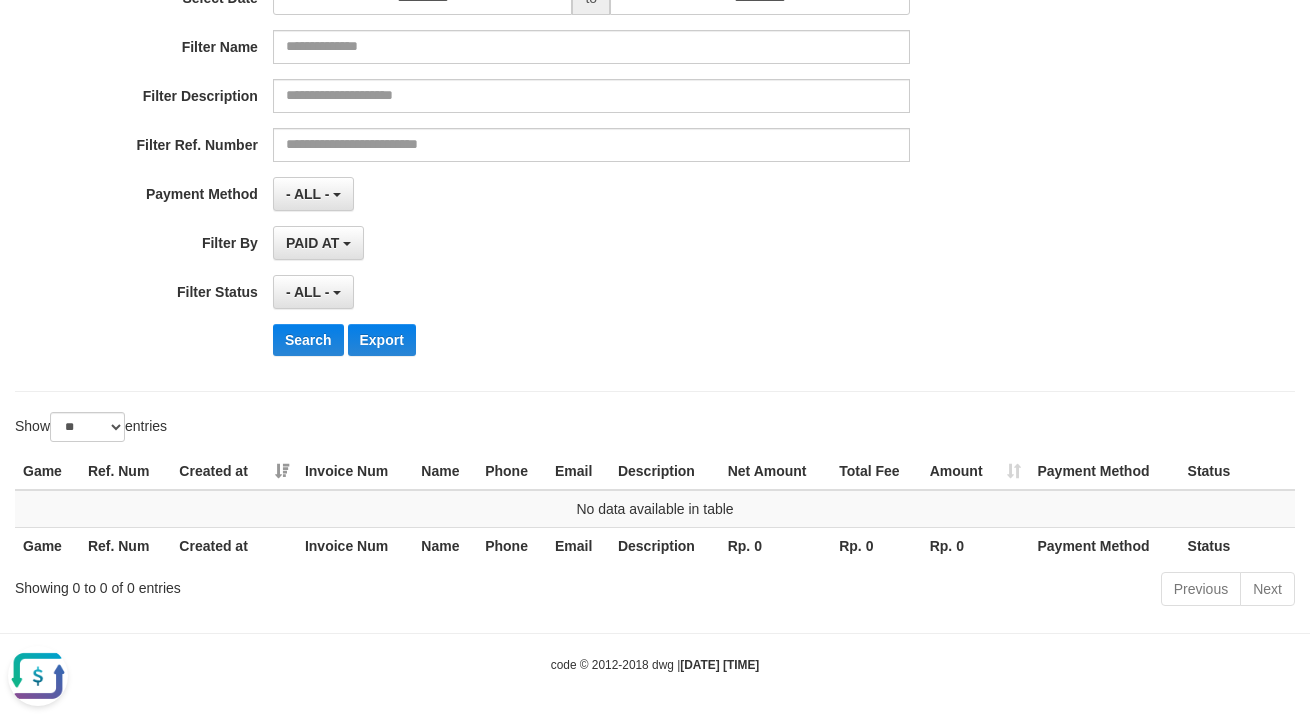 click on "**********" at bounding box center [546, 127] 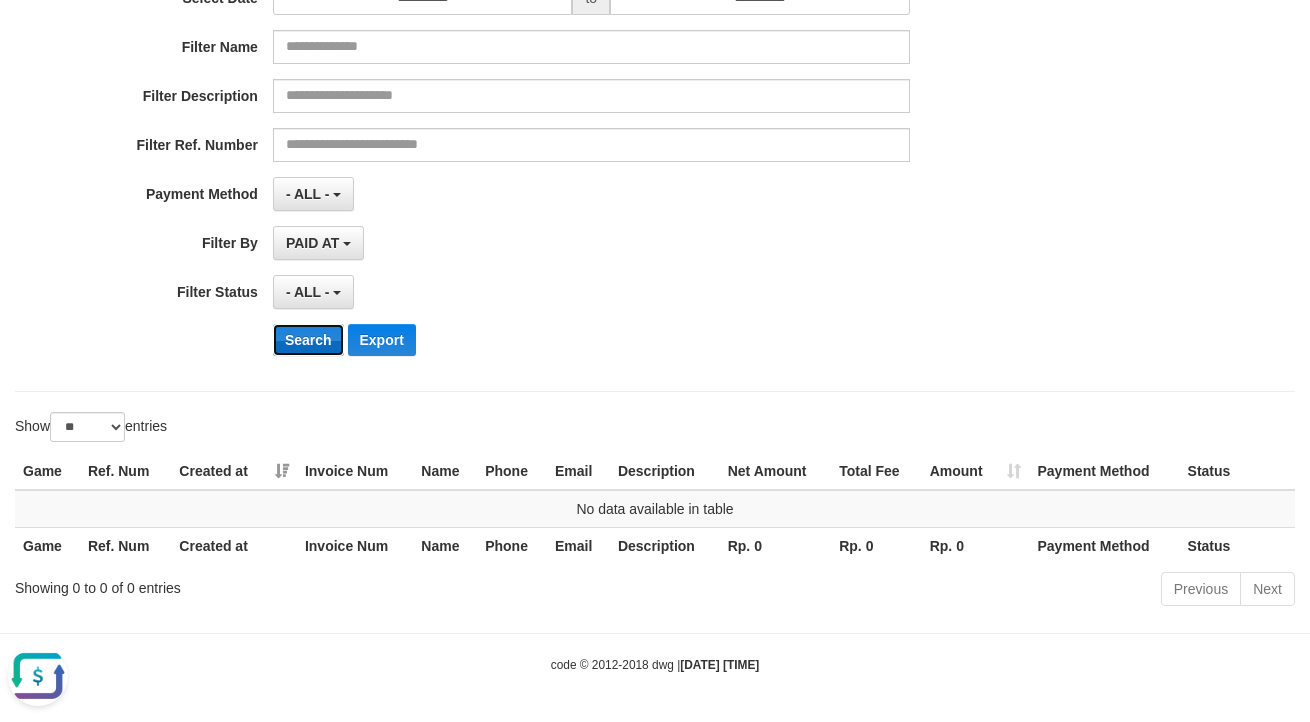 click on "Search" at bounding box center (308, 340) 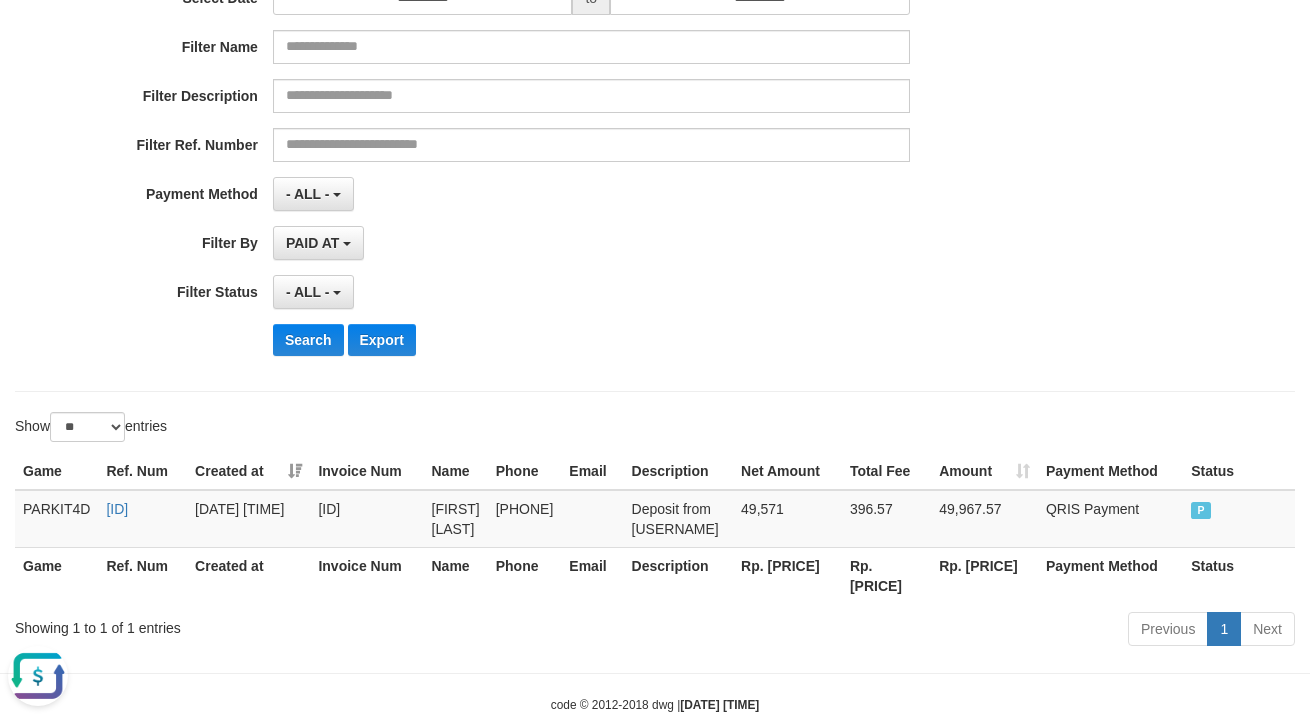 click at bounding box center (38, 676) 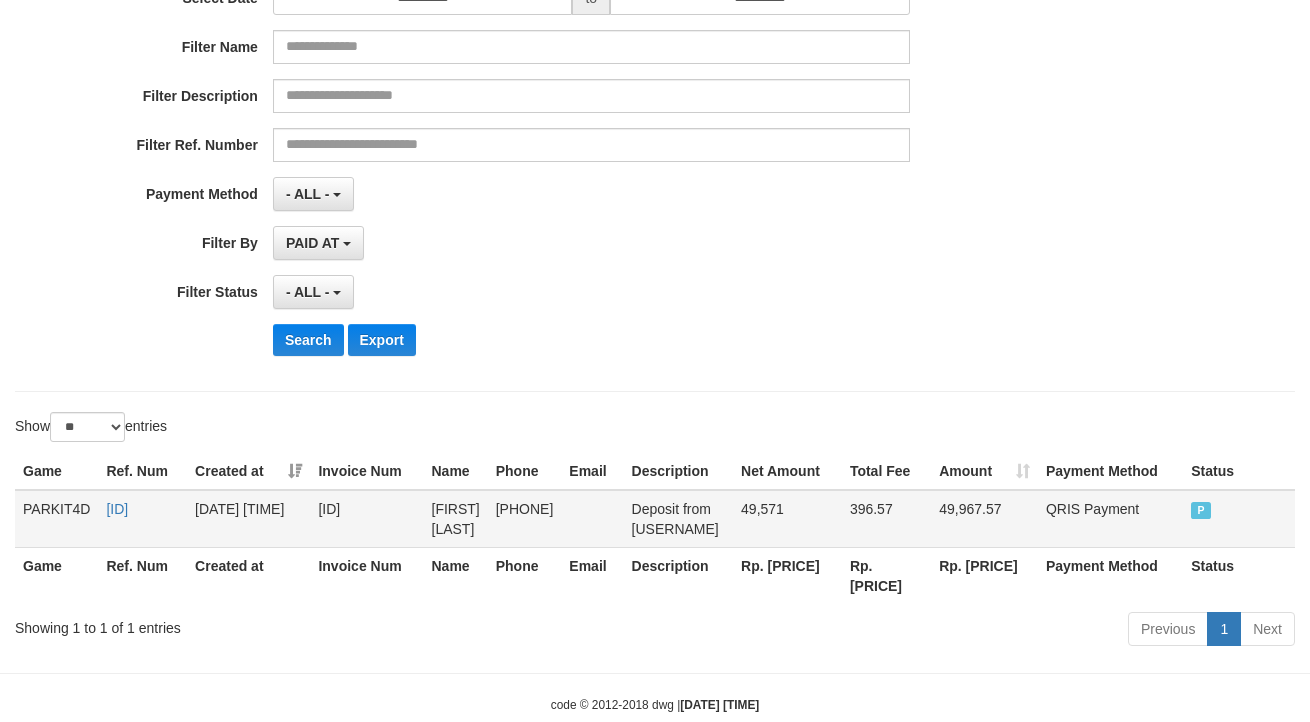 click on "[PHONE]" at bounding box center [525, 519] 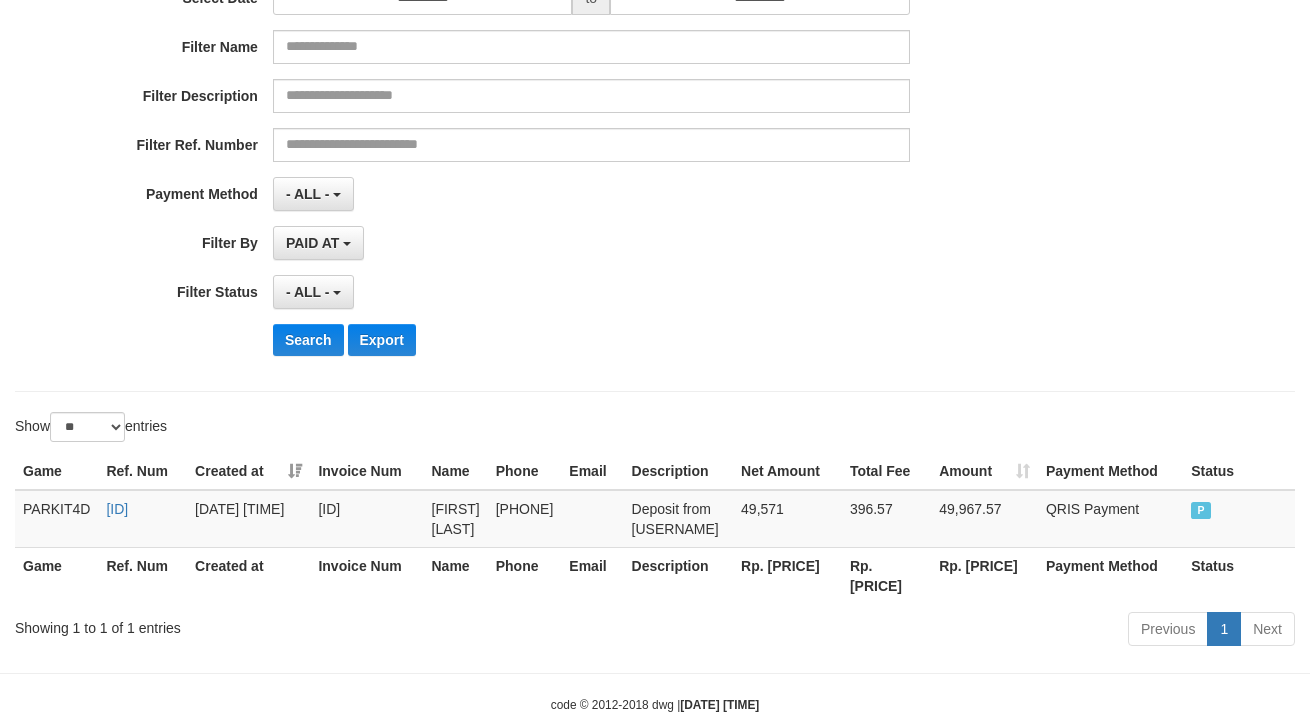 copy on "[PHONE]" 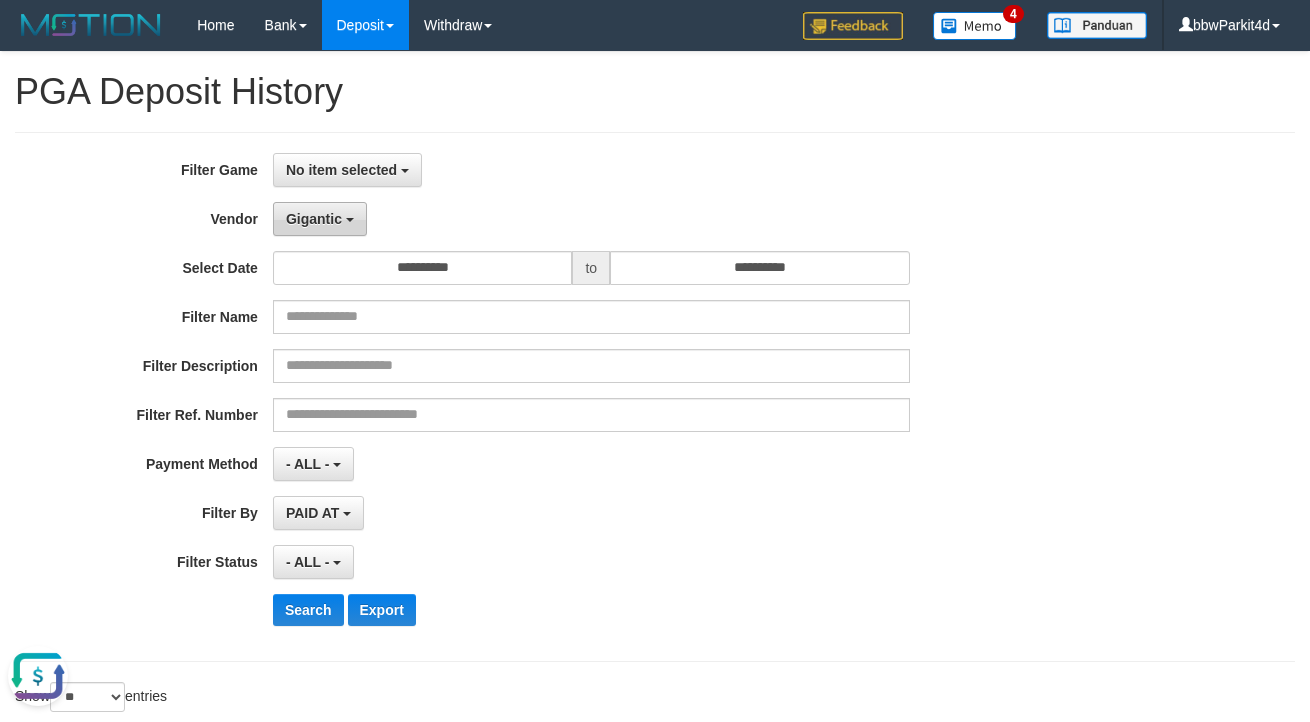 scroll, scrollTop: 0, scrollLeft: 0, axis: both 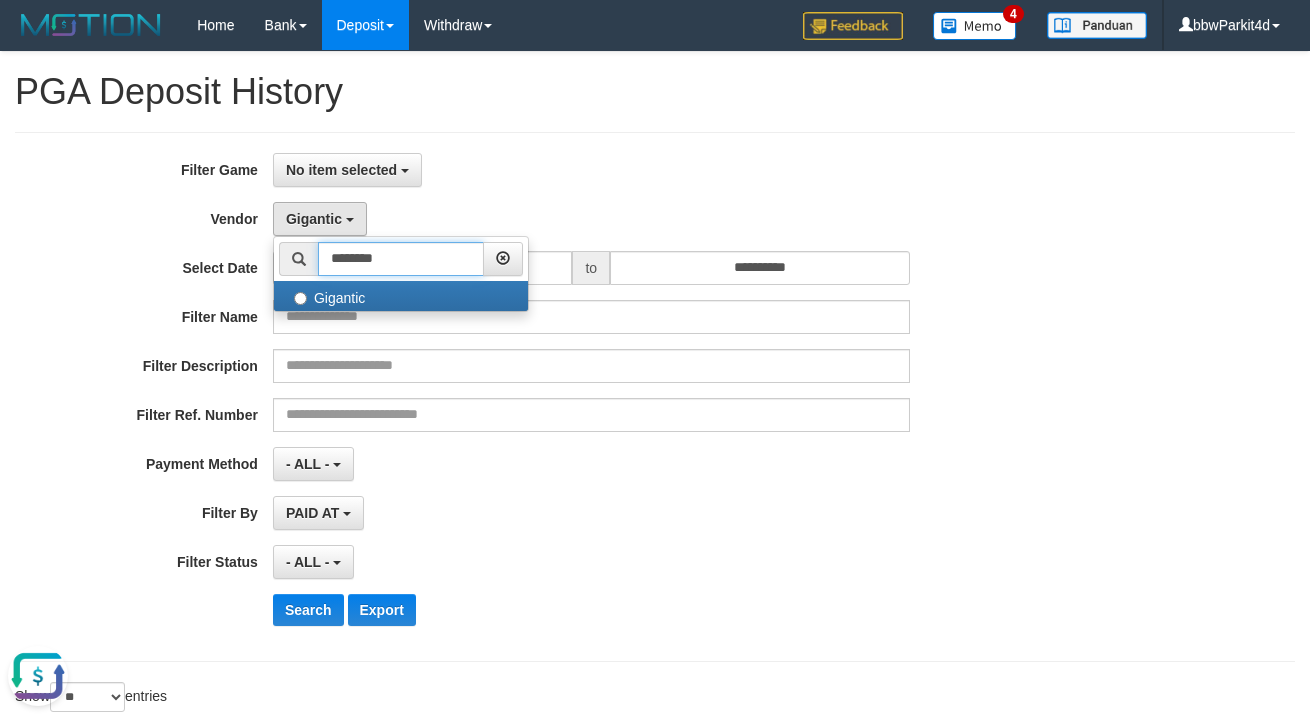 click on "********" at bounding box center [401, 259] 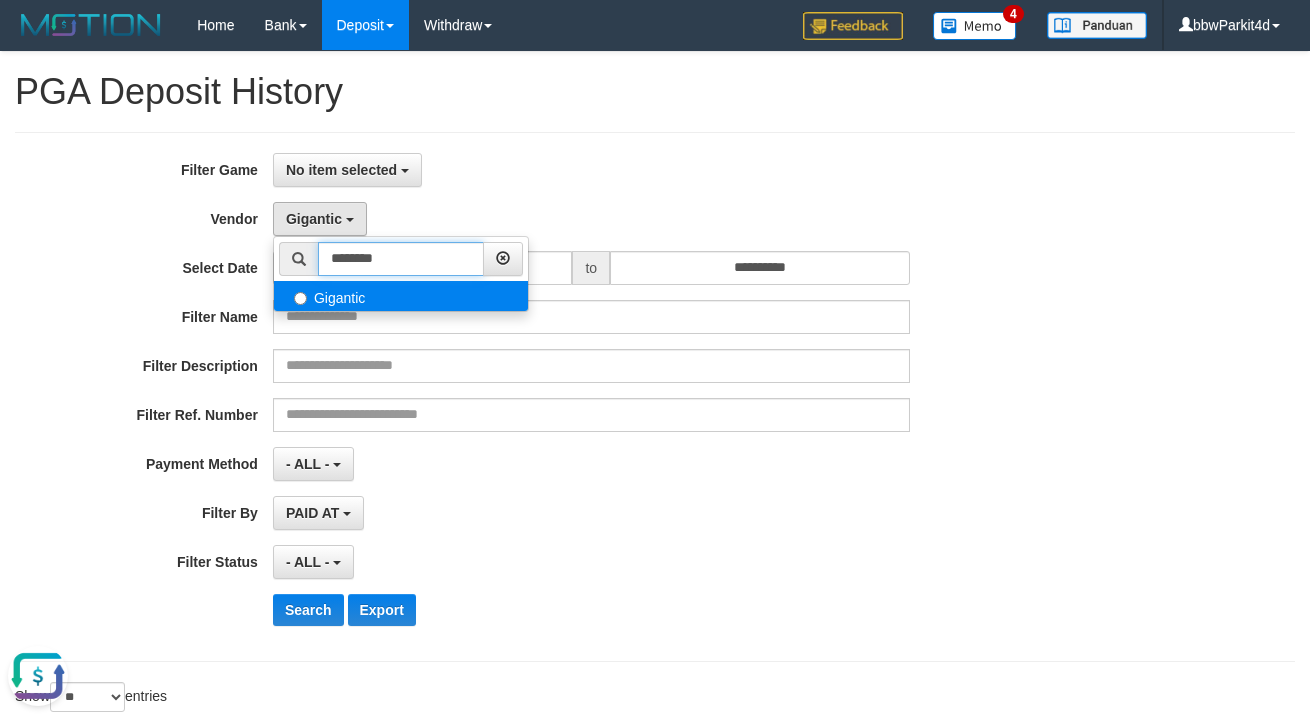 paste 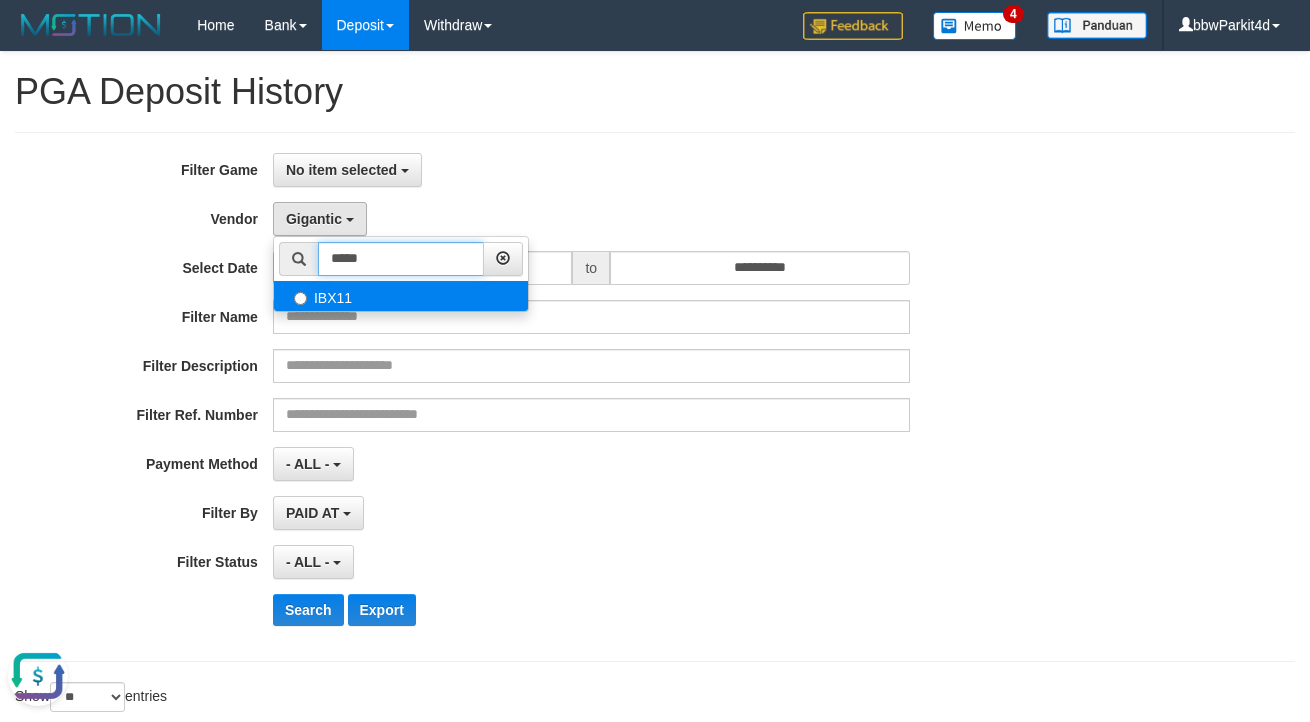 type on "*****" 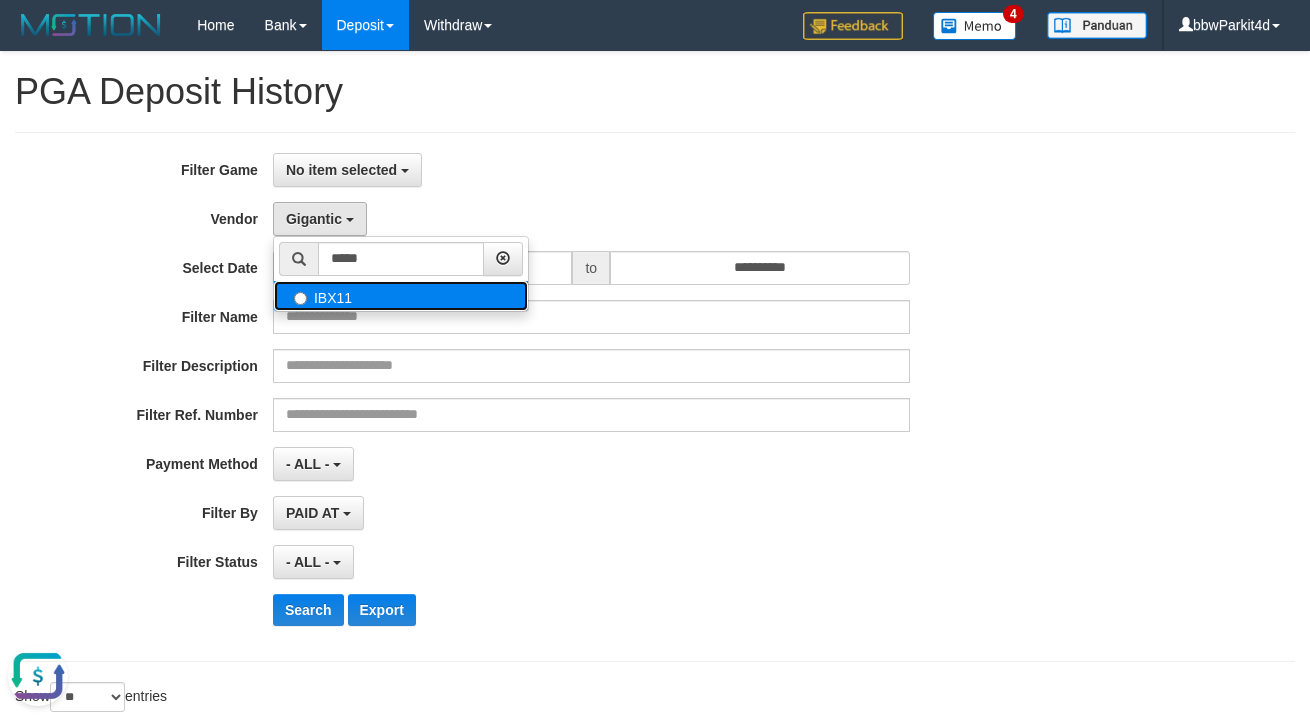click on "IBX11" at bounding box center [401, 296] 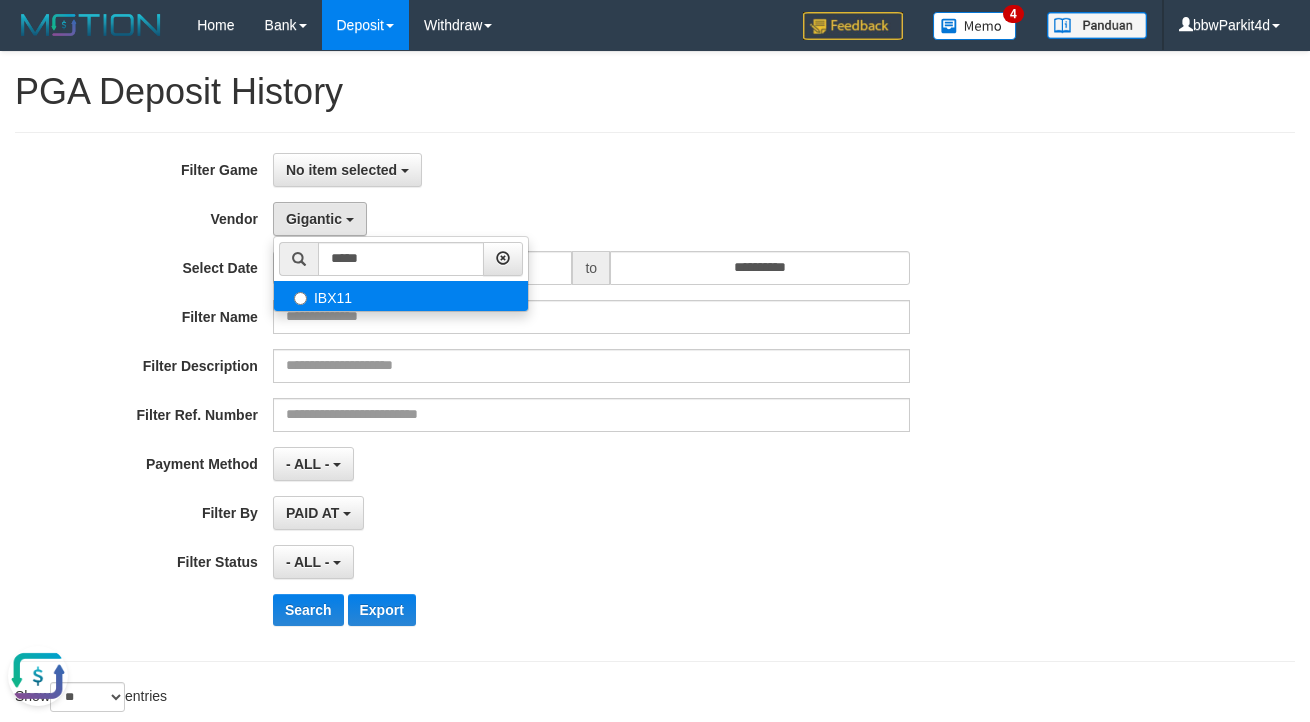 select on "**********" 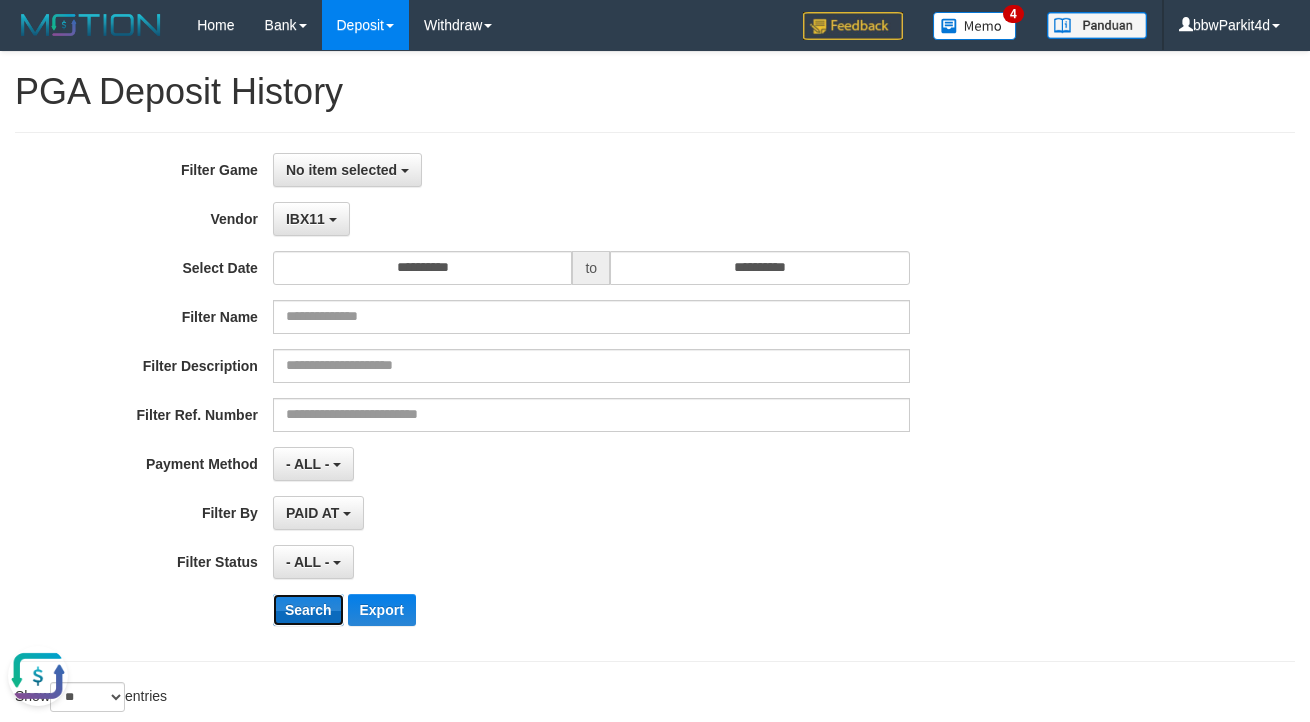 click on "Search" at bounding box center (308, 610) 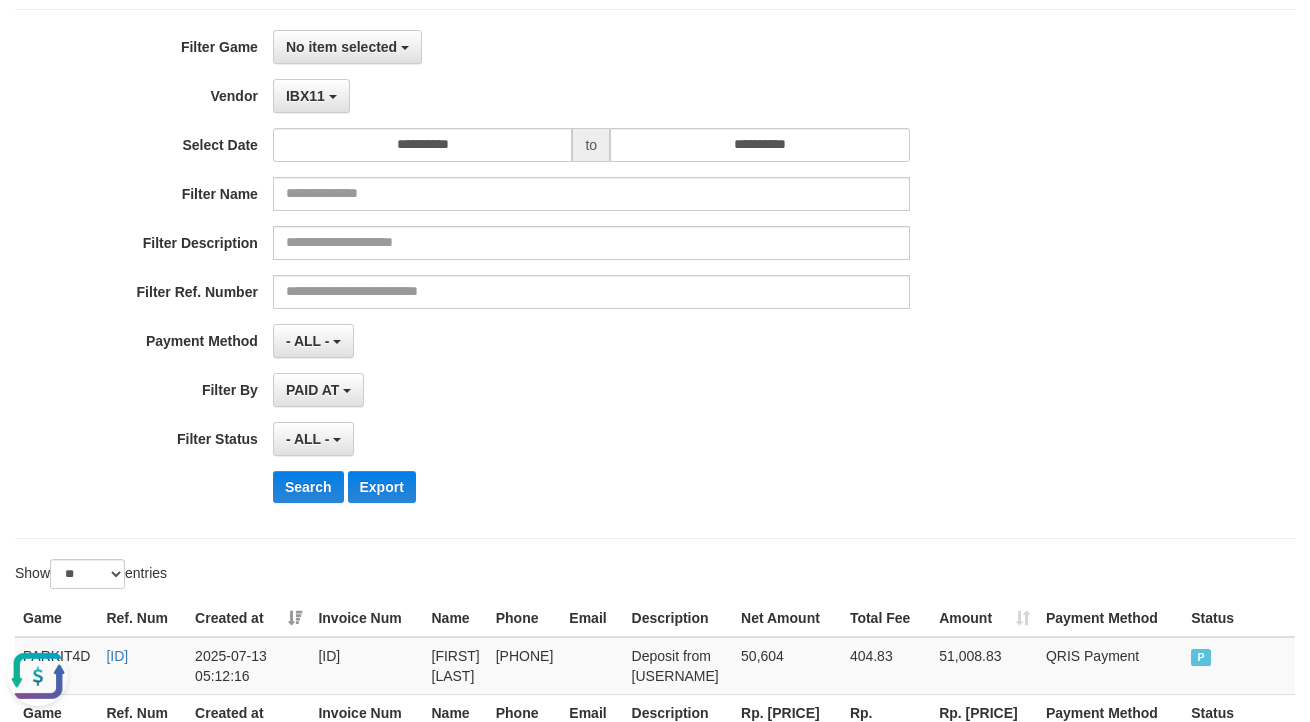 scroll, scrollTop: 0, scrollLeft: 0, axis: both 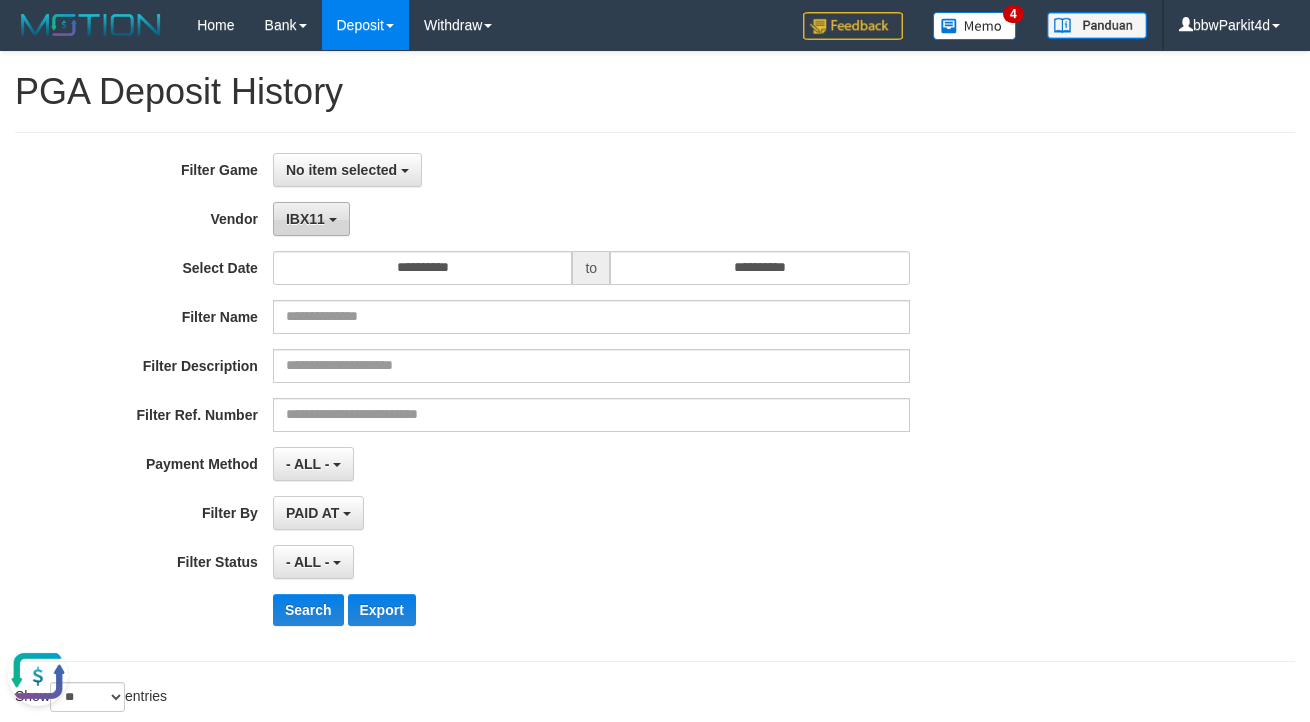 click on "IBX11" at bounding box center [311, 219] 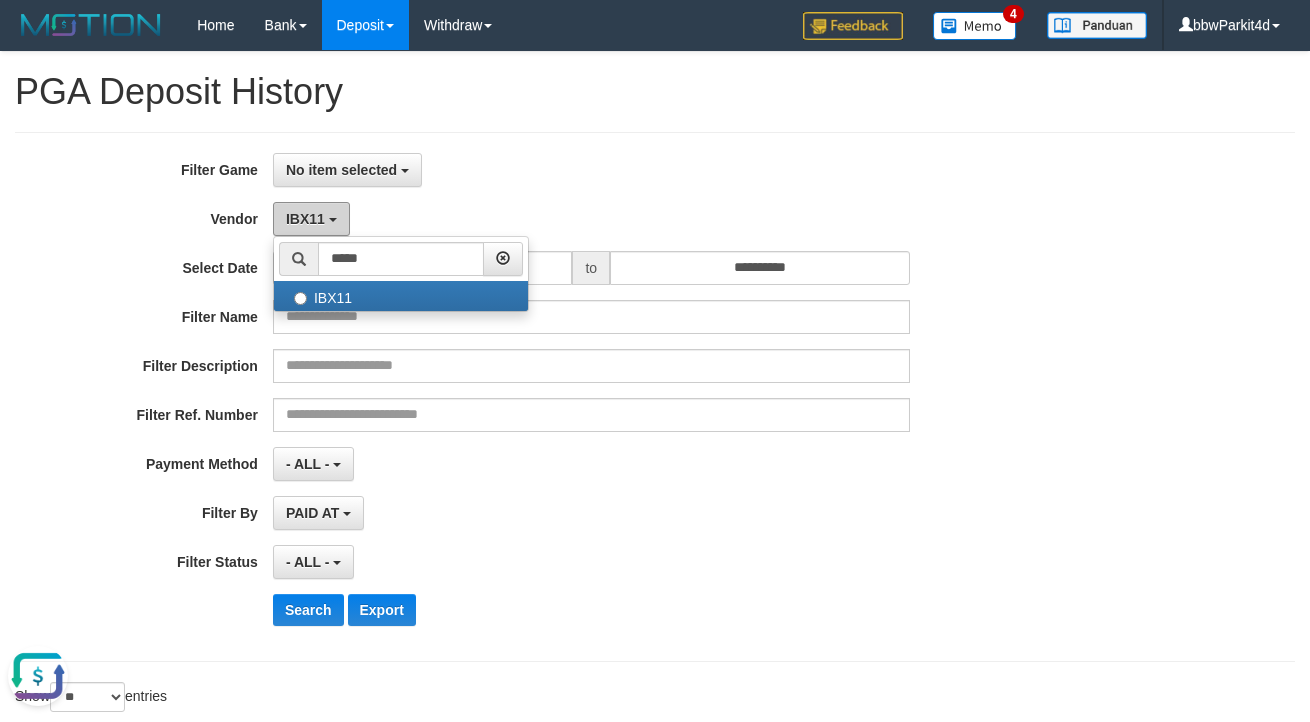 type 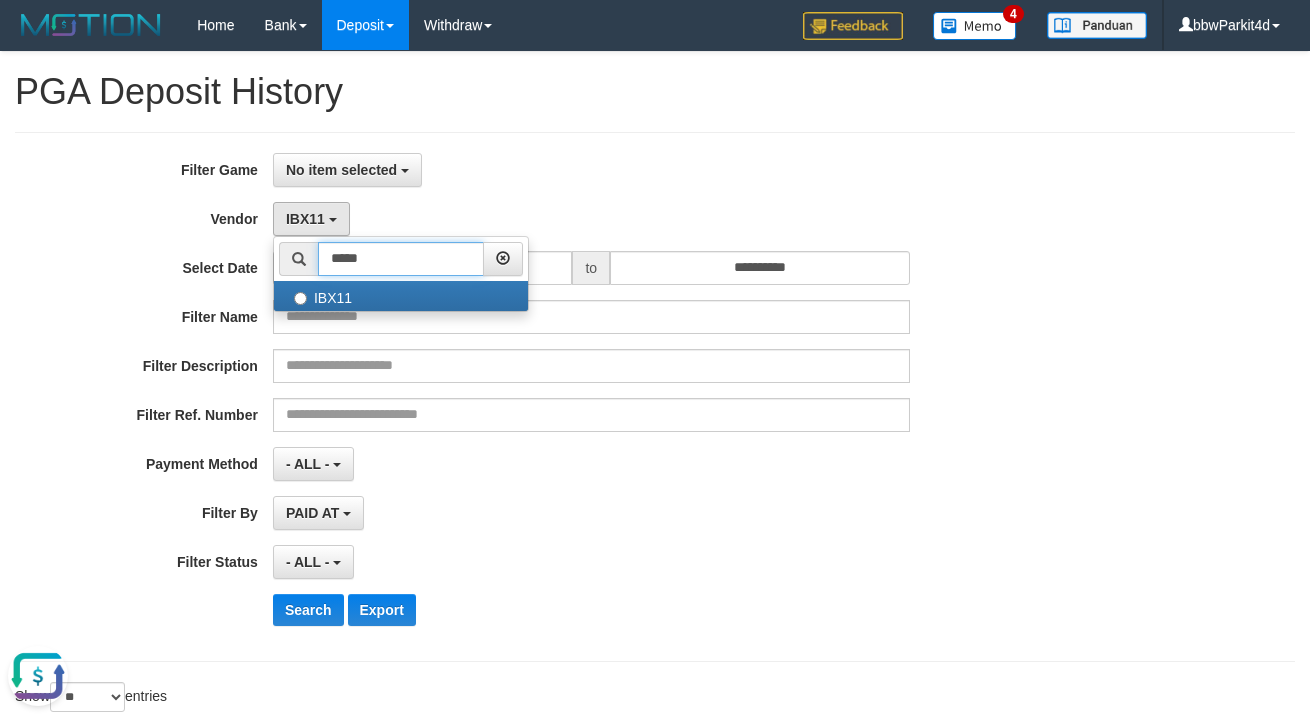 click on "*****" at bounding box center [401, 259] 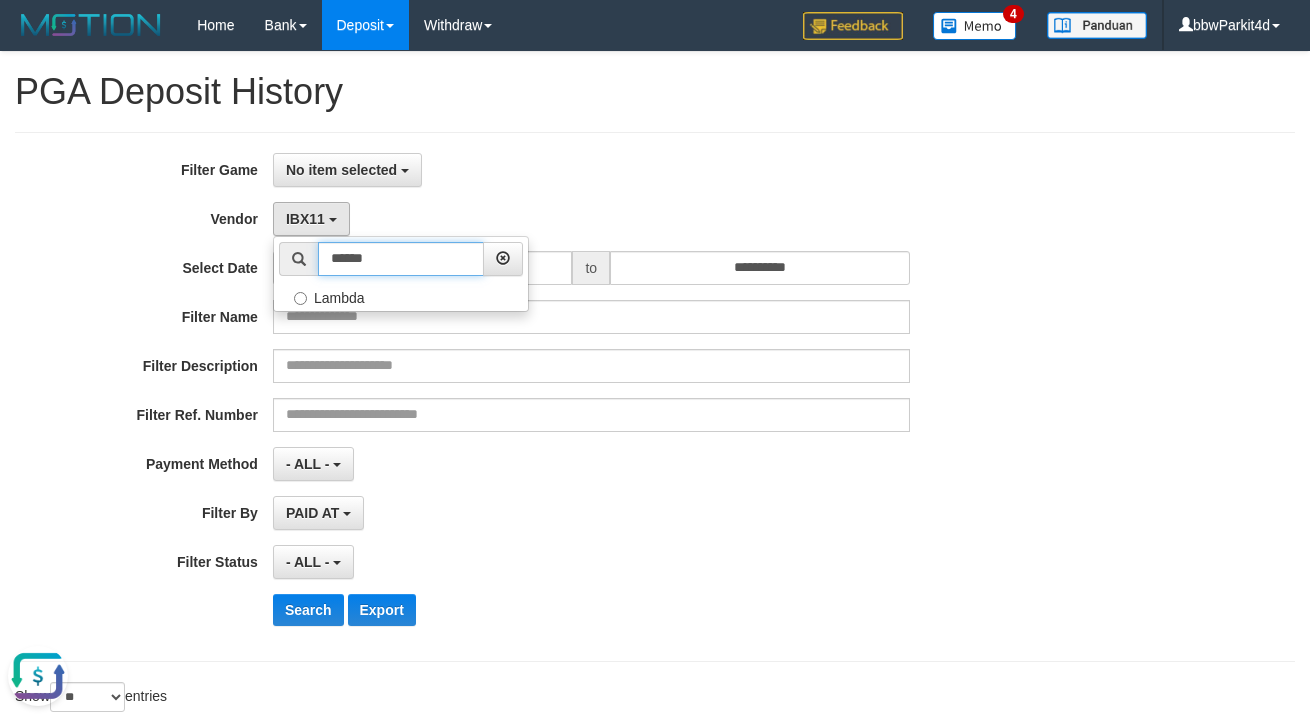 type on "******" 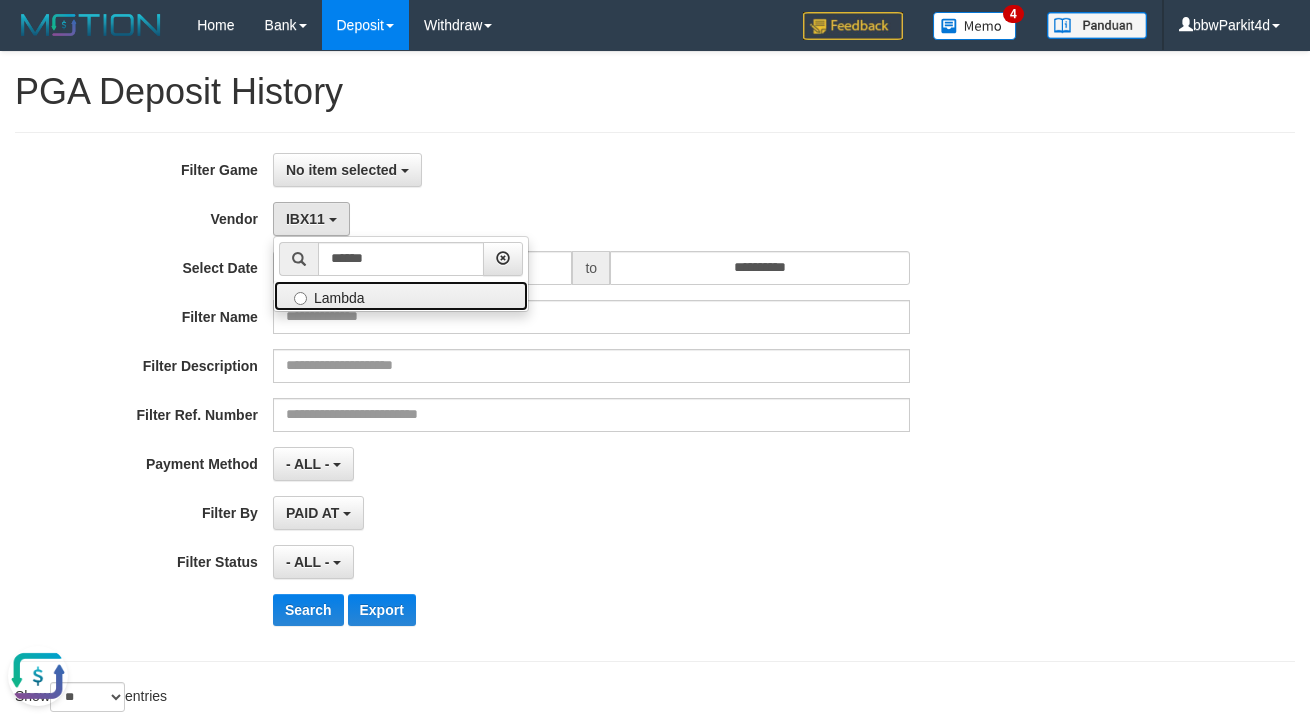 click on "Lambda" at bounding box center (401, 296) 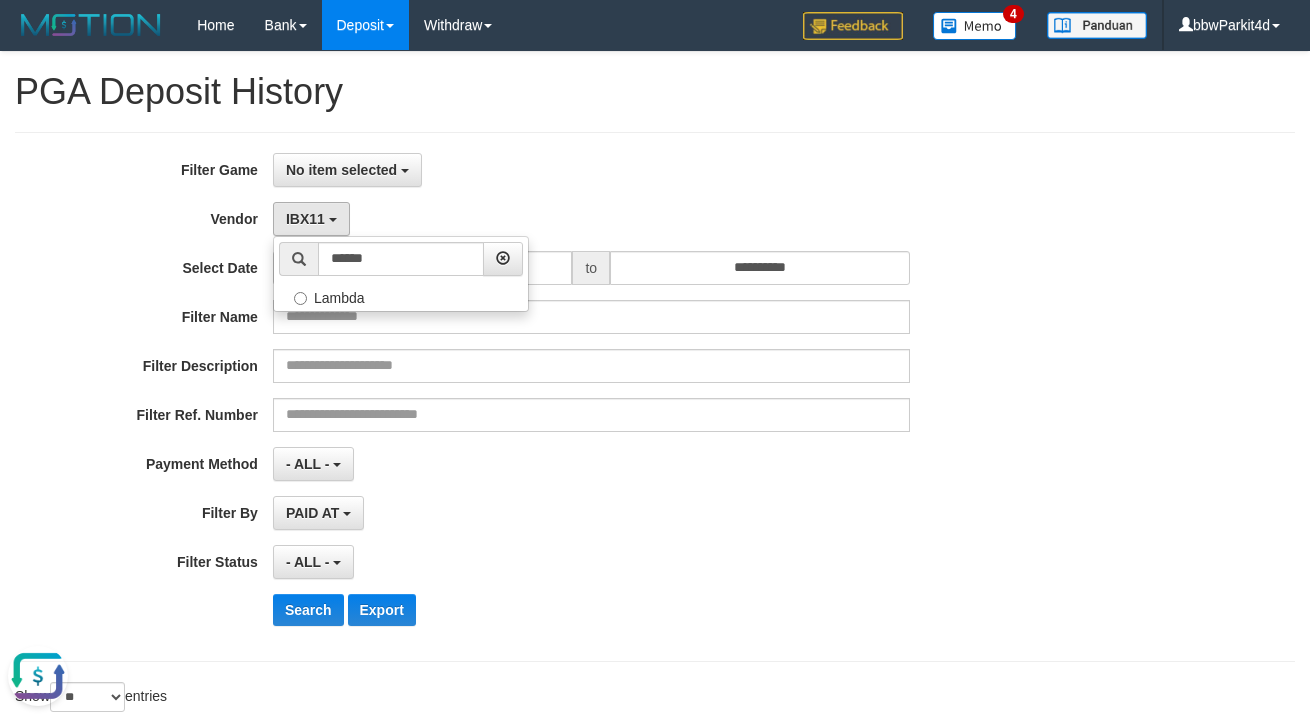 select on "**********" 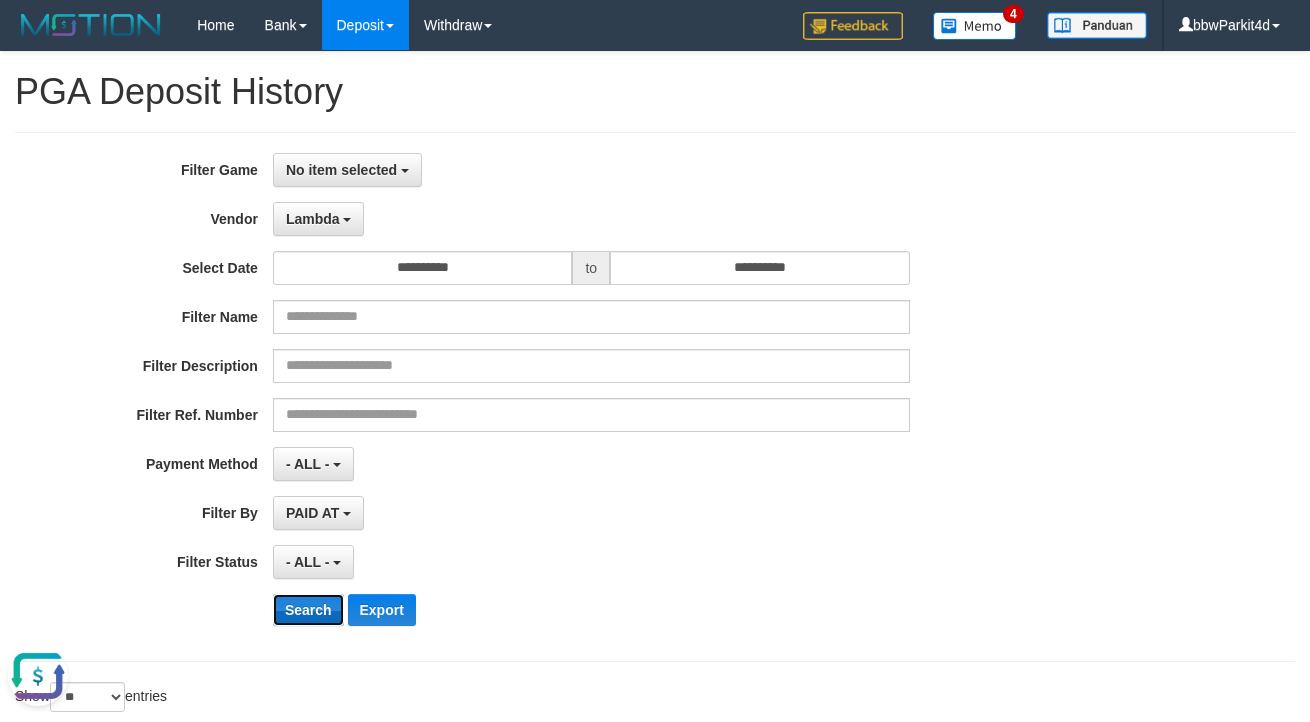 click on "Search" at bounding box center (308, 610) 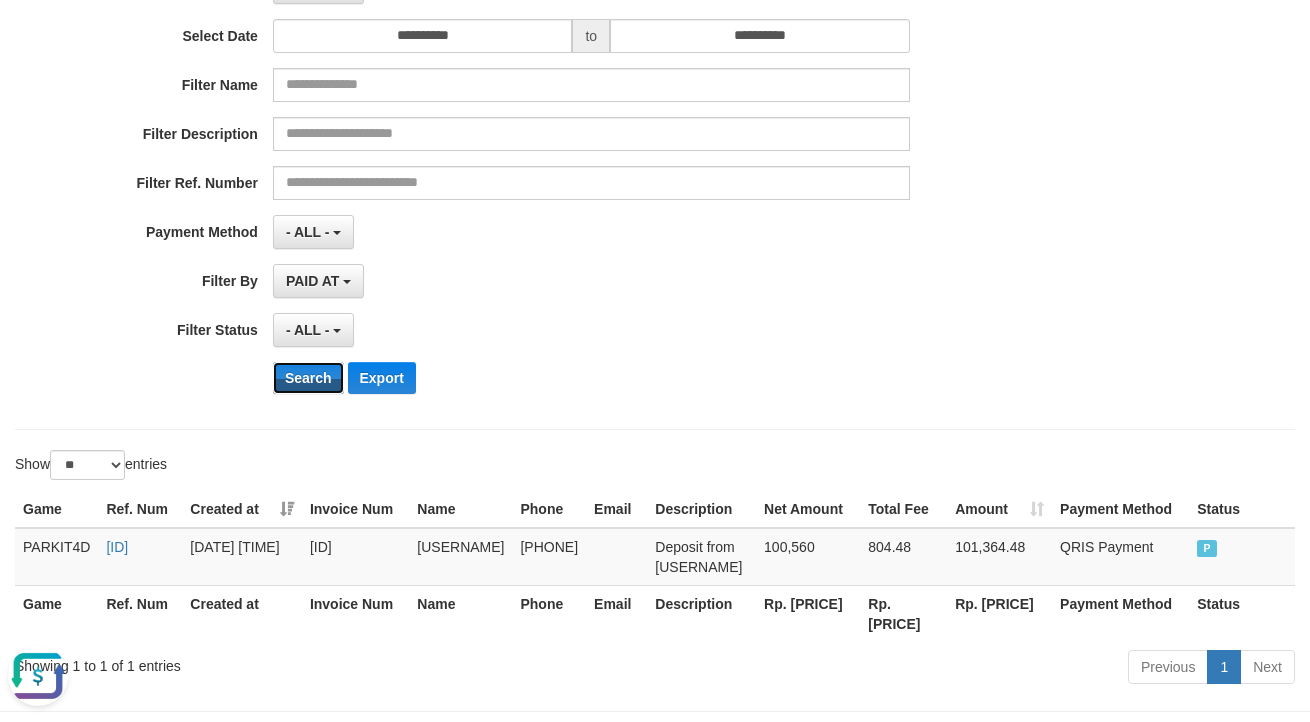 scroll, scrollTop: 350, scrollLeft: 0, axis: vertical 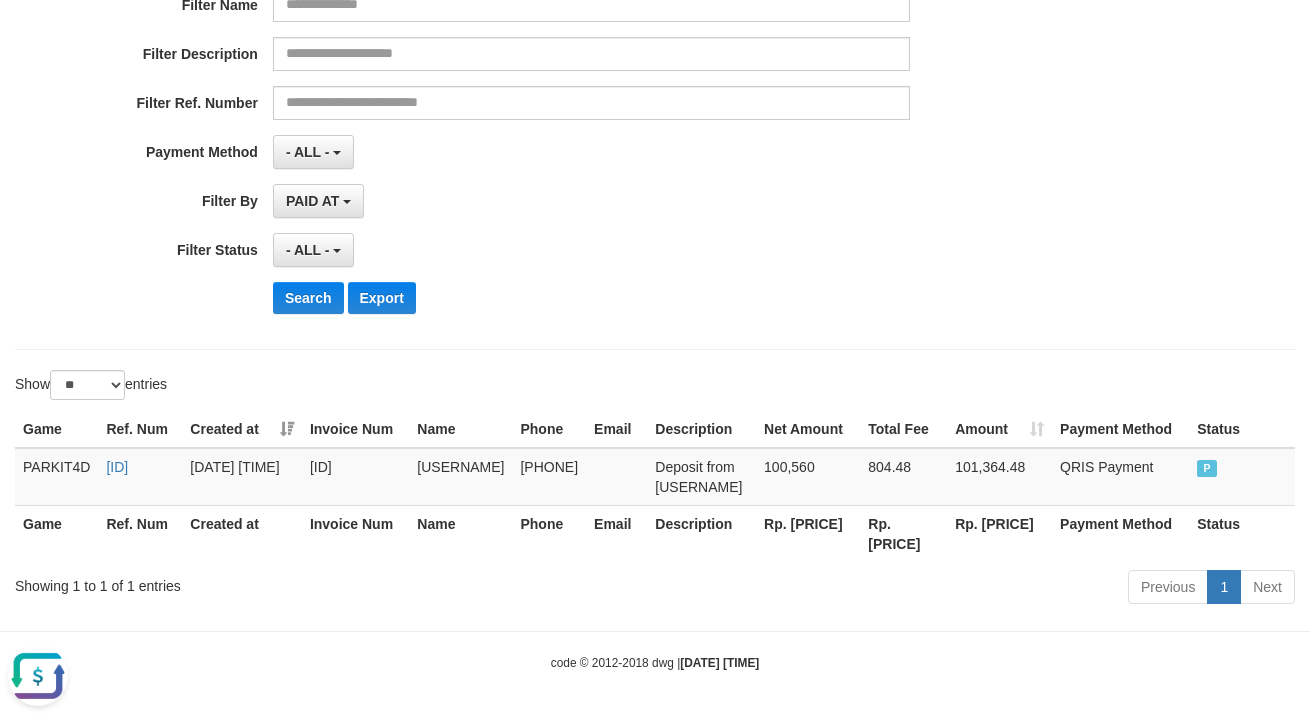 click at bounding box center (38, 676) 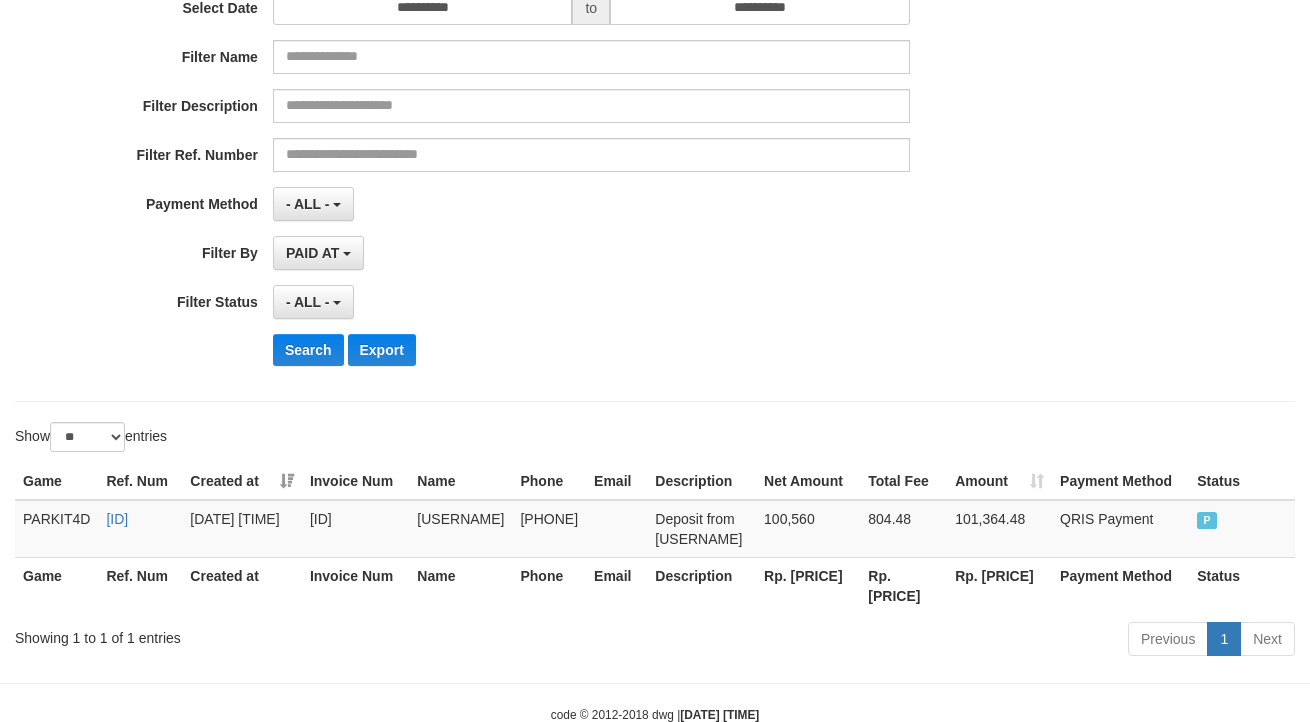scroll, scrollTop: 350, scrollLeft: 0, axis: vertical 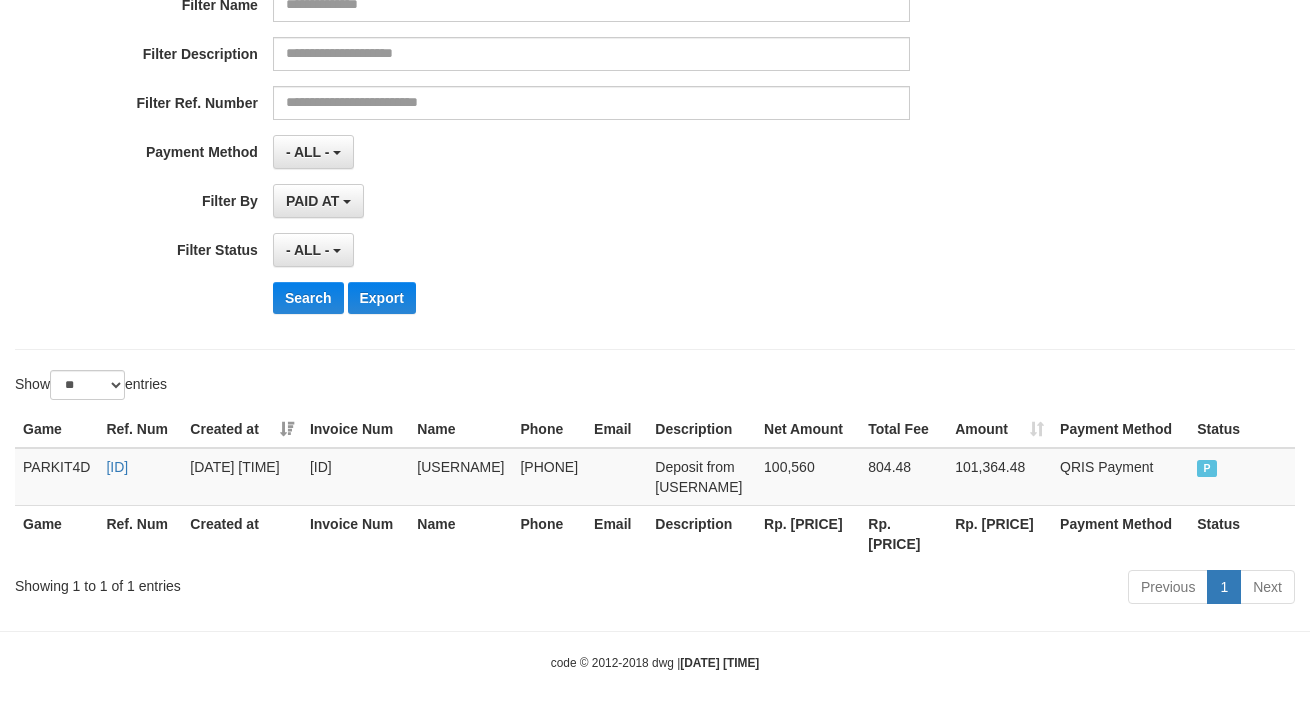 click on "**********" at bounding box center (546, 85) 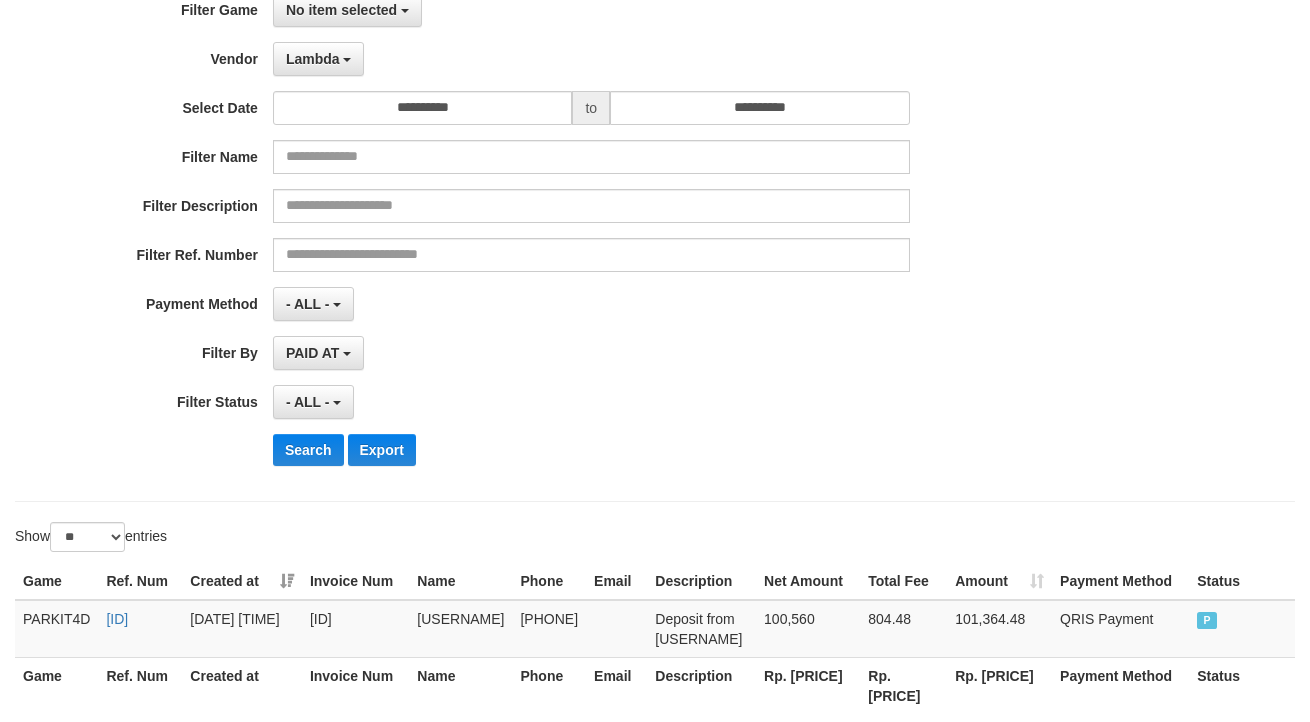 scroll, scrollTop: 0, scrollLeft: 0, axis: both 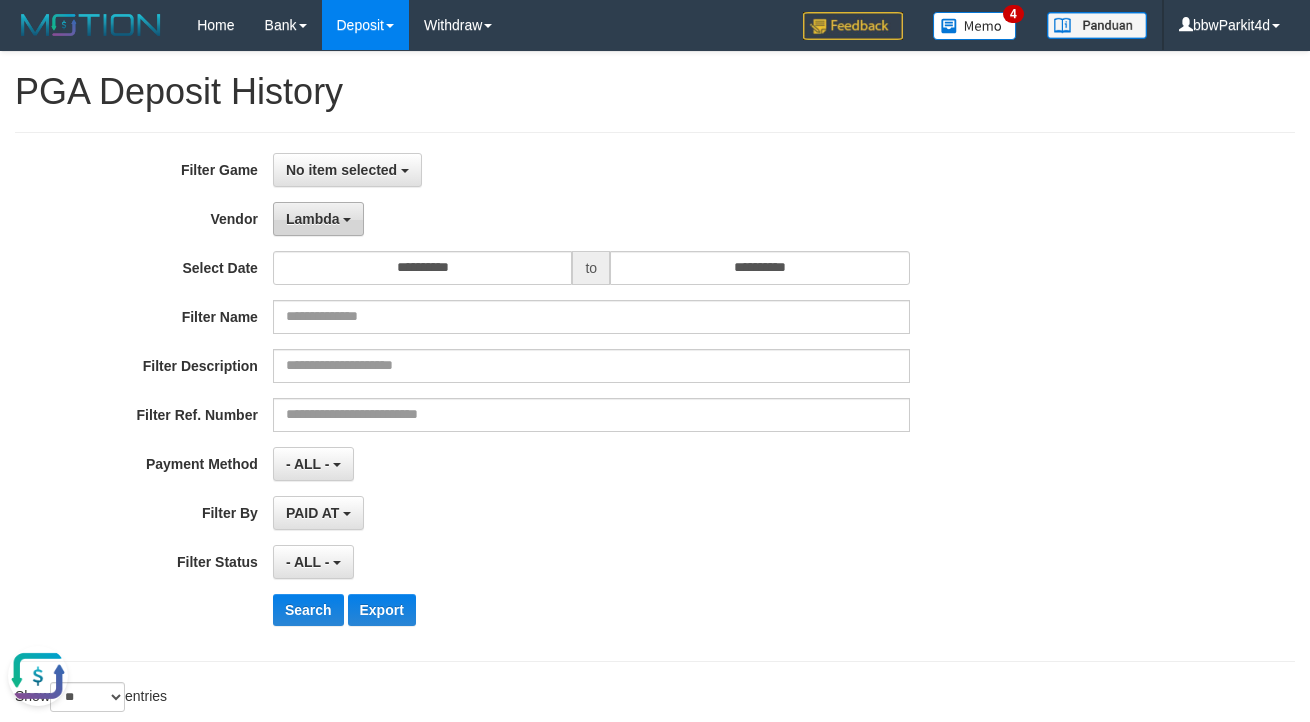 click on "Lambda" at bounding box center (313, 219) 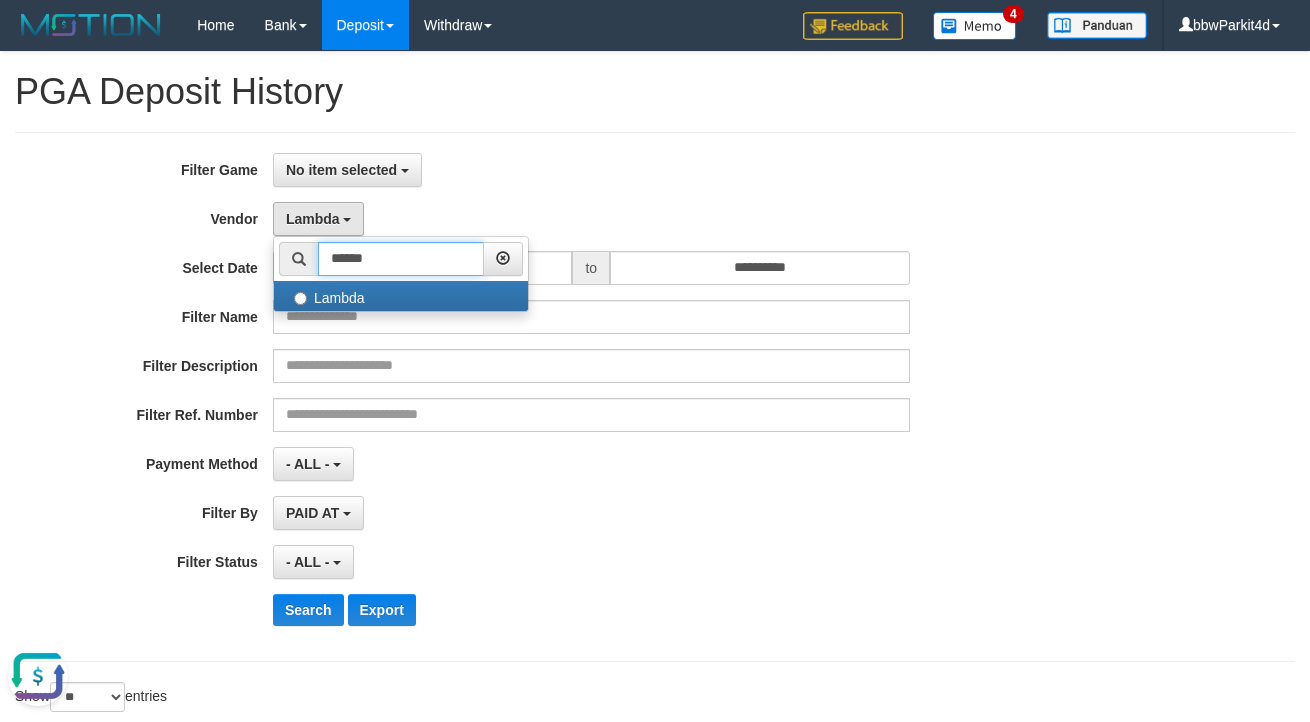 click on "******" at bounding box center (401, 259) 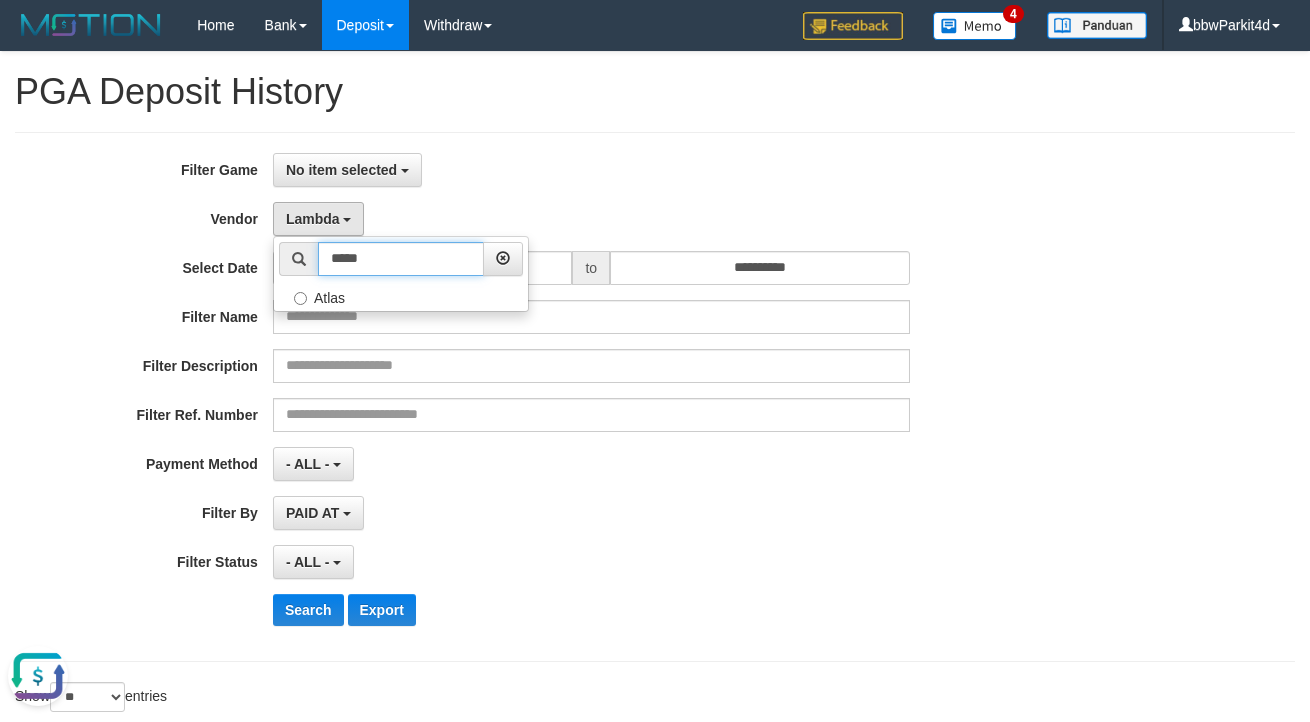 type on "*****" 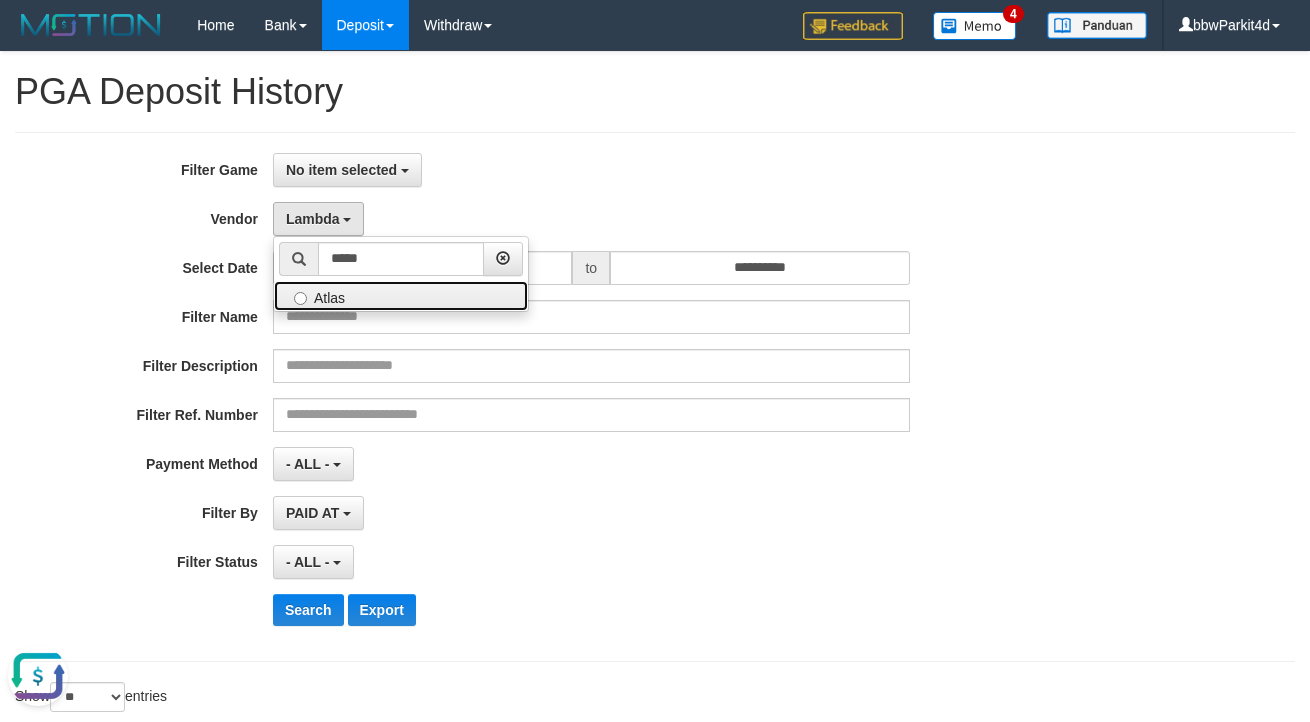 click on "Atlas" at bounding box center [401, 296] 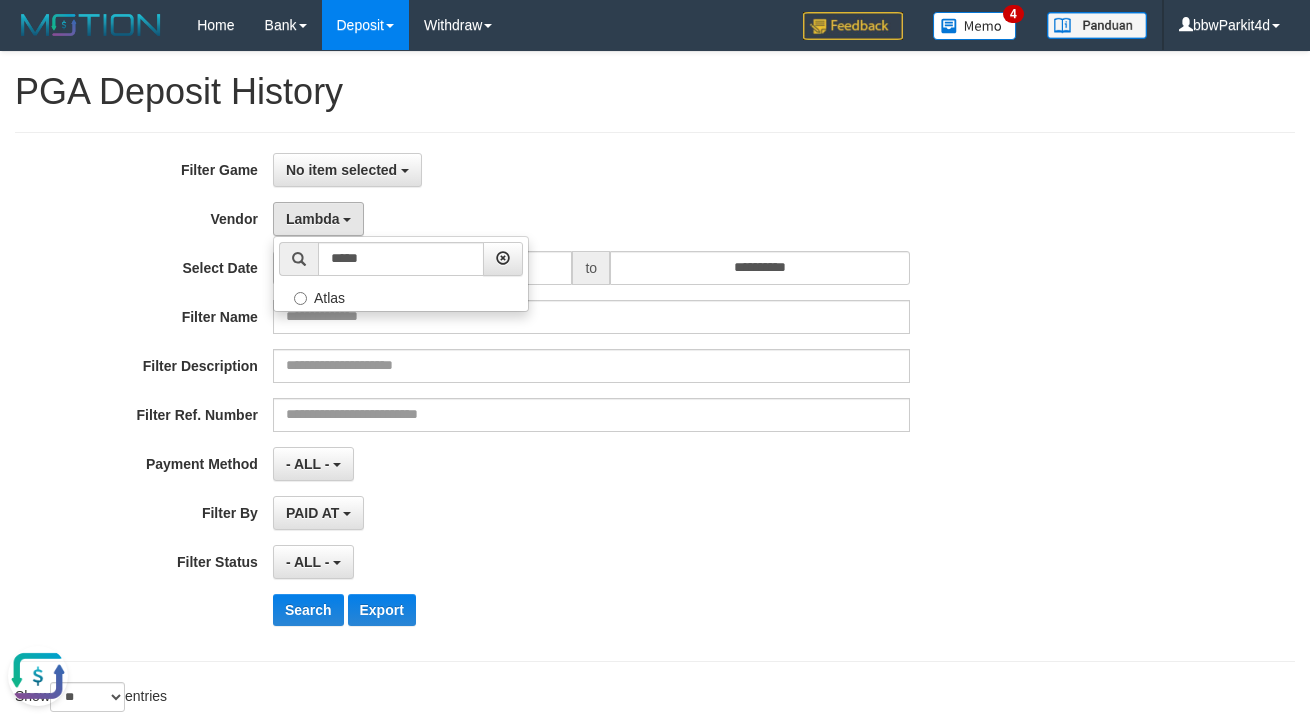 select on "**********" 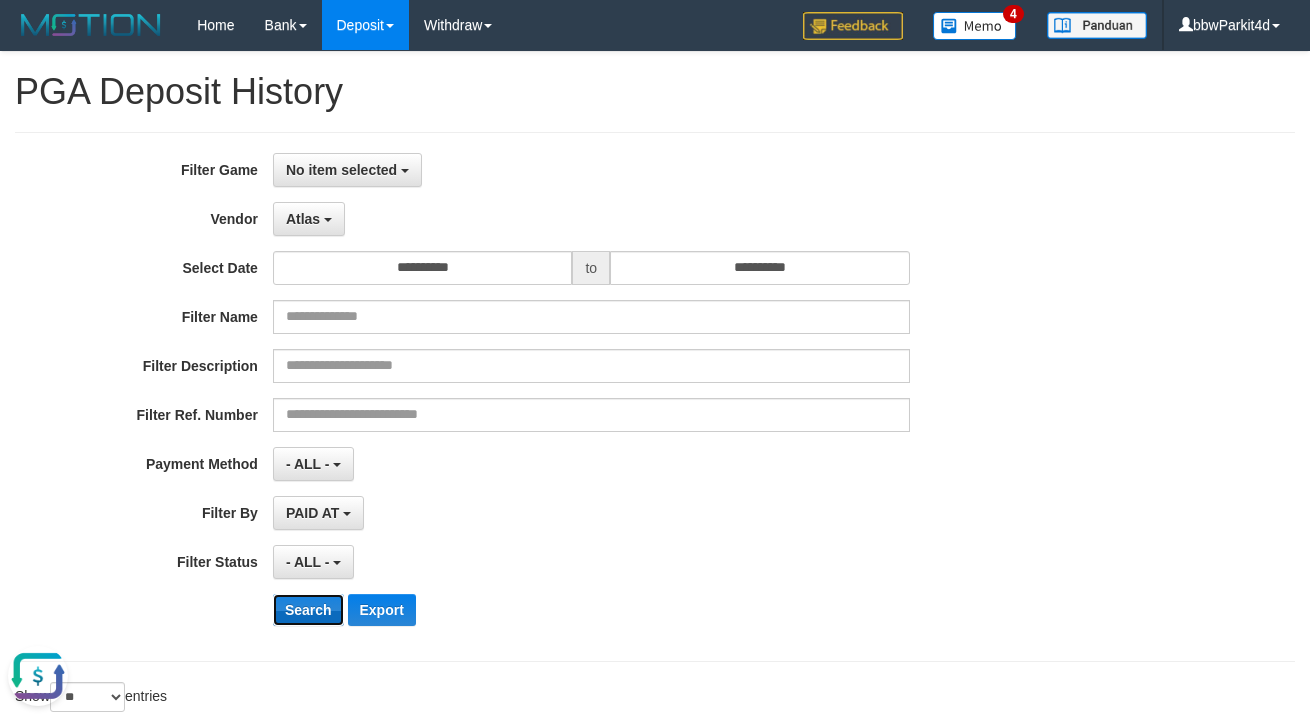 click on "Search" at bounding box center (308, 610) 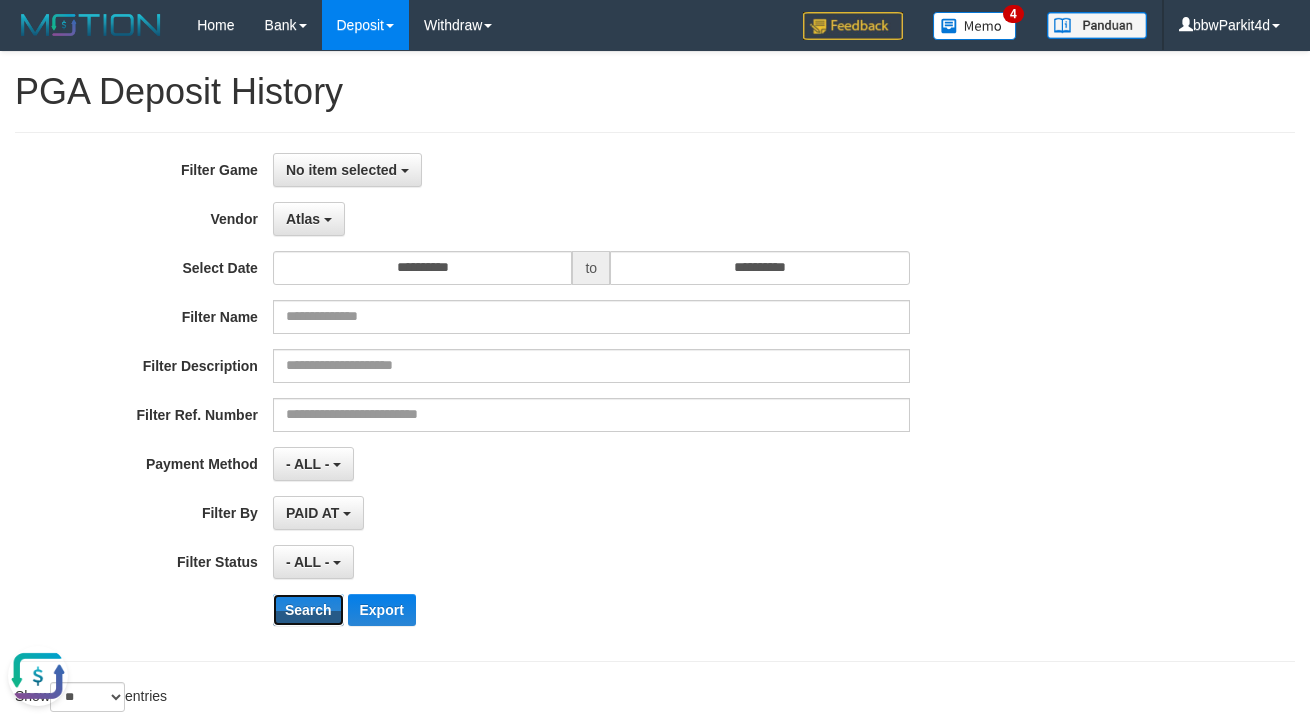 scroll, scrollTop: 330, scrollLeft: 0, axis: vertical 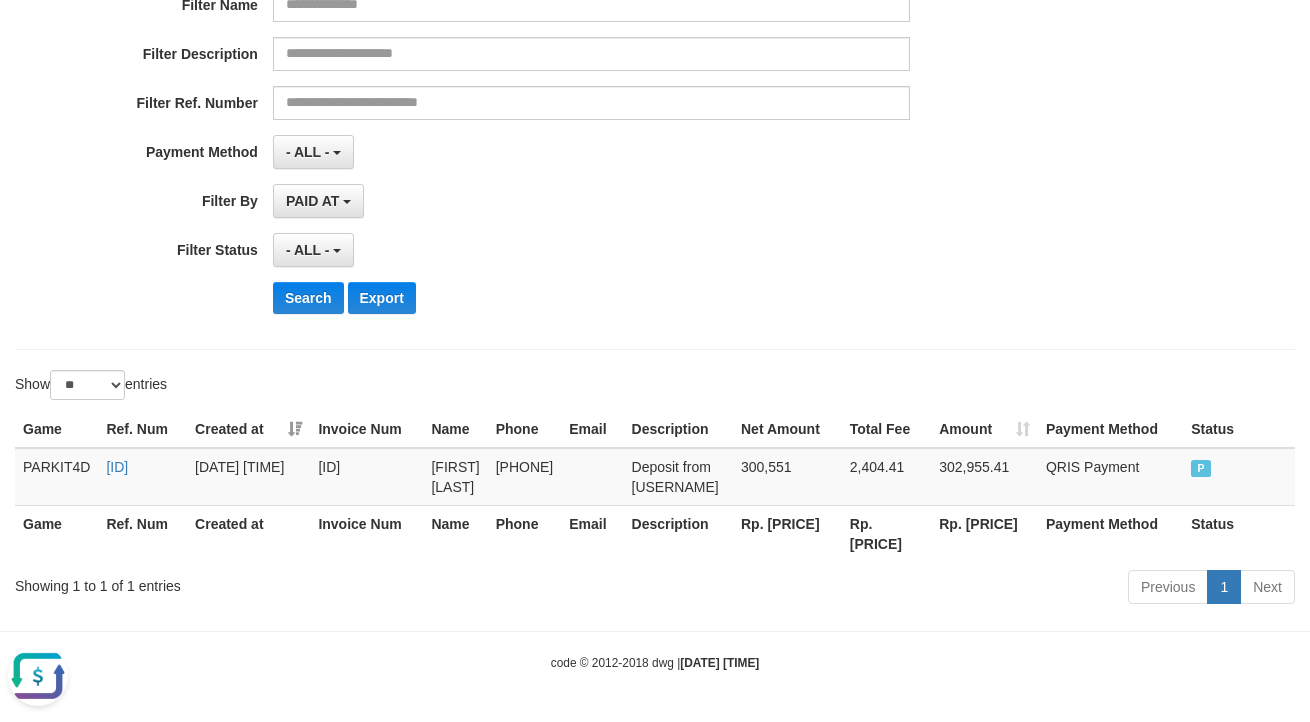 click at bounding box center (38, 676) 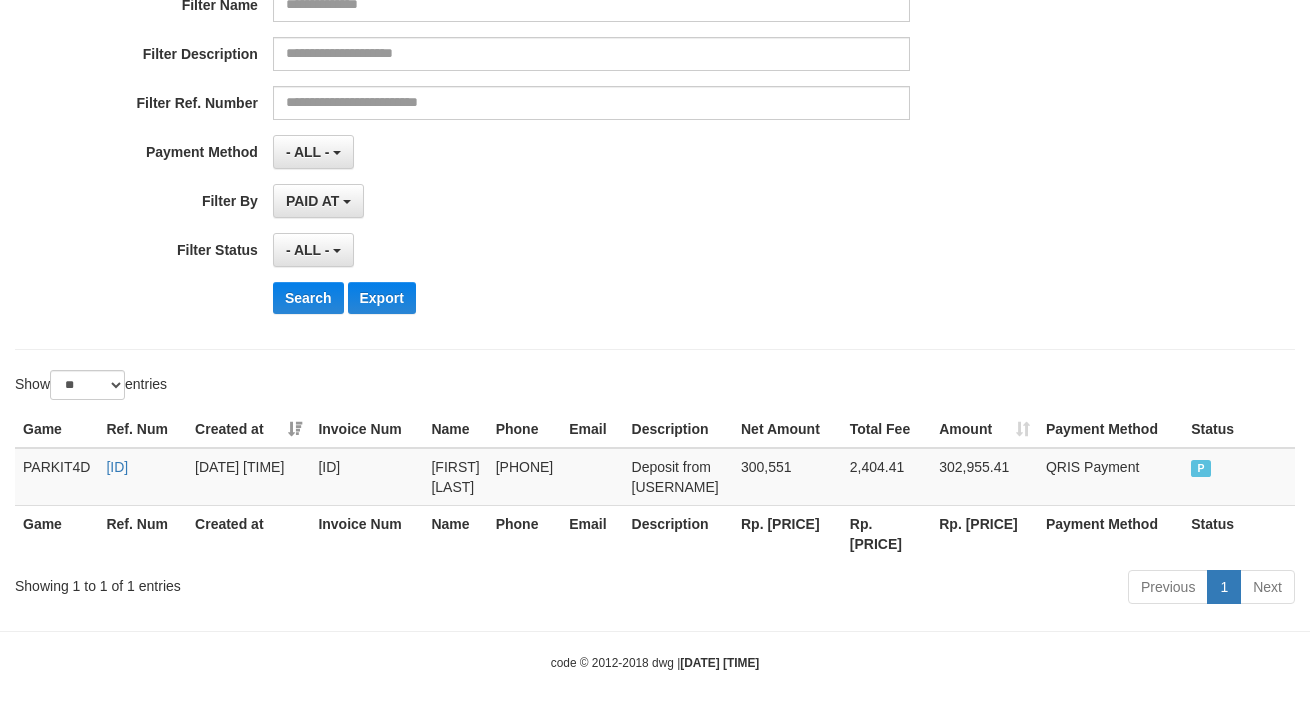 click on "Search
Export" at bounding box center [682, 298] 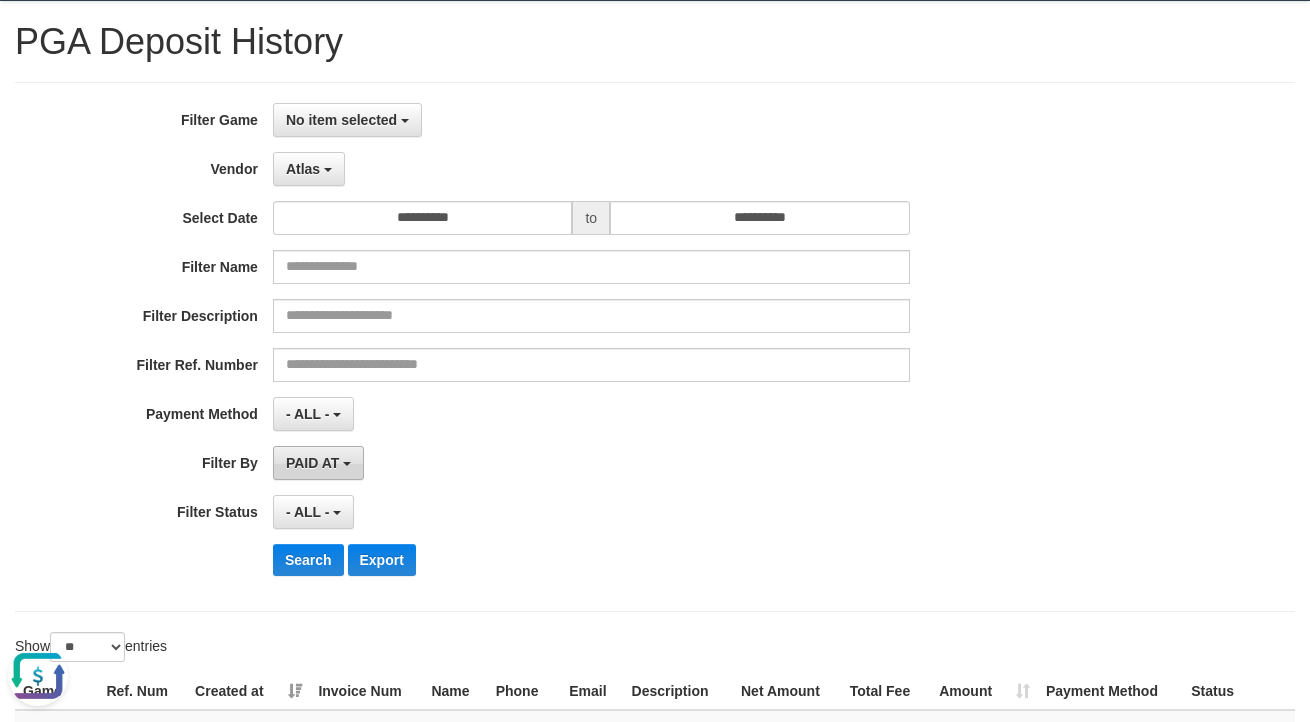 scroll, scrollTop: 90, scrollLeft: 0, axis: vertical 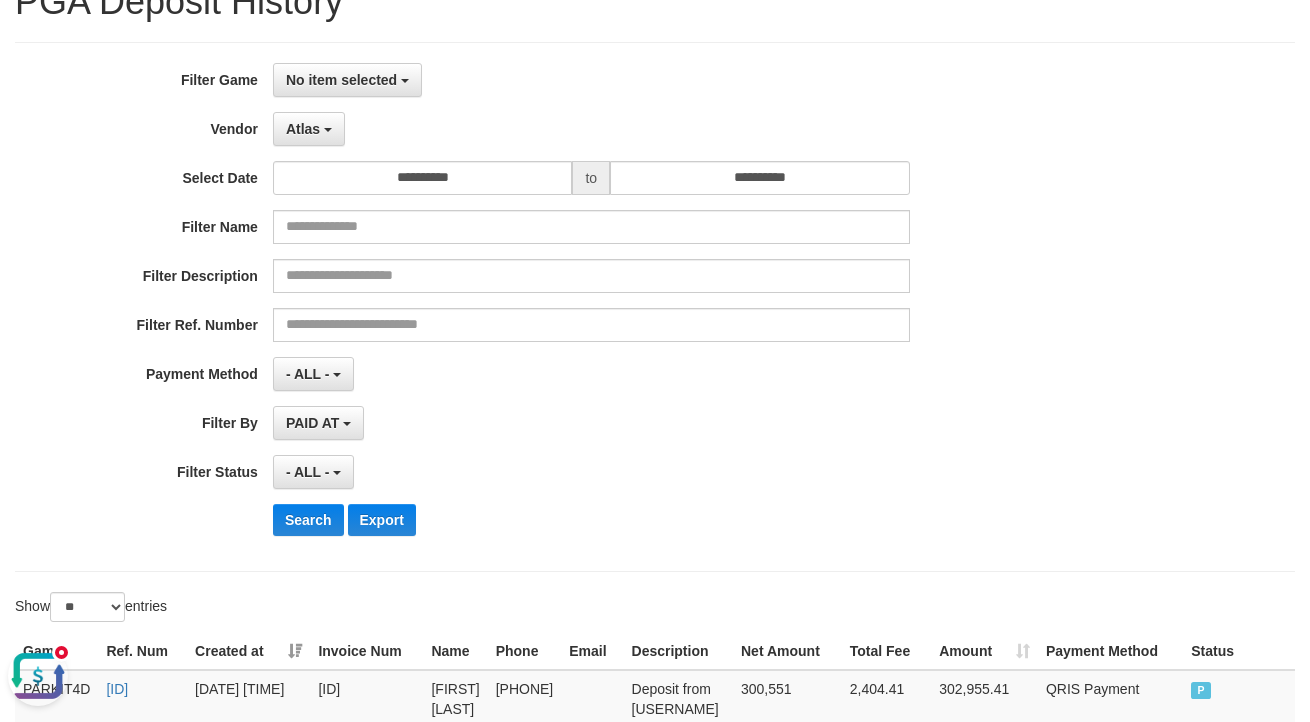 click on "- ALL -    SELECT ALL  - ALL -  SELECT STATUS
PENDING/UNPAID
PAID
CANCELED
EXPIRED" at bounding box center (591, 472) 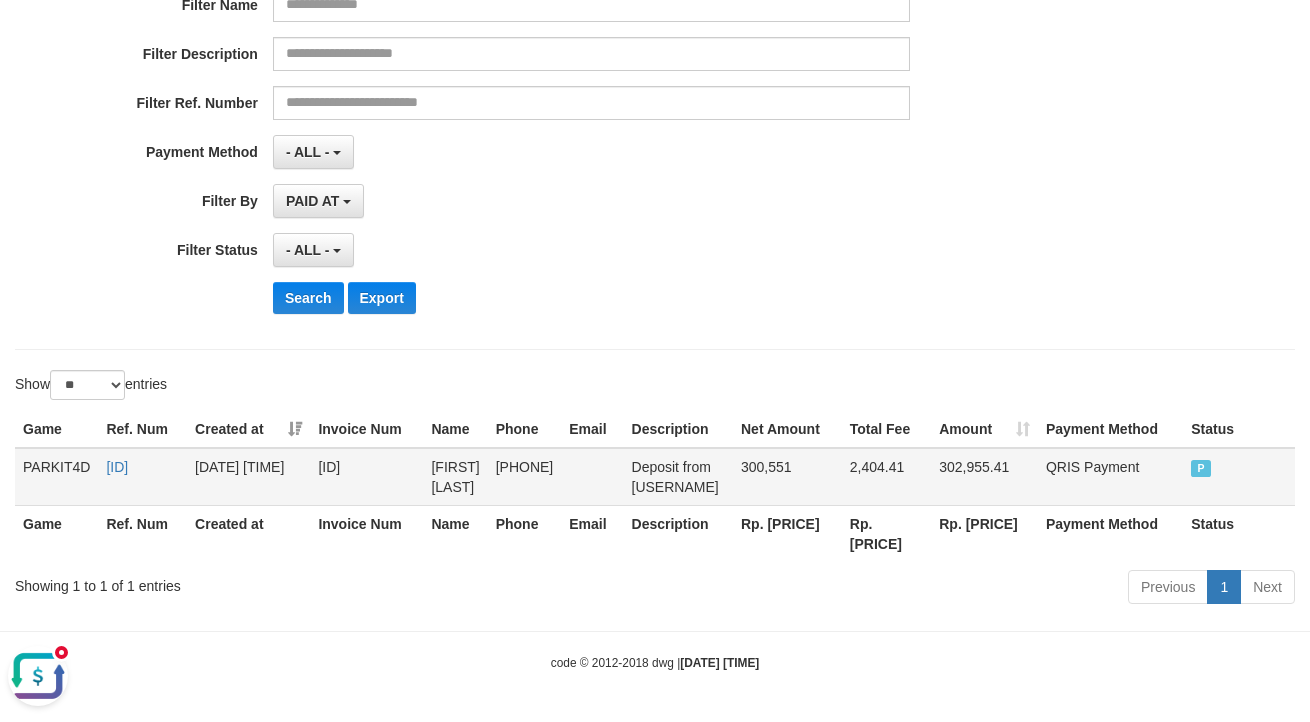 scroll, scrollTop: 330, scrollLeft: 0, axis: vertical 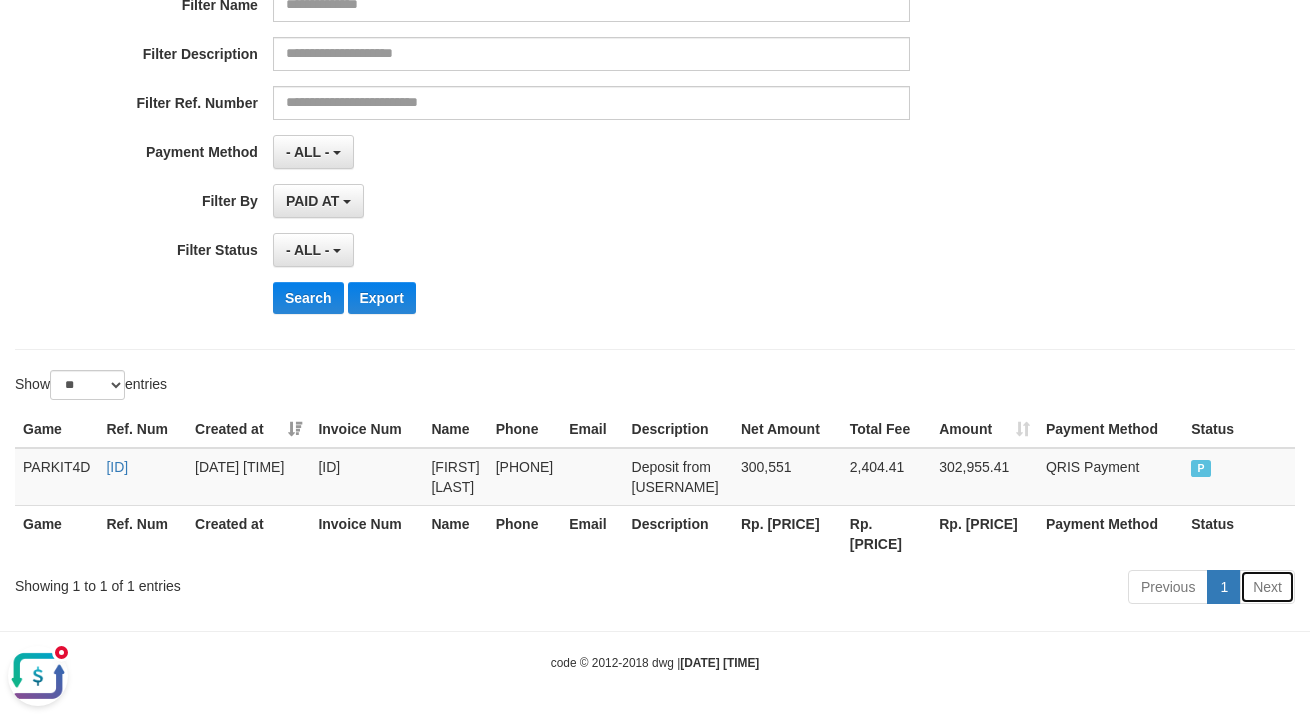 click on "Next" at bounding box center (1267, 587) 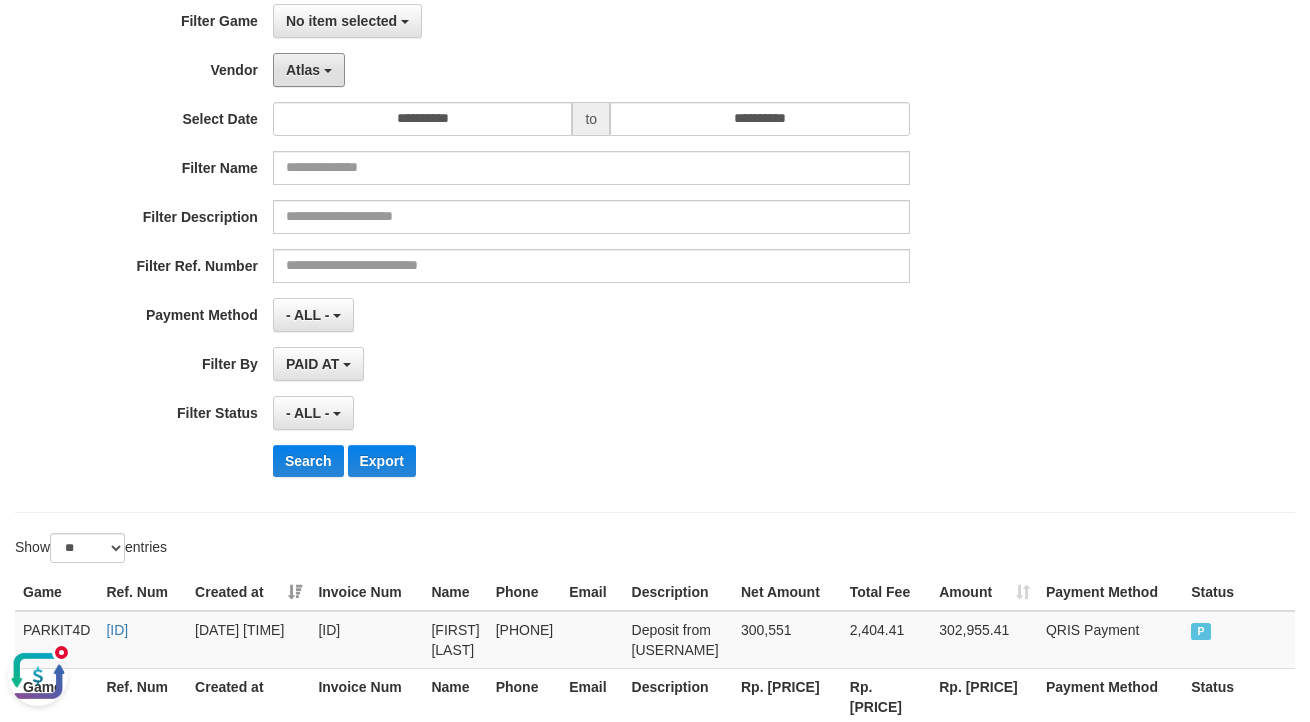drag, startPoint x: 314, startPoint y: 58, endPoint x: 107, endPoint y: 69, distance: 207.29207 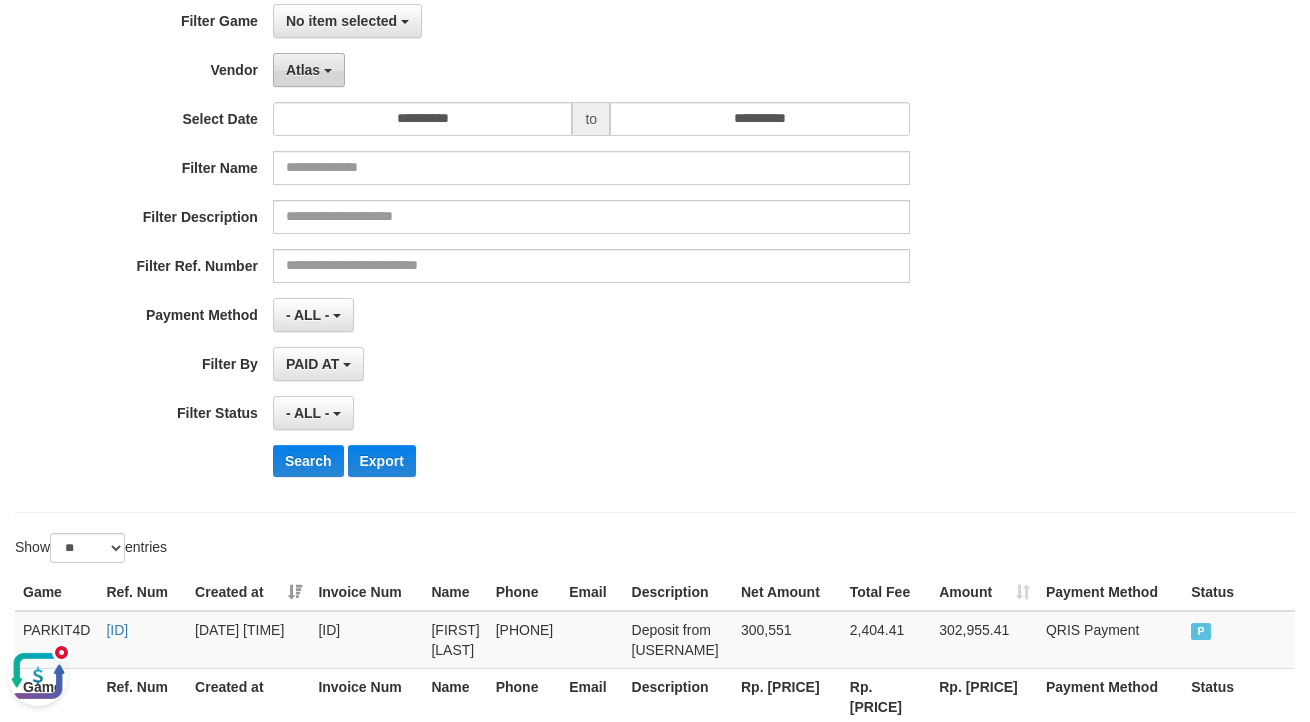 click on "Atlas" at bounding box center [303, 70] 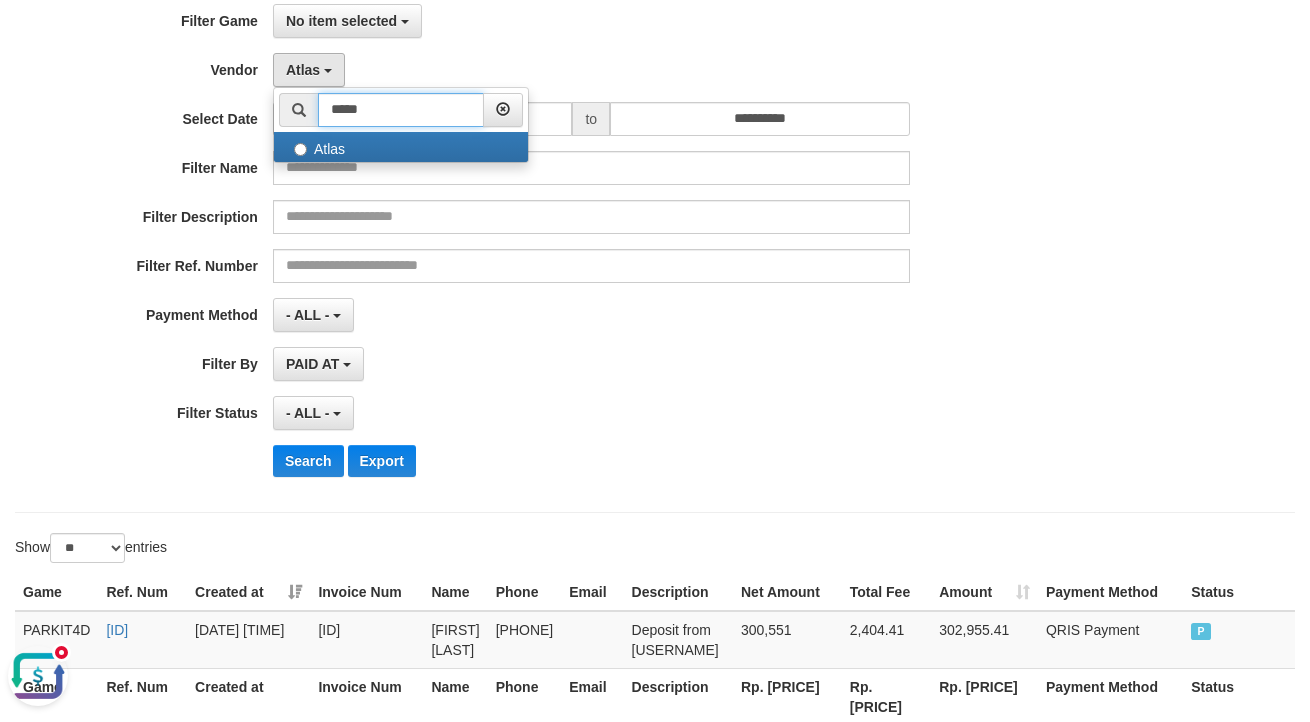 click on "*****" at bounding box center [401, 110] 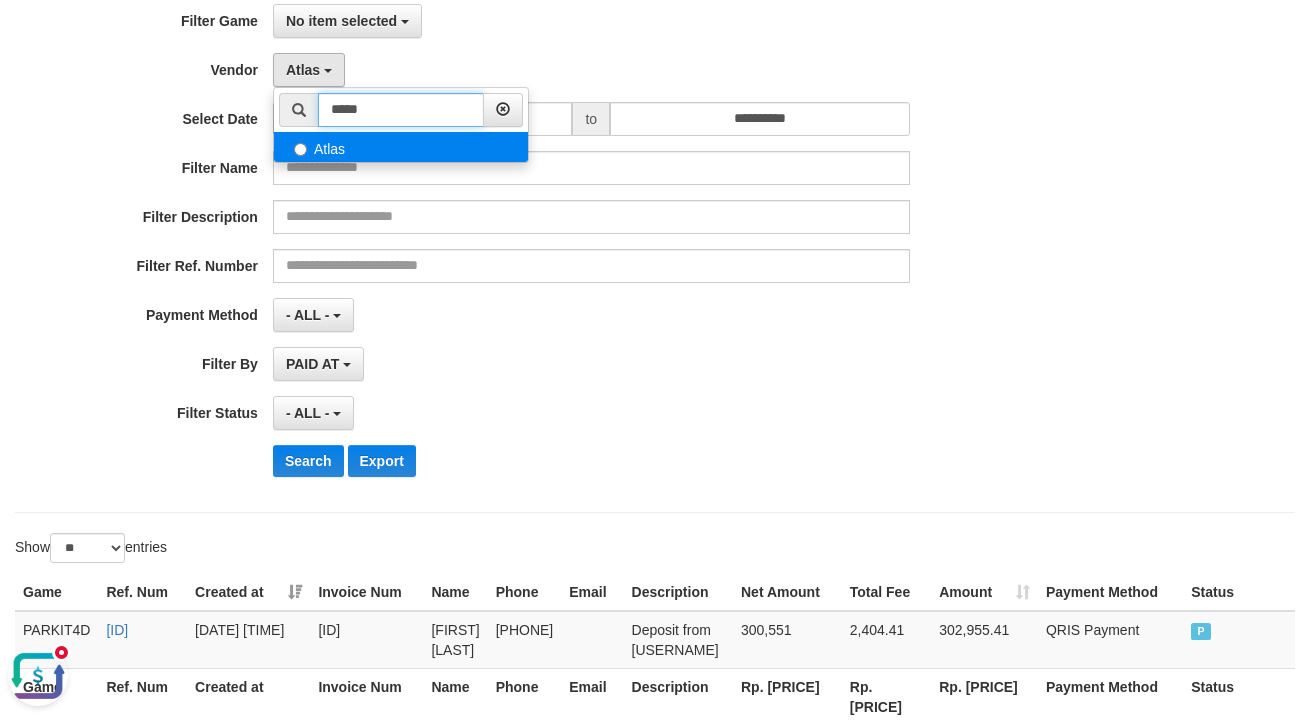 type on "*****" 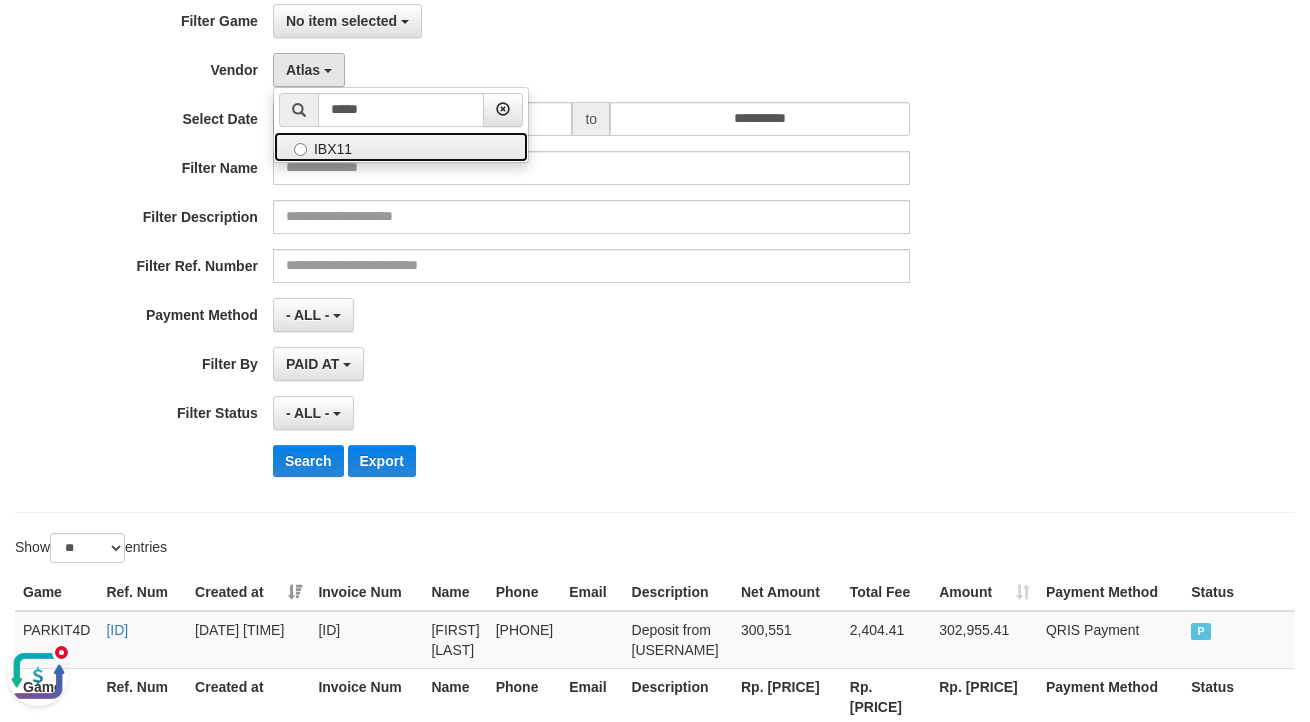 click on "IBX11" at bounding box center [401, 147] 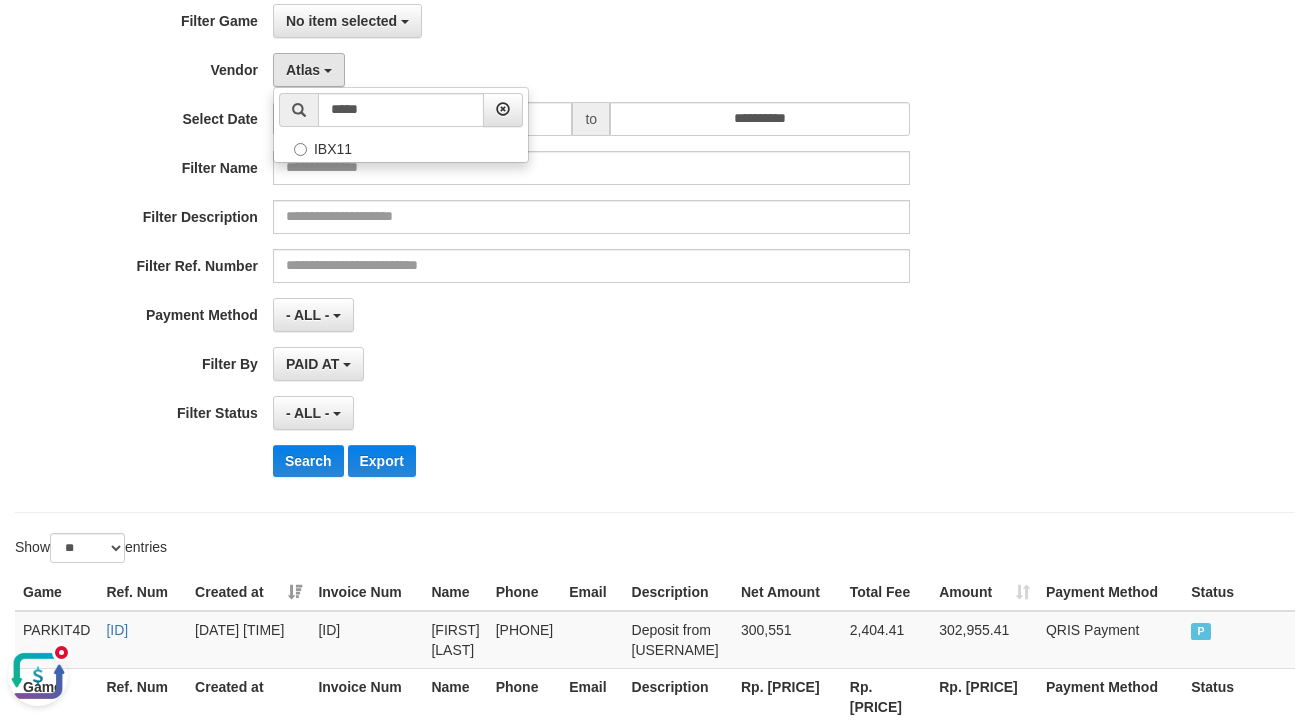 select on "**********" 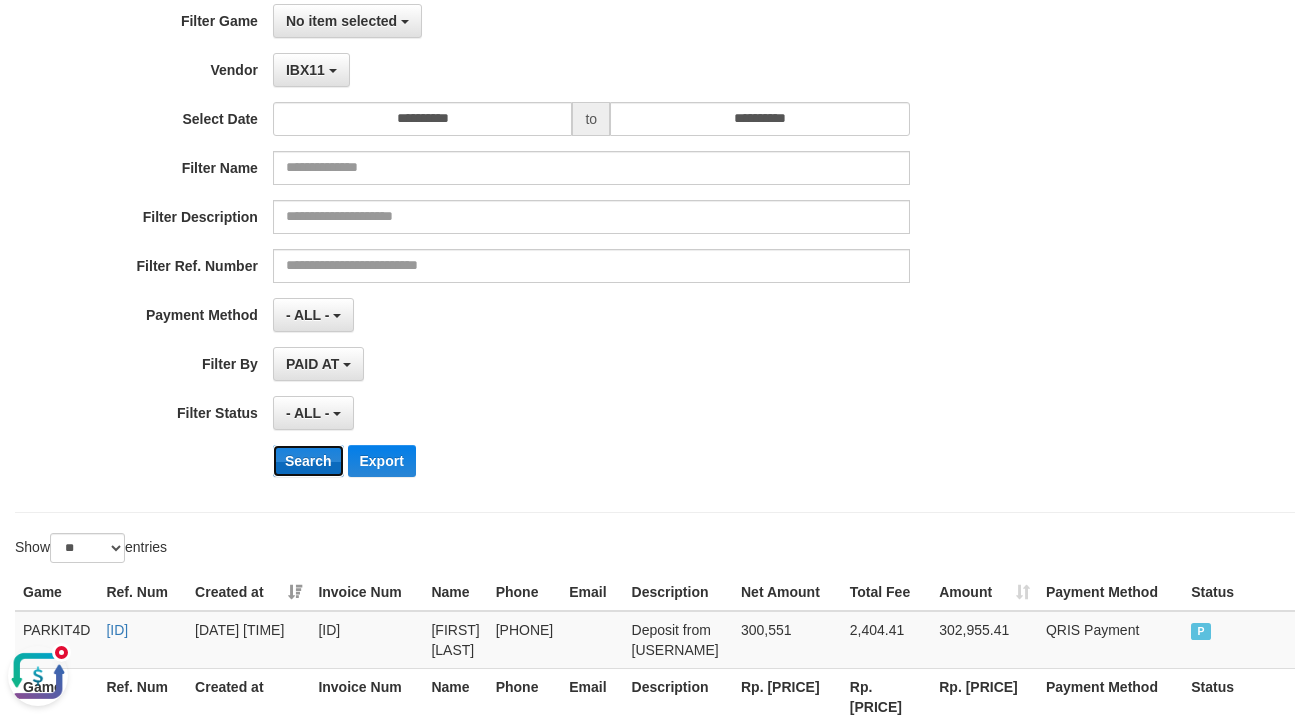 click on "Search" at bounding box center [308, 461] 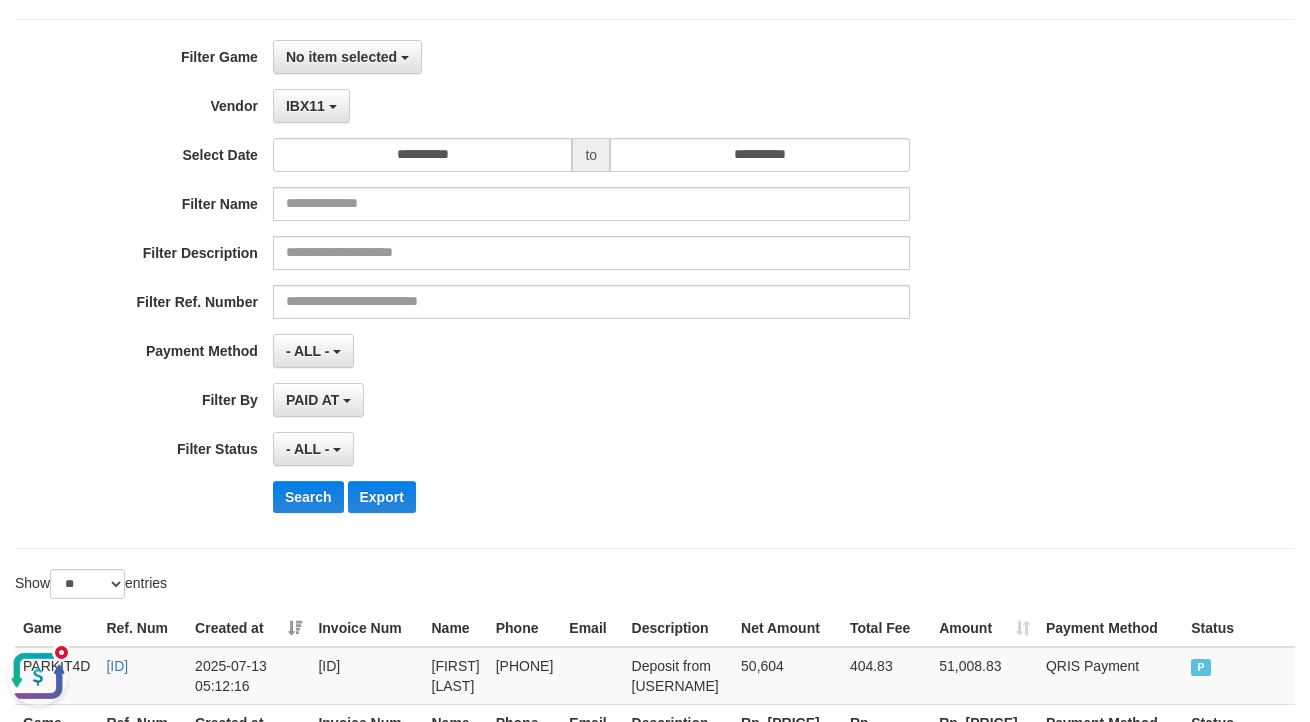 scroll, scrollTop: 0, scrollLeft: 0, axis: both 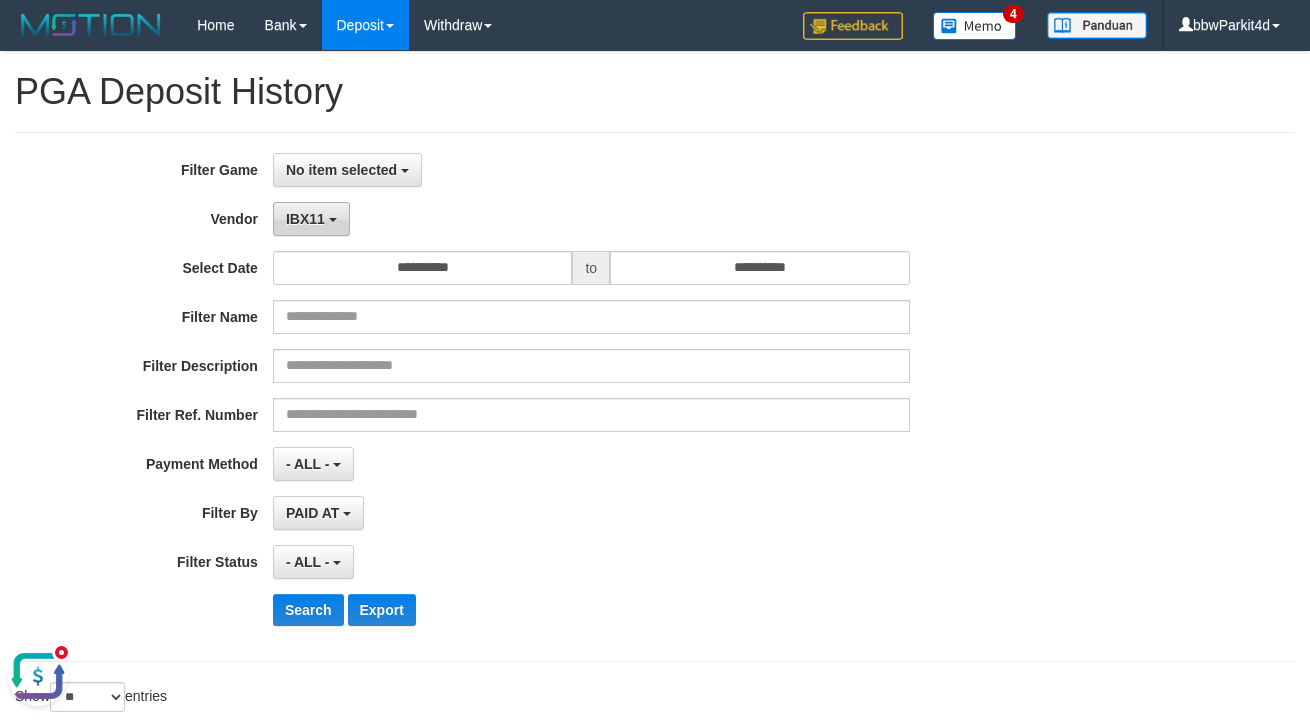 click on "IBX11" at bounding box center [311, 219] 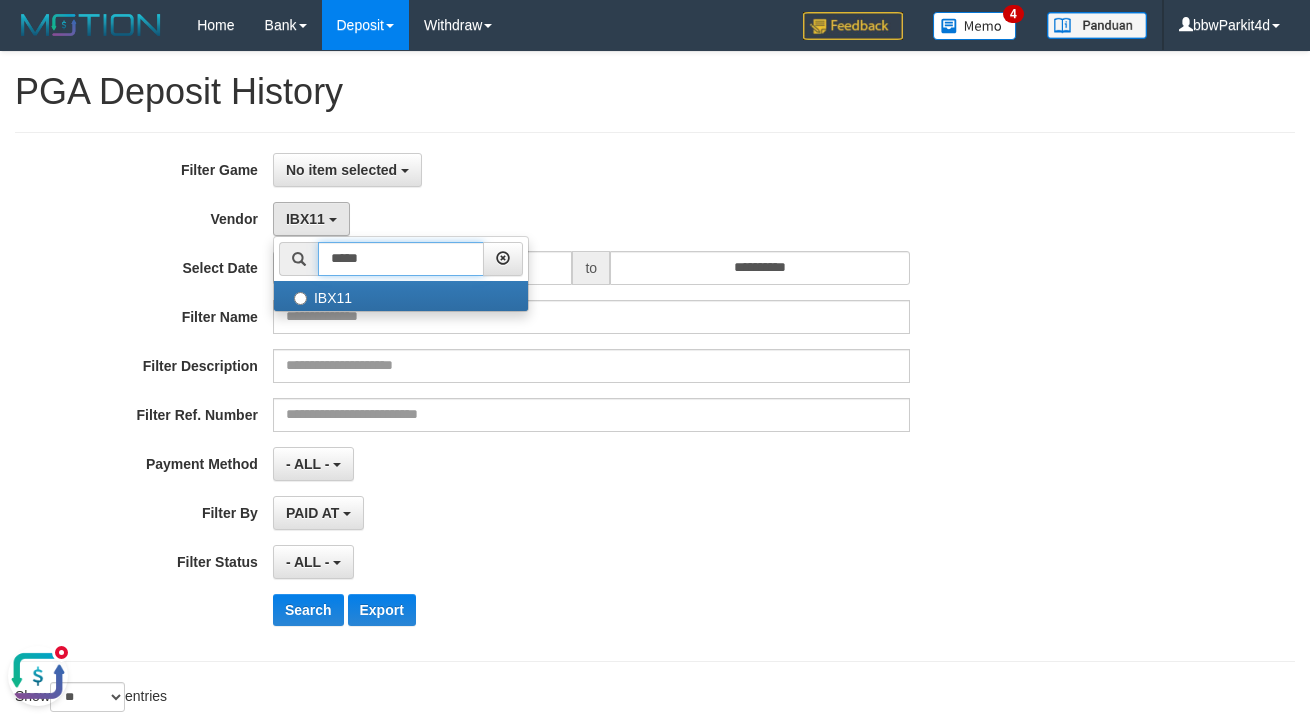 click on "*****" at bounding box center [401, 259] 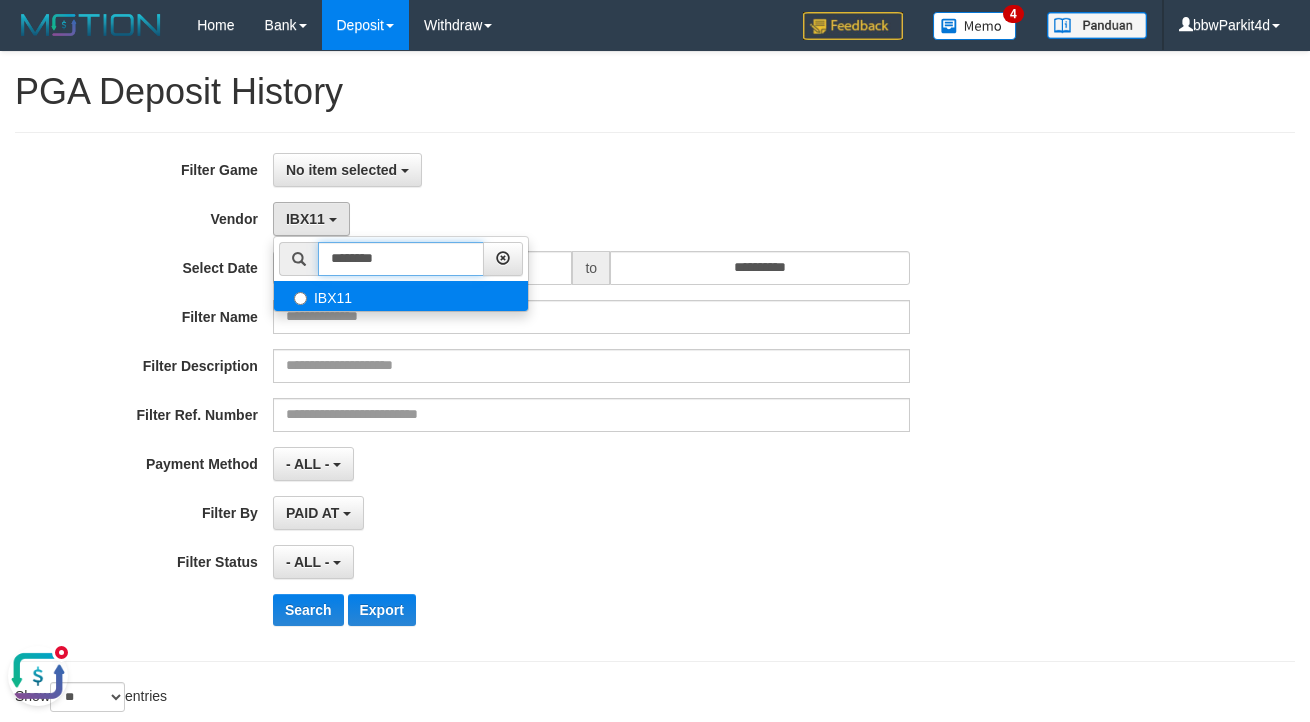 type on "********" 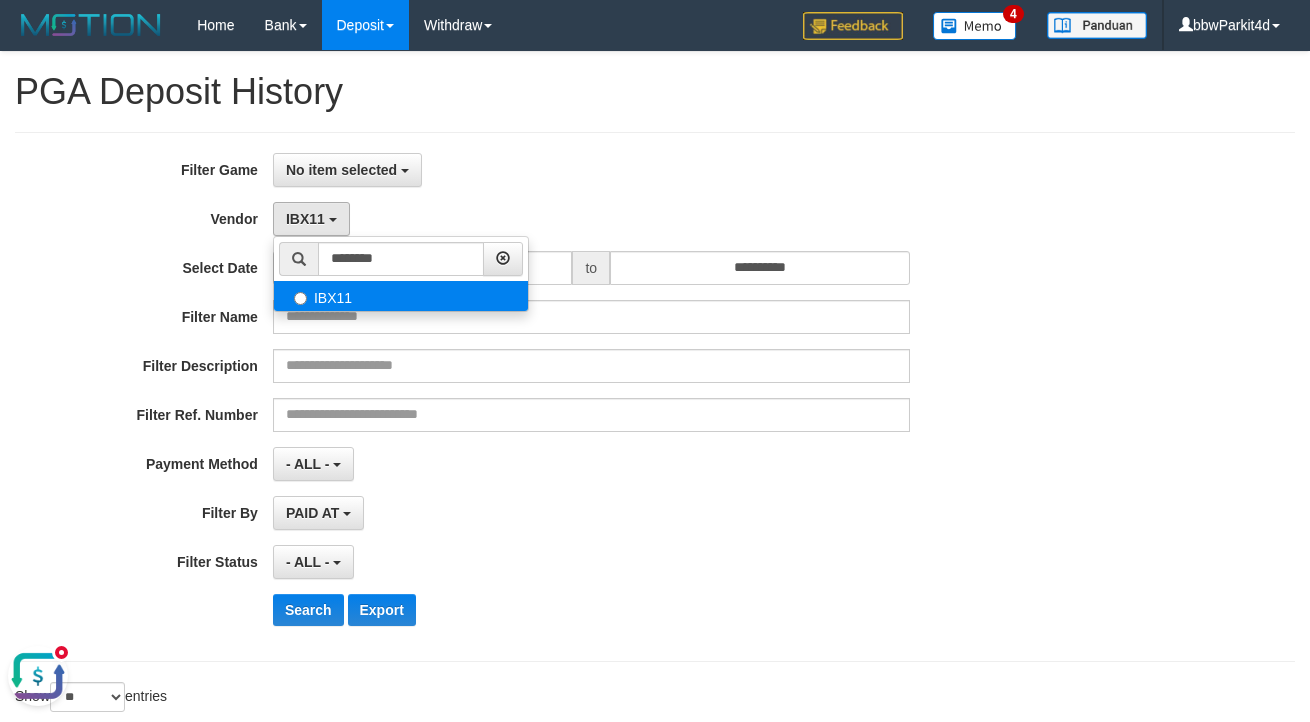 click on "Gigantic" at bounding box center (0, 0) 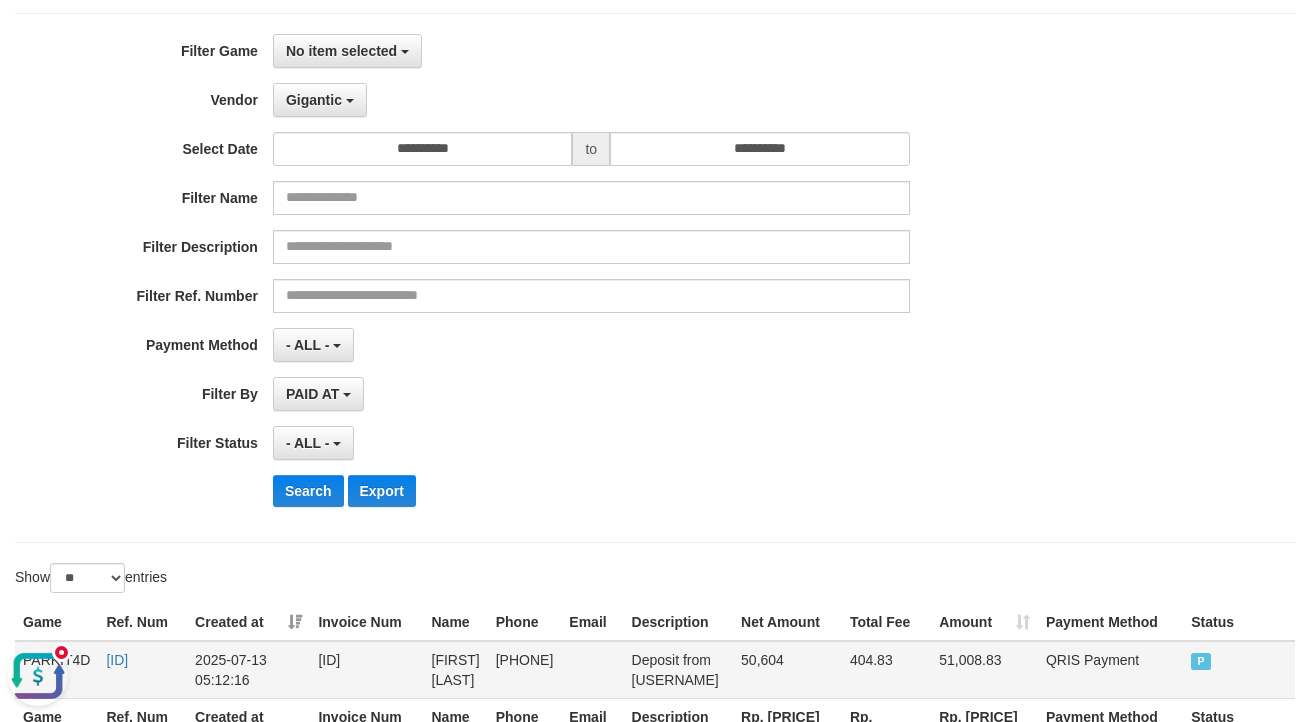 scroll, scrollTop: 350, scrollLeft: 0, axis: vertical 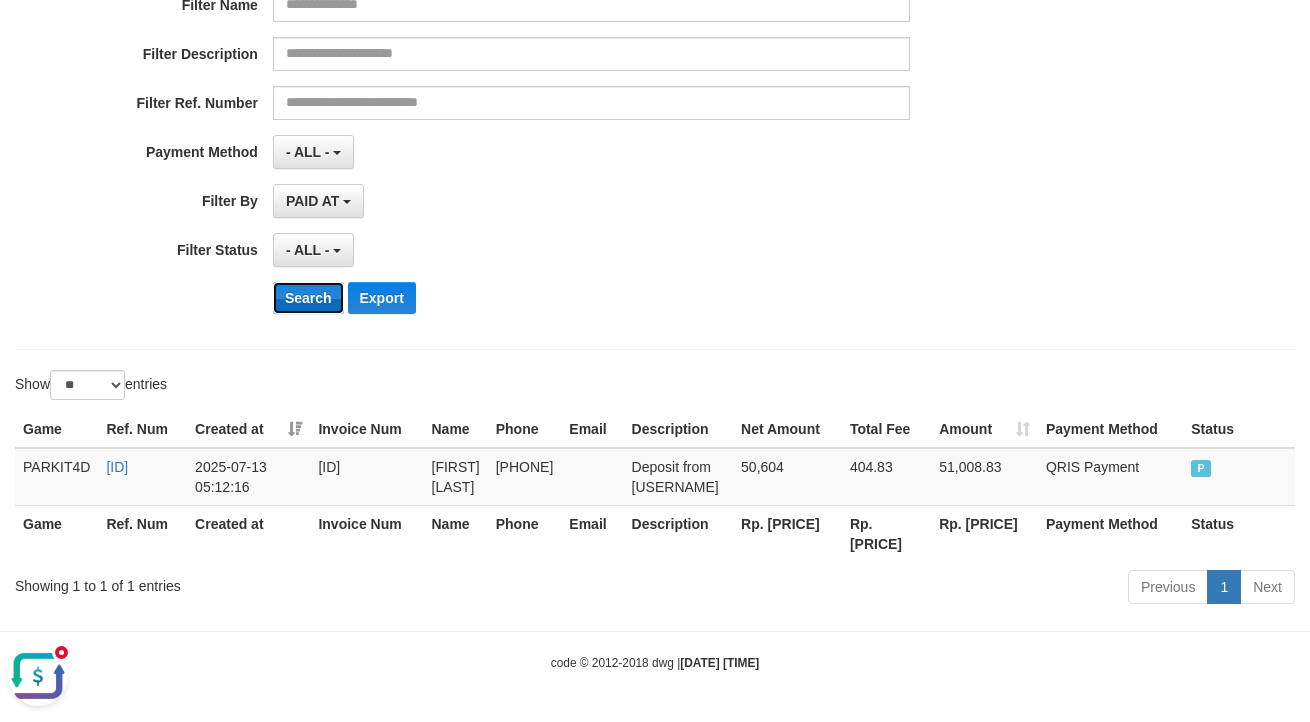 click on "Search" at bounding box center [308, 298] 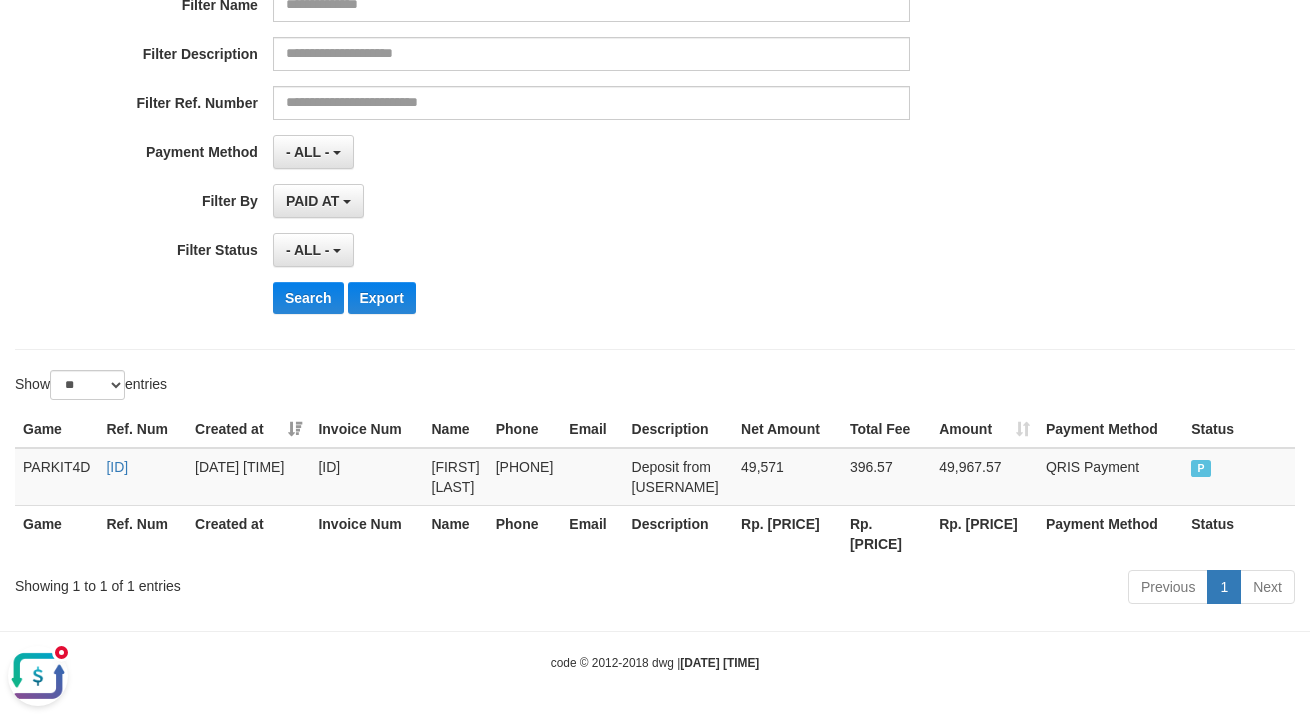 click on "**********" at bounding box center (655, 175) 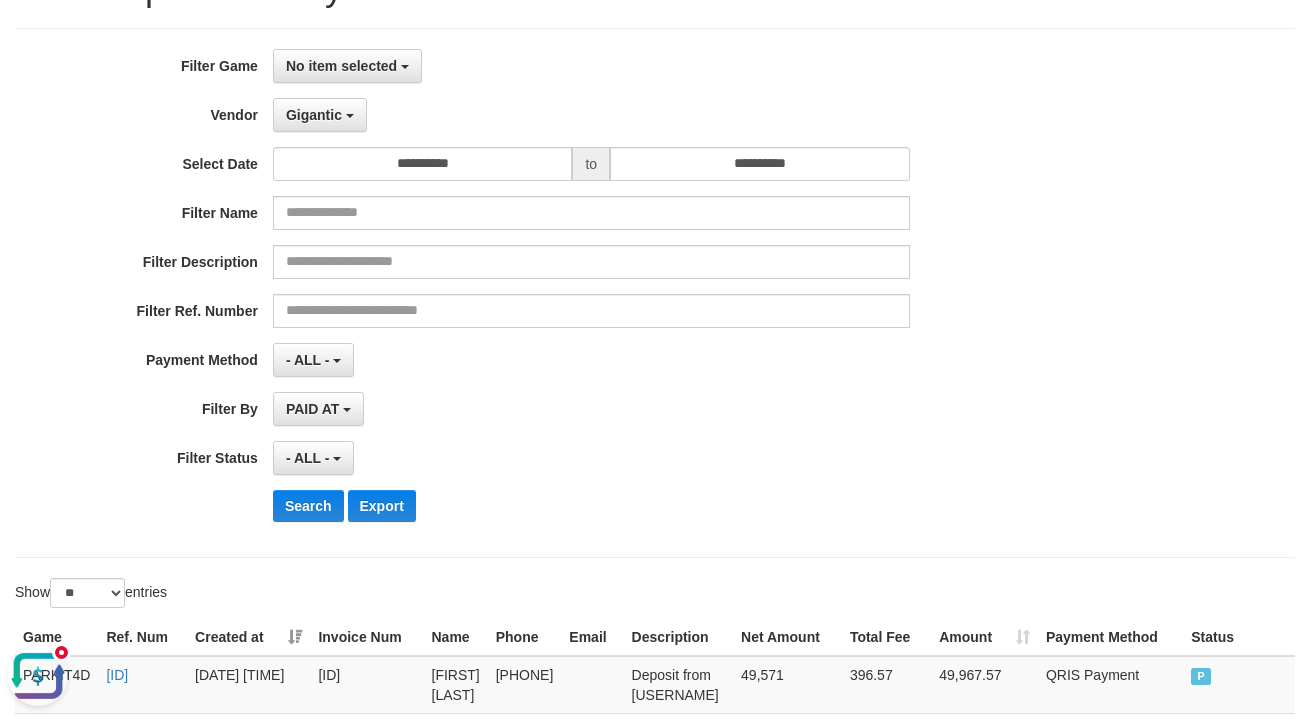 scroll, scrollTop: 78, scrollLeft: 0, axis: vertical 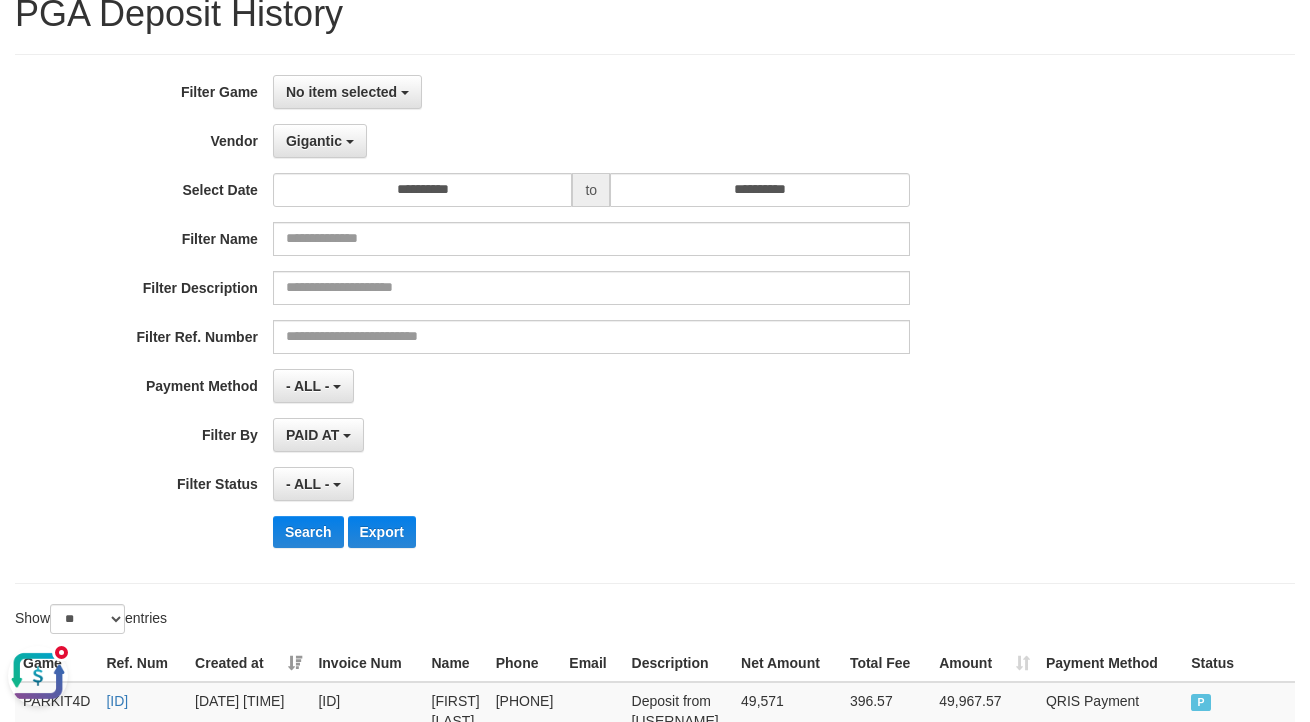 click on "**********" at bounding box center [546, 319] 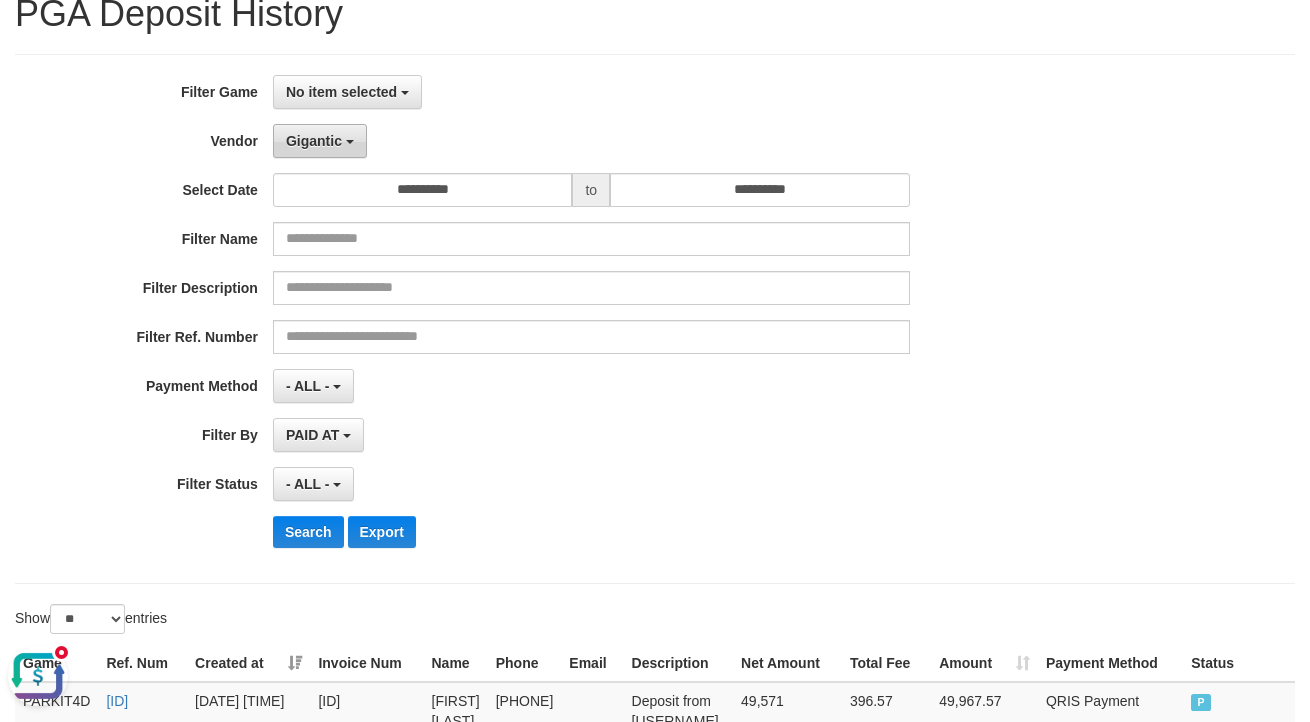 click on "Gigantic" at bounding box center [320, 141] 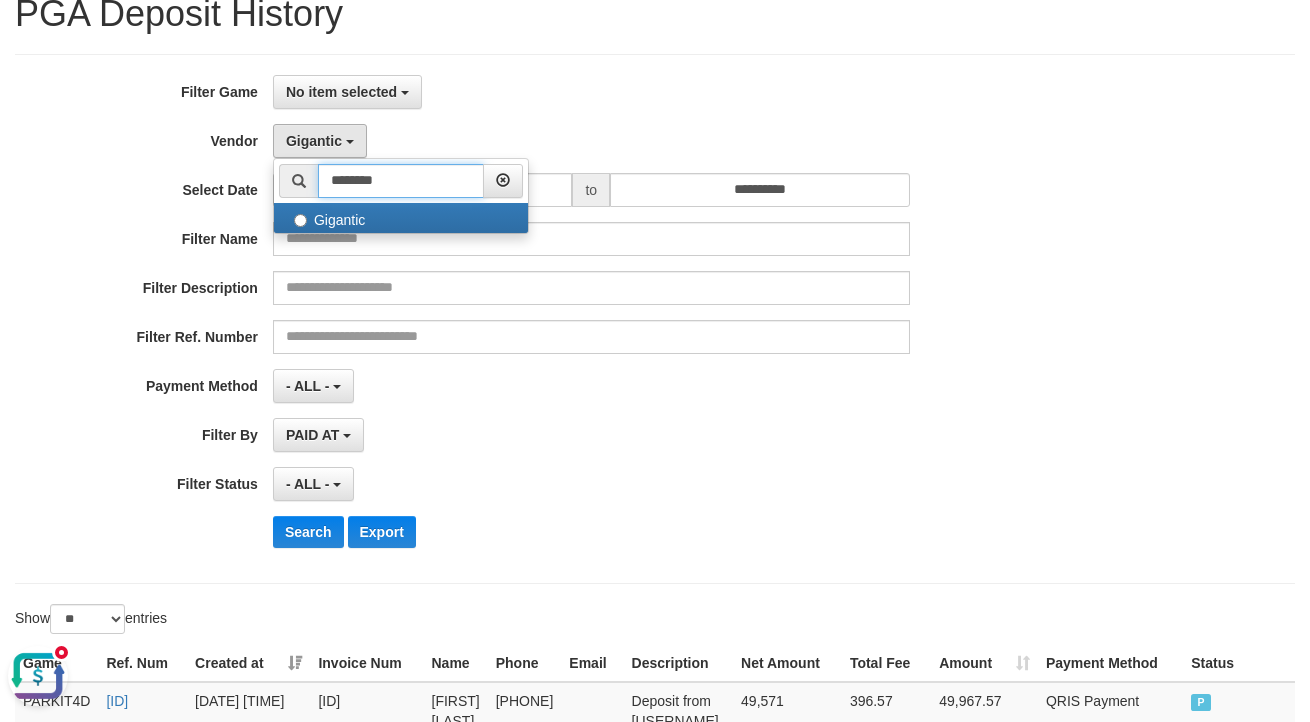 click on "********" at bounding box center (401, 181) 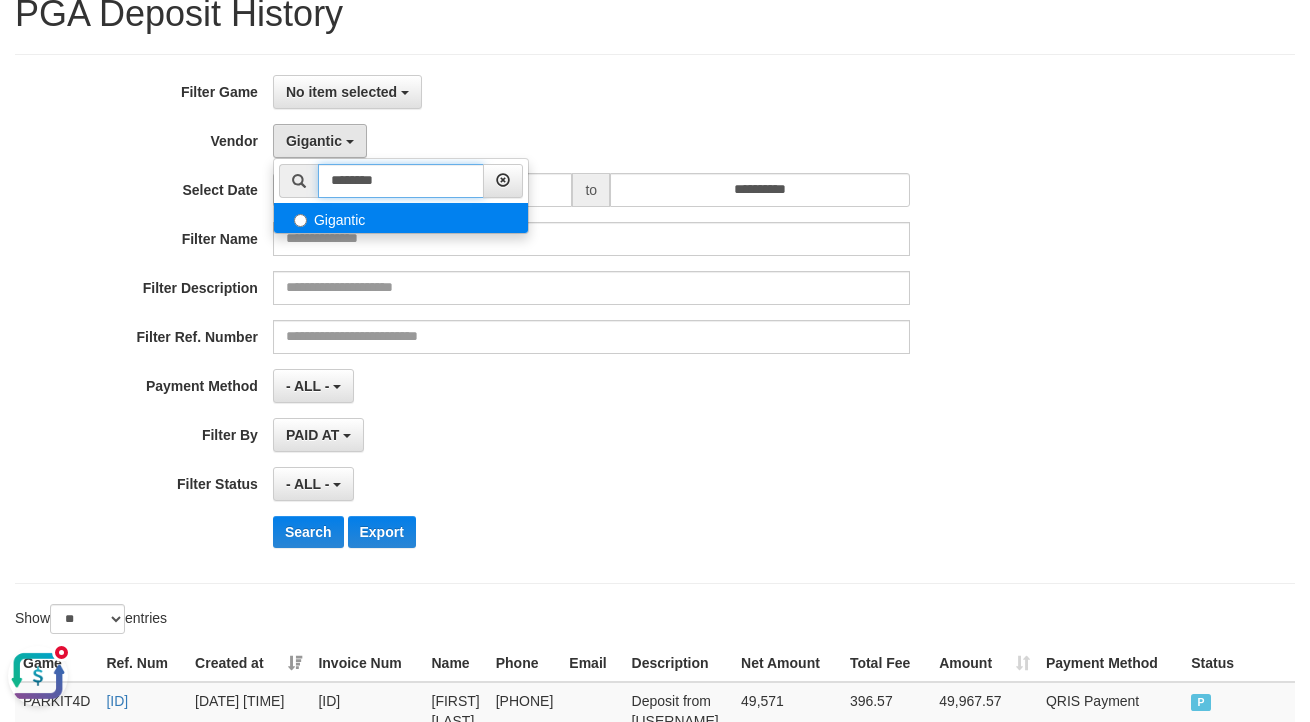 paste 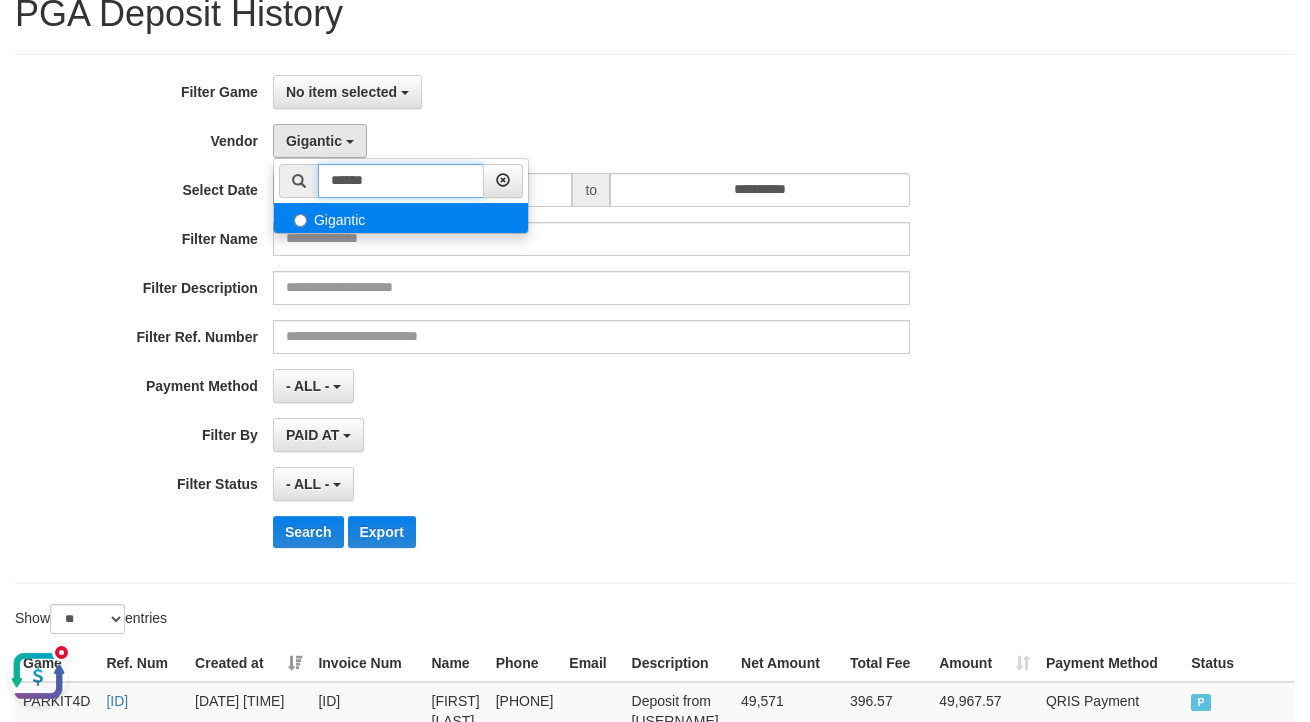 type on "******" 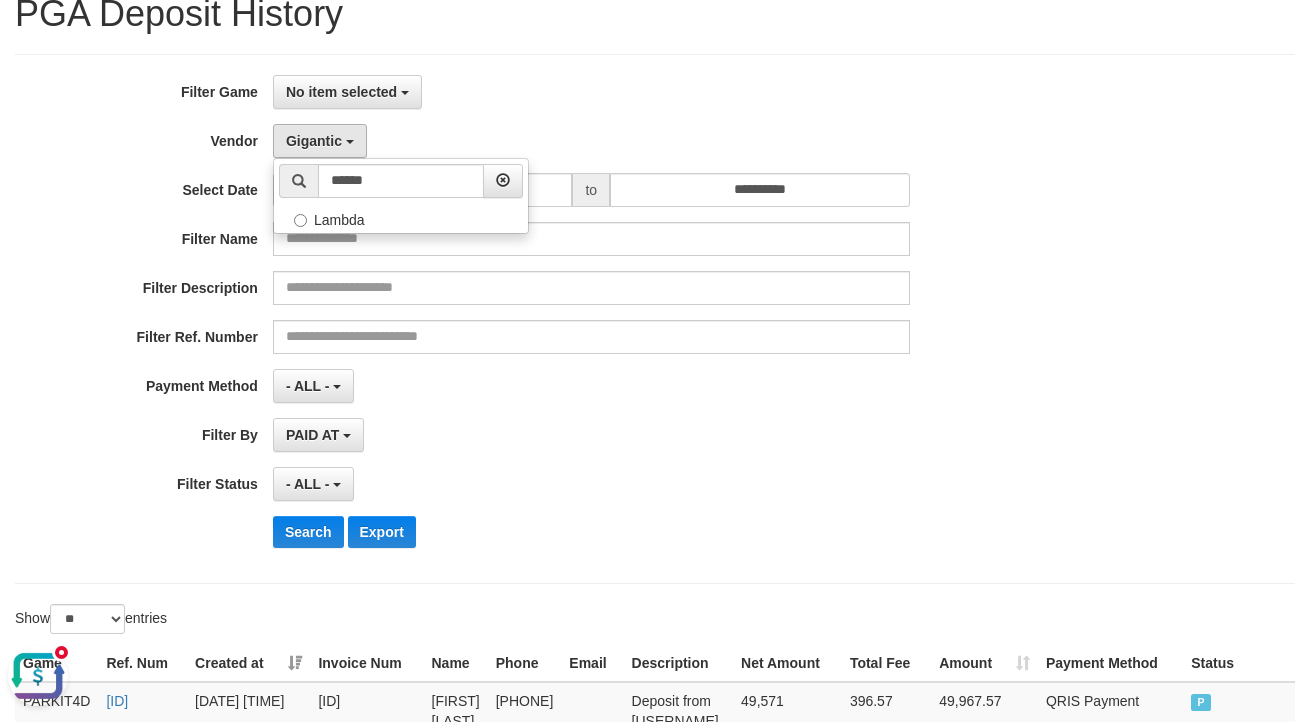 click on "******  - Default Vendor -  [FIRST]  [LAST]  WD LB  Java  Purple  Green  Gigantic  Aladin  Dubai  Alibaba  Grape  Gameboy  Bigon  Allstar  Xtr  Gama  IBX11  Selat  Borde  Indahjualpulsa  Lemavo  Gogogoy  Itudo  Yuwanatopup  Sidikgame  Voucher100  Awalpulsa  Lambda  Combo  IBX3 NUANSATOPUP  IBX3 Pusatjualpulsa  IBX3 Itemgame  IBX3 SILAKSA  IBX3 Makmurvoucher  IBX3 MAKMURTOPUP  IBX3 Pilihvoucher" at bounding box center (401, 196) 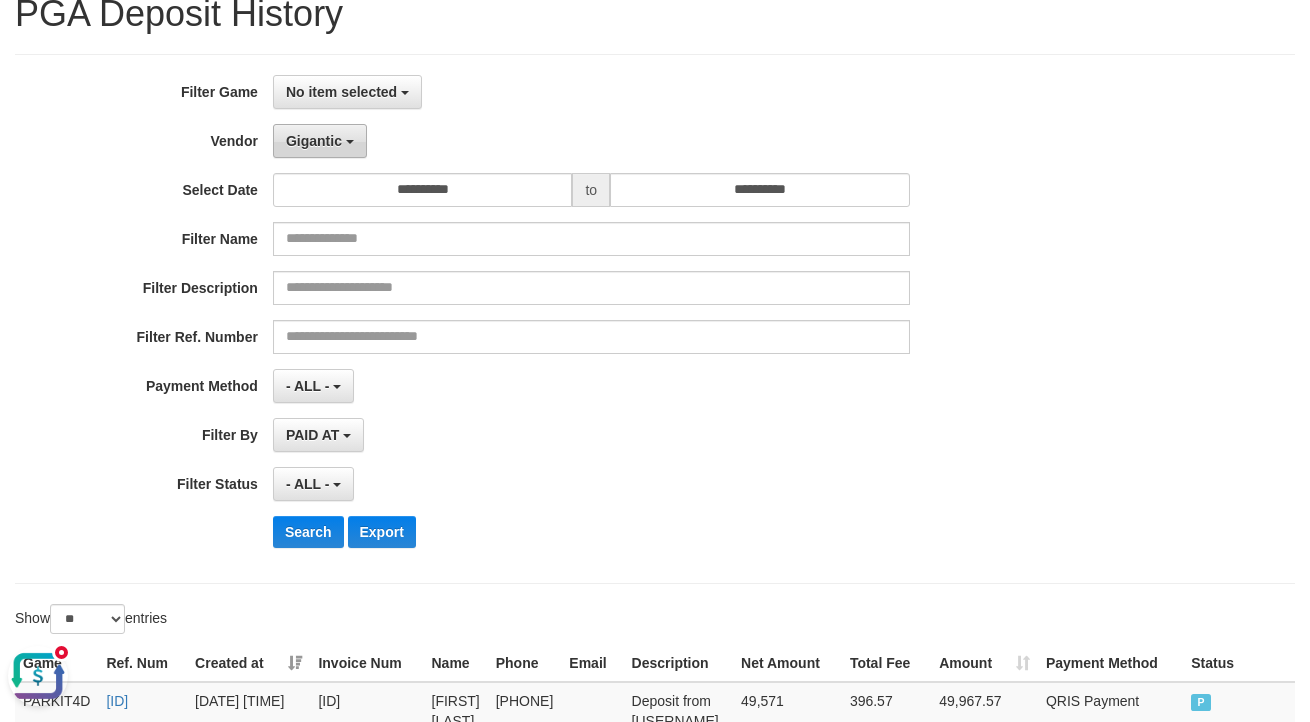 click on "Gigantic" at bounding box center (320, 141) 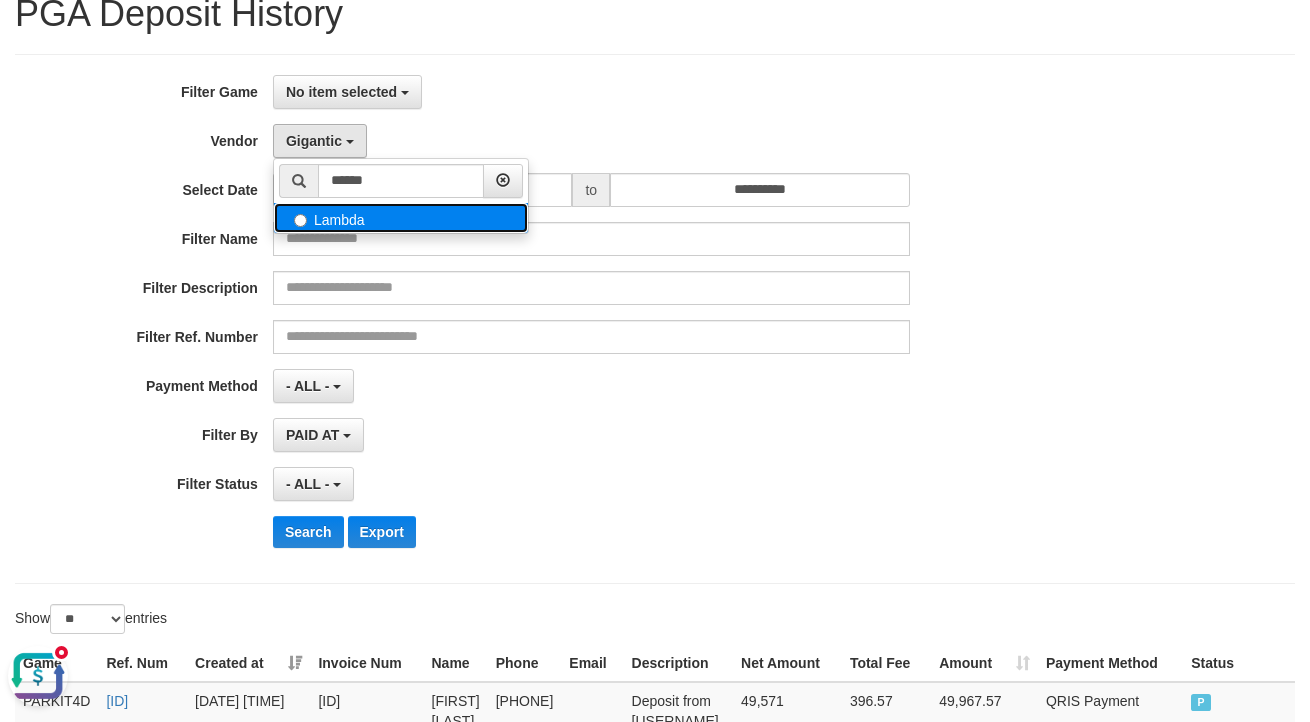 click on "Lambda" at bounding box center (401, 218) 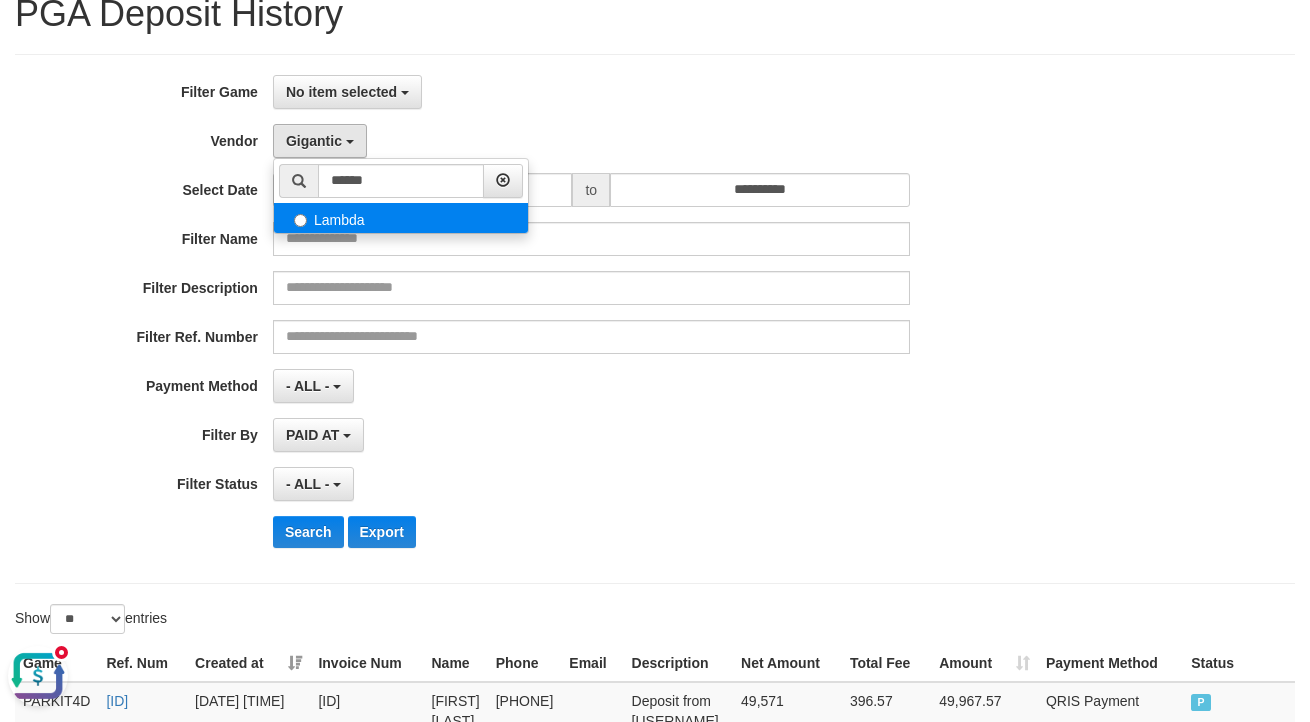 select on "**********" 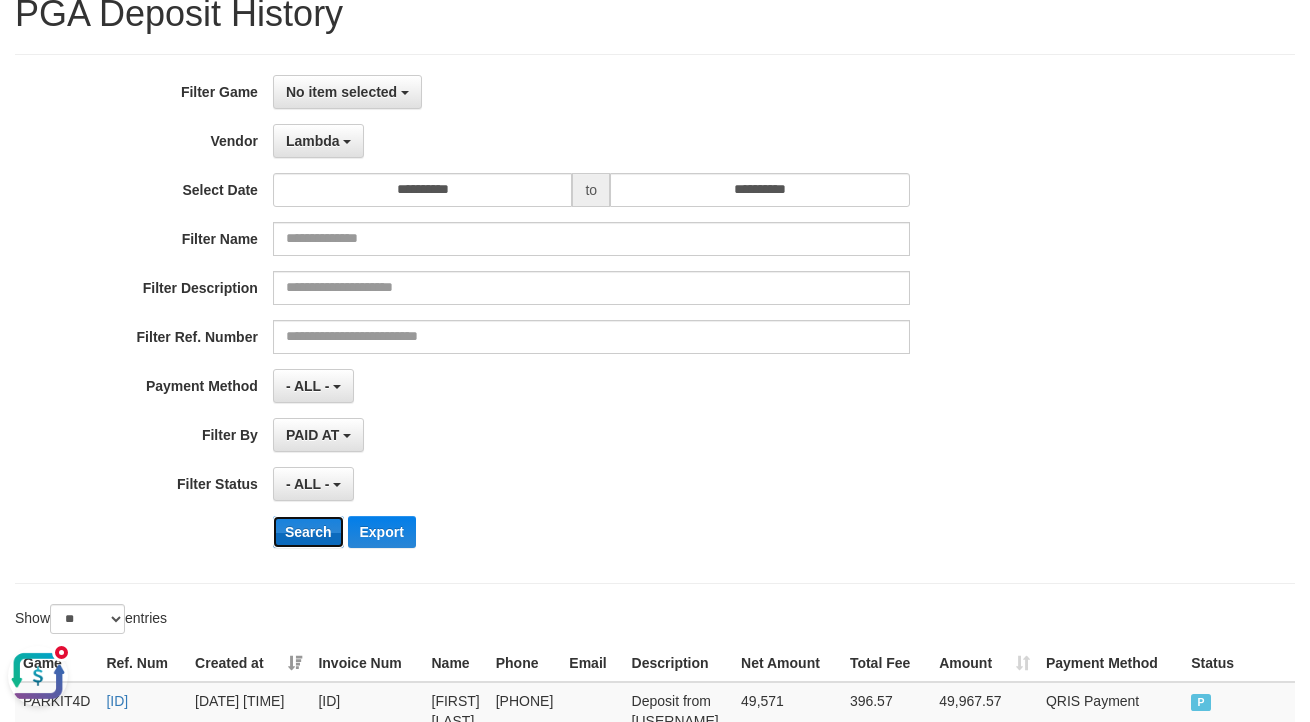 click on "Search" at bounding box center (308, 532) 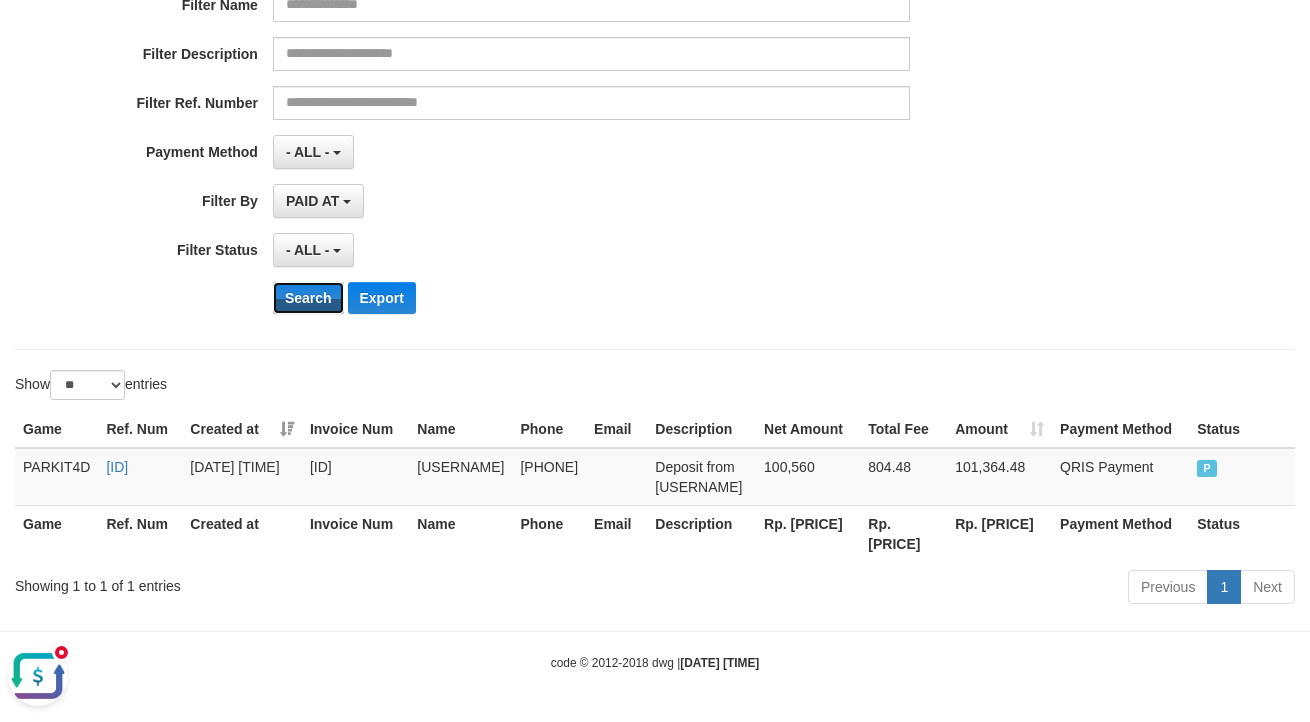 scroll, scrollTop: 350, scrollLeft: 0, axis: vertical 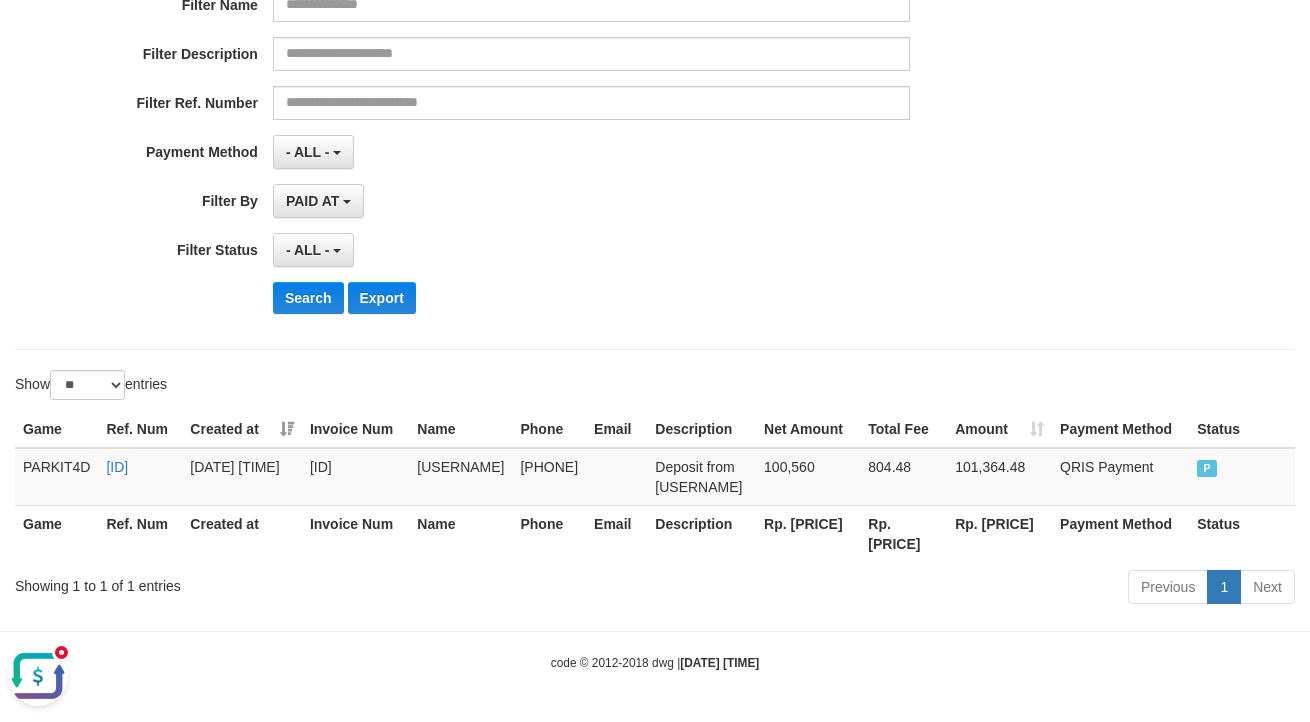 click at bounding box center [38, 676] 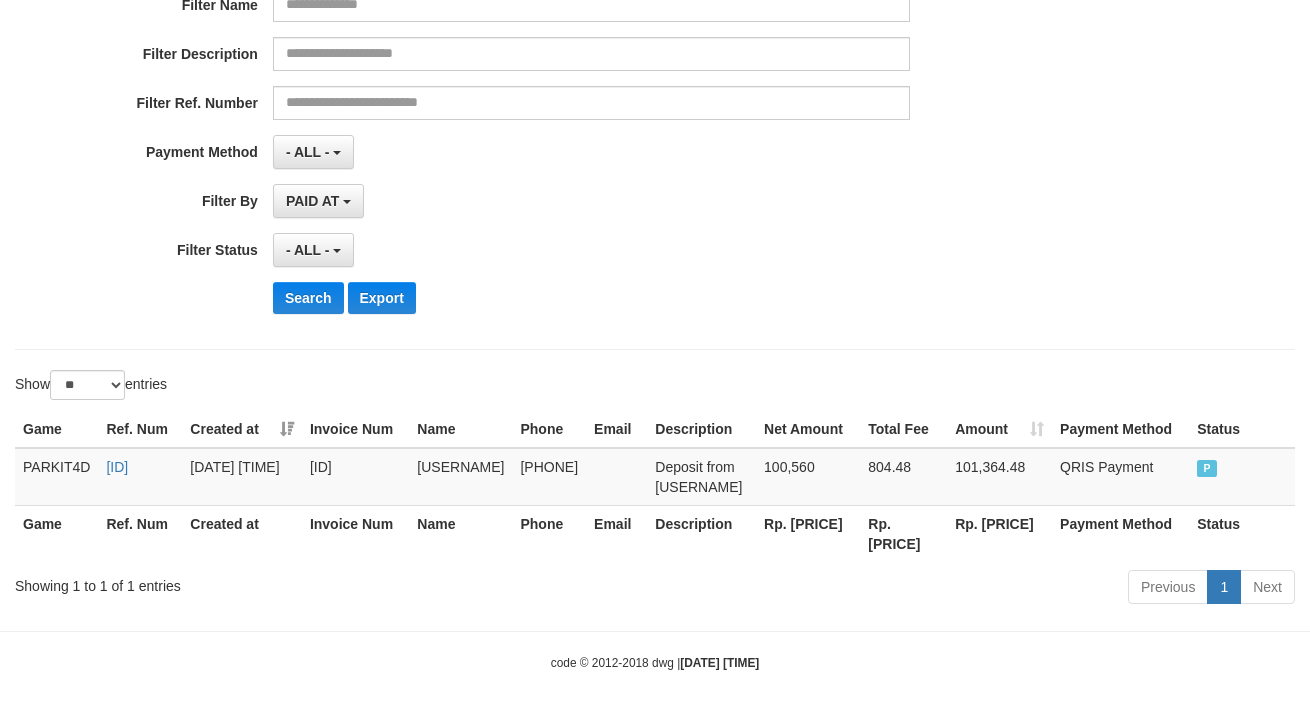 click on "Search
Export" at bounding box center [682, 298] 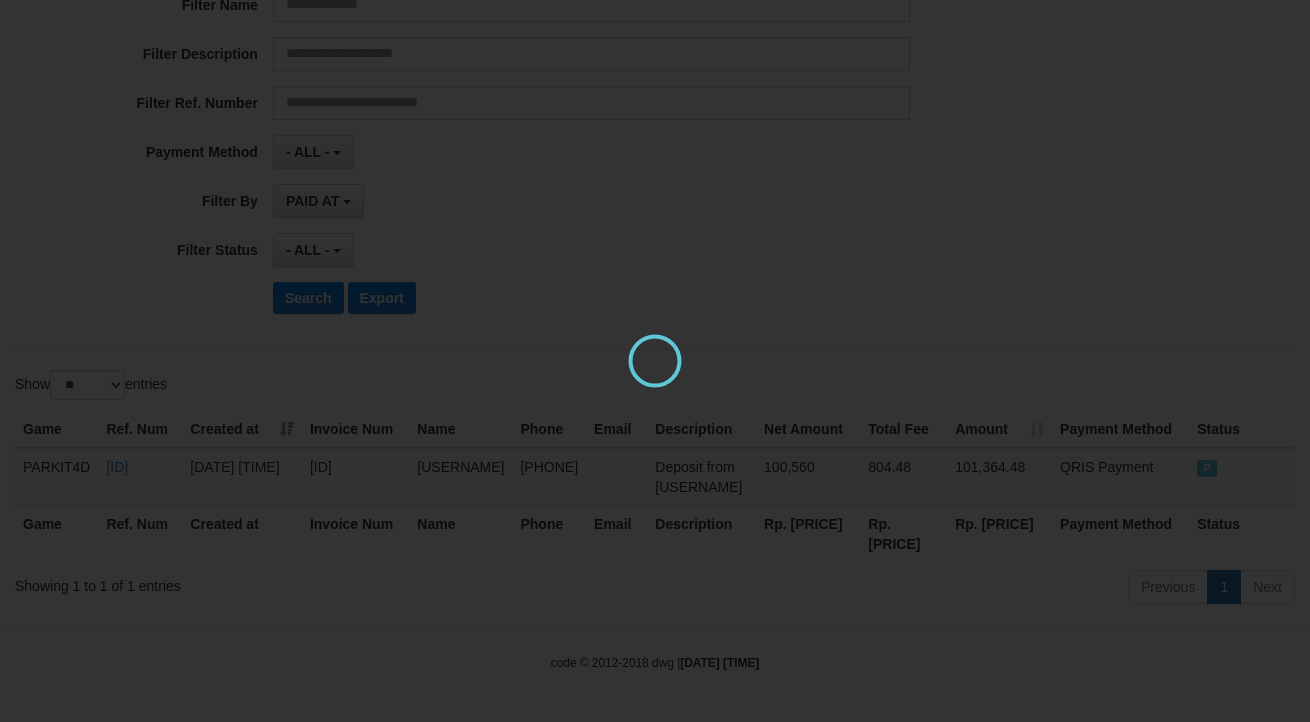 scroll, scrollTop: 0, scrollLeft: 0, axis: both 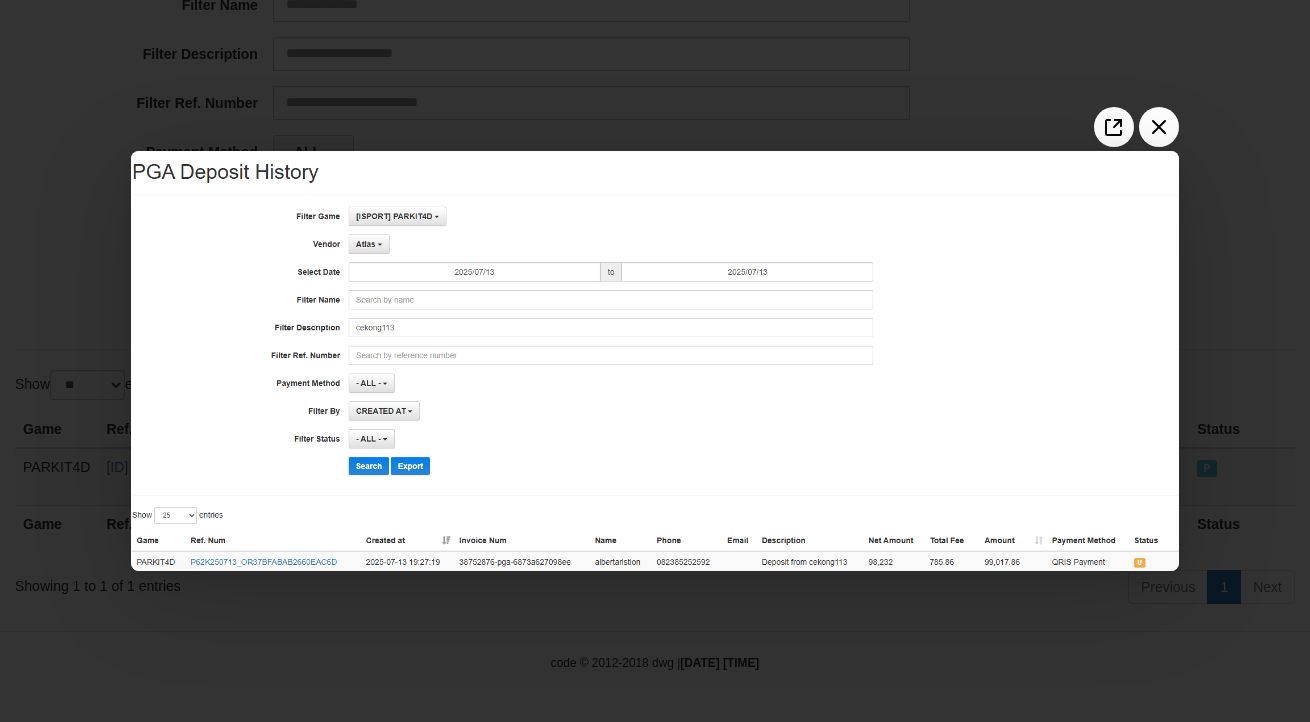 click at bounding box center [655, 361] 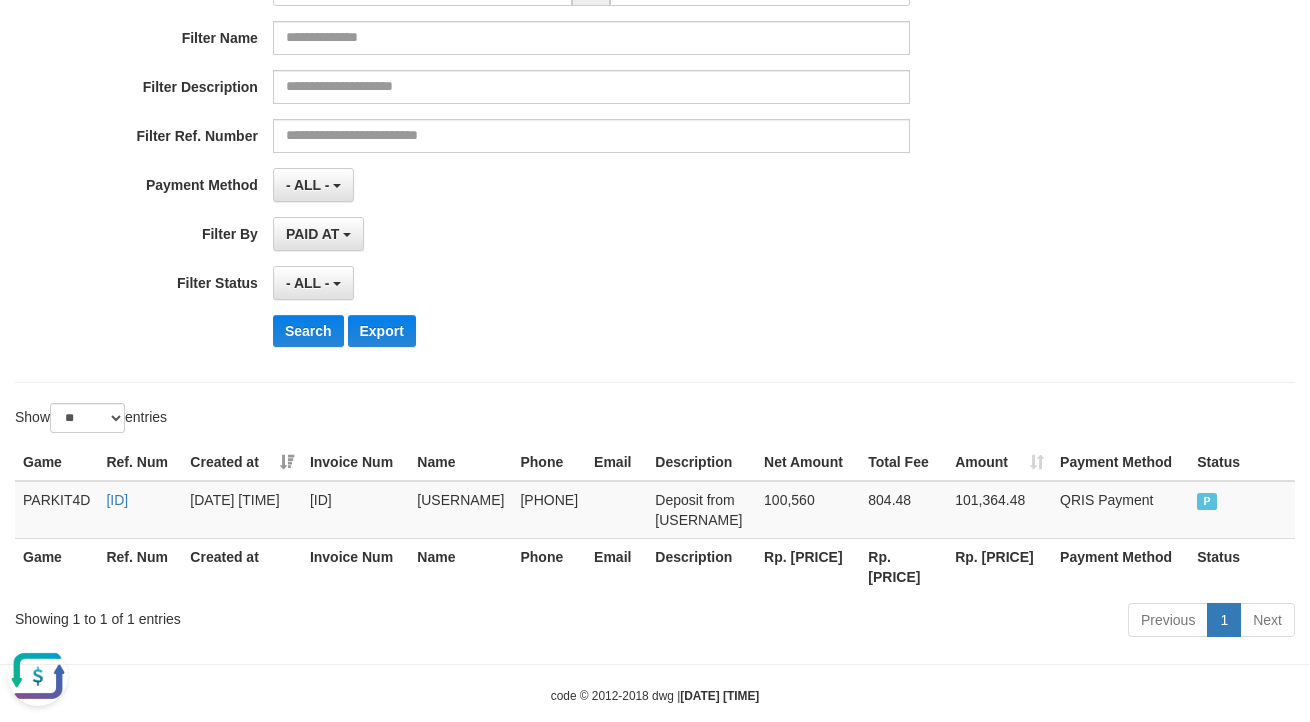 scroll, scrollTop: 169, scrollLeft: 0, axis: vertical 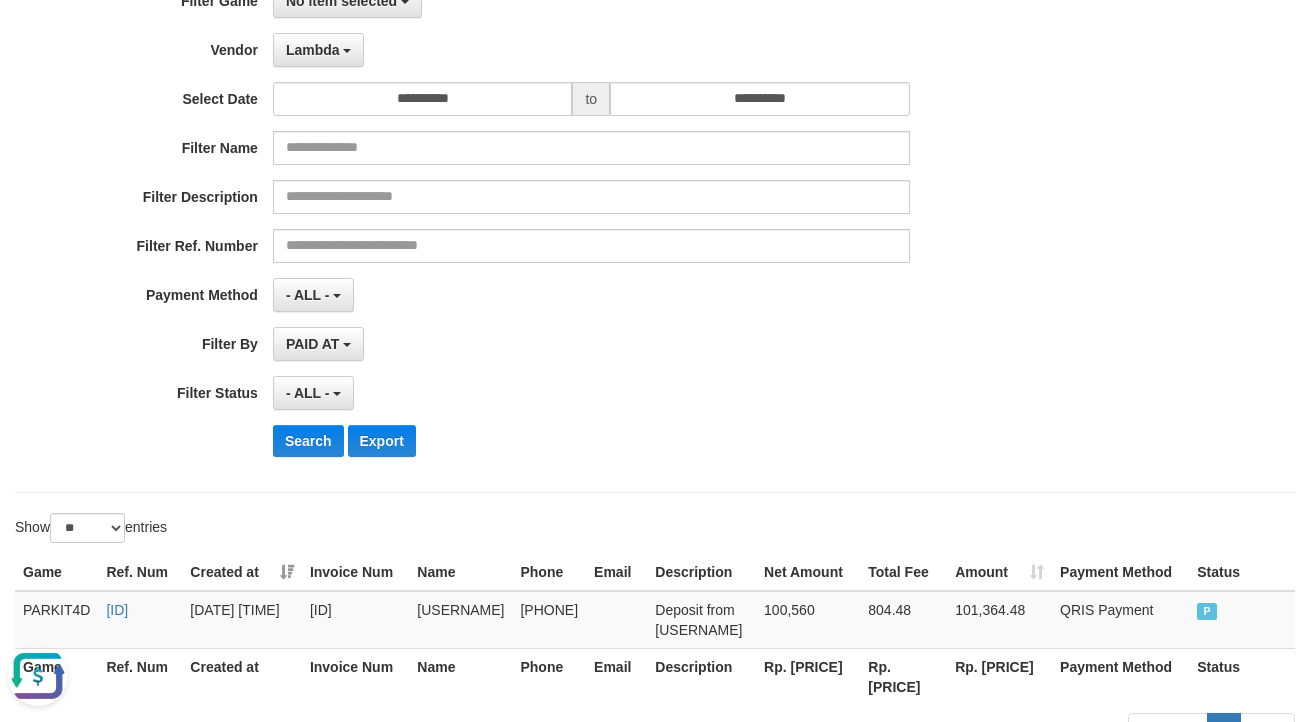 click at bounding box center (38, 676) 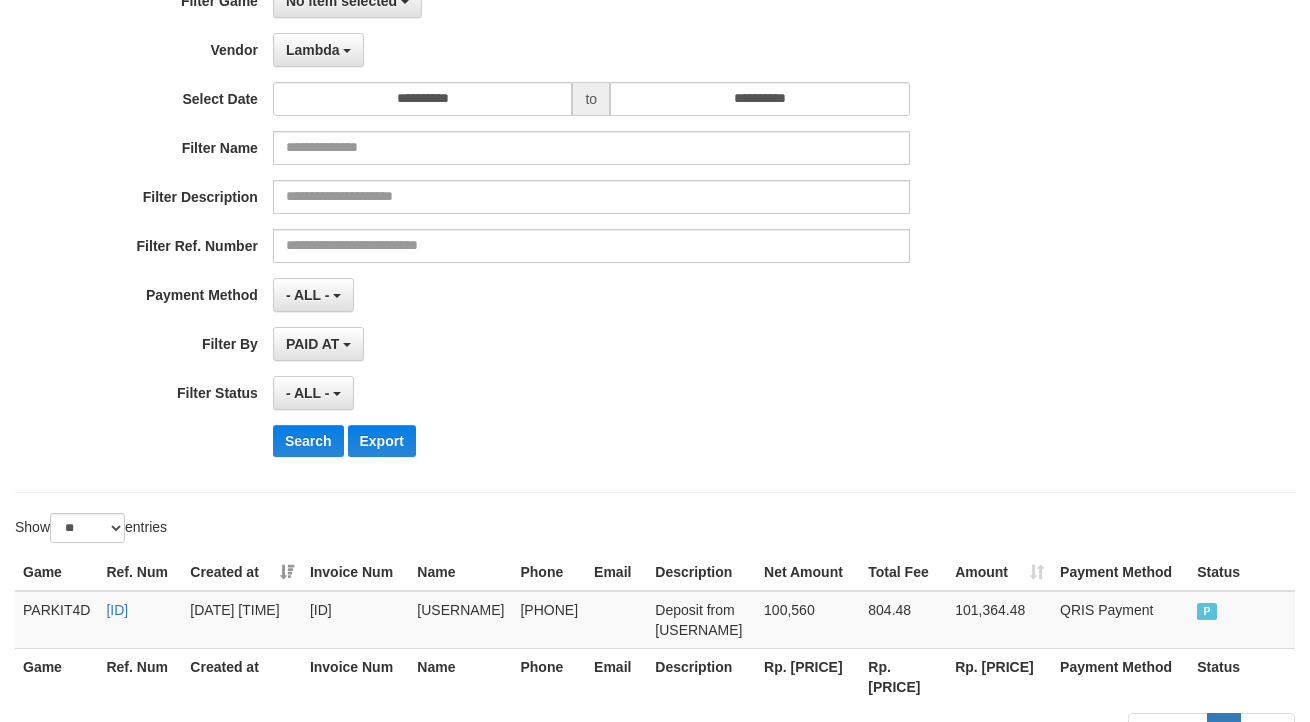 click on "**********" at bounding box center (546, 228) 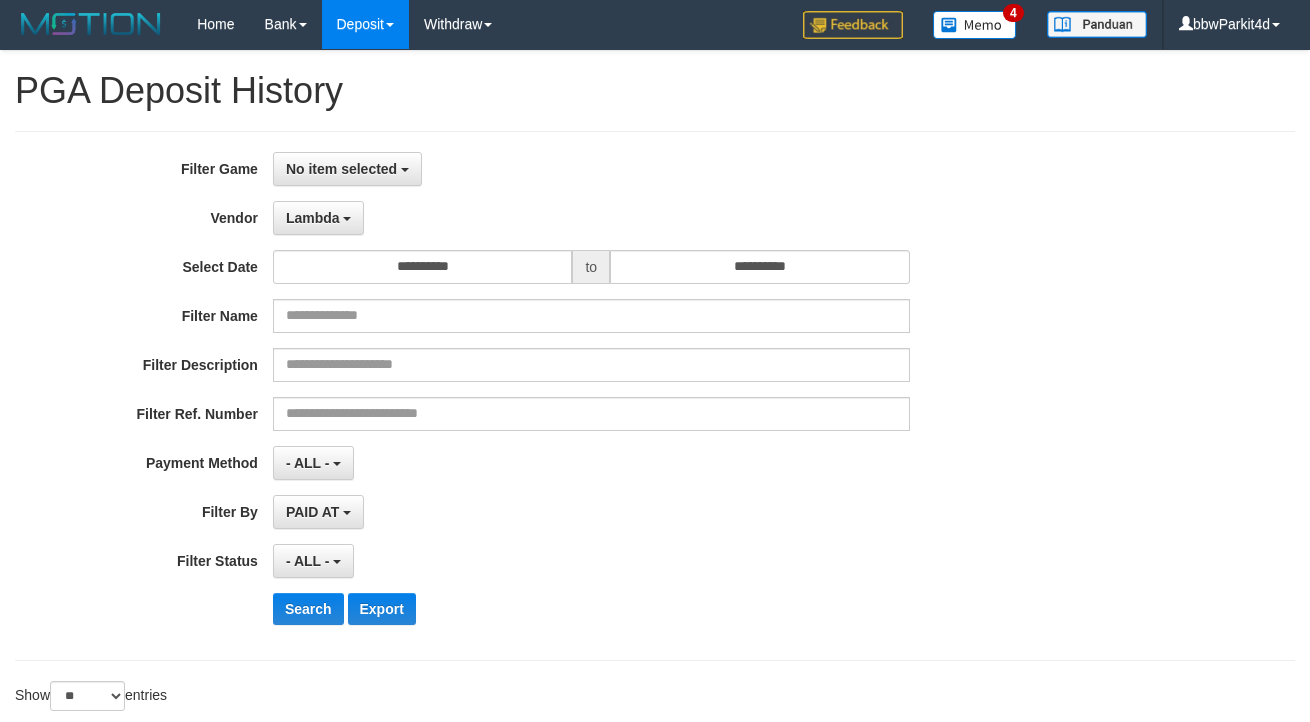 scroll, scrollTop: 0, scrollLeft: 0, axis: both 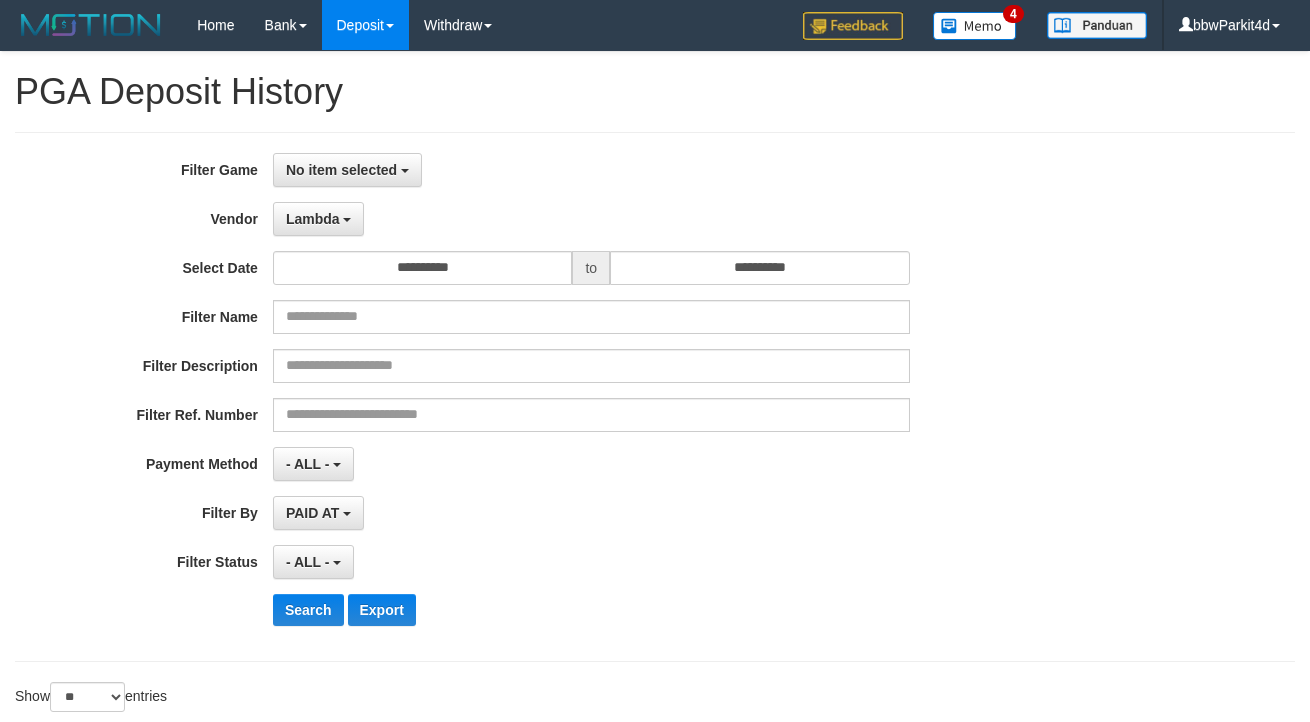 click on "No item selected    SELECT GAME
[ISPORT] PARKIT4D" at bounding box center [591, 170] 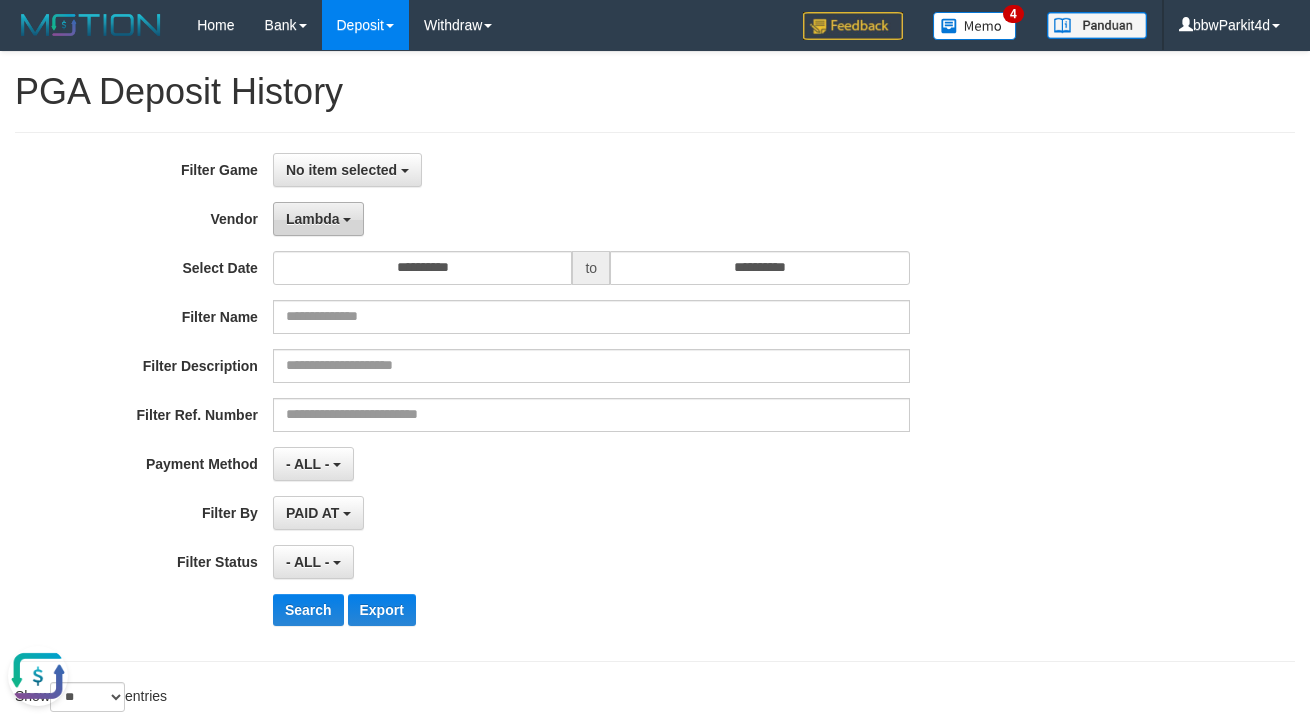 click on "Lambda" at bounding box center [313, 219] 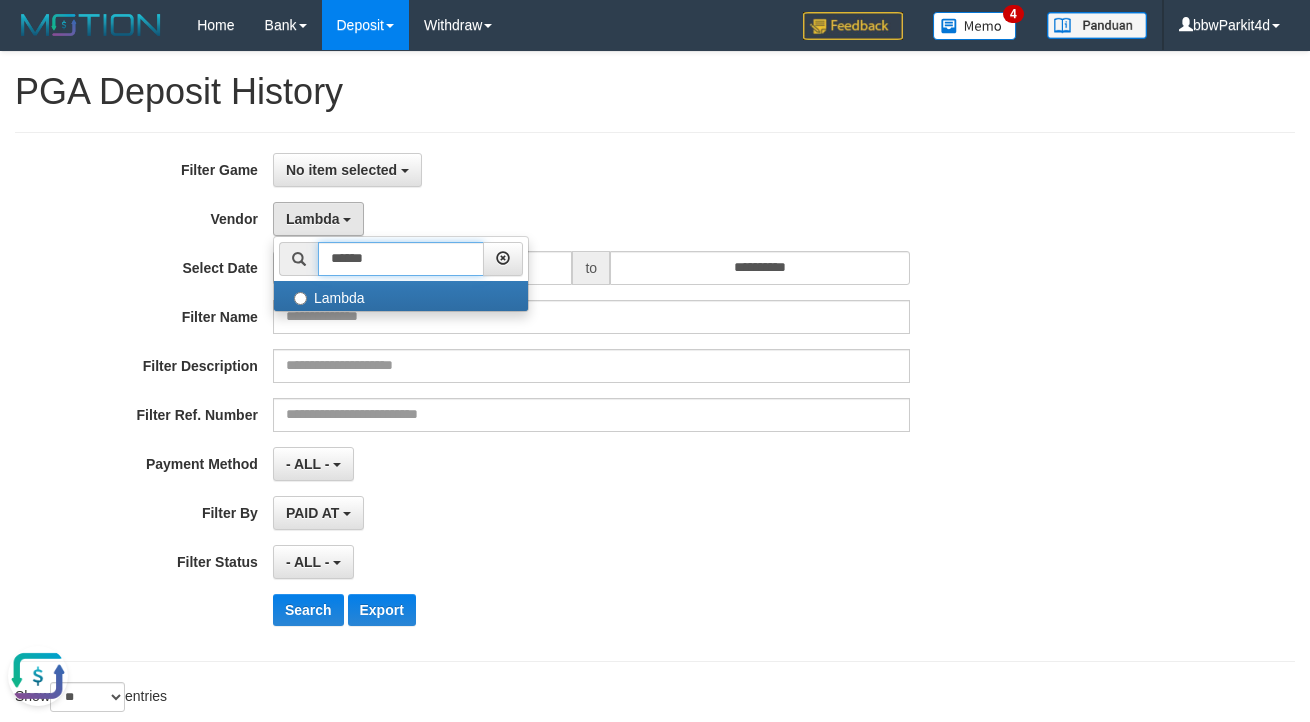 click on "******" at bounding box center (401, 259) 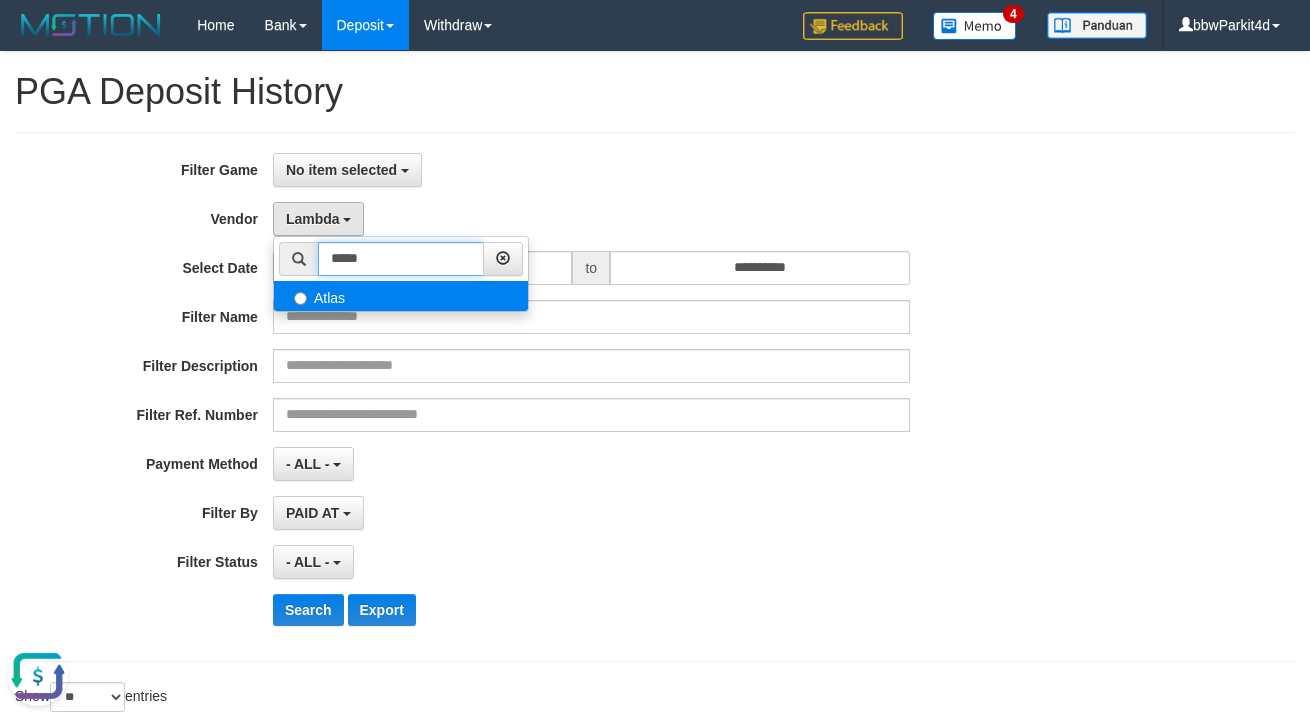 type on "*****" 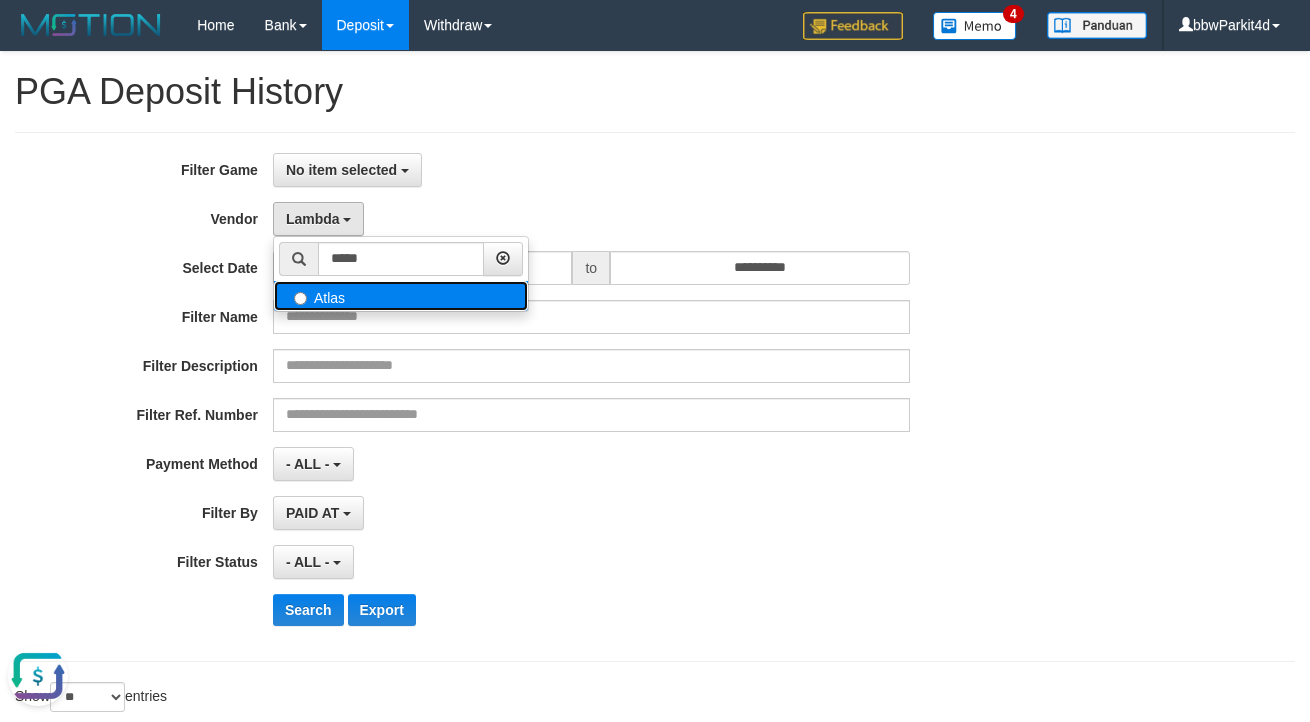 click on "Atlas" at bounding box center [401, 296] 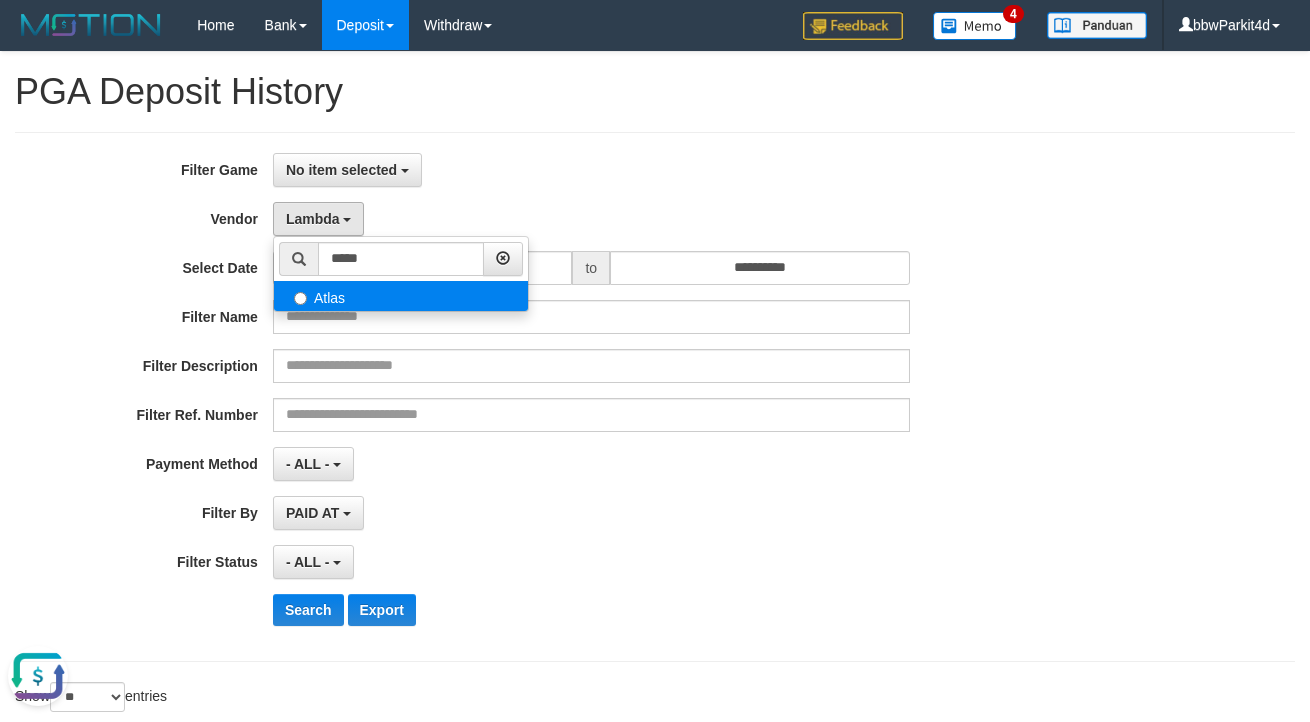 select on "**********" 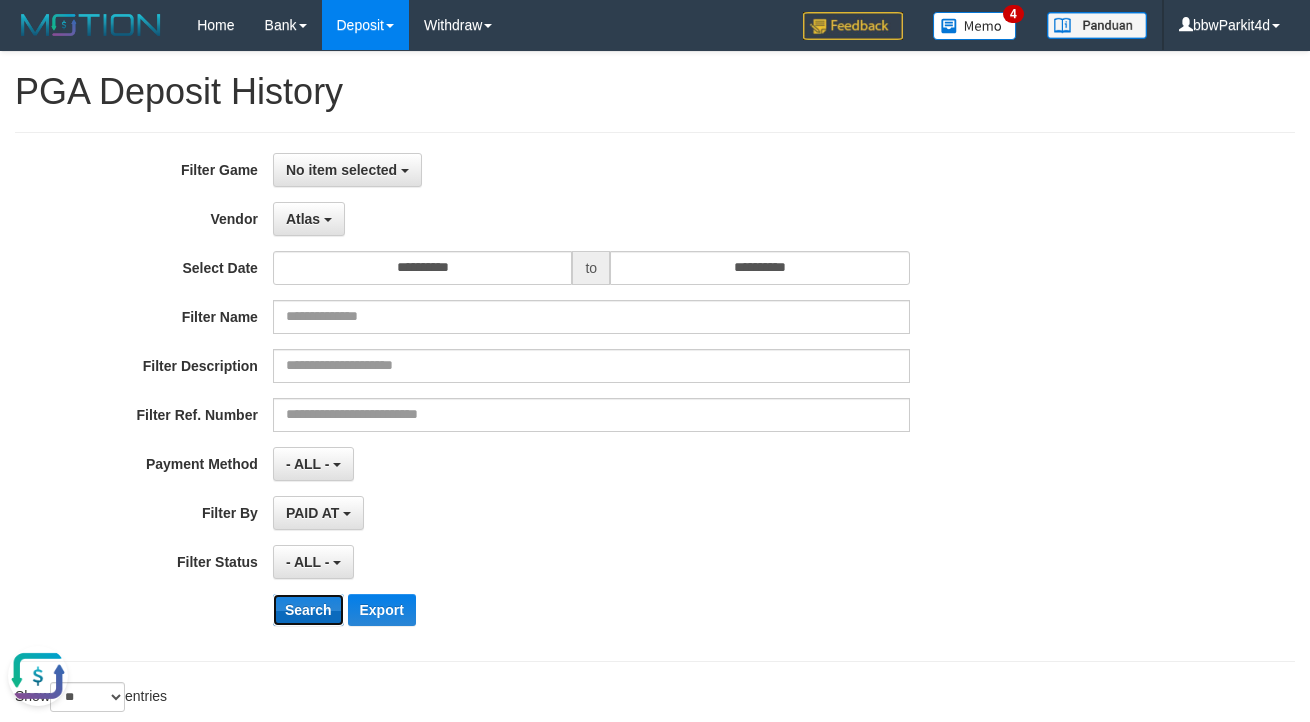 click on "Search" at bounding box center [308, 610] 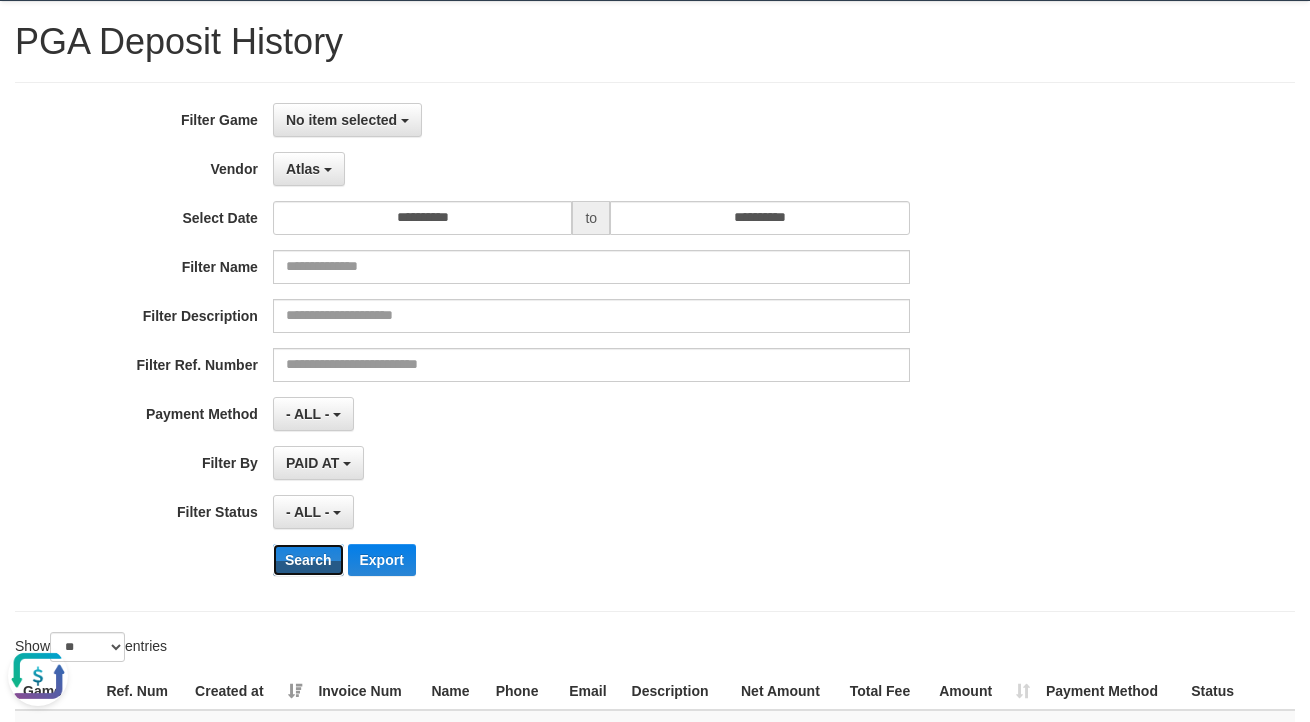 scroll, scrollTop: 90, scrollLeft: 0, axis: vertical 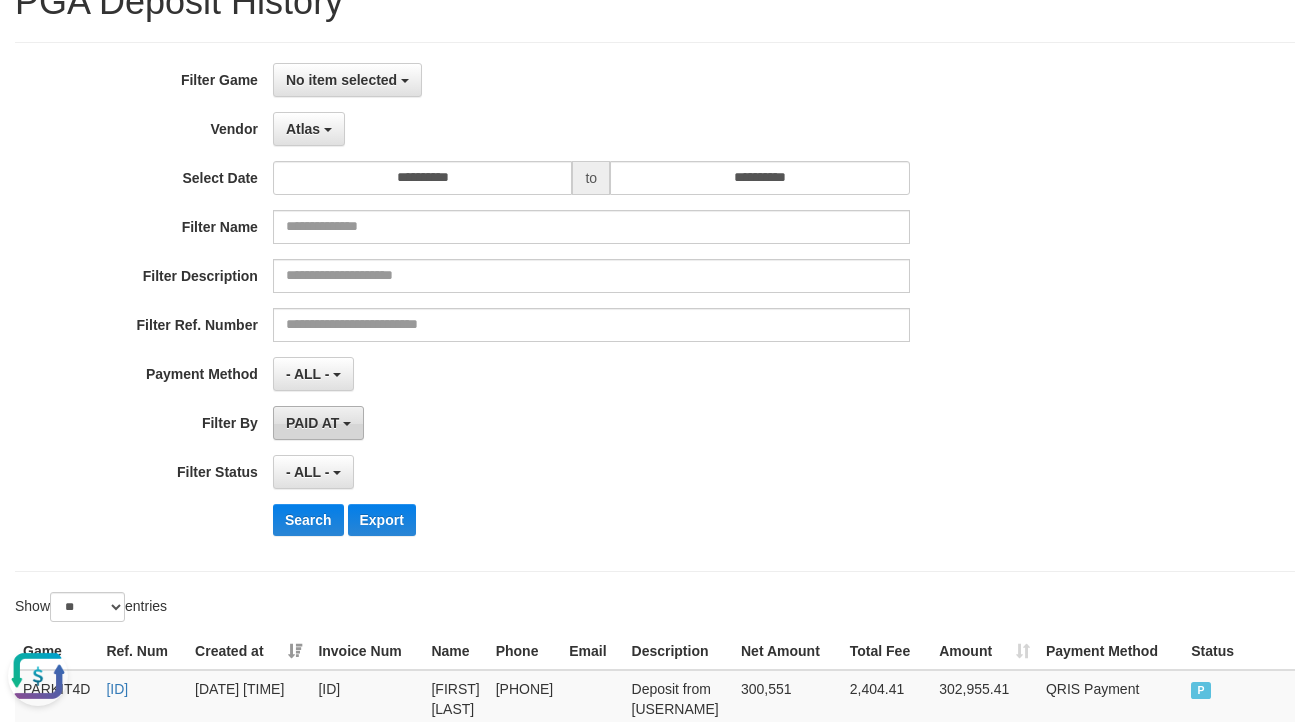 click on "PAID AT" at bounding box center (318, 423) 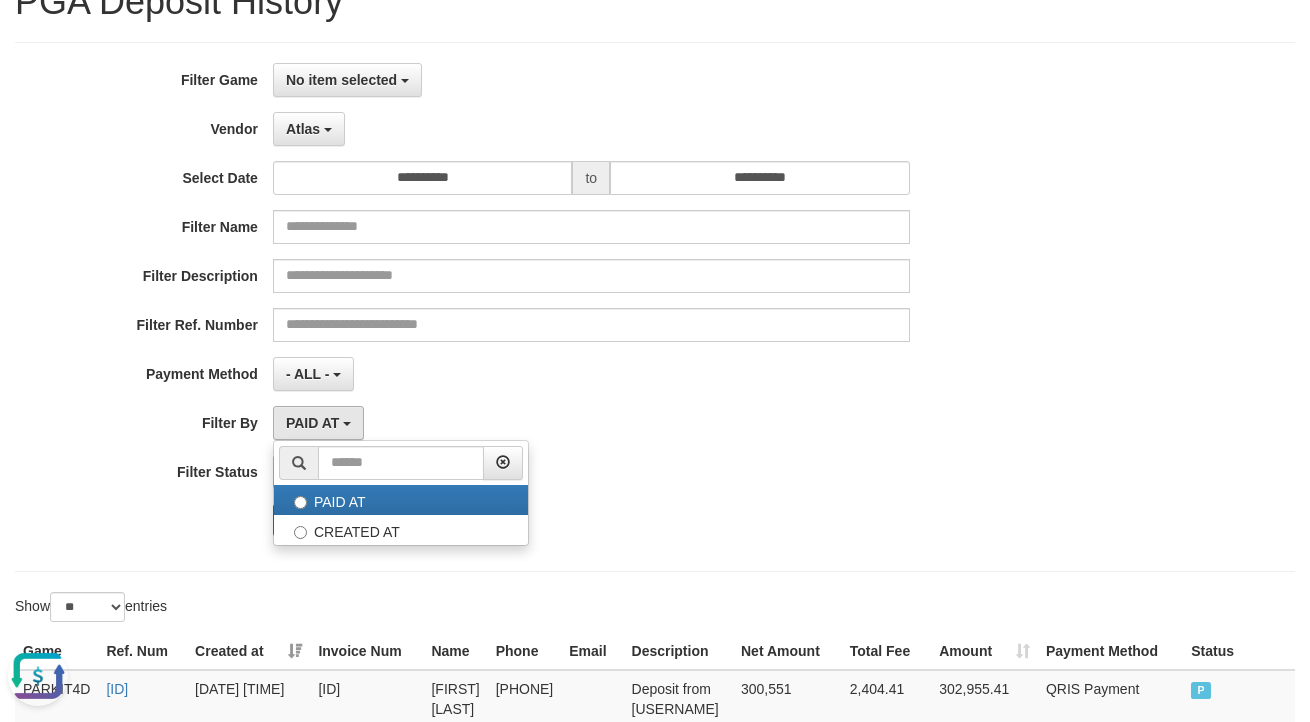 drag, startPoint x: 490, startPoint y: 373, endPoint x: 389, endPoint y: 420, distance: 111.40018 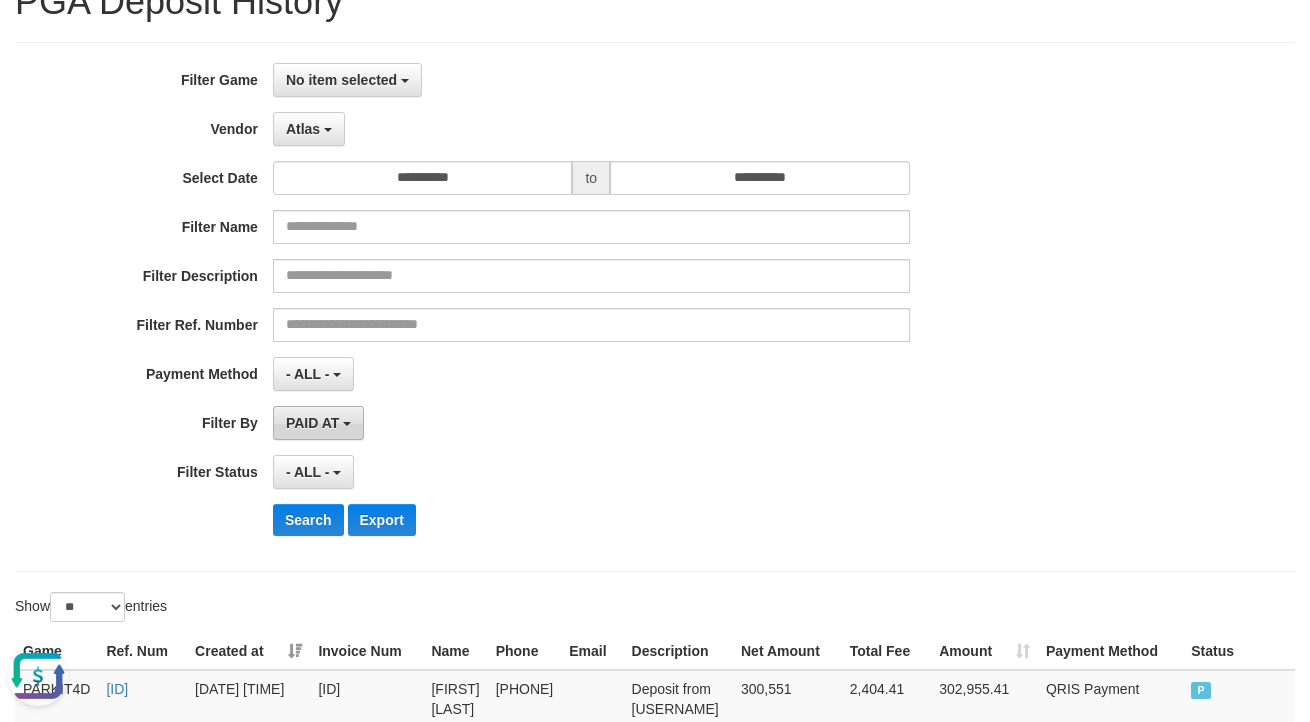 click on "PAID AT" at bounding box center [312, 423] 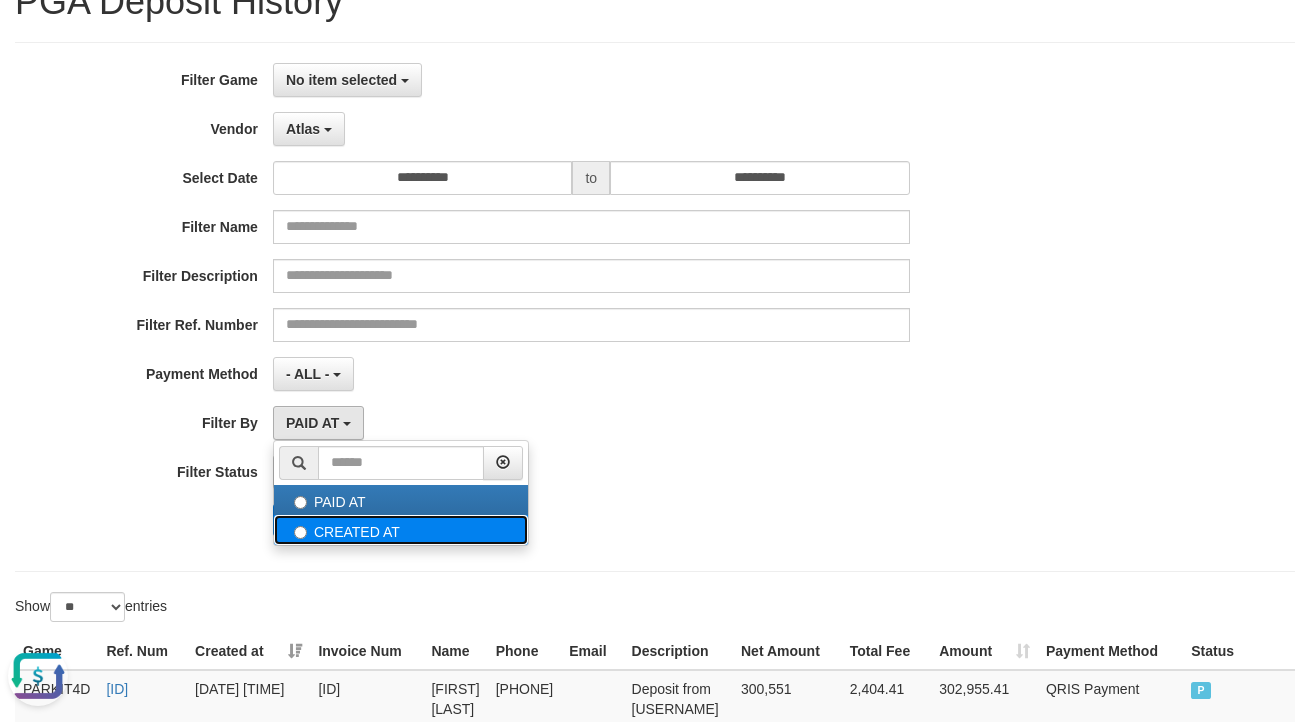 click on "CREATED AT" at bounding box center [401, 530] 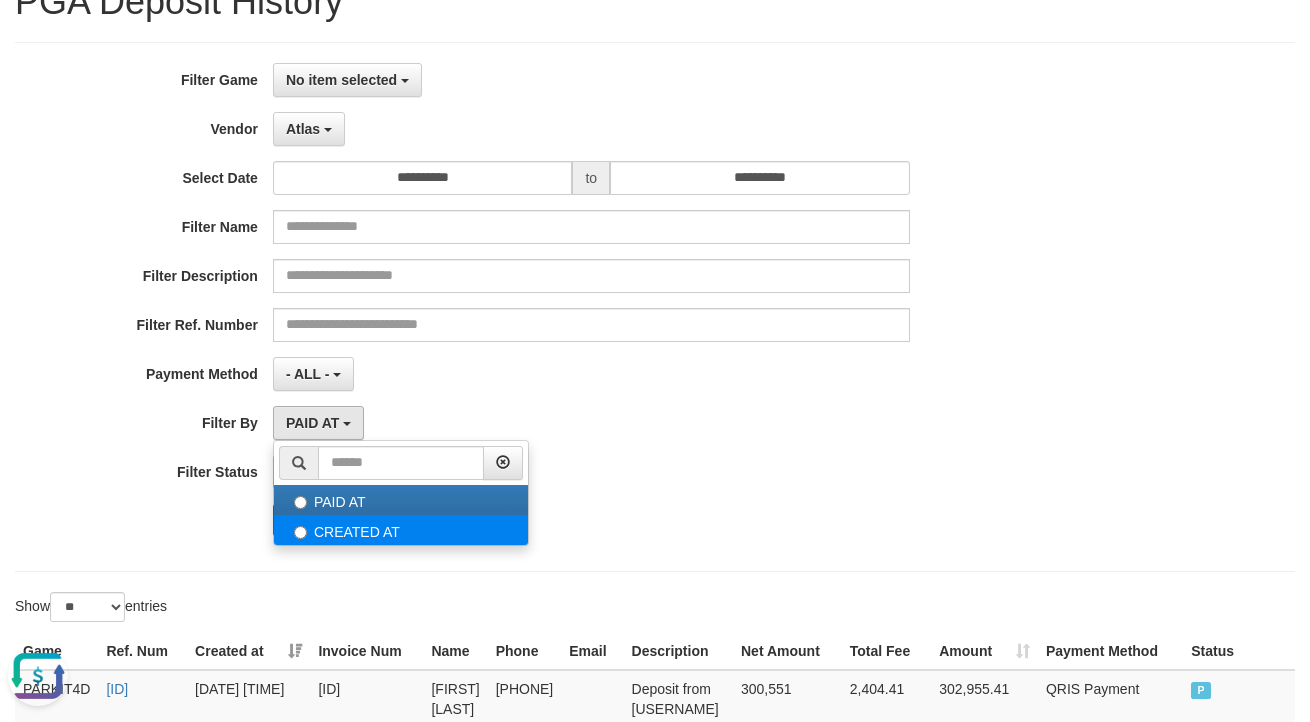 select on "*" 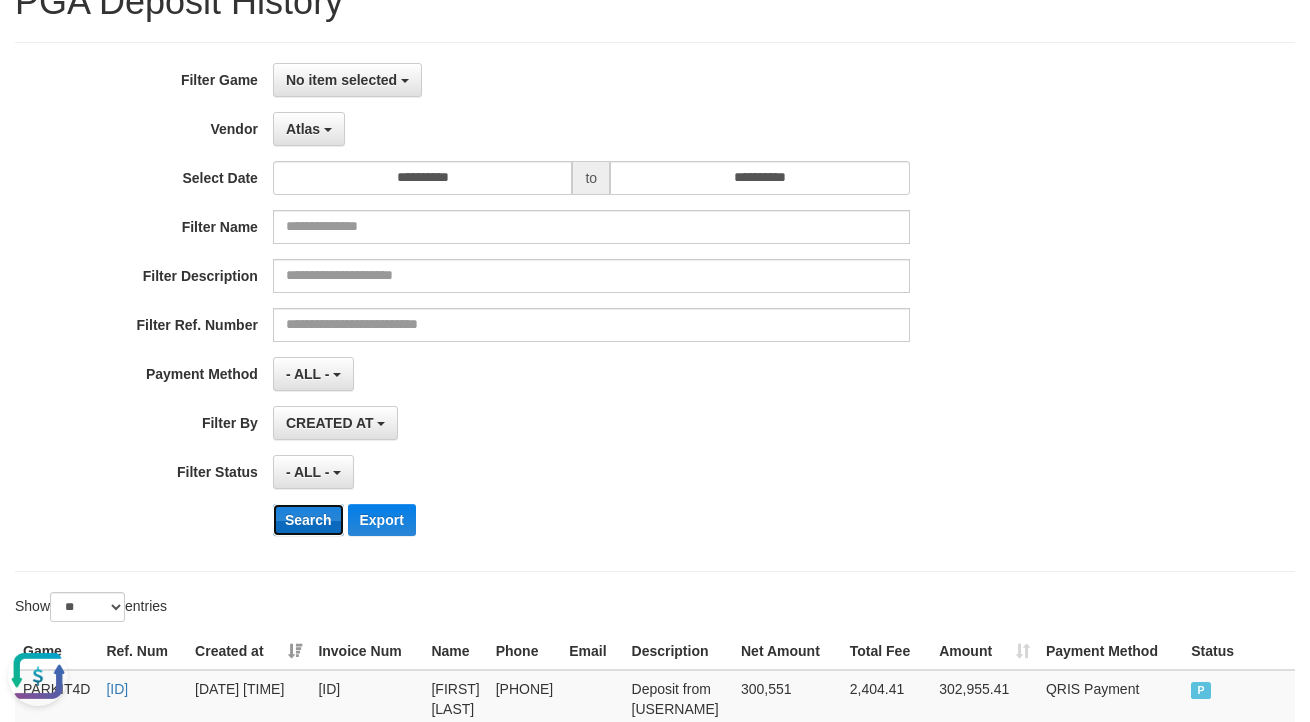click on "Search" at bounding box center [308, 520] 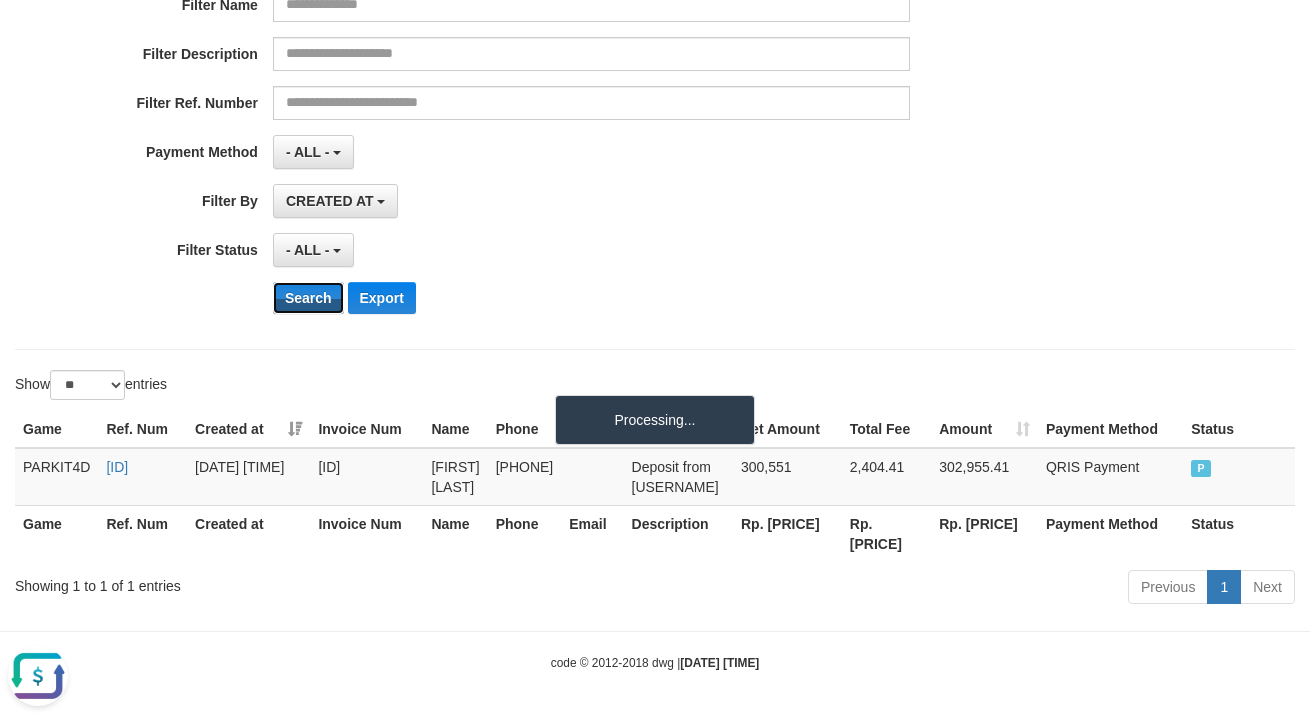 scroll, scrollTop: 330, scrollLeft: 0, axis: vertical 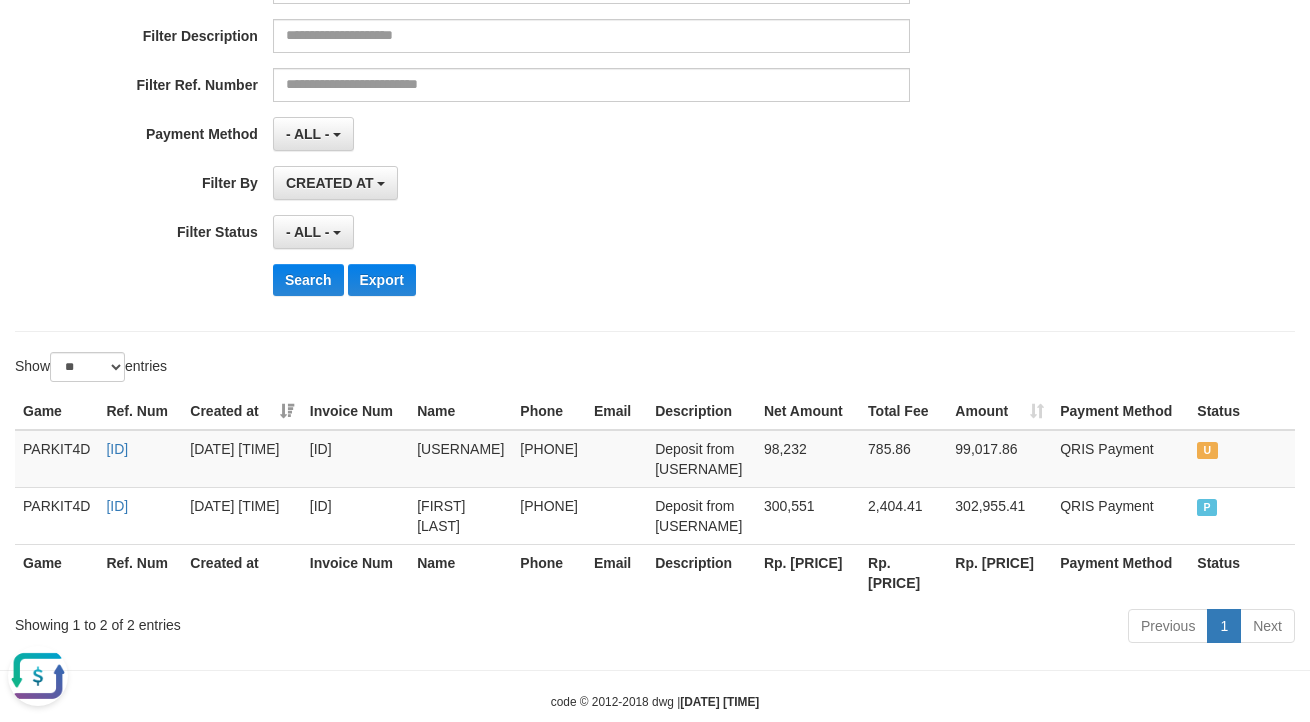 click at bounding box center (38, 676) 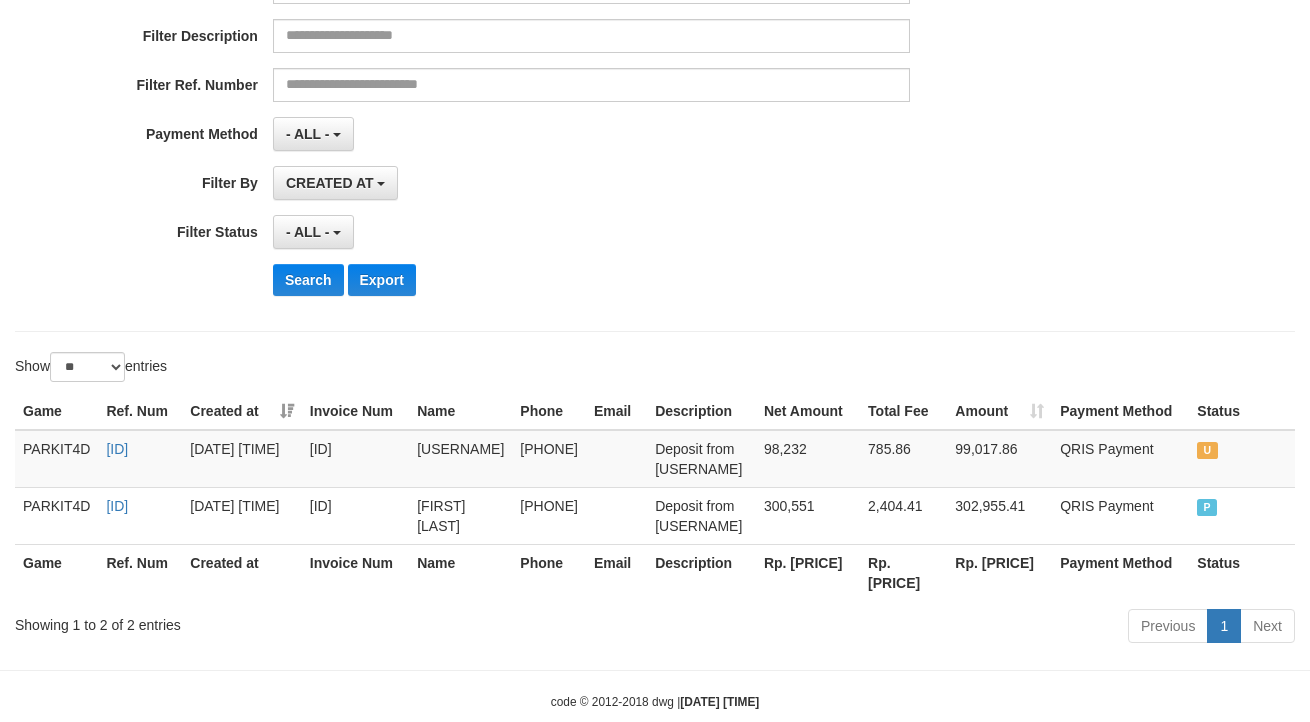 click on "**********" at bounding box center [655, 186] 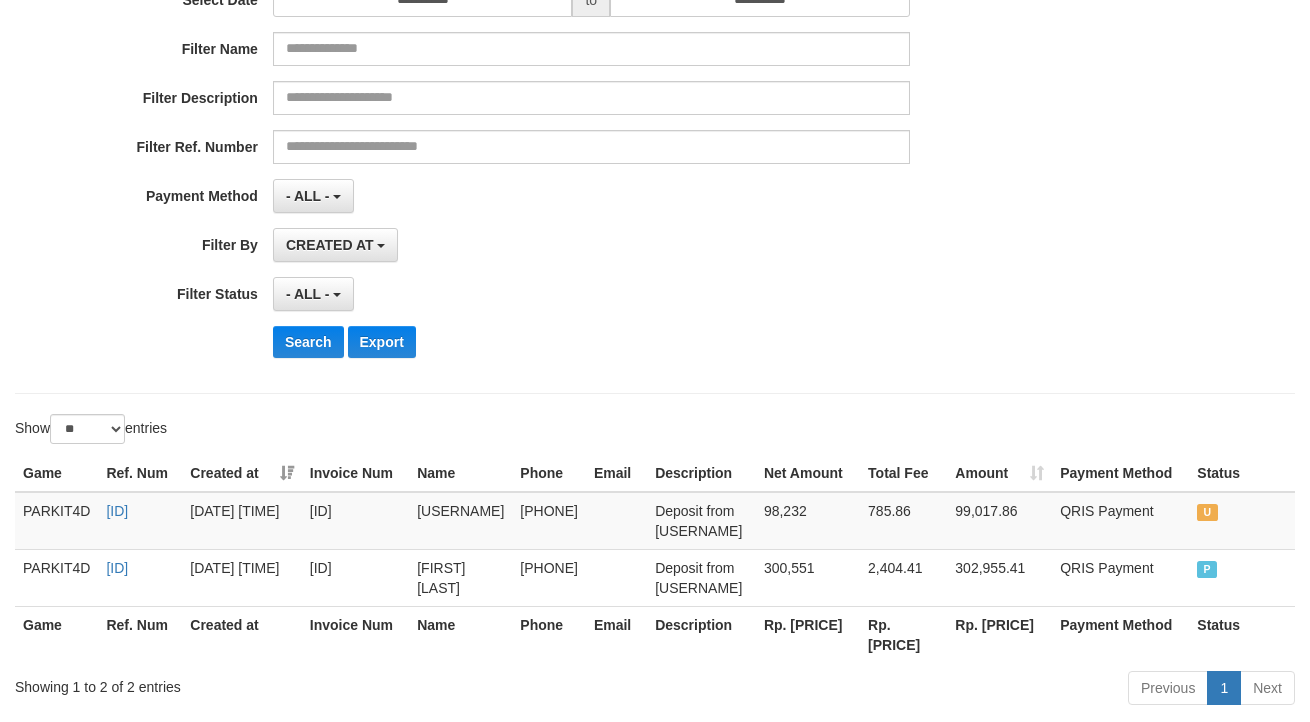 scroll, scrollTop: 240, scrollLeft: 0, axis: vertical 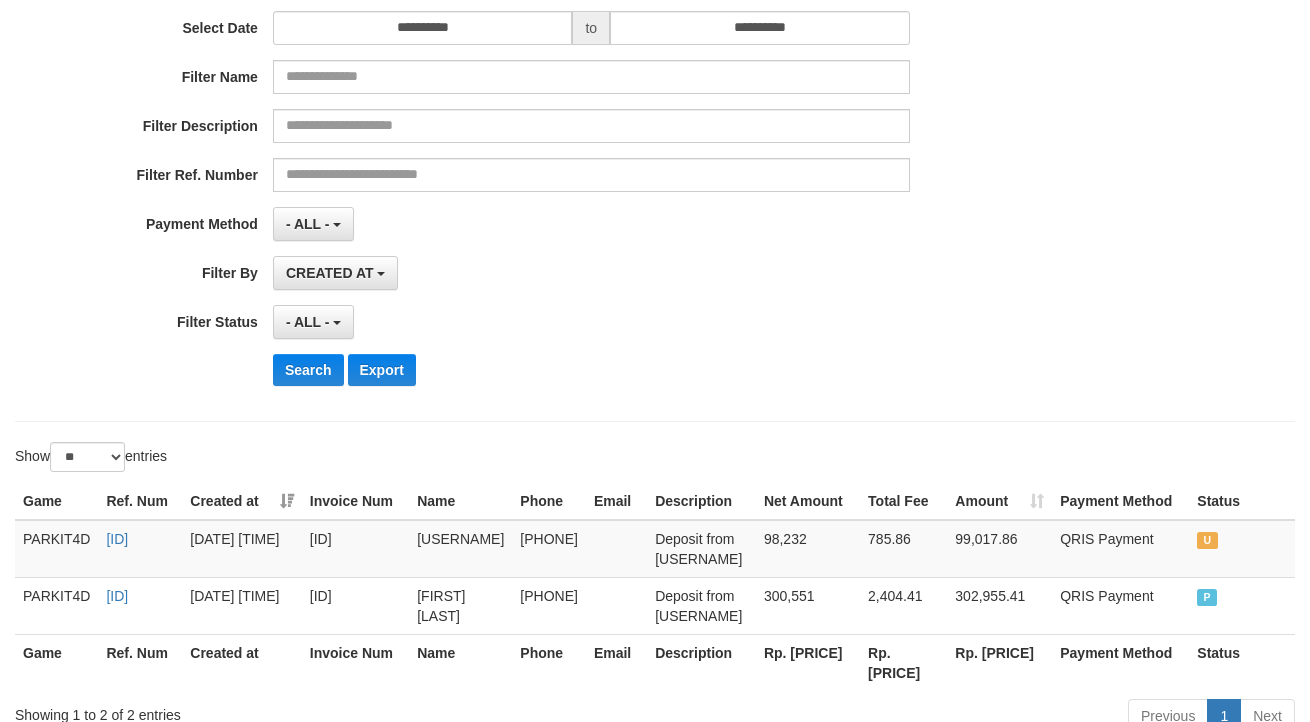 drag, startPoint x: 818, startPoint y: 380, endPoint x: 799, endPoint y: 384, distance: 19.416489 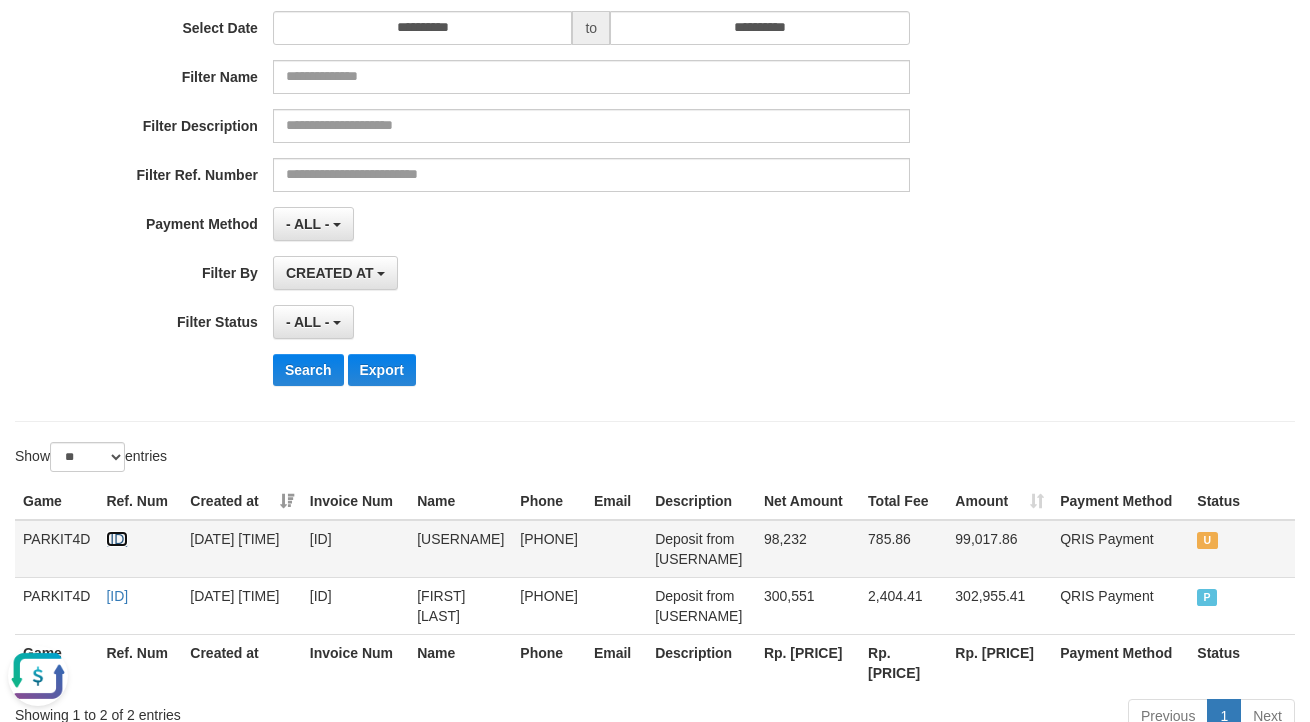 click on "[ID]" at bounding box center (117, 539) 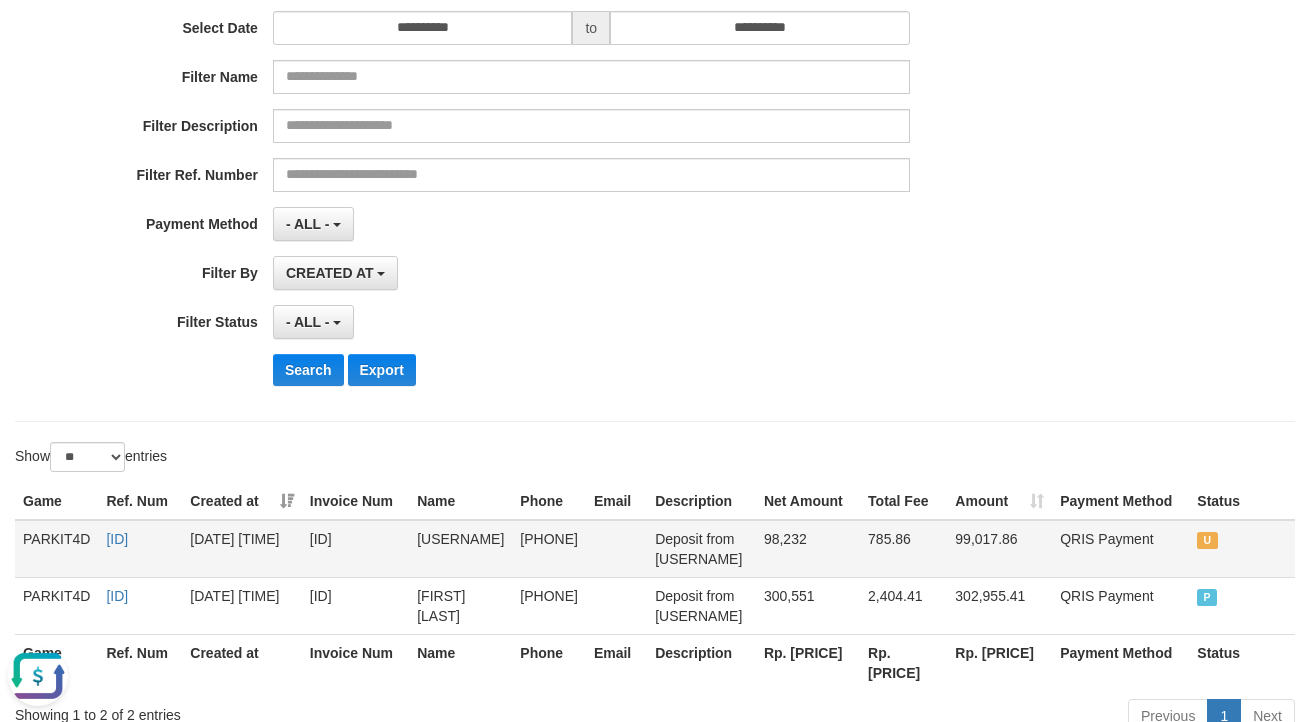 click on "[ID]" at bounding box center (140, 549) 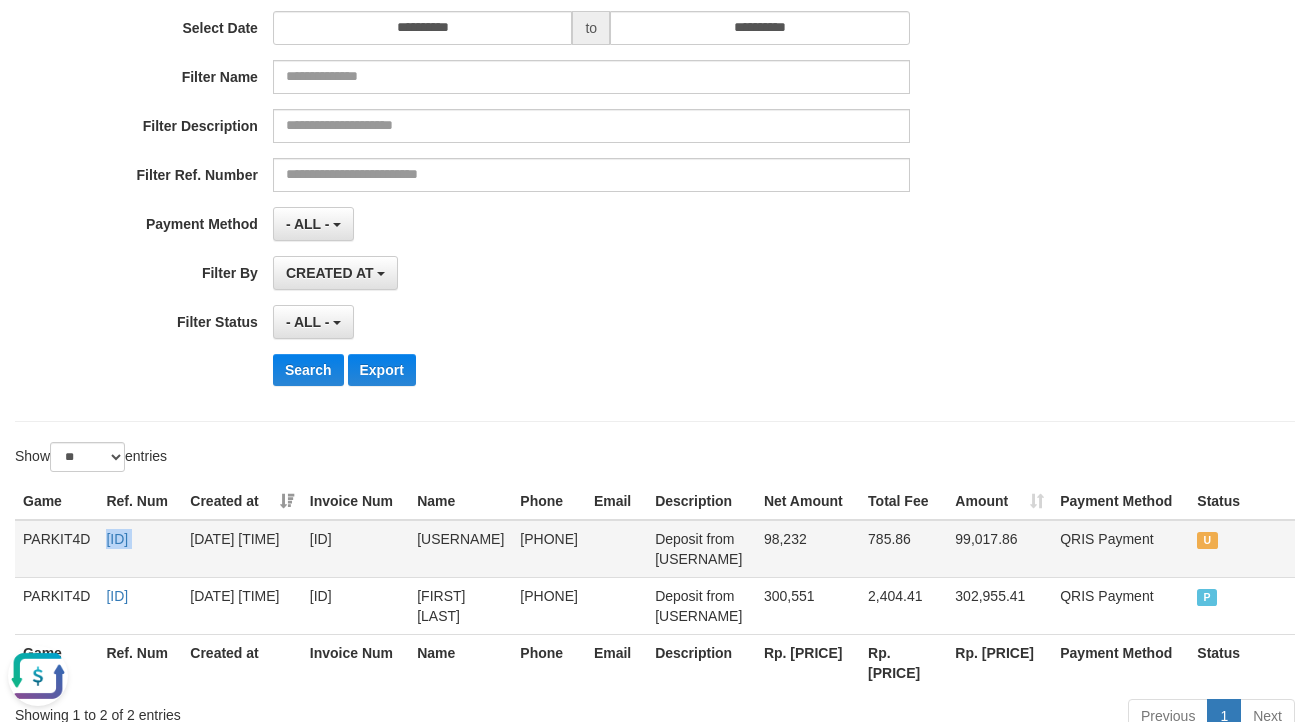 click on "[ID]" at bounding box center (140, 549) 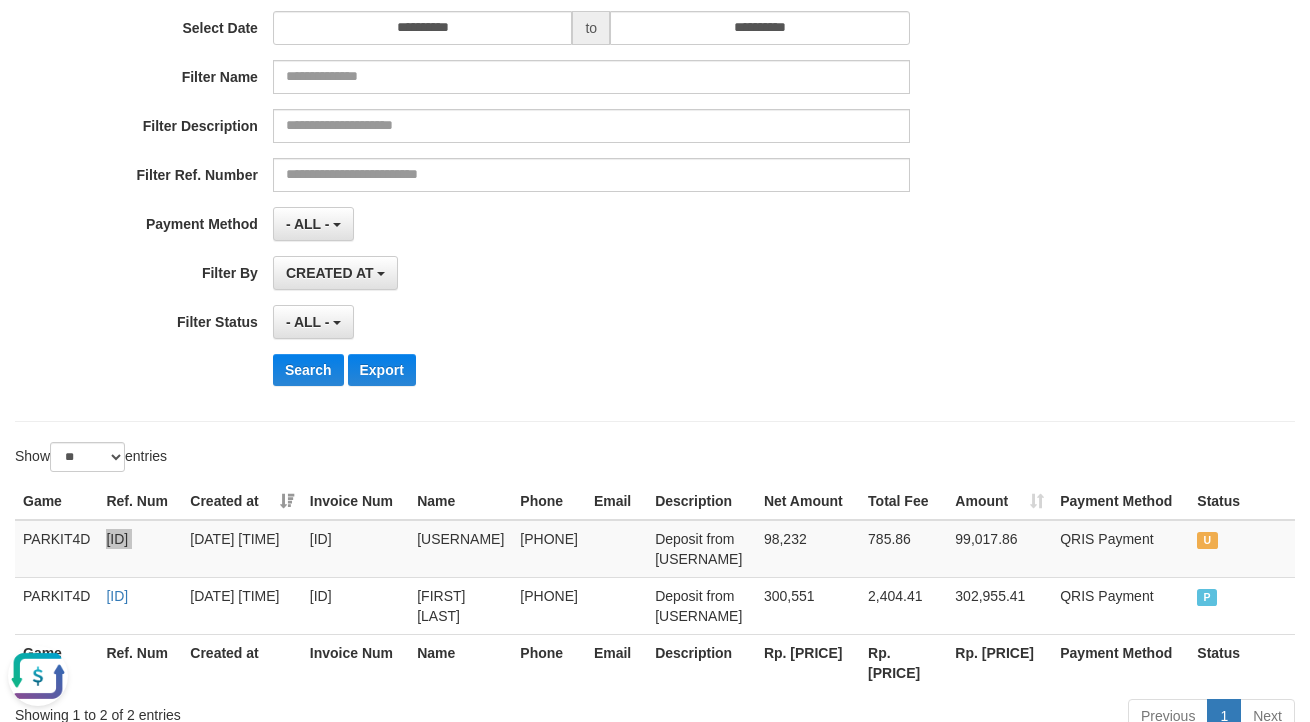 click at bounding box center [38, 676] 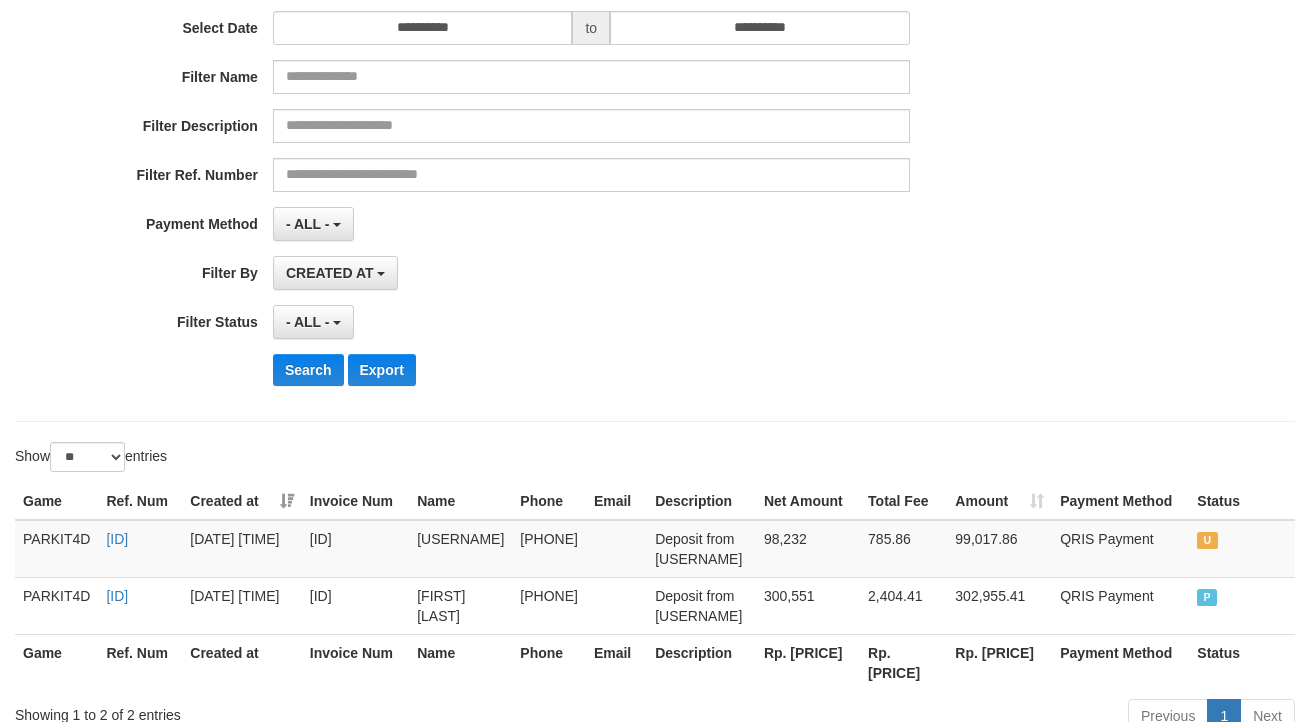 click on "**********" at bounding box center [655, 157] 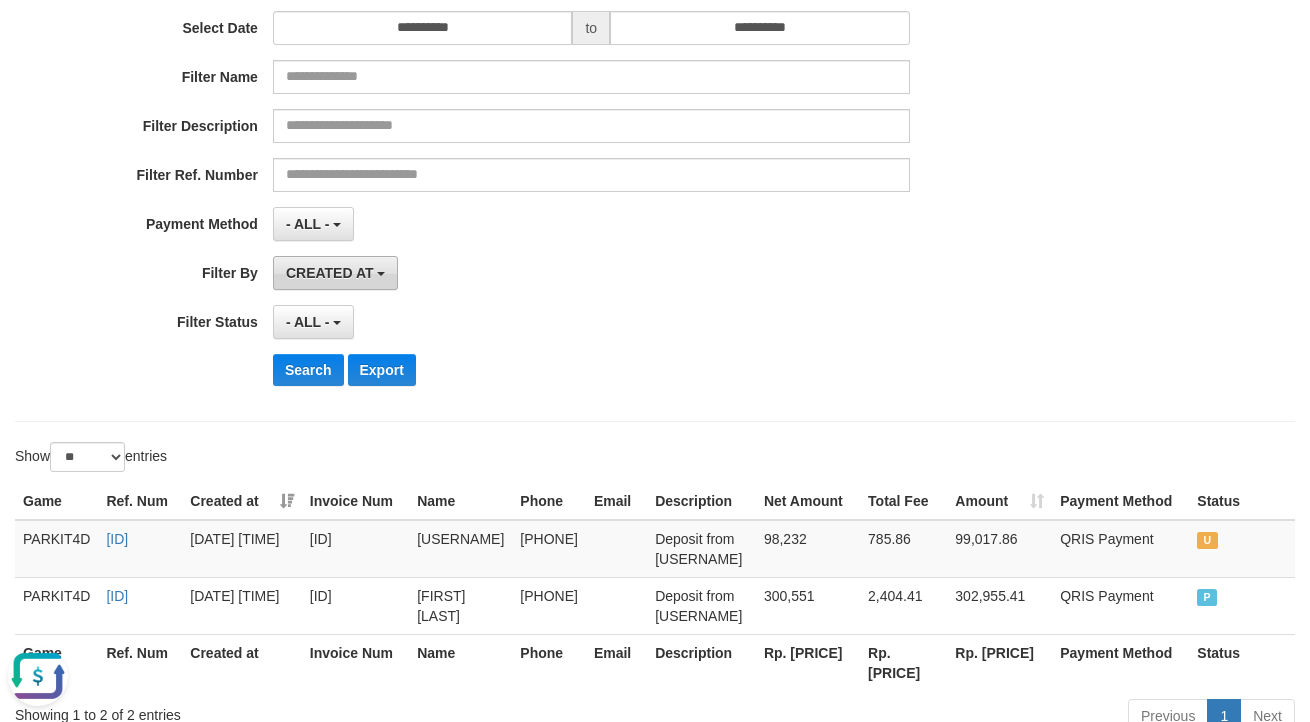 click on "CREATED AT" at bounding box center [330, 273] 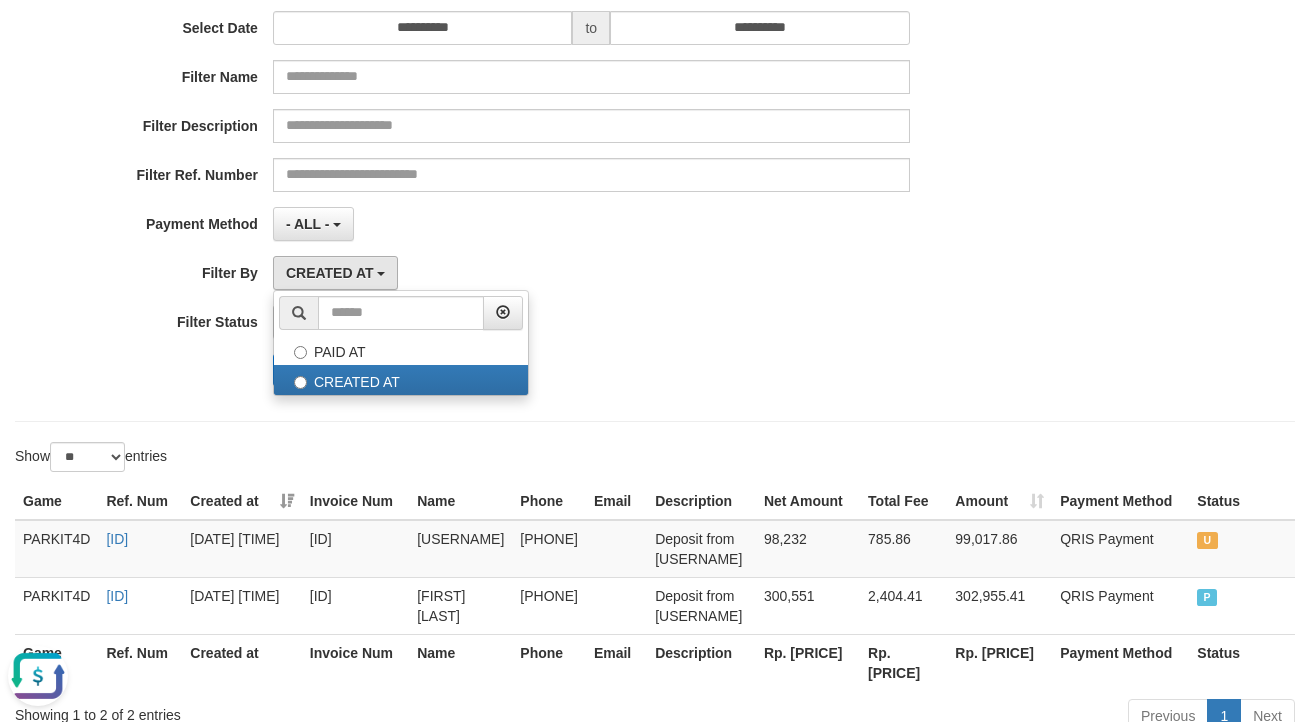 click at bounding box center (38, 676) 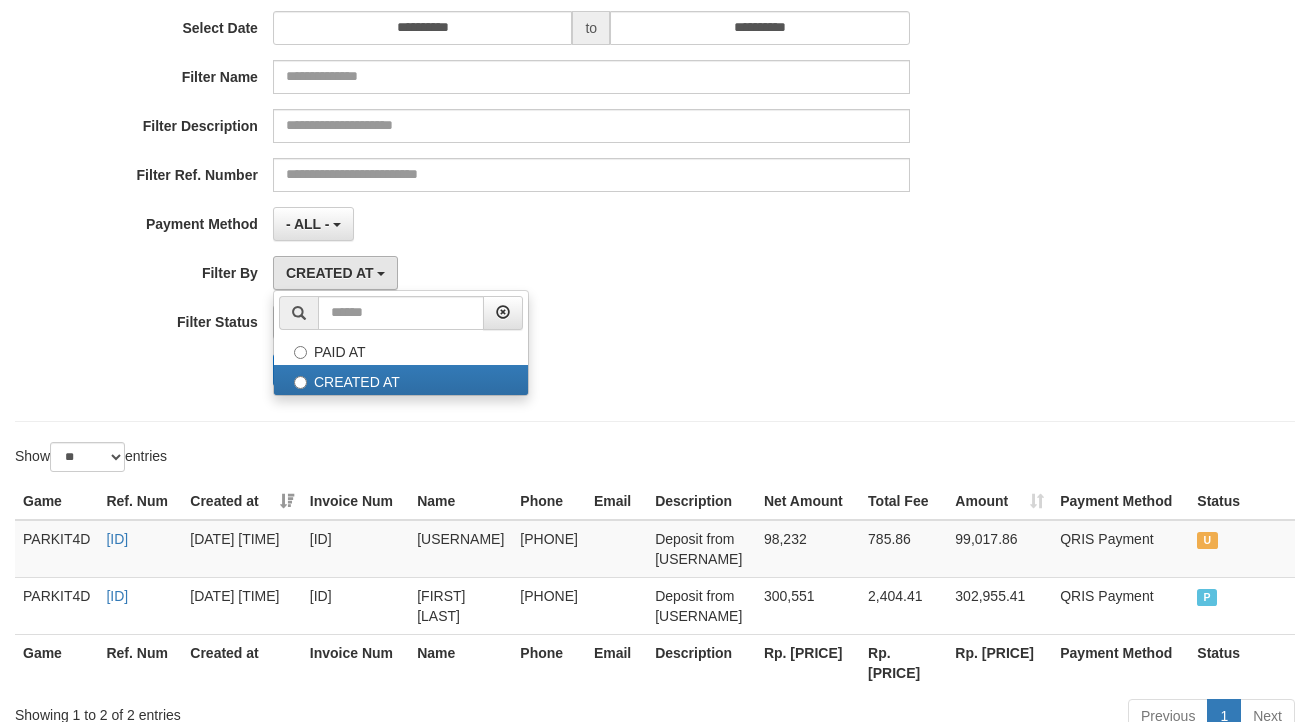 click on "**********" at bounding box center (546, 157) 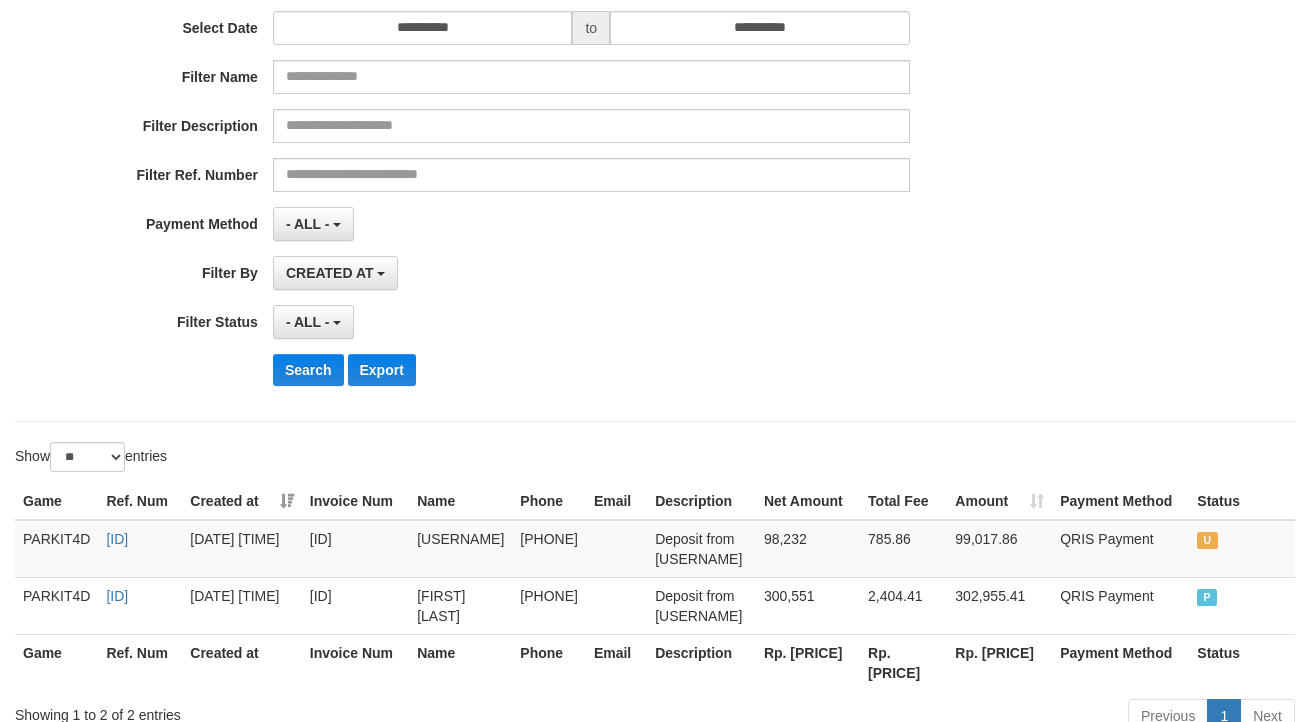 click on "- ALL -    SELECT ALL  - ALL -  SELECT STATUS
PENDING/UNPAID
PAID
CANCELED
EXPIRED" at bounding box center (591, 322) 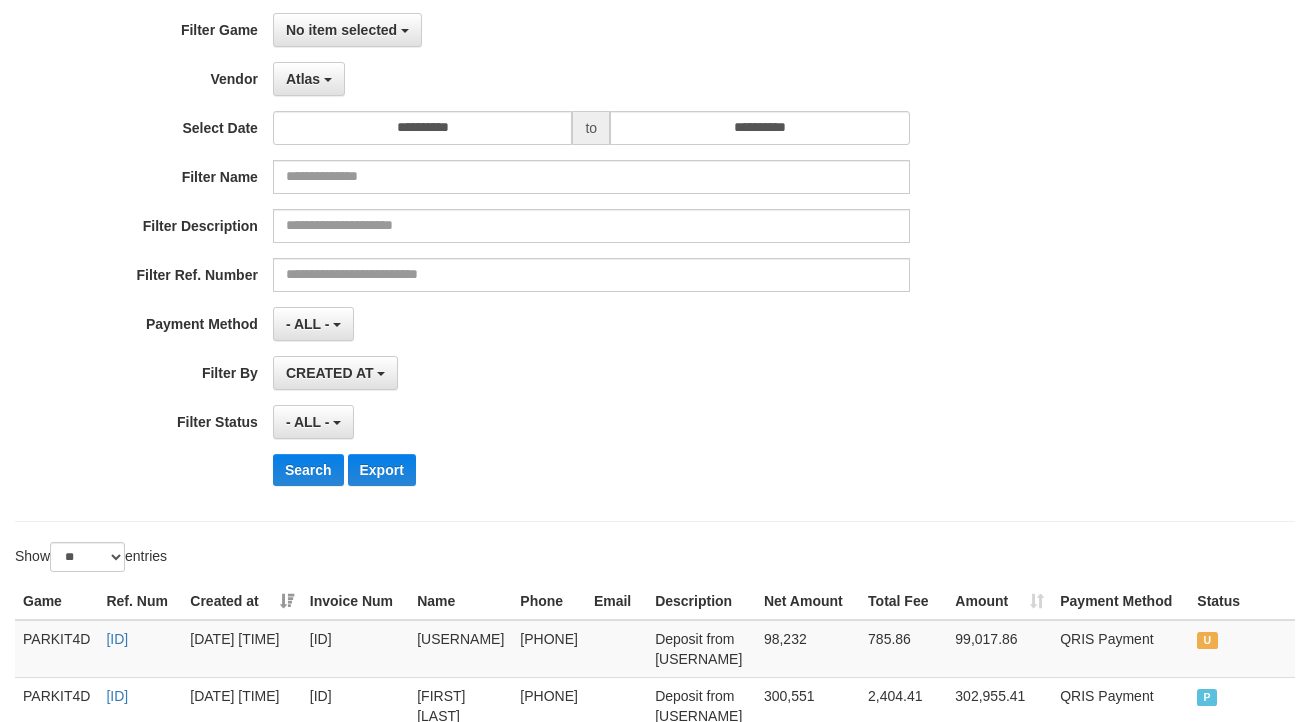 scroll, scrollTop: 0, scrollLeft: 0, axis: both 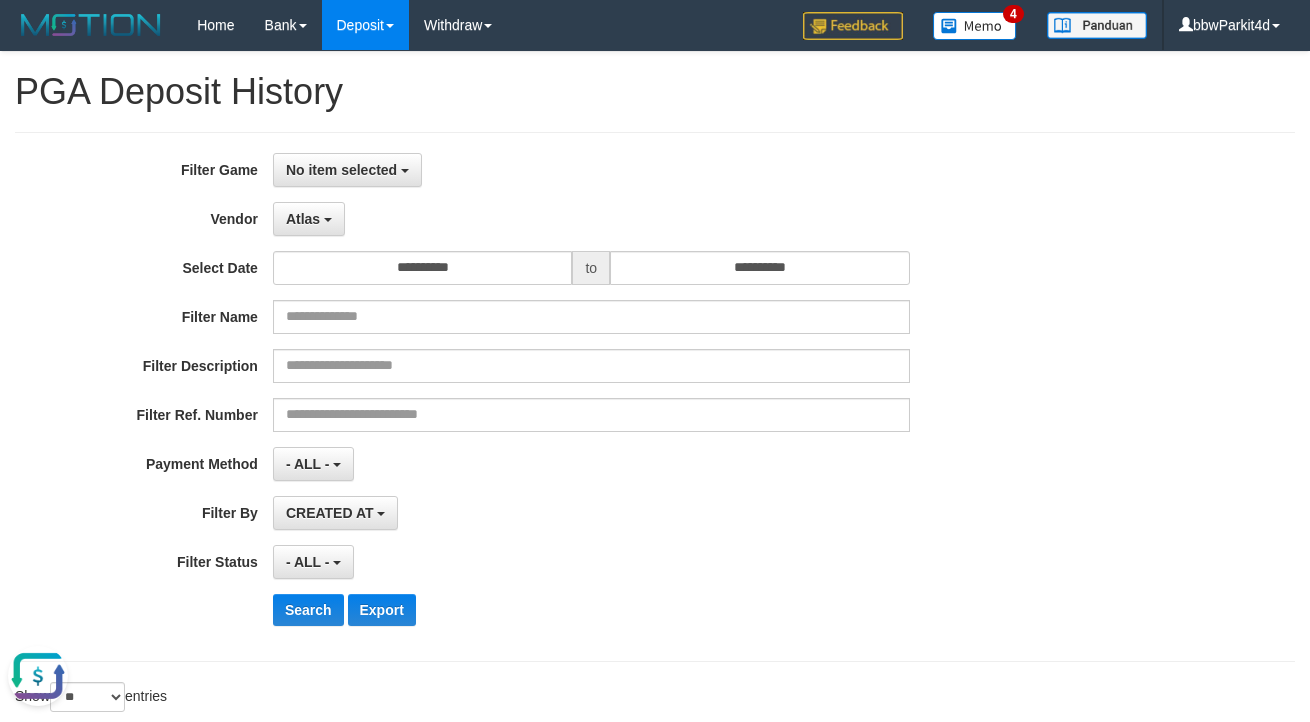 click on "PGA Deposit History" at bounding box center [655, 92] 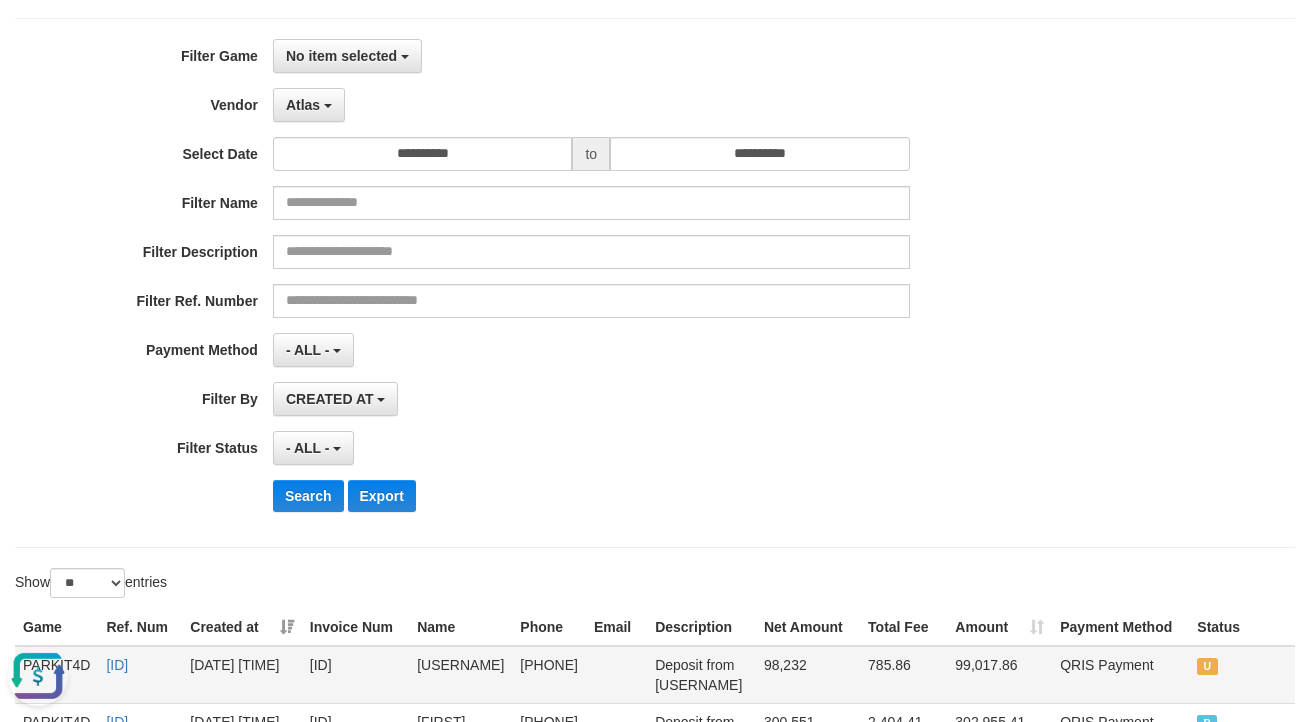 scroll, scrollTop: 181, scrollLeft: 0, axis: vertical 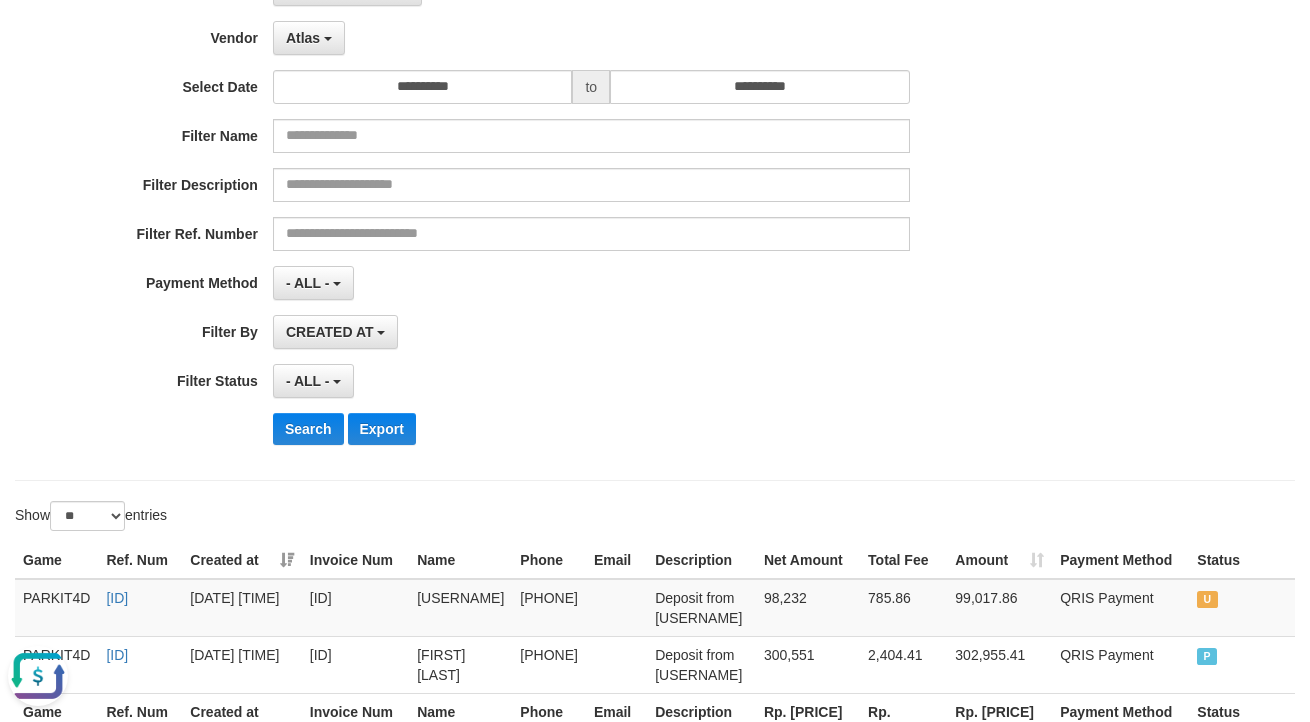 click at bounding box center [38, 676] 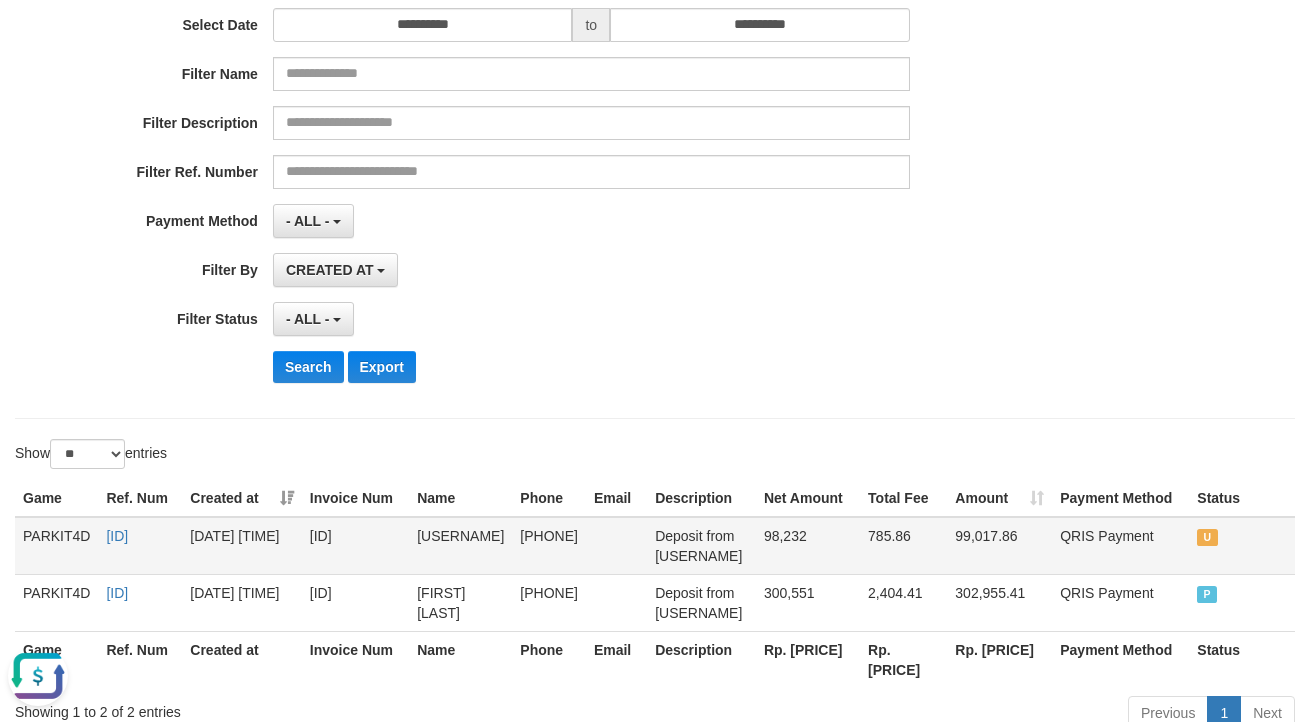 scroll, scrollTop: 363, scrollLeft: 0, axis: vertical 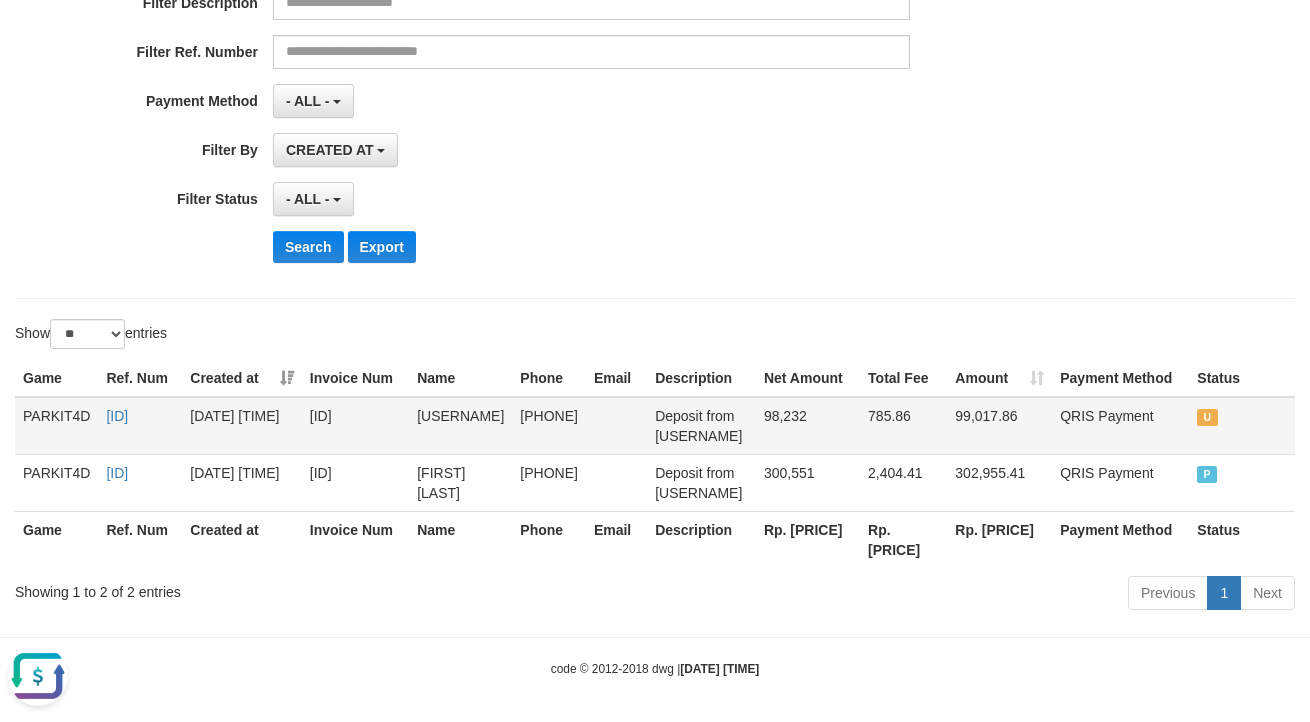 click on "[ID]" at bounding box center (140, 426) 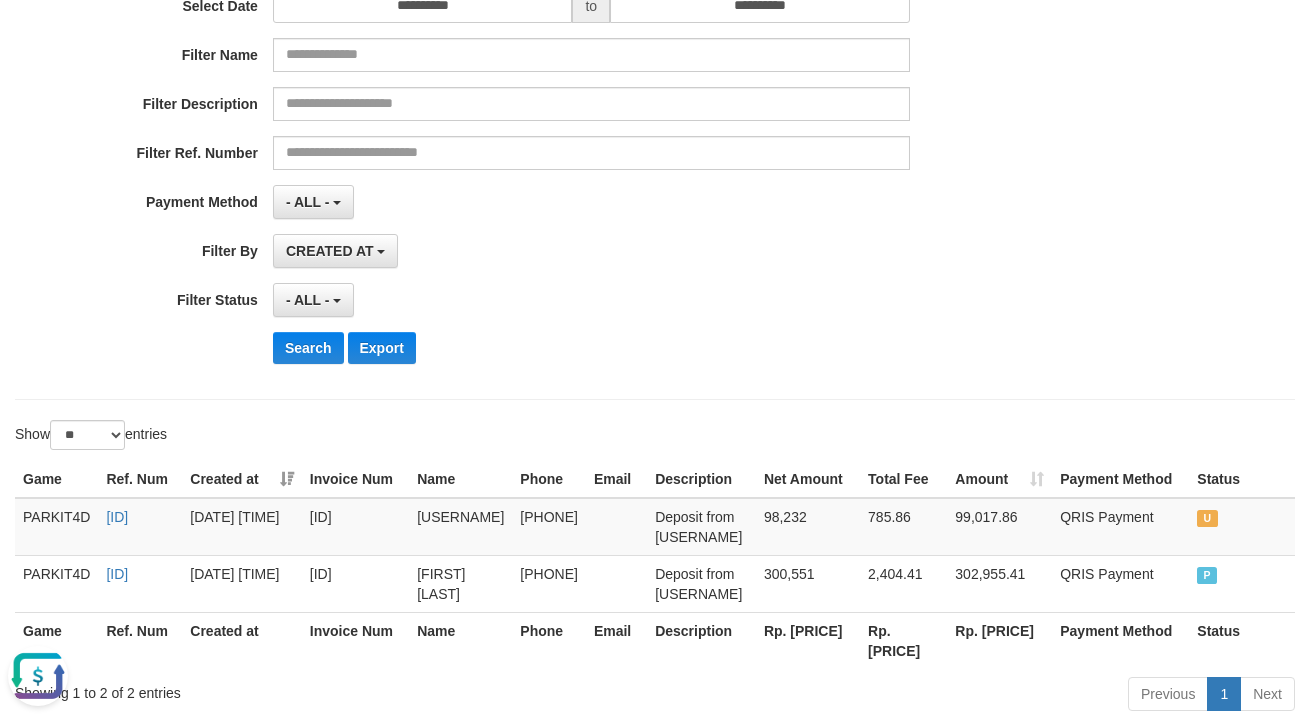 scroll, scrollTop: 0, scrollLeft: 0, axis: both 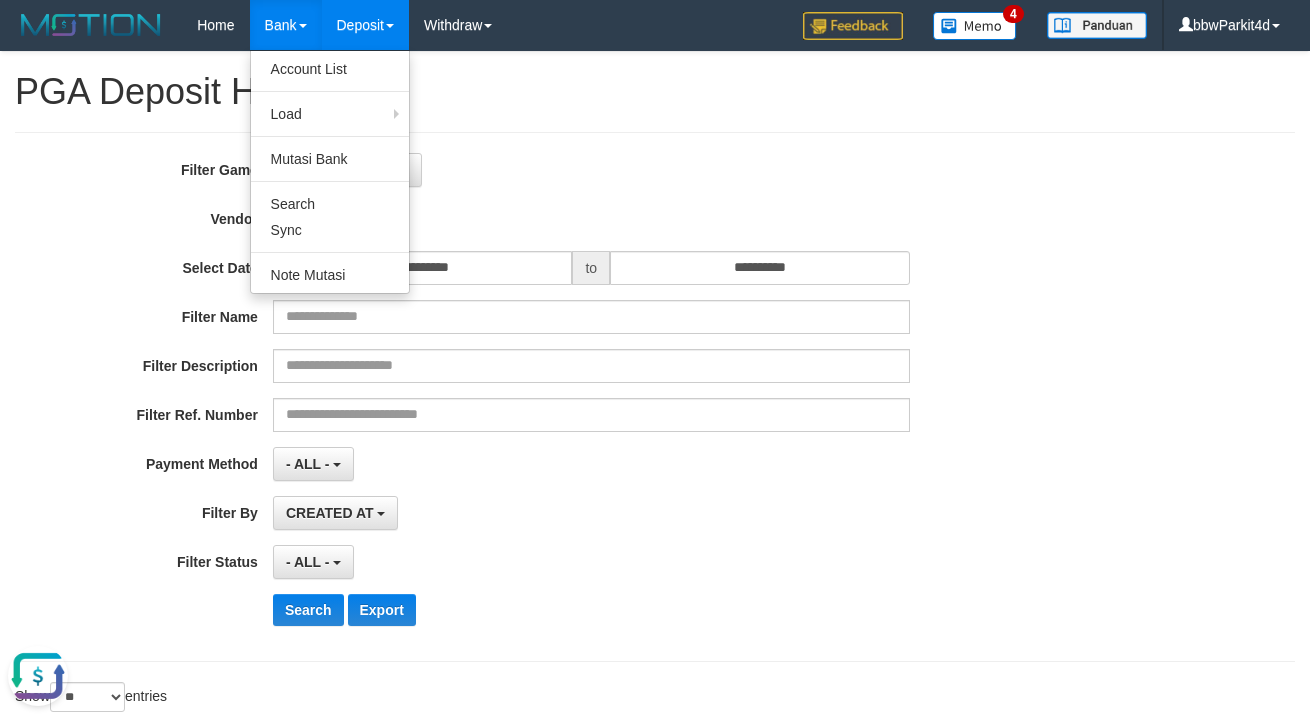 click on "Bank" at bounding box center [286, 25] 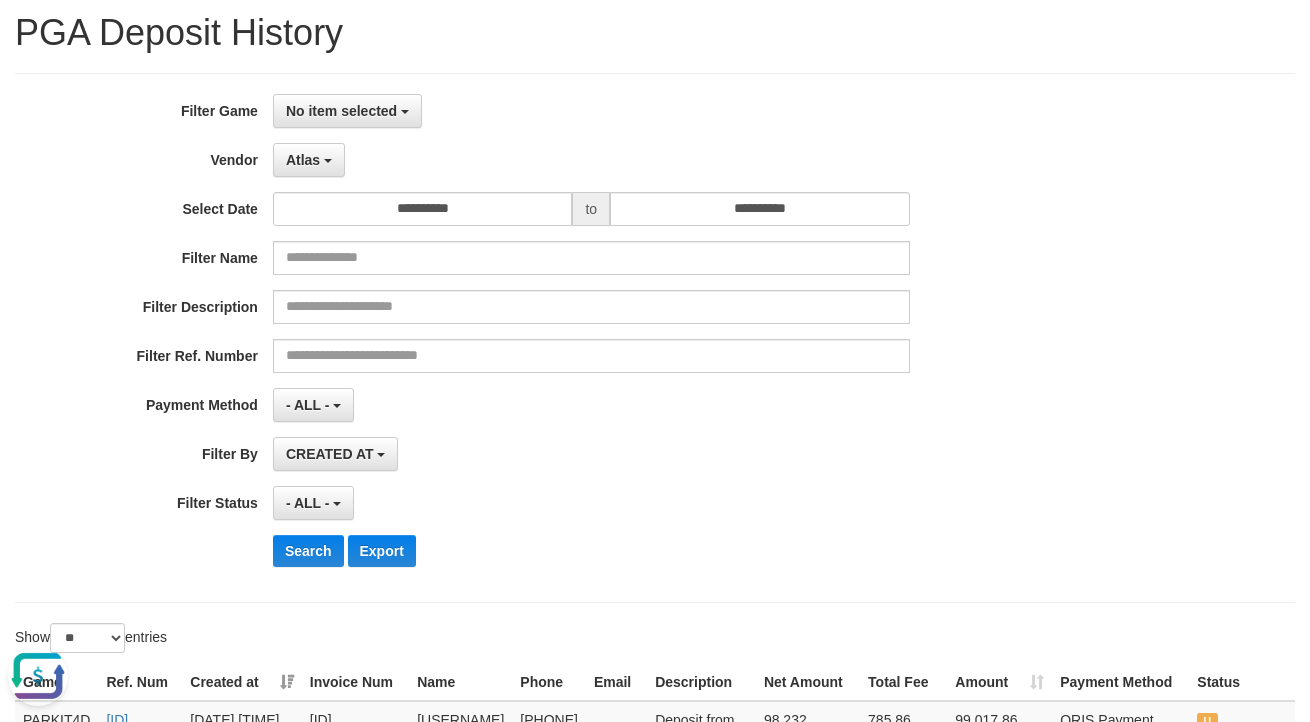 scroll, scrollTop: 407, scrollLeft: 0, axis: vertical 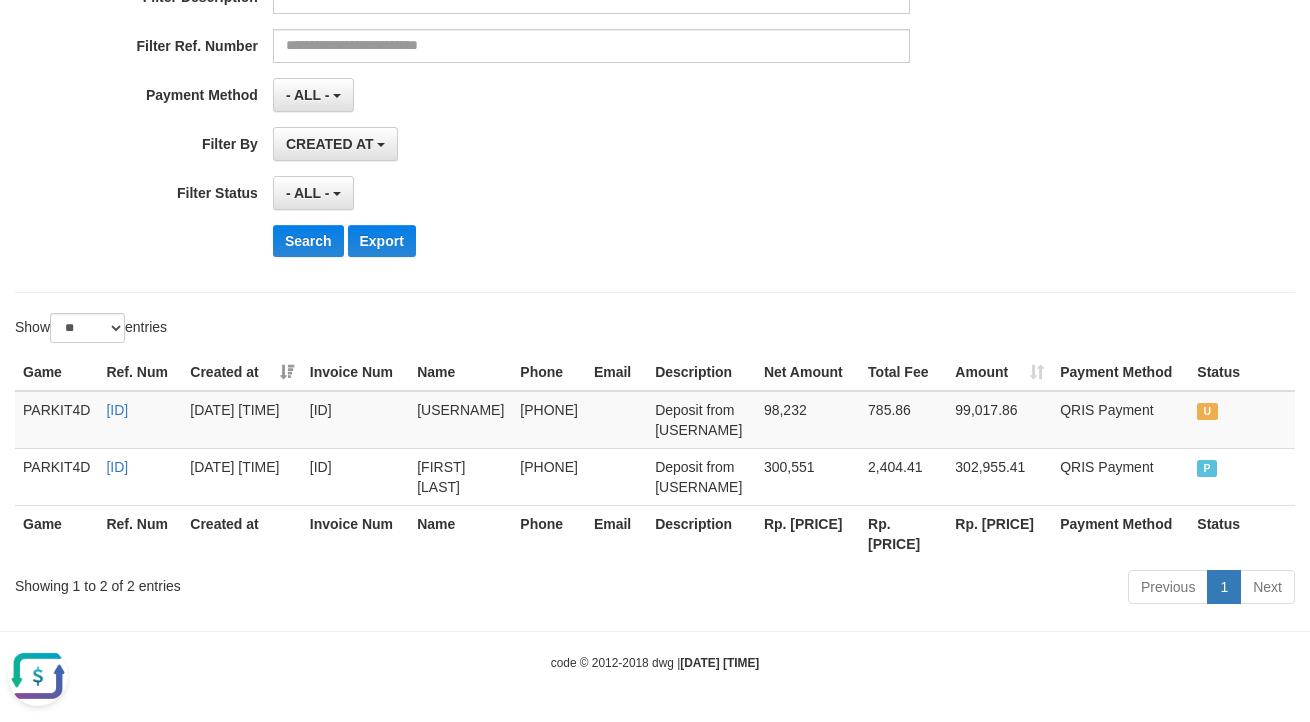 click at bounding box center [38, 676] 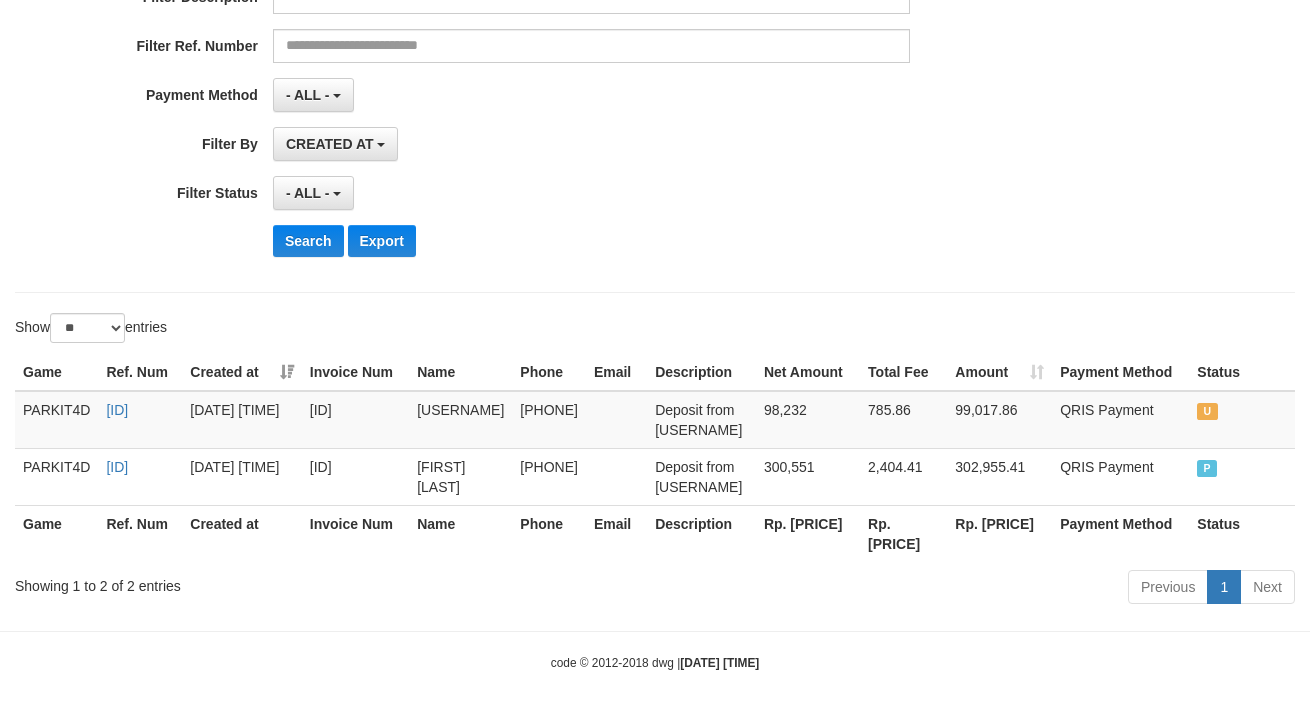 click on "**********" at bounding box center [655, 147] 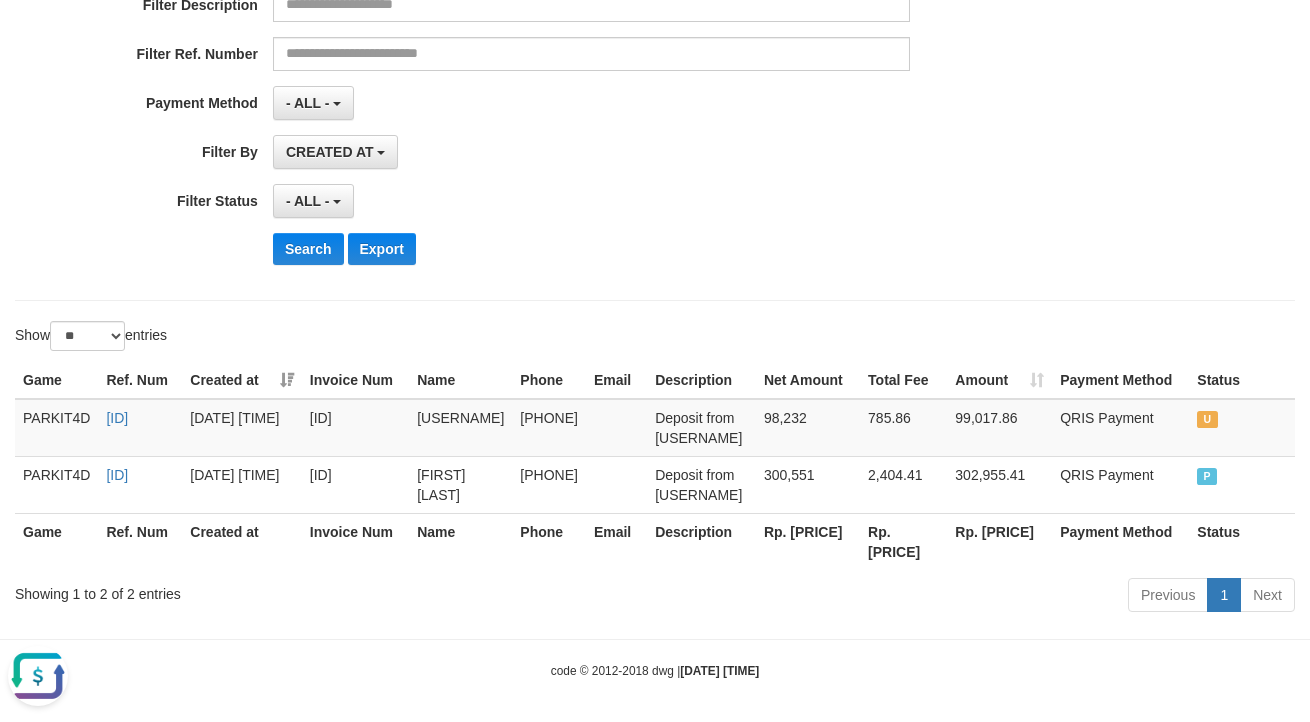 scroll, scrollTop: 316, scrollLeft: 0, axis: vertical 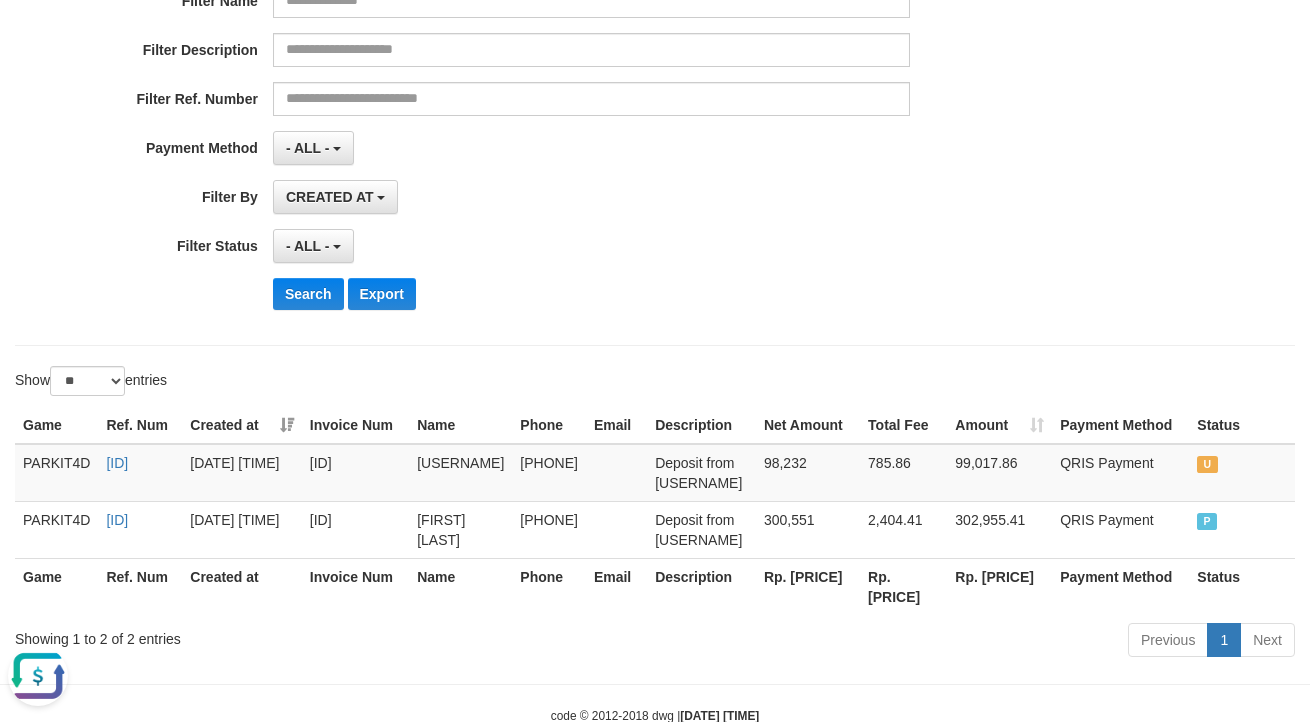 click at bounding box center (38, 676) 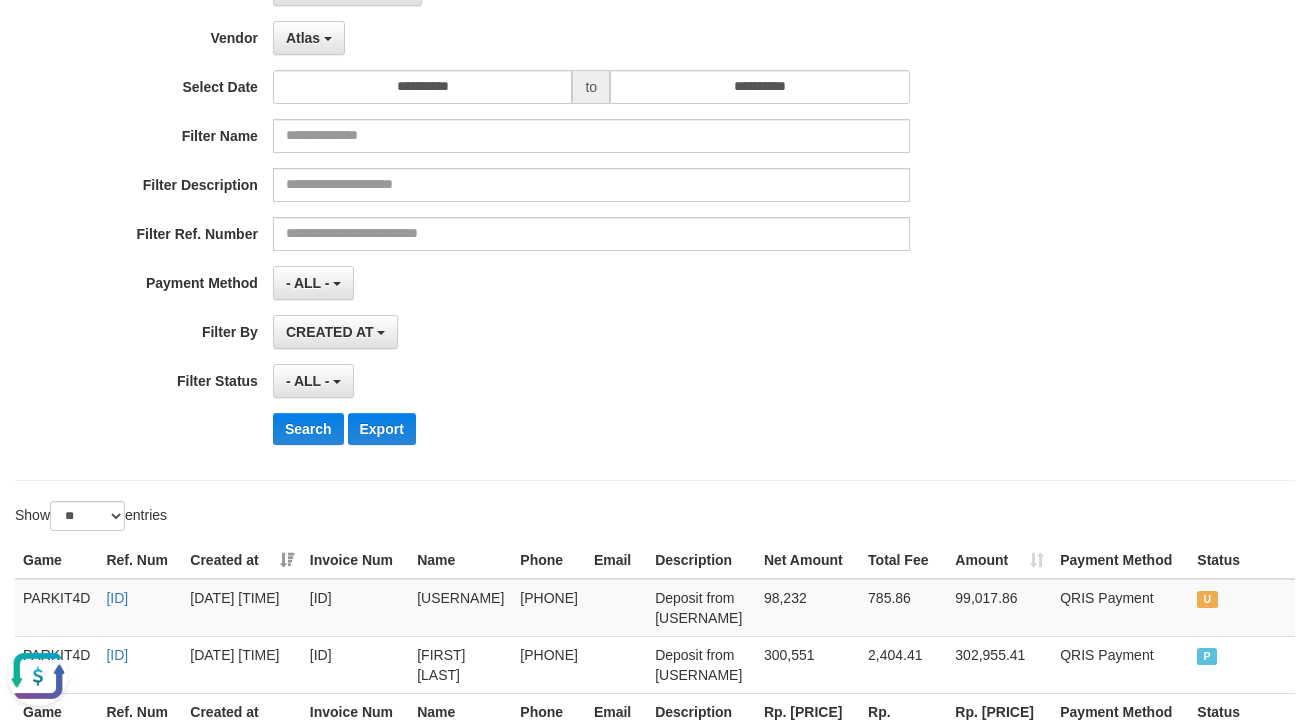 scroll, scrollTop: 407, scrollLeft: 0, axis: vertical 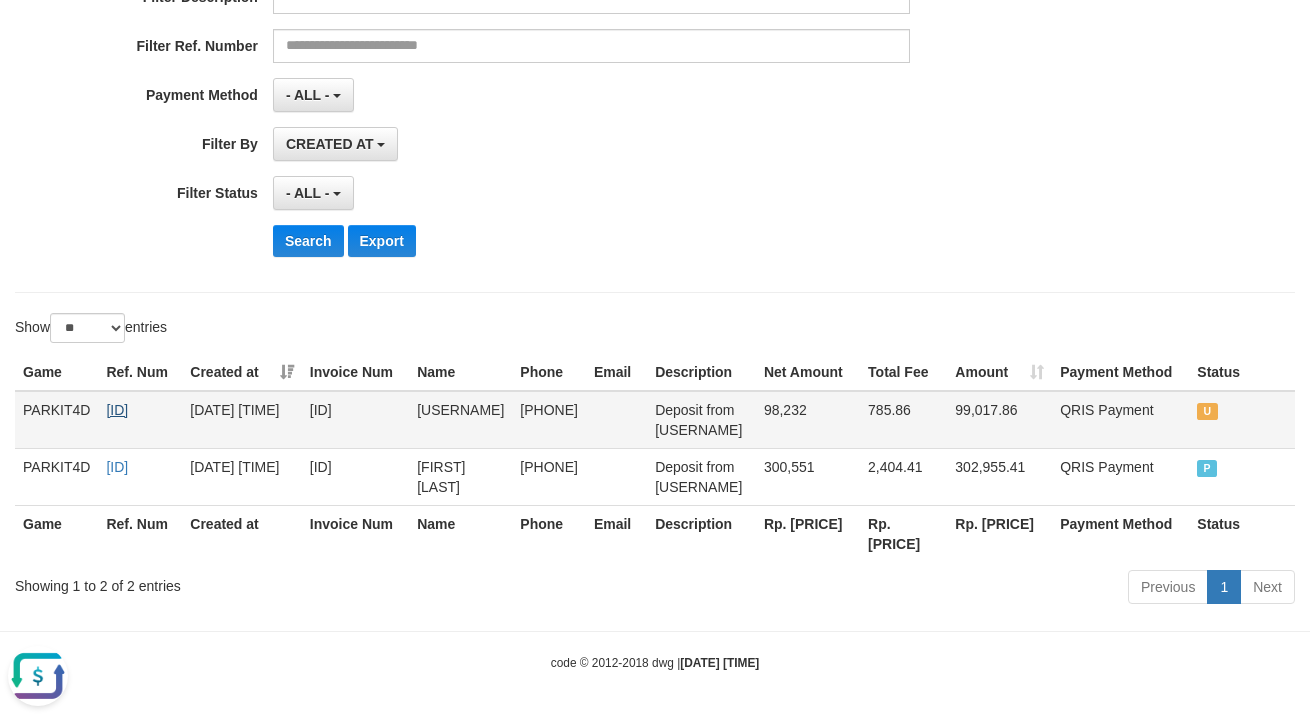copy on "[ID]" 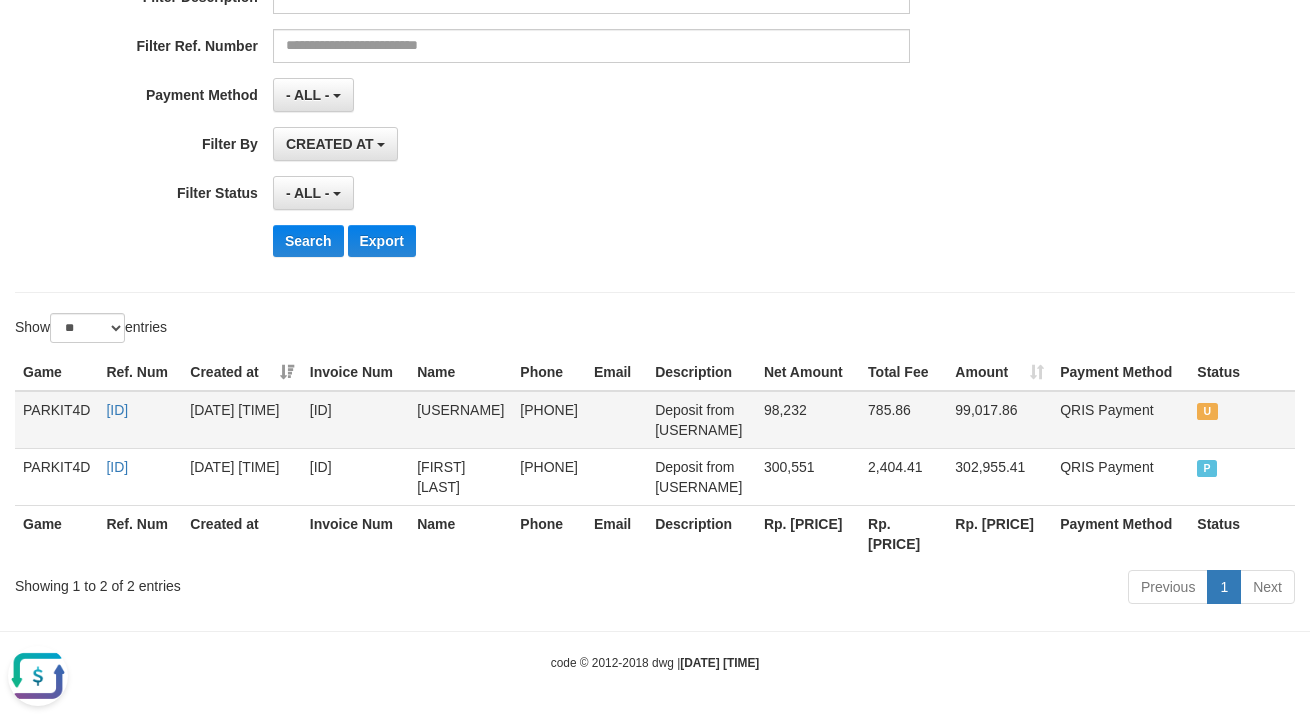 copy on "[ID]" 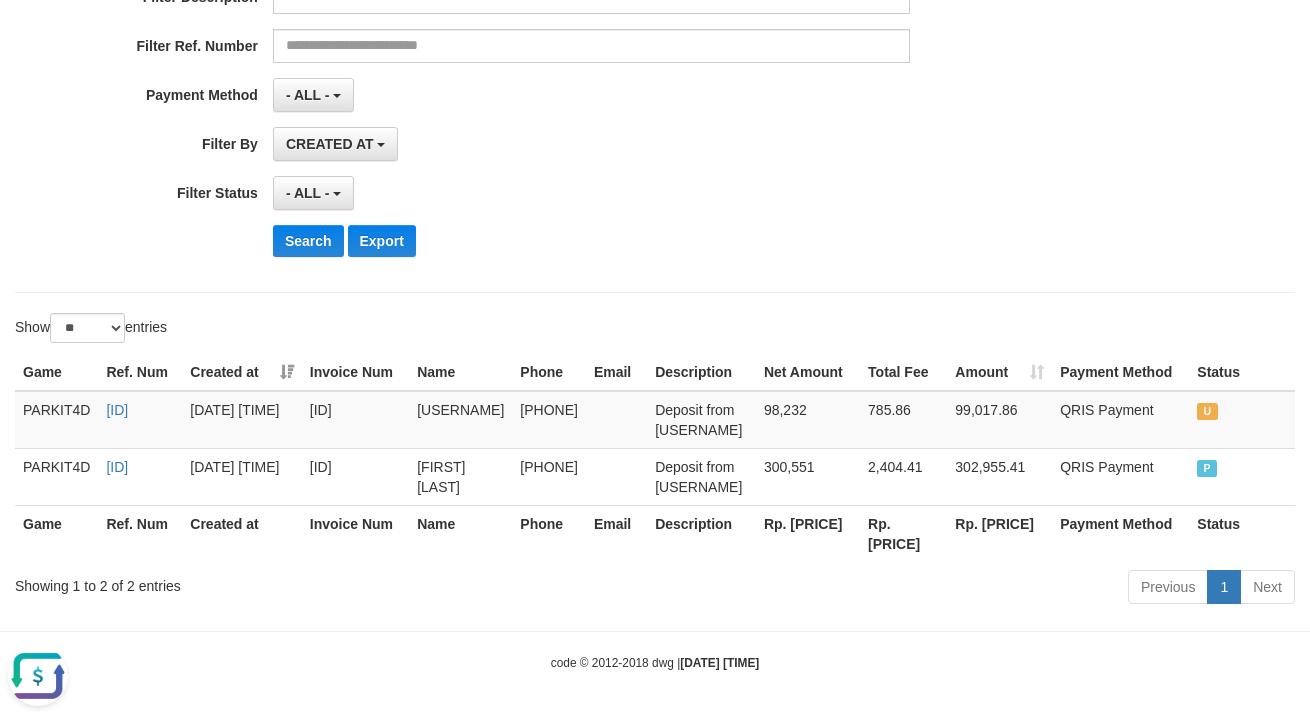 drag, startPoint x: 633, startPoint y: 162, endPoint x: 517, endPoint y: 100, distance: 131.52946 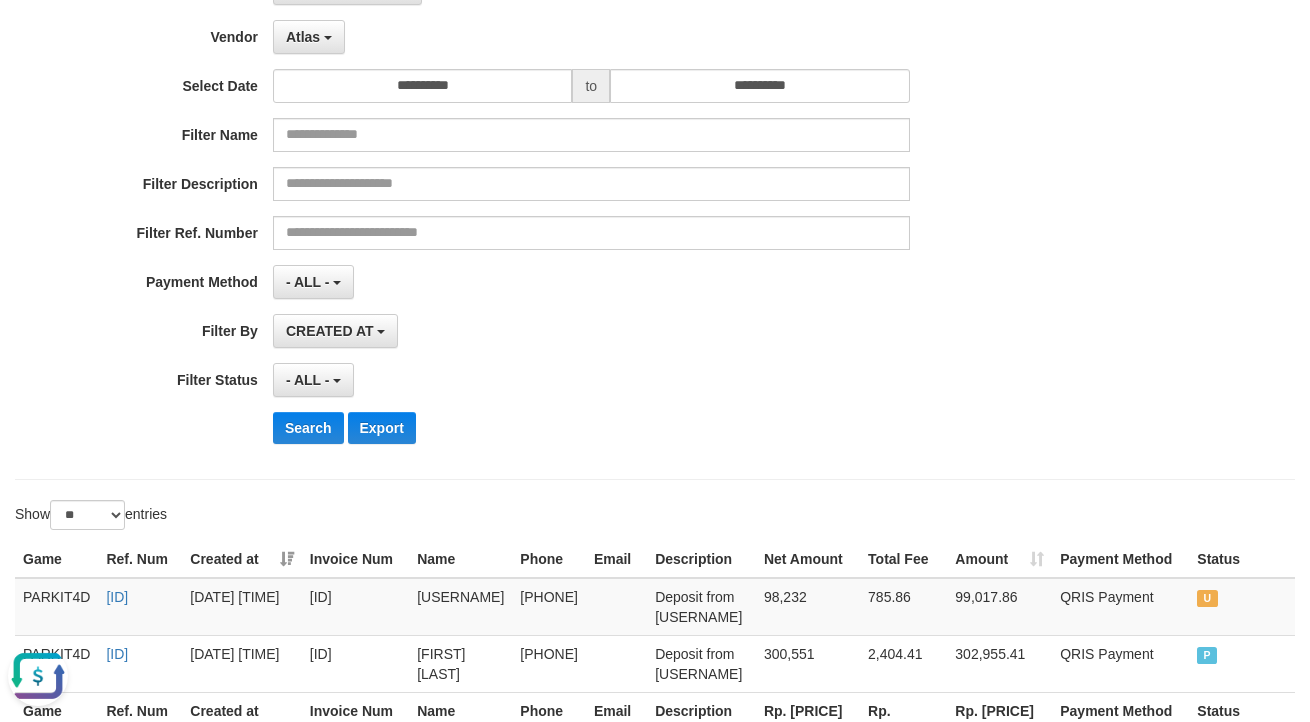 scroll, scrollTop: 0, scrollLeft: 0, axis: both 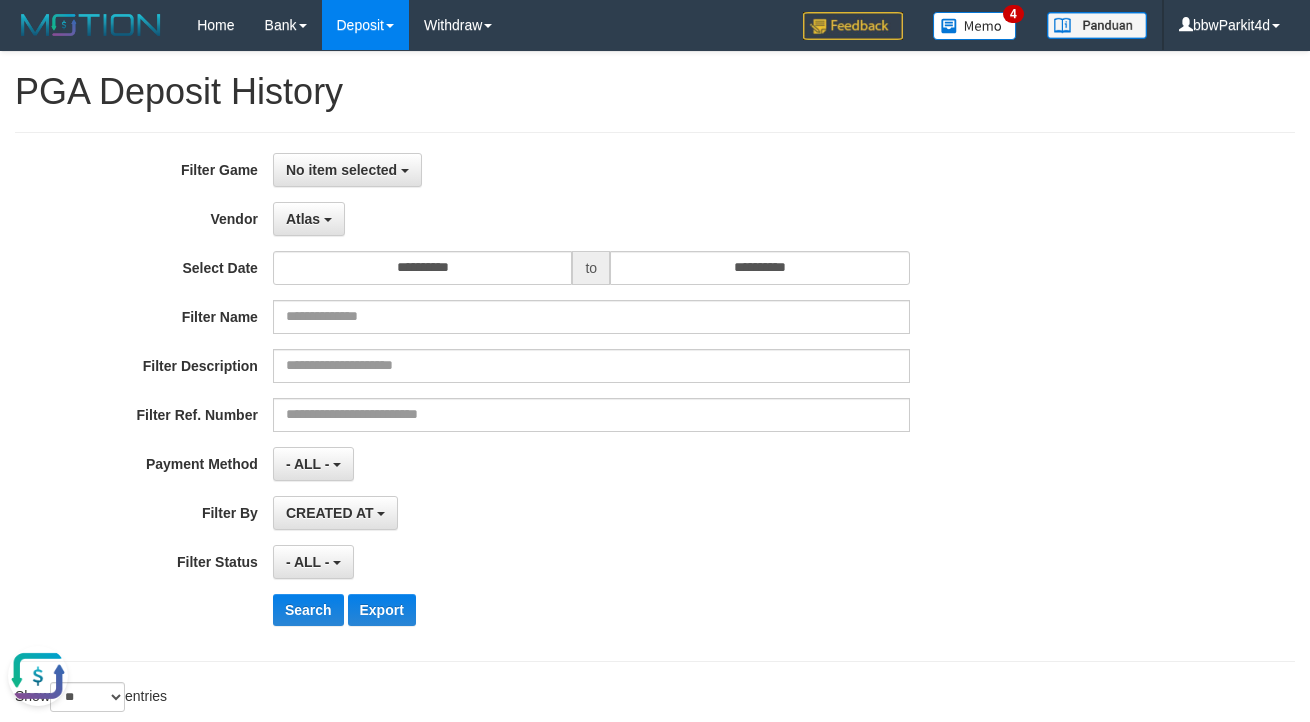 click on "CREATED AT
PAID AT
CREATED AT" at bounding box center [591, 513] 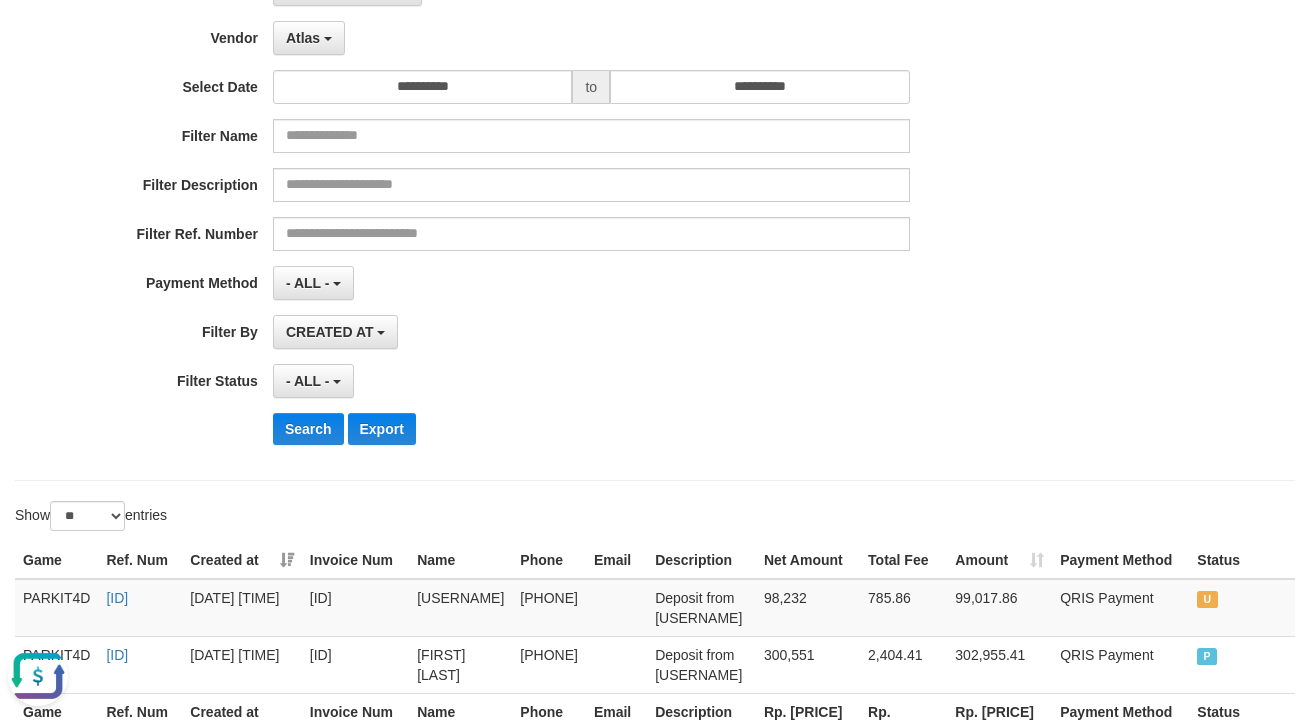 scroll, scrollTop: 272, scrollLeft: 0, axis: vertical 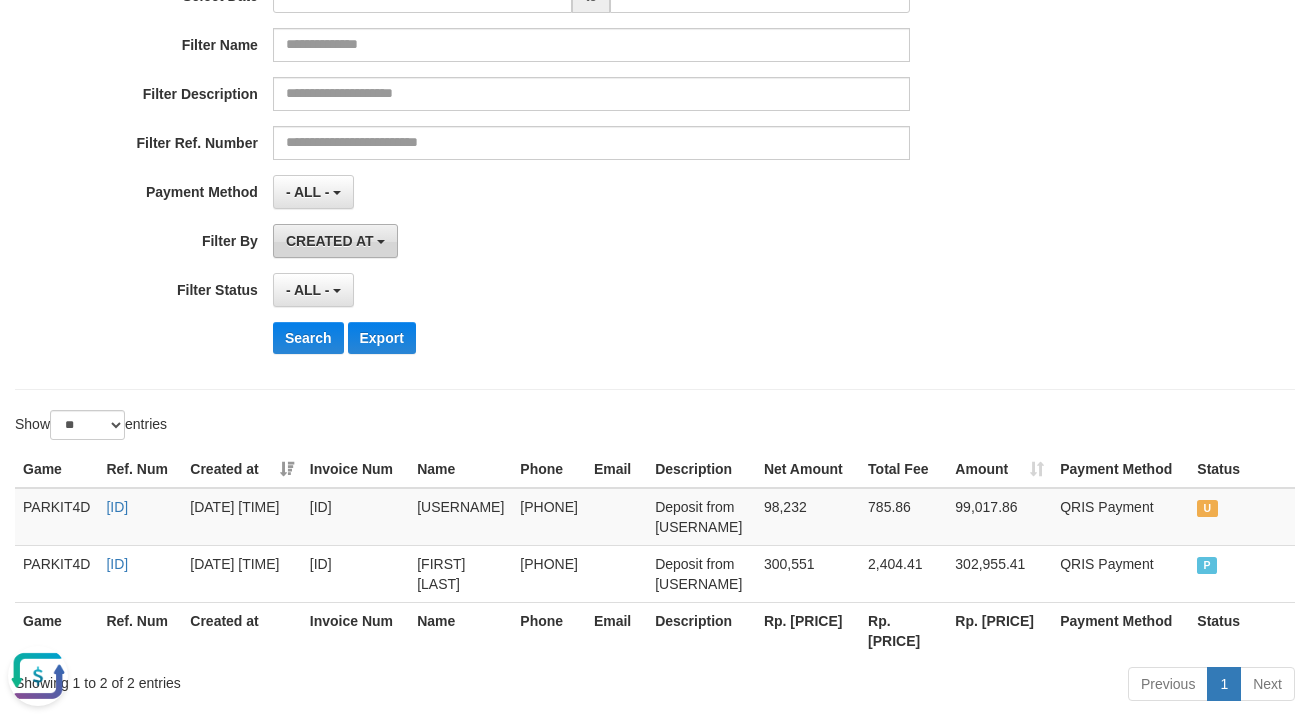 click on "CREATED AT" at bounding box center [336, 241] 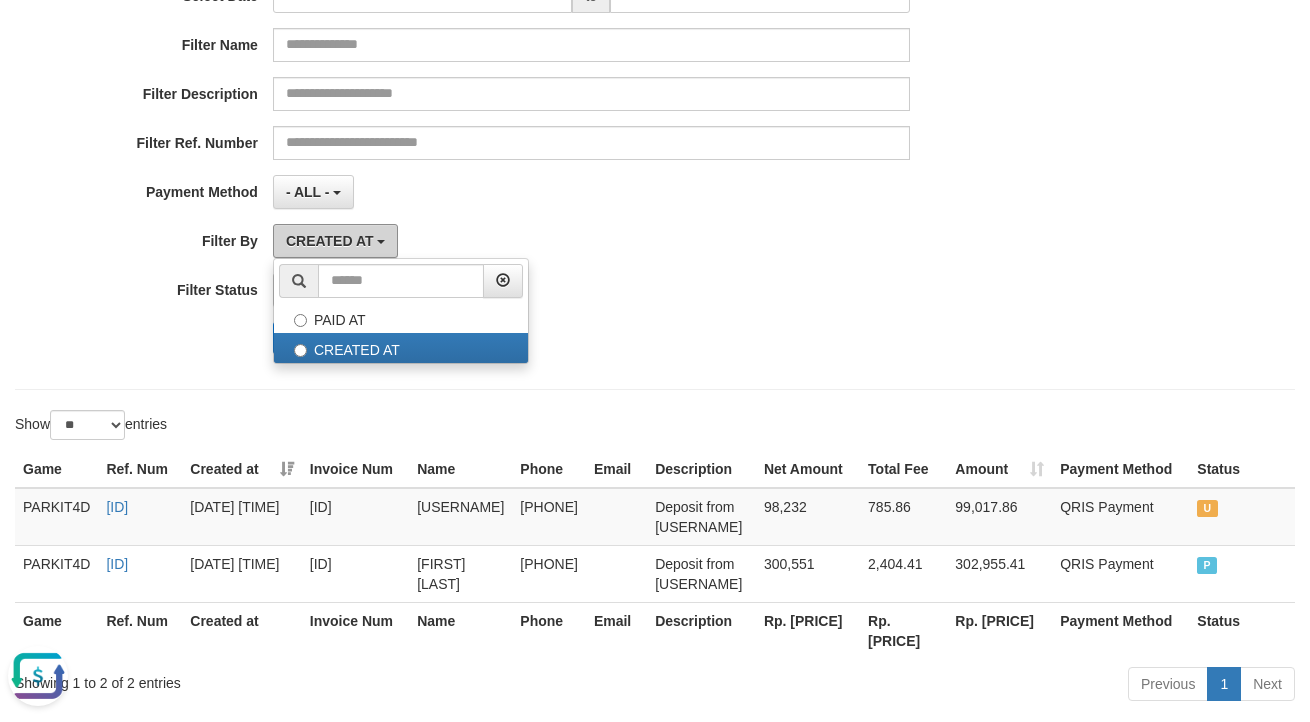 click on "CREATED AT" at bounding box center [336, 241] 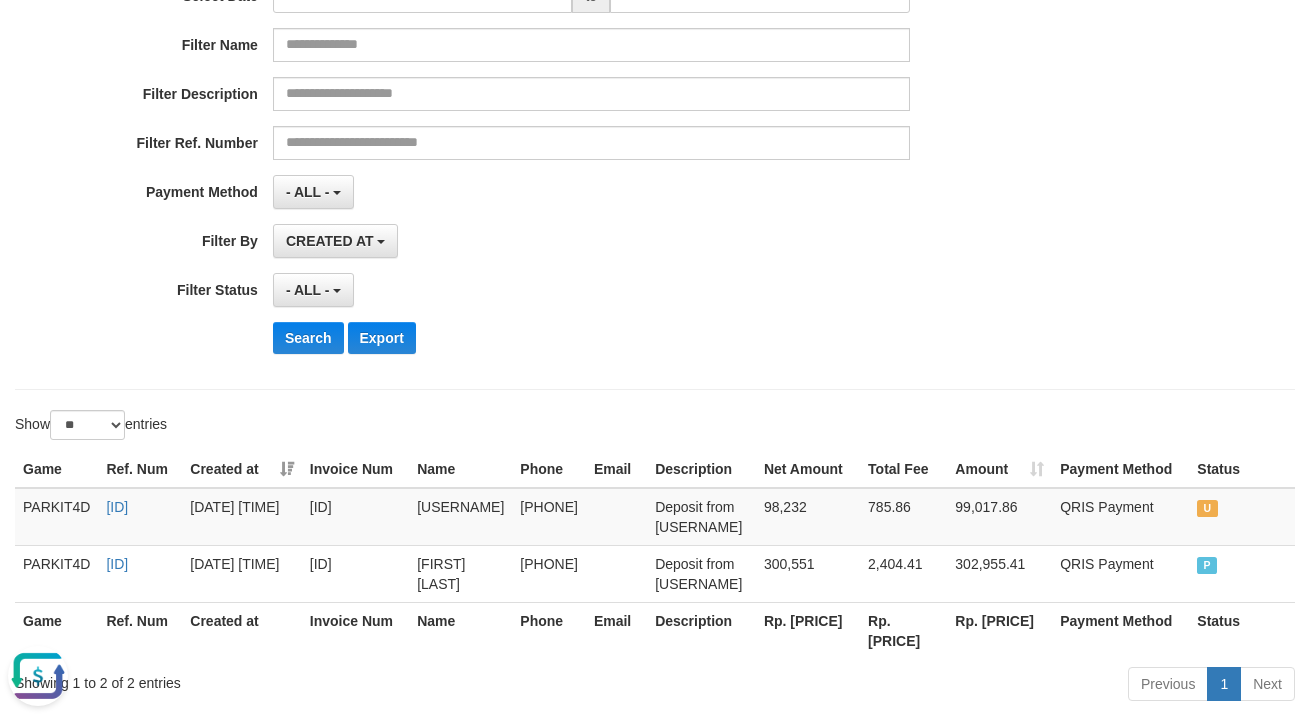 click on "**********" at bounding box center (546, 125) 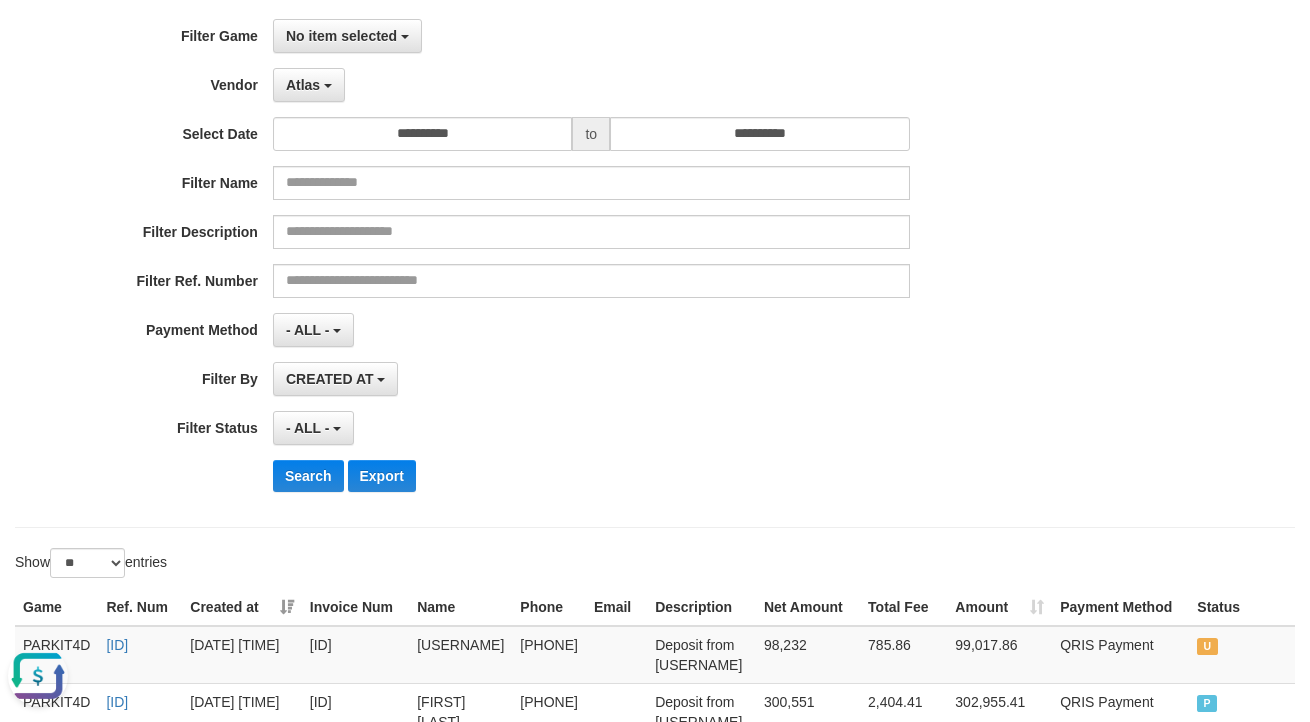 scroll, scrollTop: 0, scrollLeft: 0, axis: both 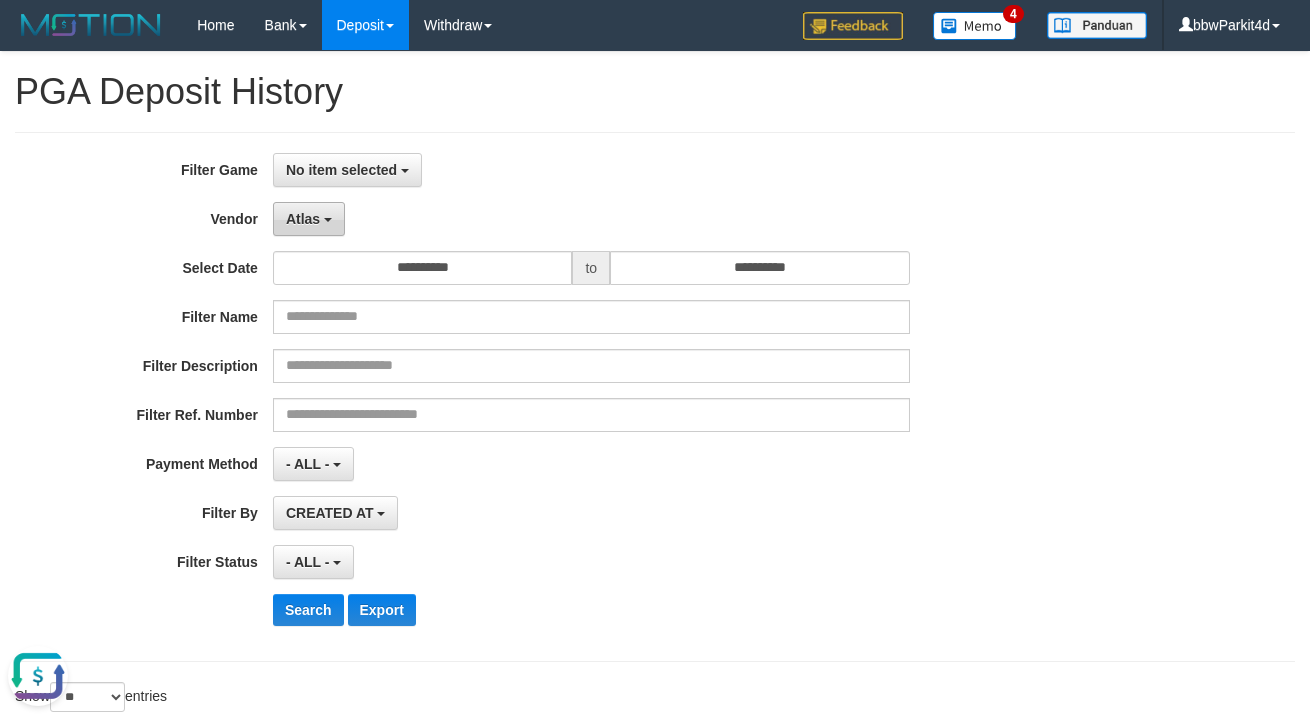 click on "Atlas" at bounding box center [309, 219] 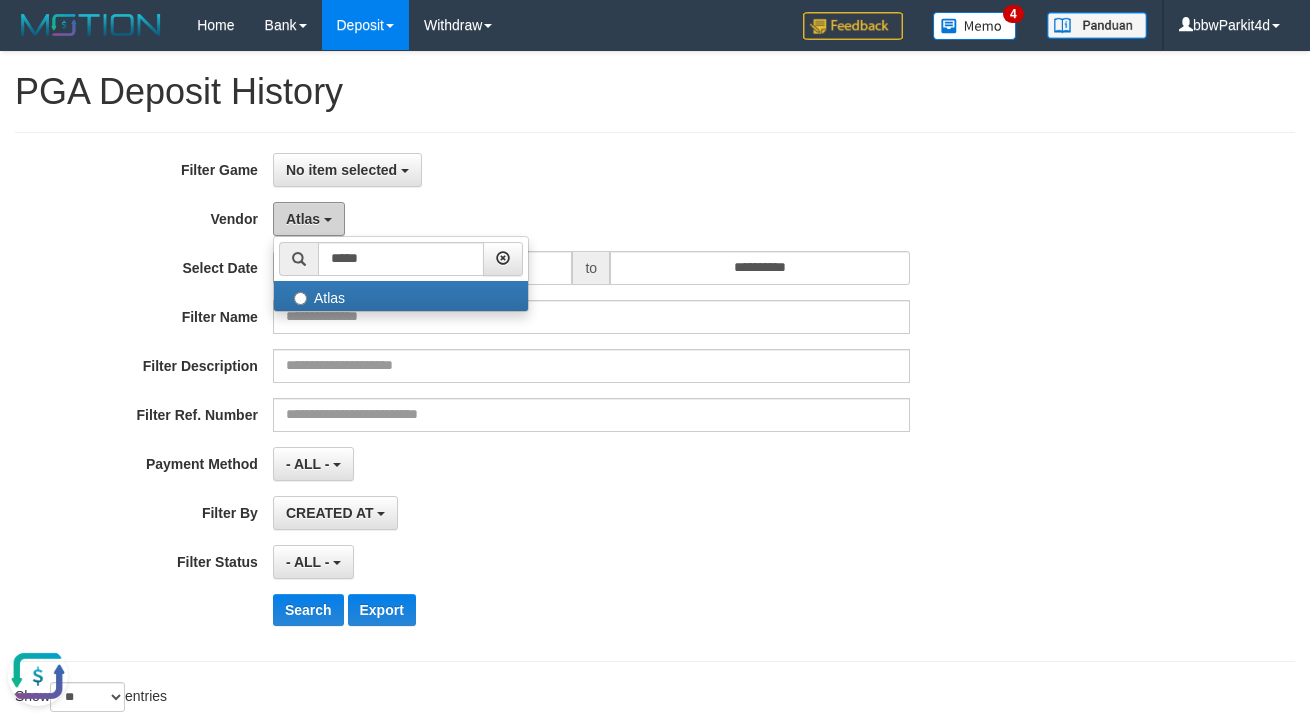 click on "Atlas" at bounding box center [309, 219] 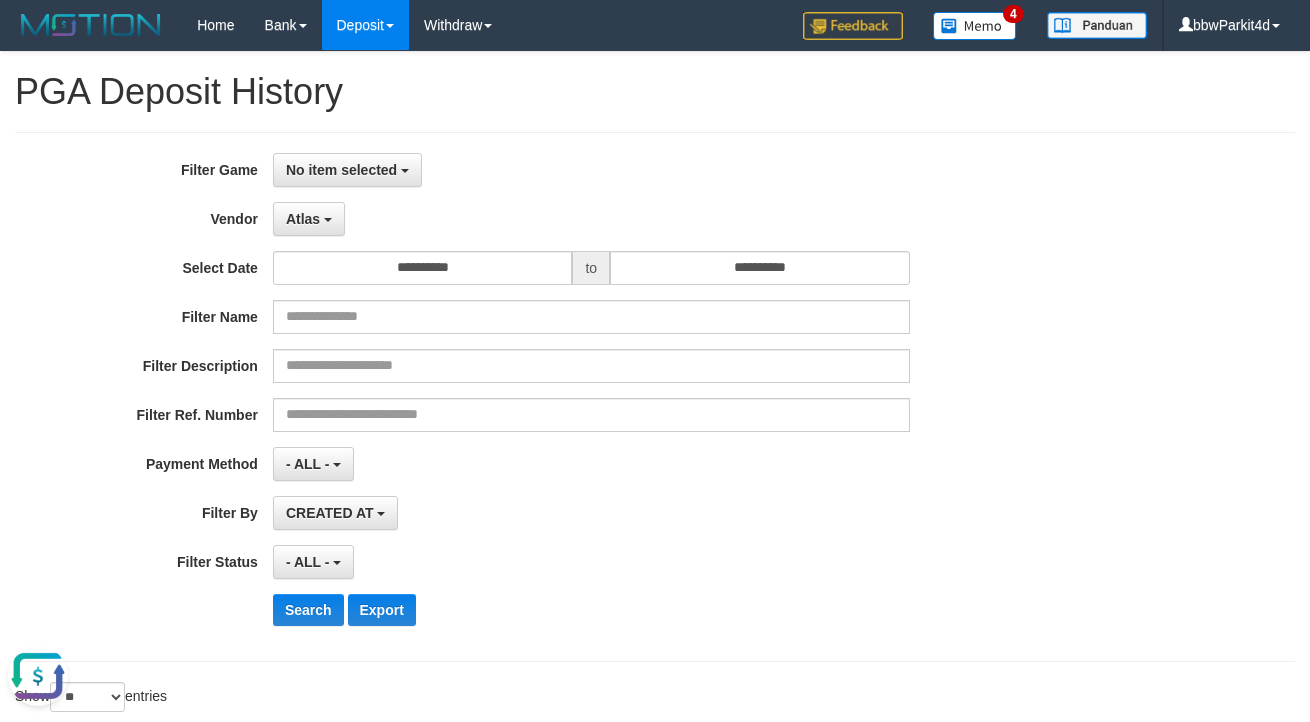 click on "Atlas   *****  - Default Vendor -  [FIRST]  [LAST]  WD LB  Java  Purple  Green  Gigantic  Aladin  Dubai  Alibaba  Grape  Gameboy  Bigon  Allstar  Xtr  Gama  IBX11  Selat  Borde  Indahjualpulsa  Lemavo  Gogogoy  Itudo  Yuwanatopup  Sidikgame  Voucher100  Awalpulsa  Lambda  Combo  IBX3 NUANSATOPUP  IBX3 Pusatjualpulsa  IBX3 Itemgame  IBX3 SILAKSA  IBX3 Makmurvoucher  IBX3 MAKMURTOPUP  IBX3 Pilihvoucher" at bounding box center [591, 219] 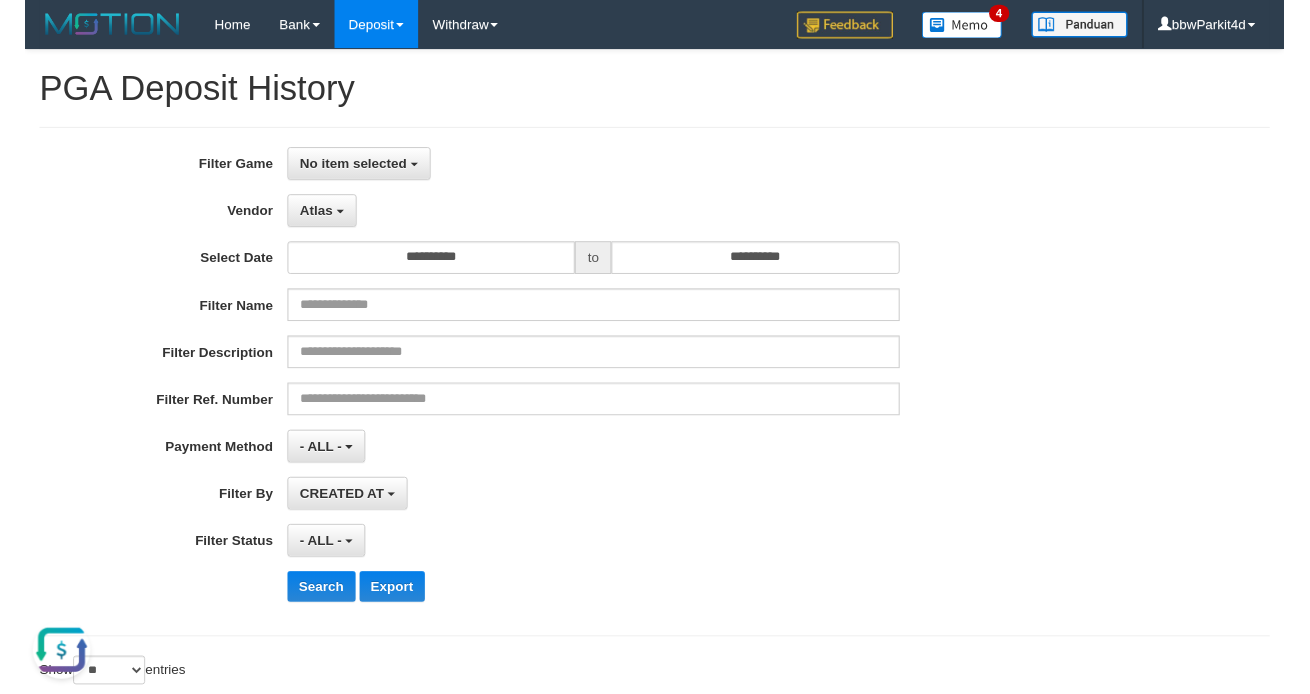 scroll, scrollTop: 407, scrollLeft: 0, axis: vertical 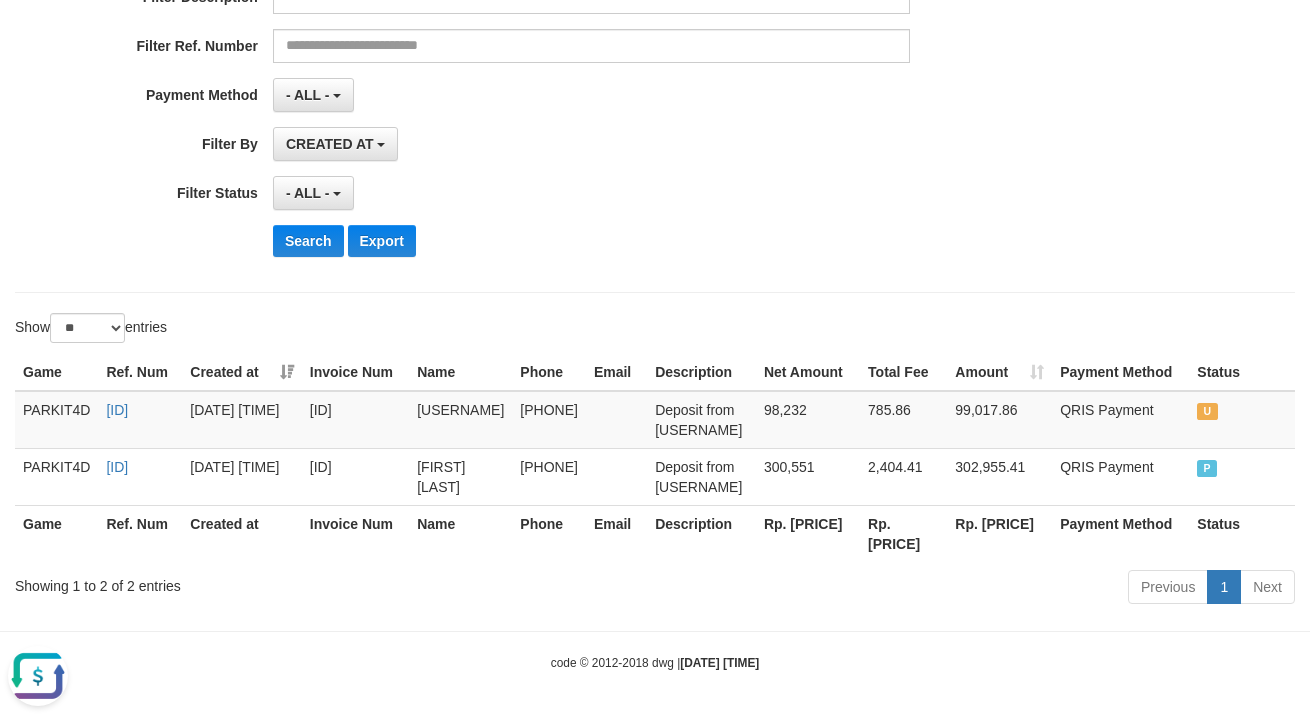 click on "- ALL -    SELECT ALL  - ALL -  SELECT STATUS
PENDING/UNPAID
PAID
CANCELED
EXPIRED" at bounding box center [591, 193] 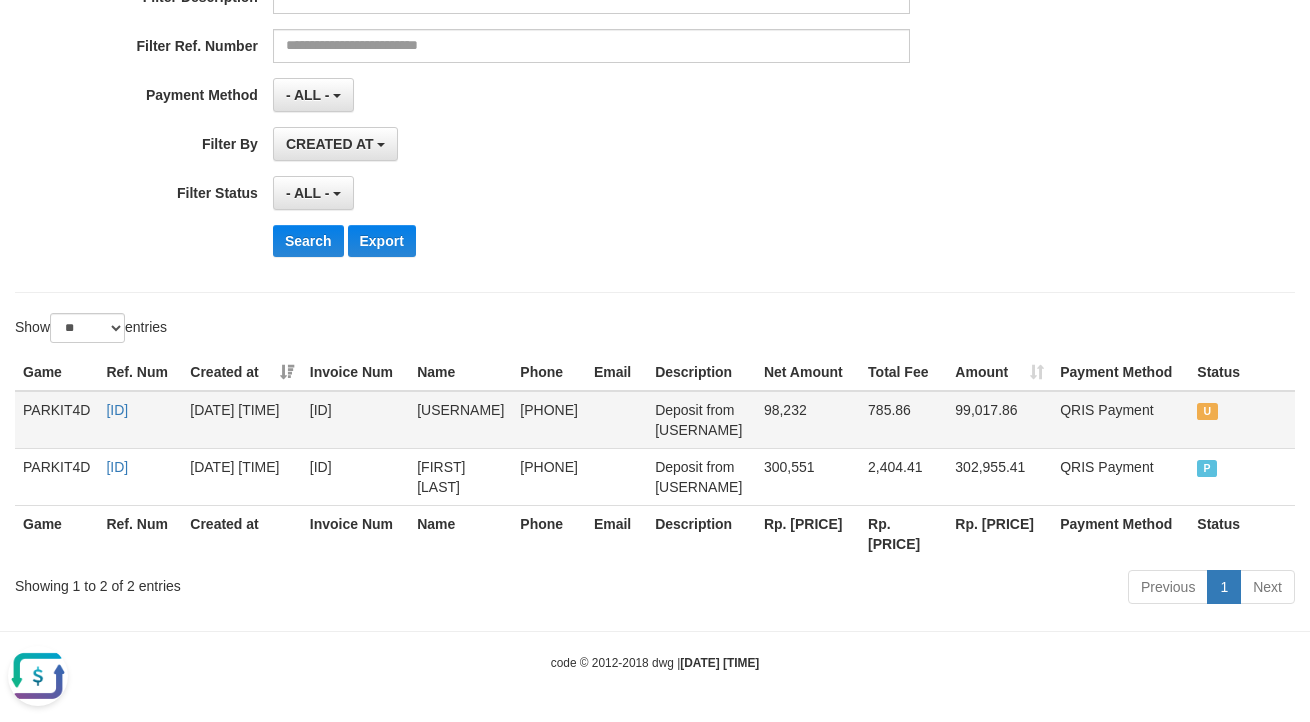click on "U" at bounding box center [1207, 411] 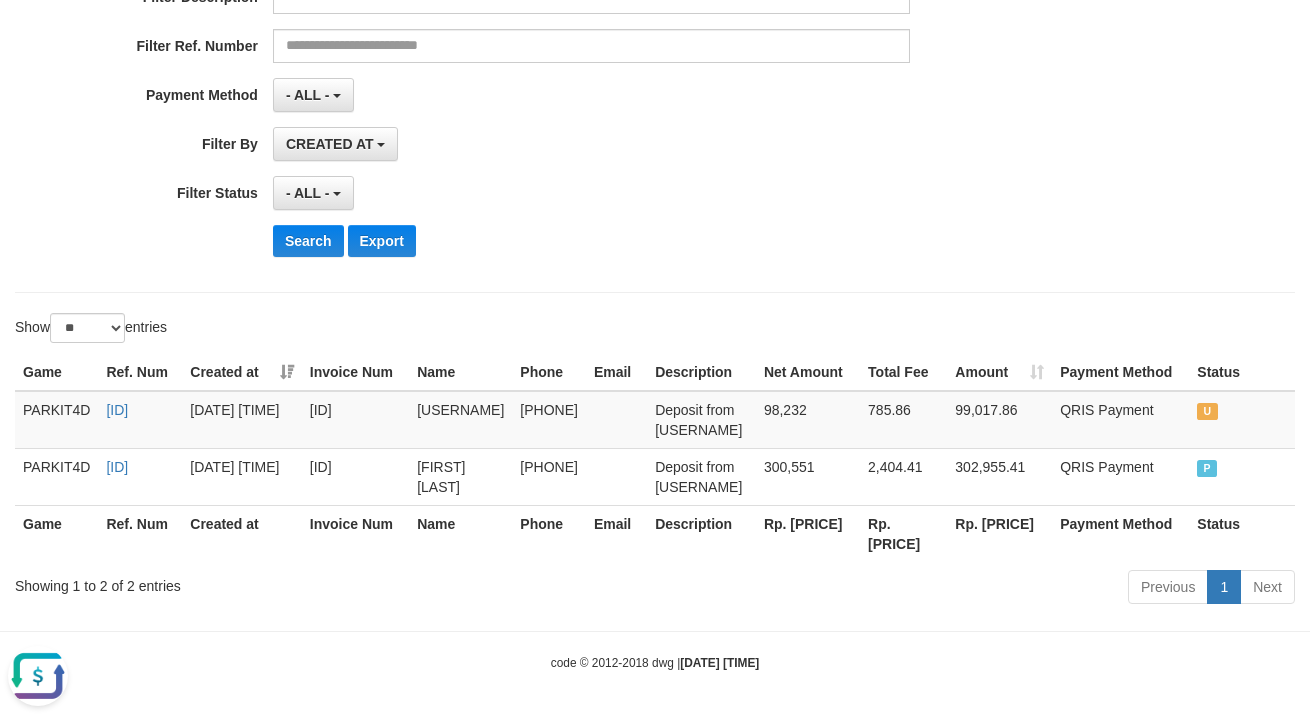 click on "Search
Export" at bounding box center (682, 241) 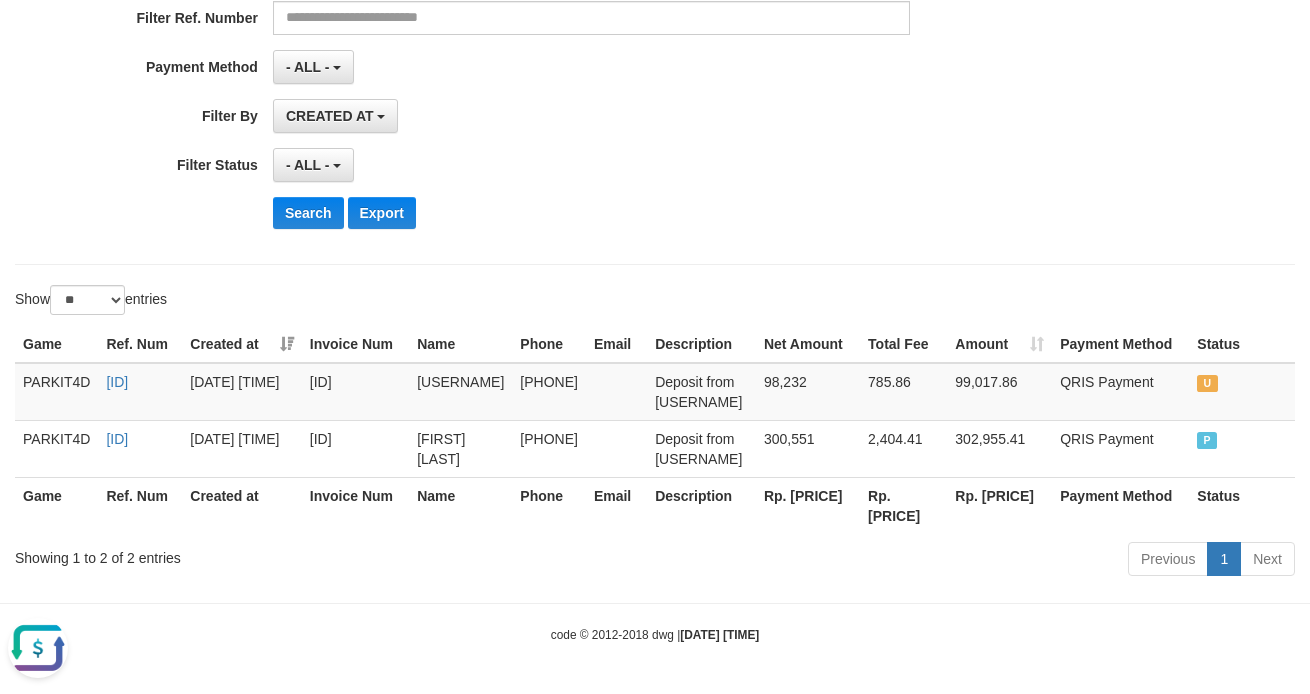 scroll, scrollTop: 435, scrollLeft: 0, axis: vertical 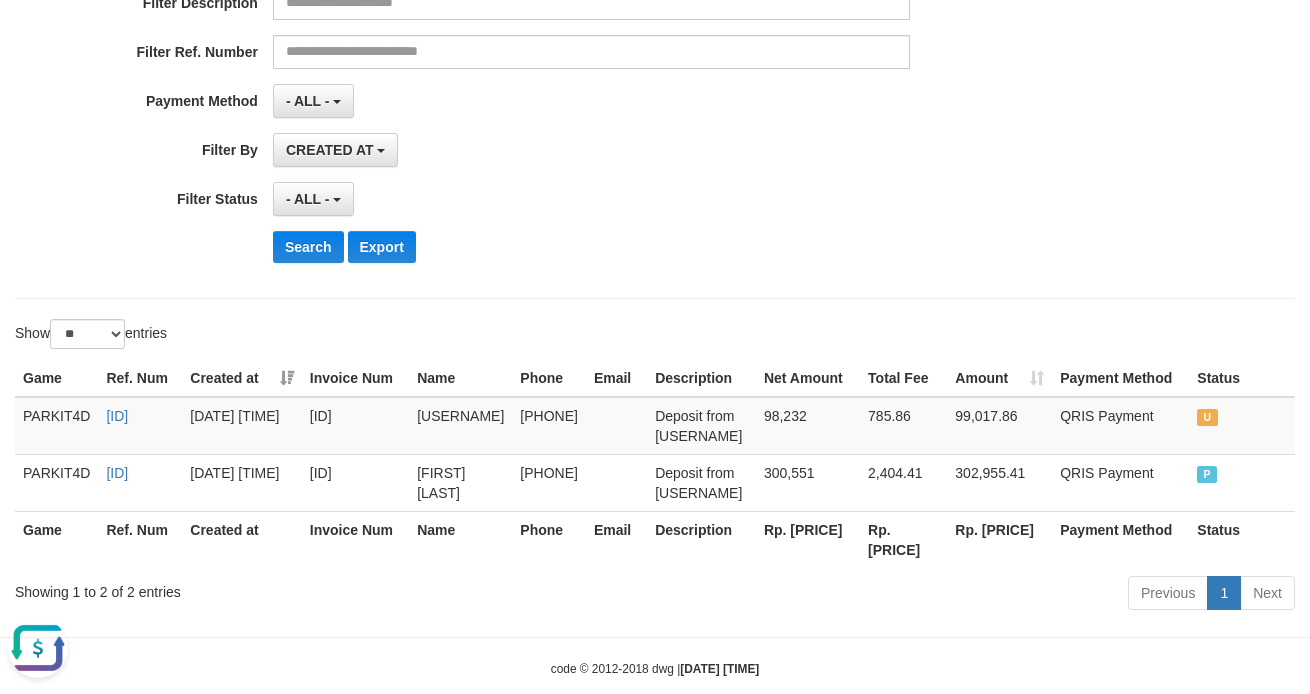 click on "Search
Export" at bounding box center [682, 247] 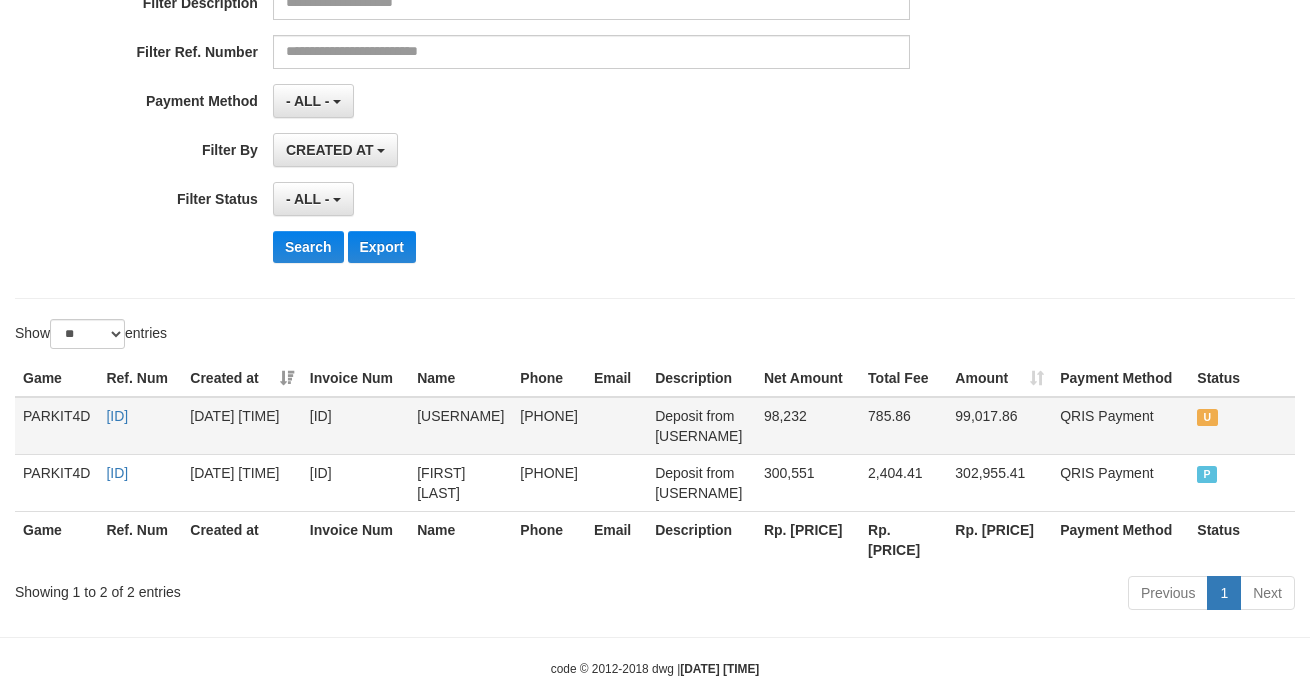 click on "U" at bounding box center [1207, 417] 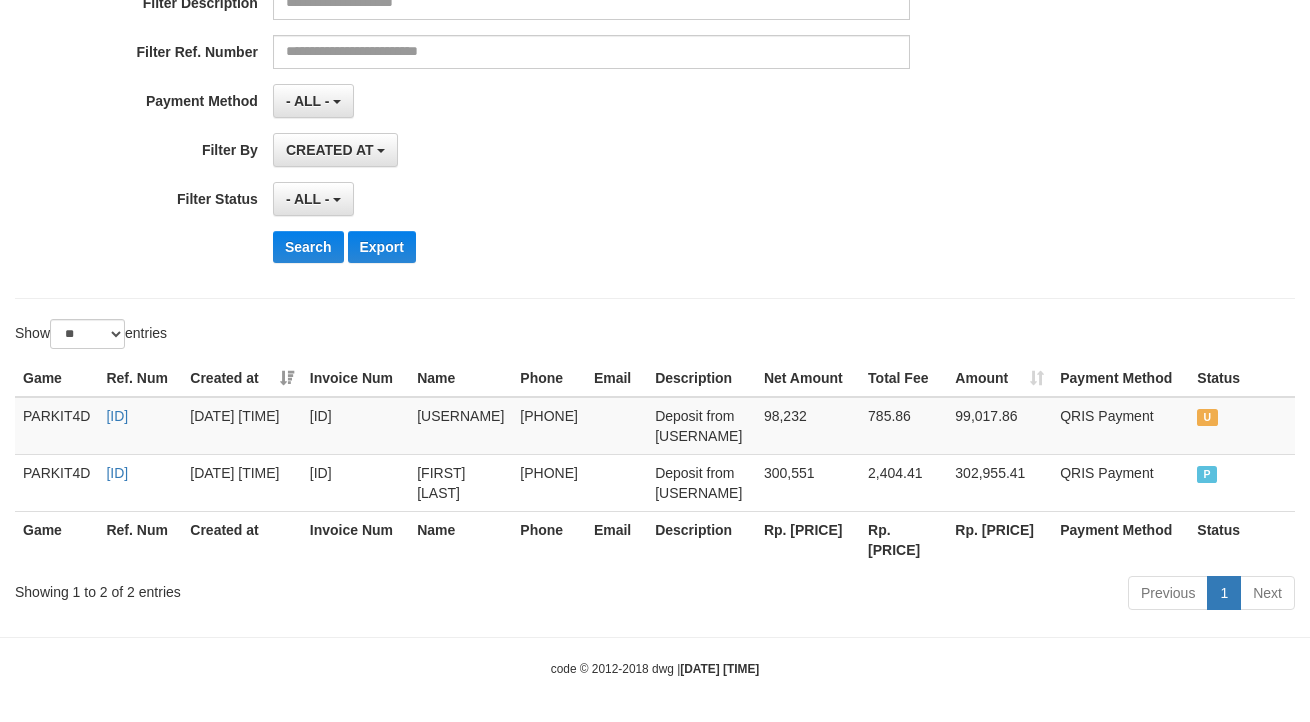 click on "**********" at bounding box center (546, 34) 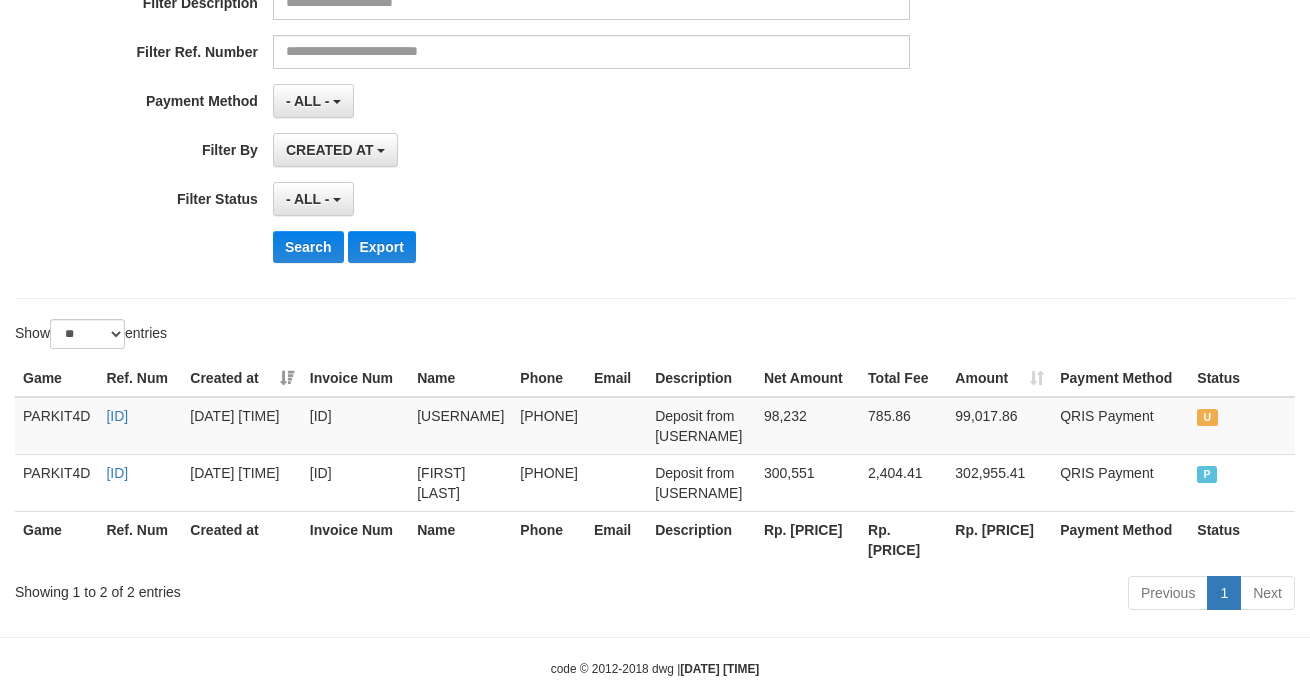 click on "- ALL -    SELECT ALL  - ALL -  SELECT STATUS
PENDING/UNPAID
PAID
CANCELED
EXPIRED" at bounding box center (591, 199) 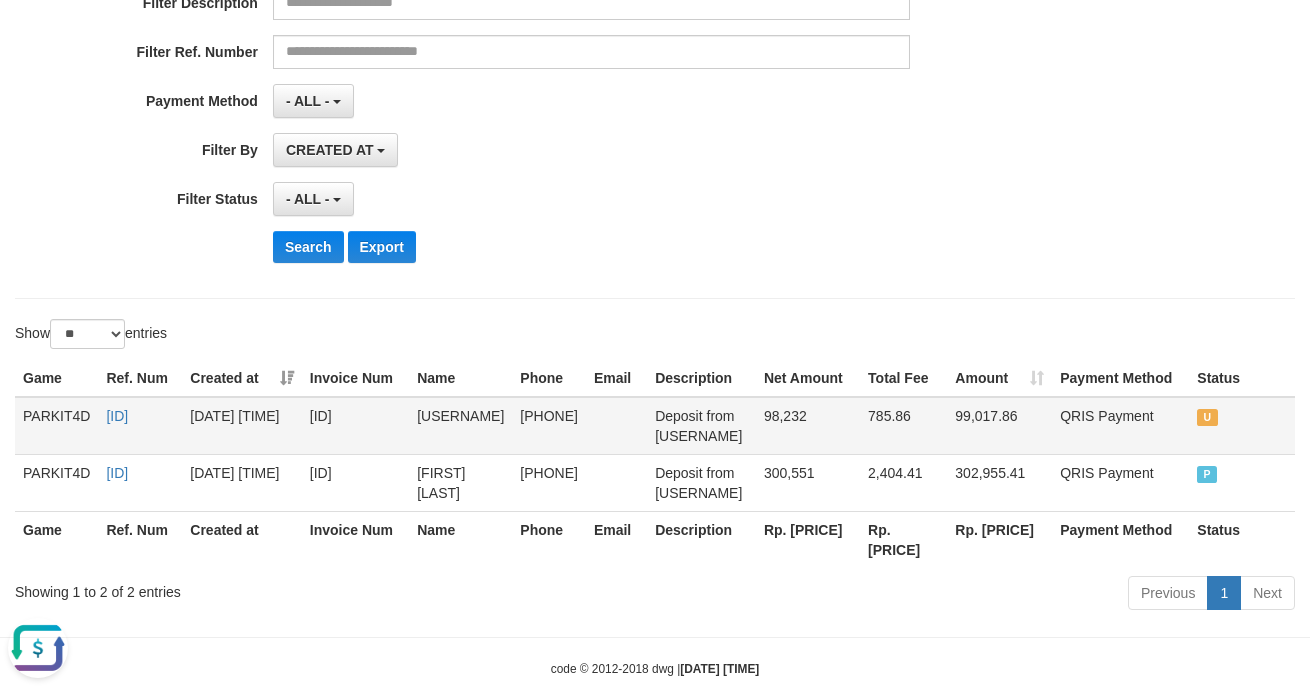 click on "[USERNAME]" at bounding box center [460, 426] 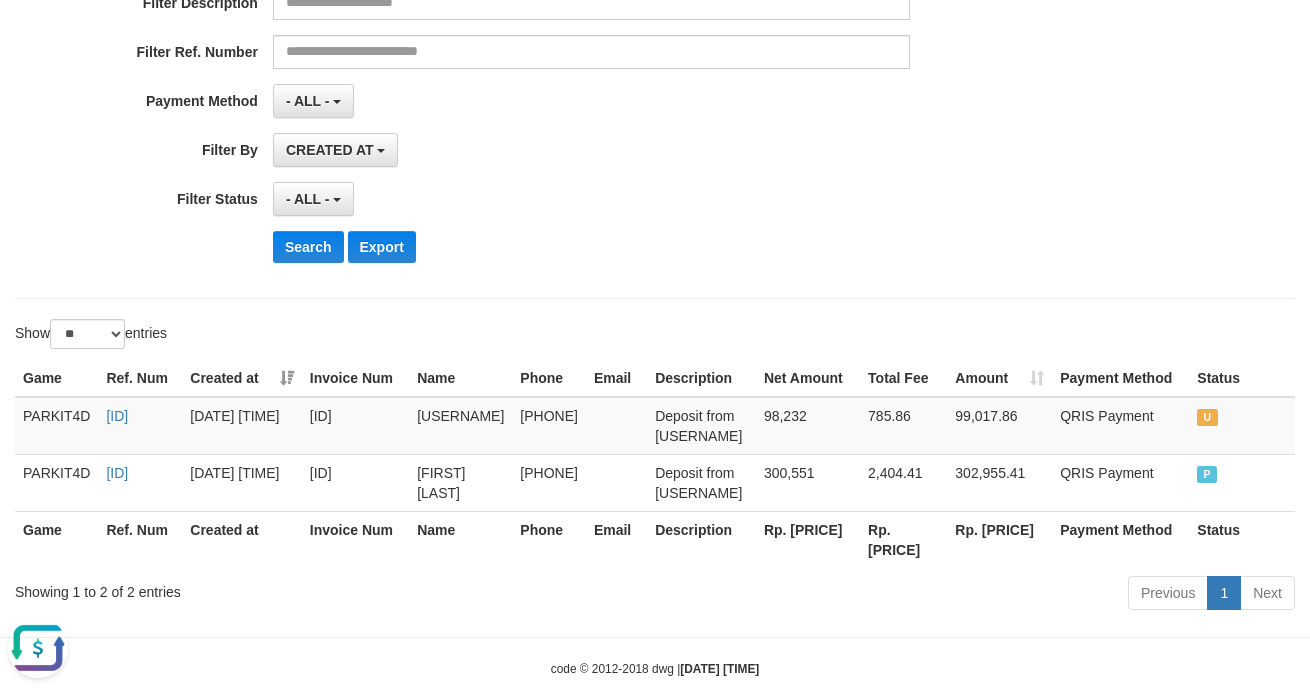 drag, startPoint x: 774, startPoint y: 146, endPoint x: 670, endPoint y: 5, distance: 175.2056 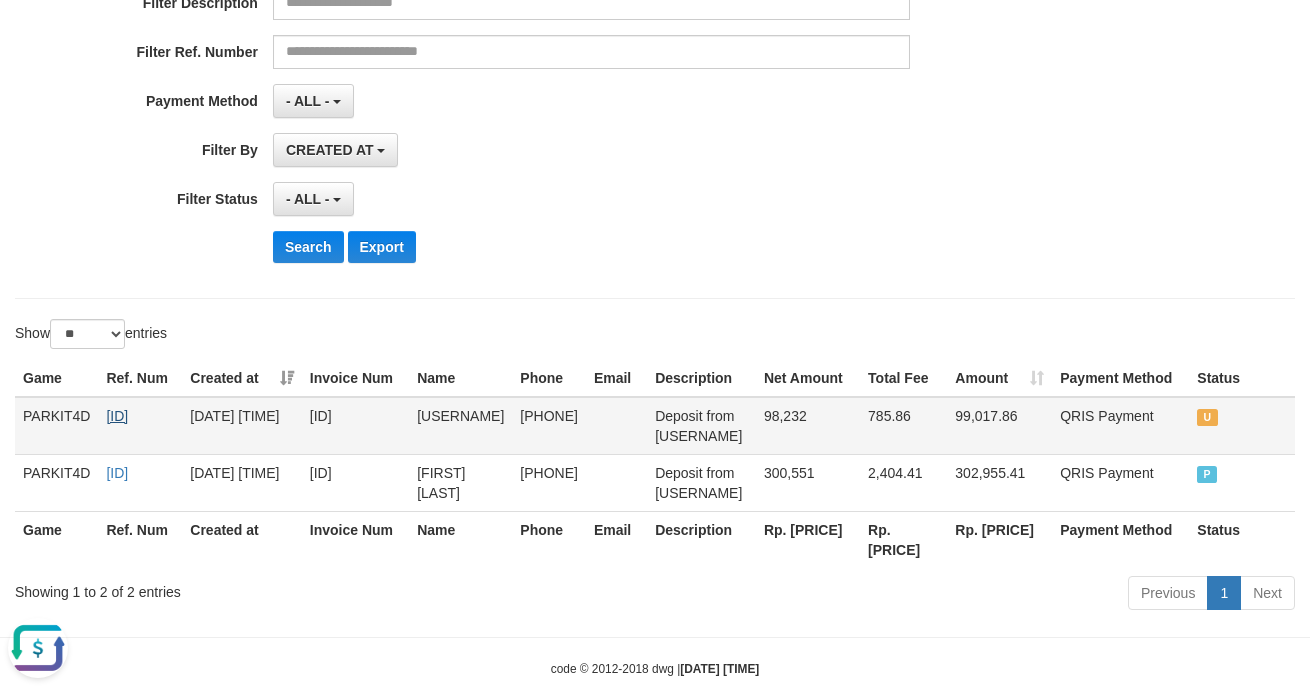 copy on "[ID]" 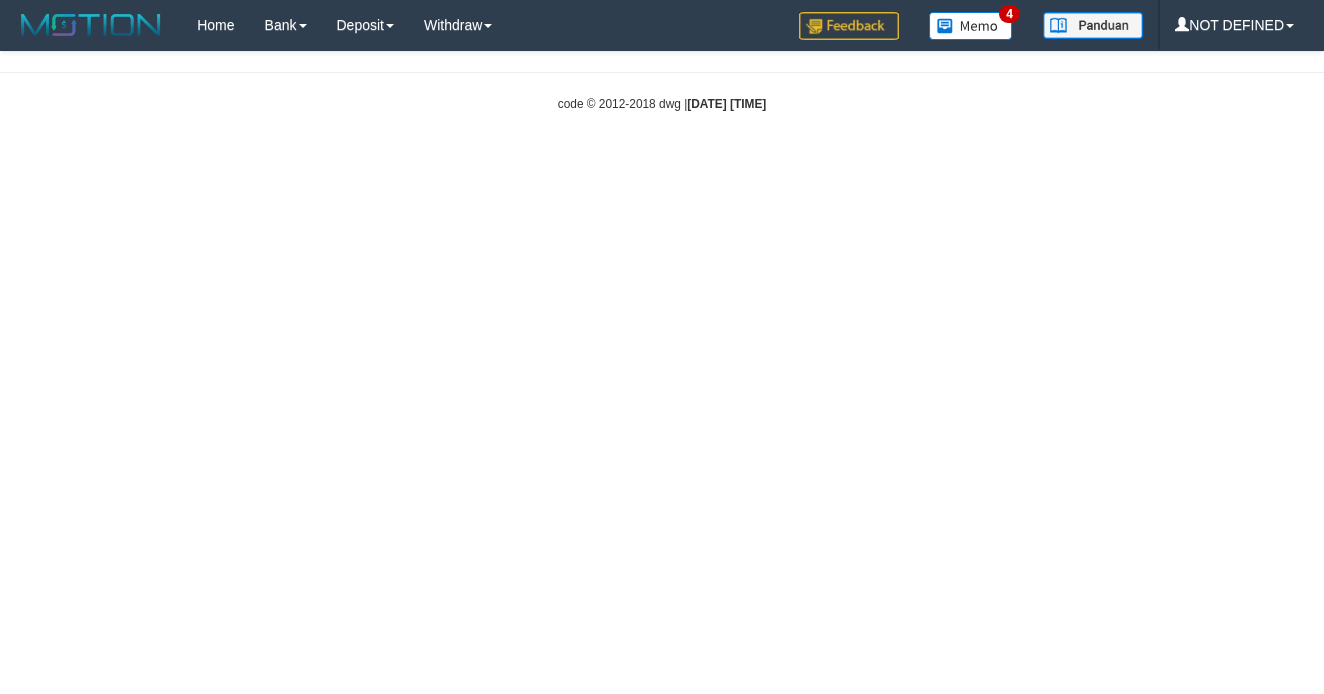 scroll, scrollTop: 0, scrollLeft: 0, axis: both 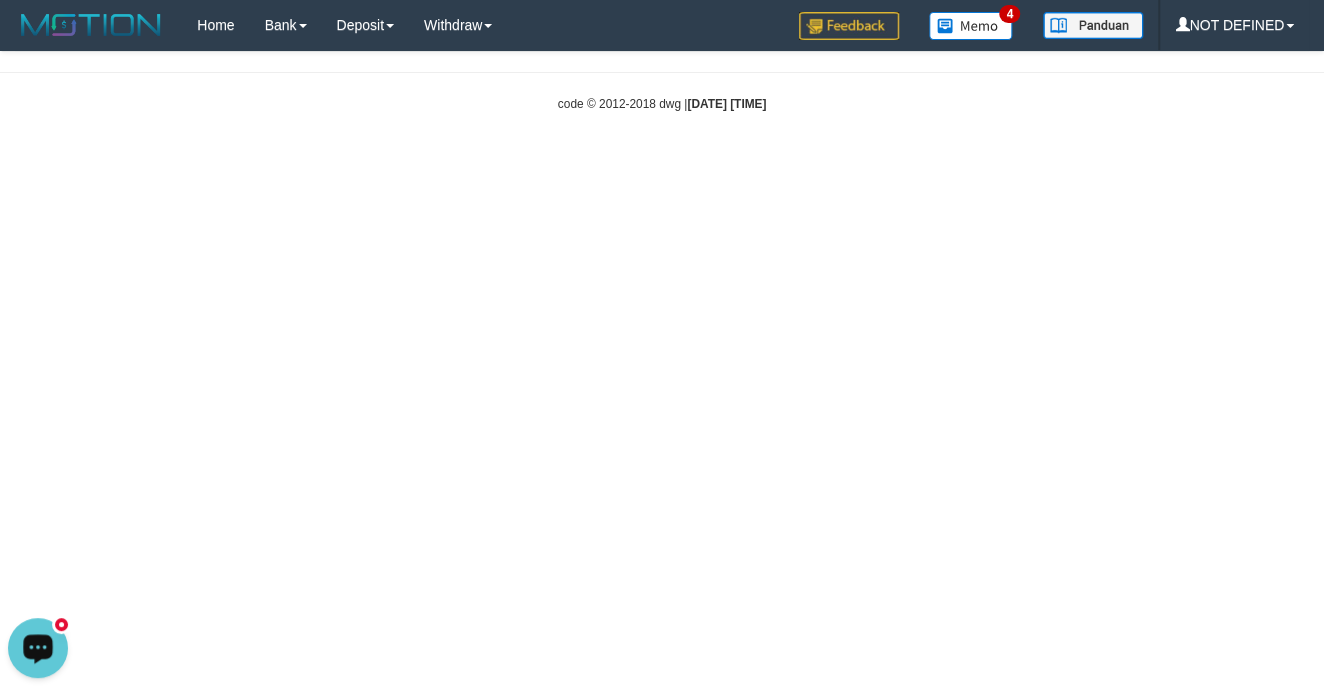 click at bounding box center [38, 647] 